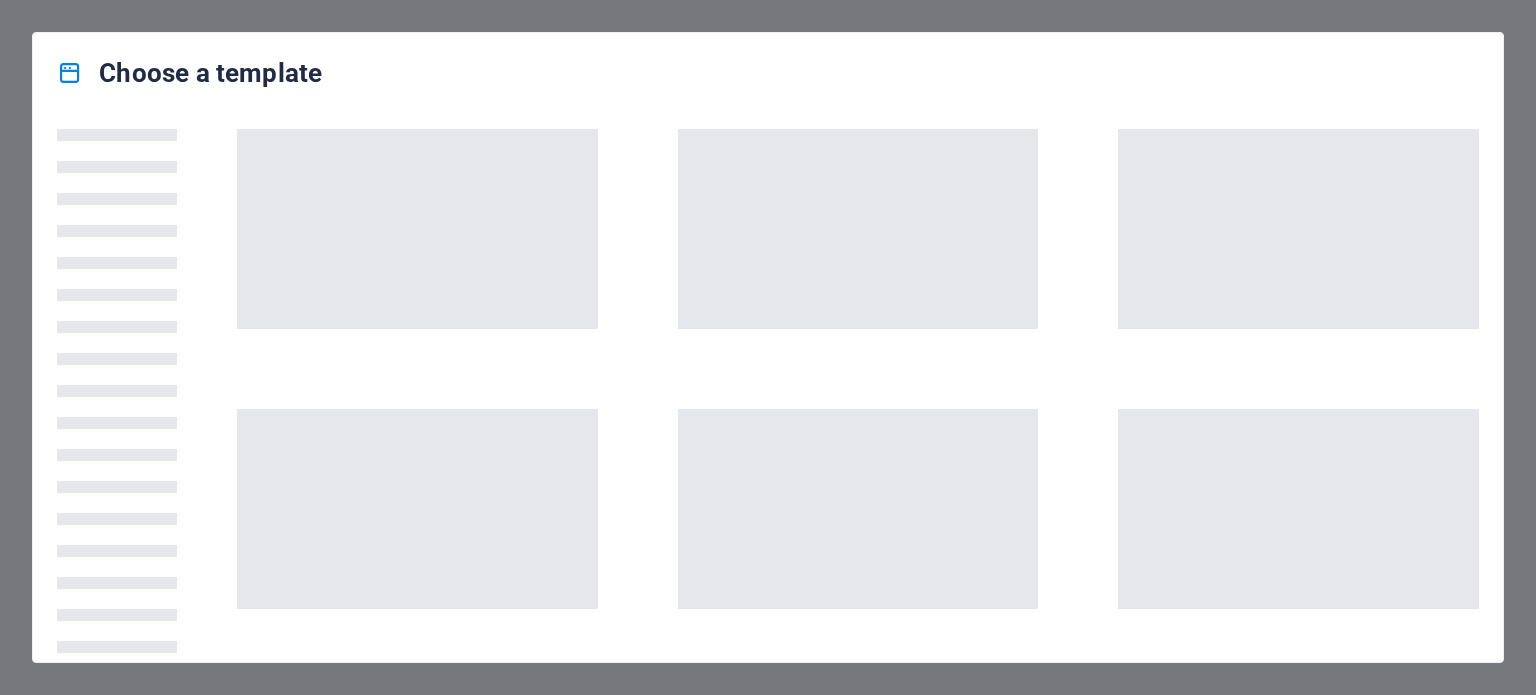 scroll, scrollTop: 0, scrollLeft: 0, axis: both 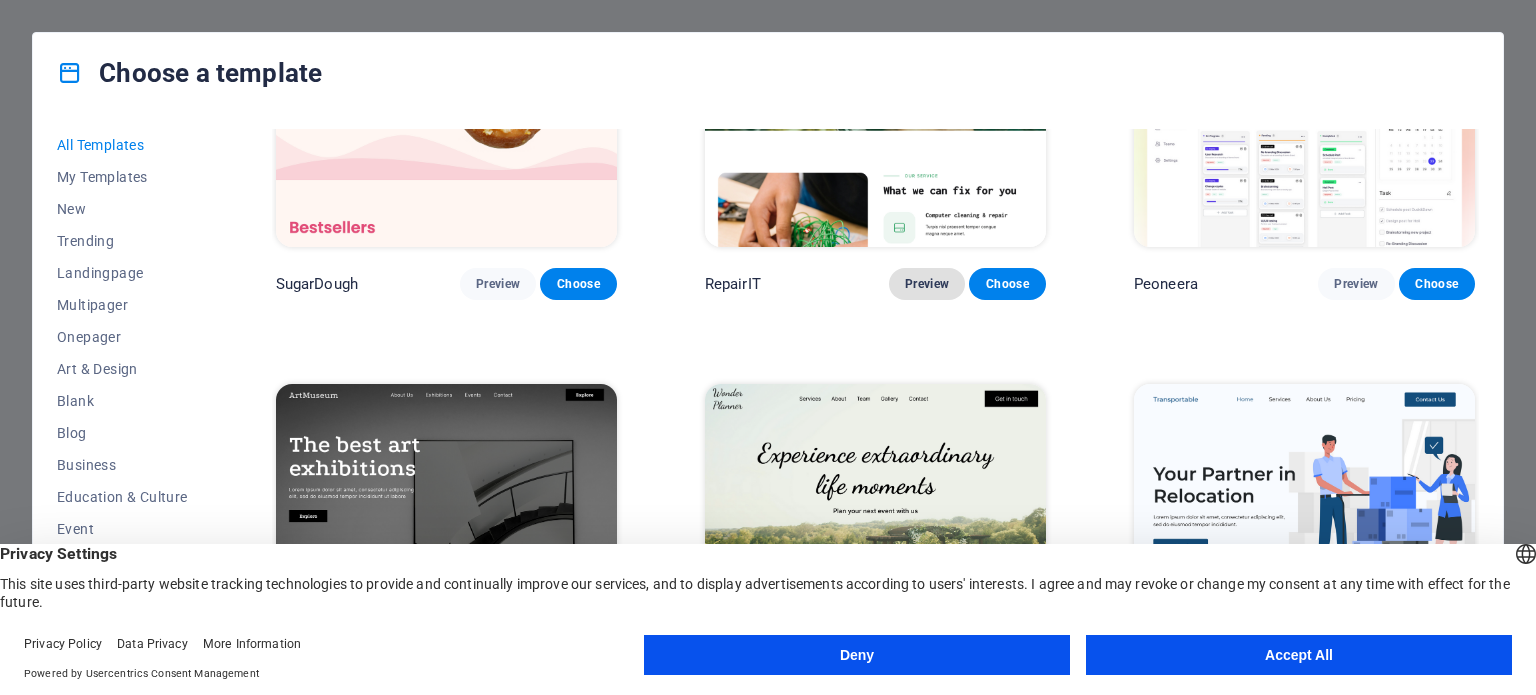 click on "Preview" at bounding box center (927, 284) 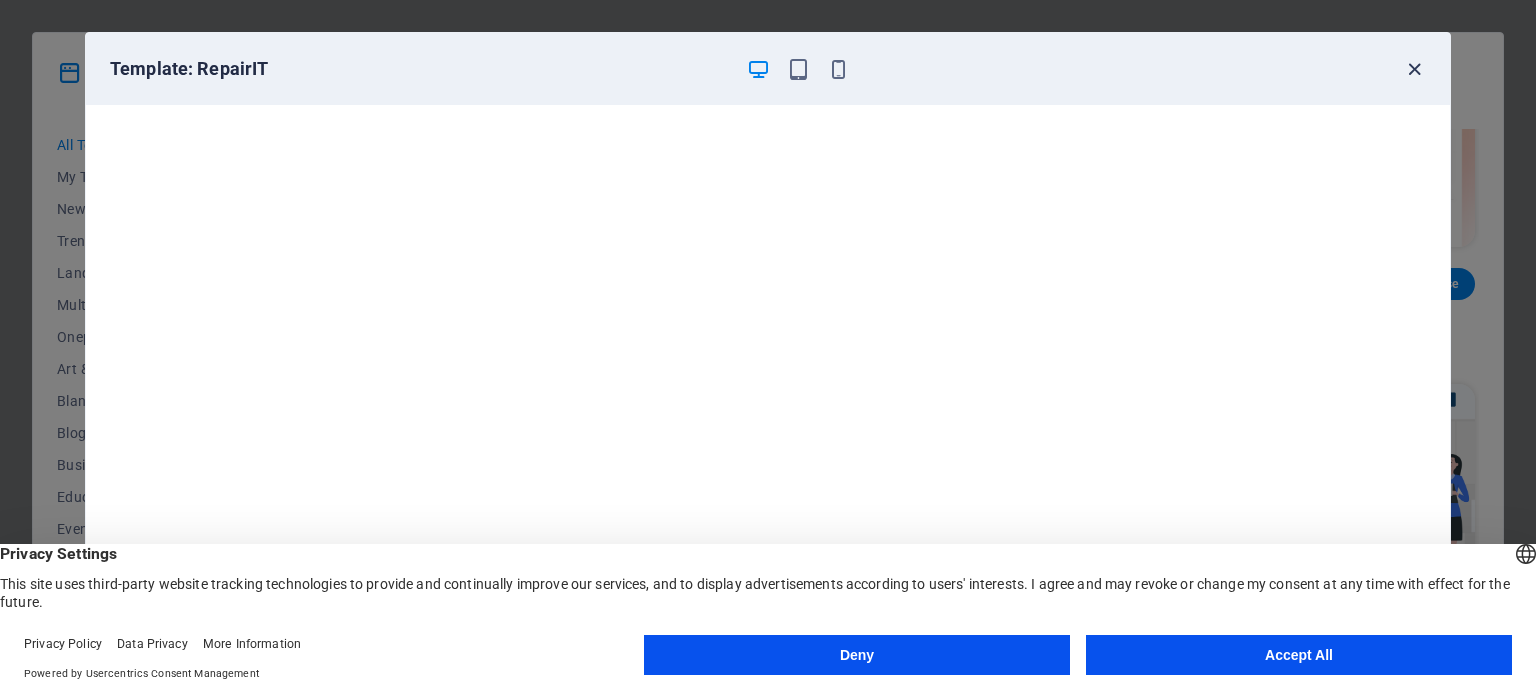 click at bounding box center [1414, 69] 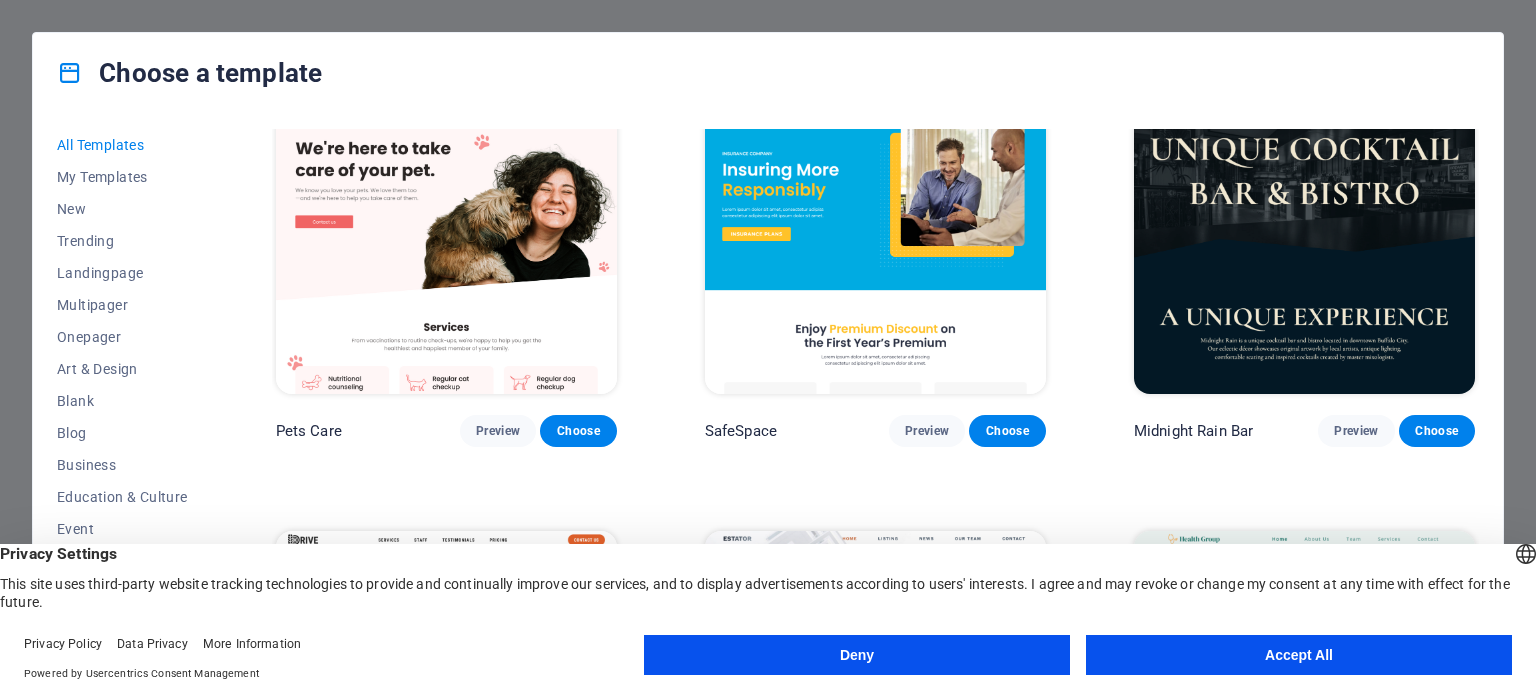 scroll, scrollTop: 3700, scrollLeft: 0, axis: vertical 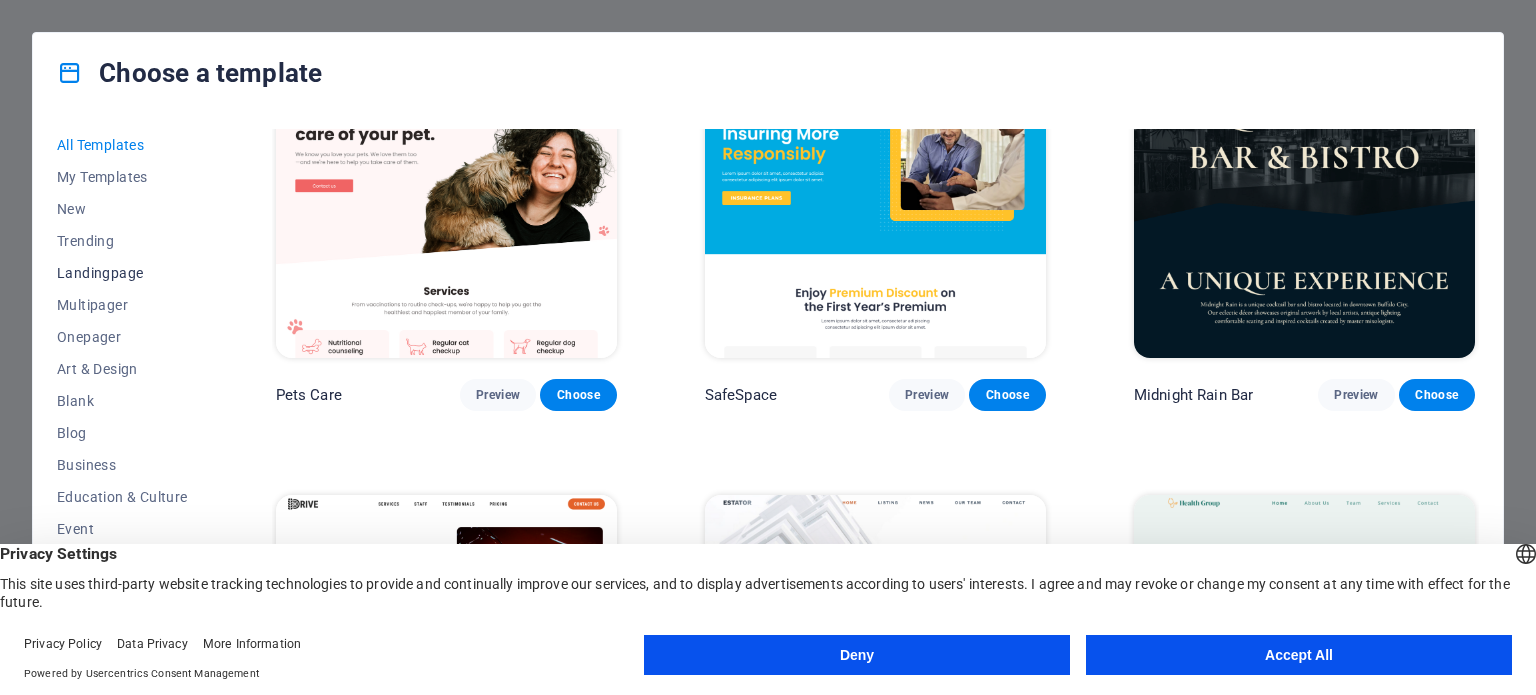click on "Landingpage" at bounding box center (122, 273) 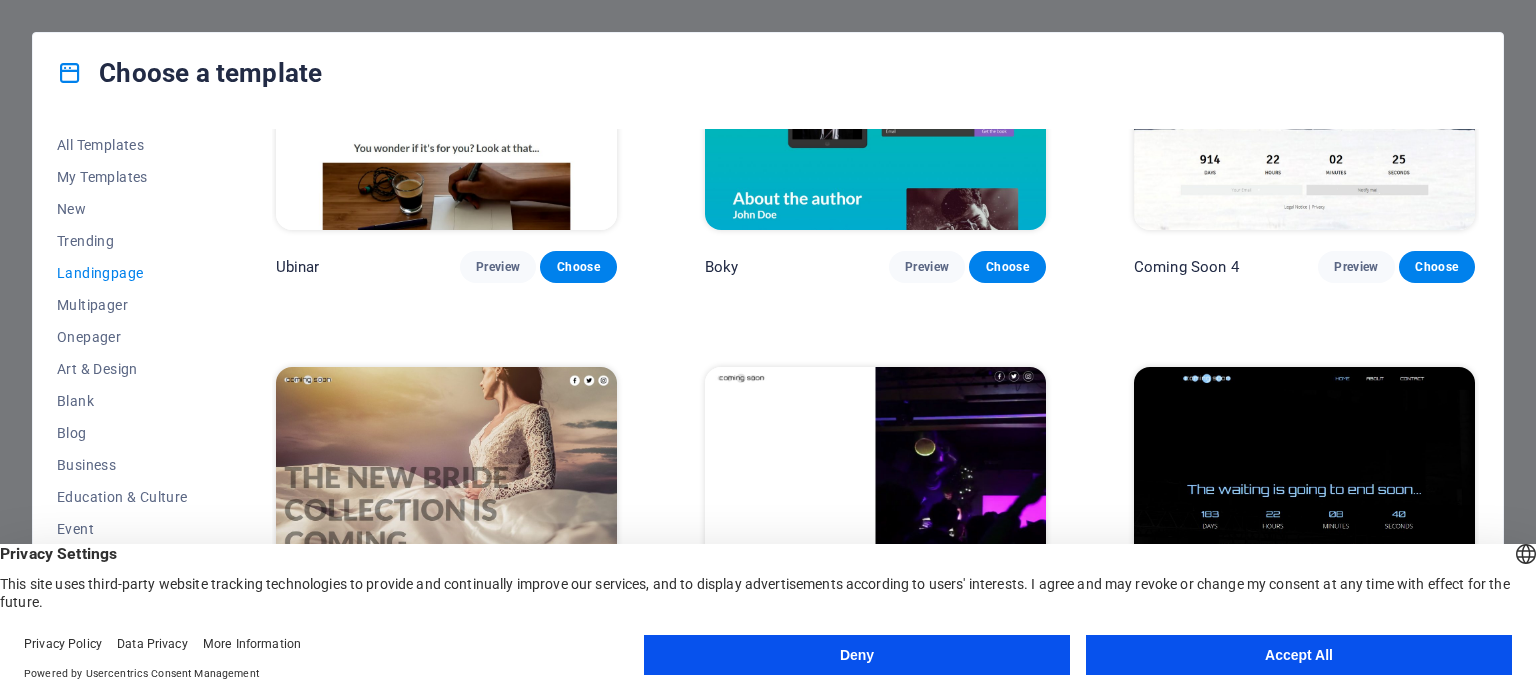 scroll, scrollTop: 3454, scrollLeft: 0, axis: vertical 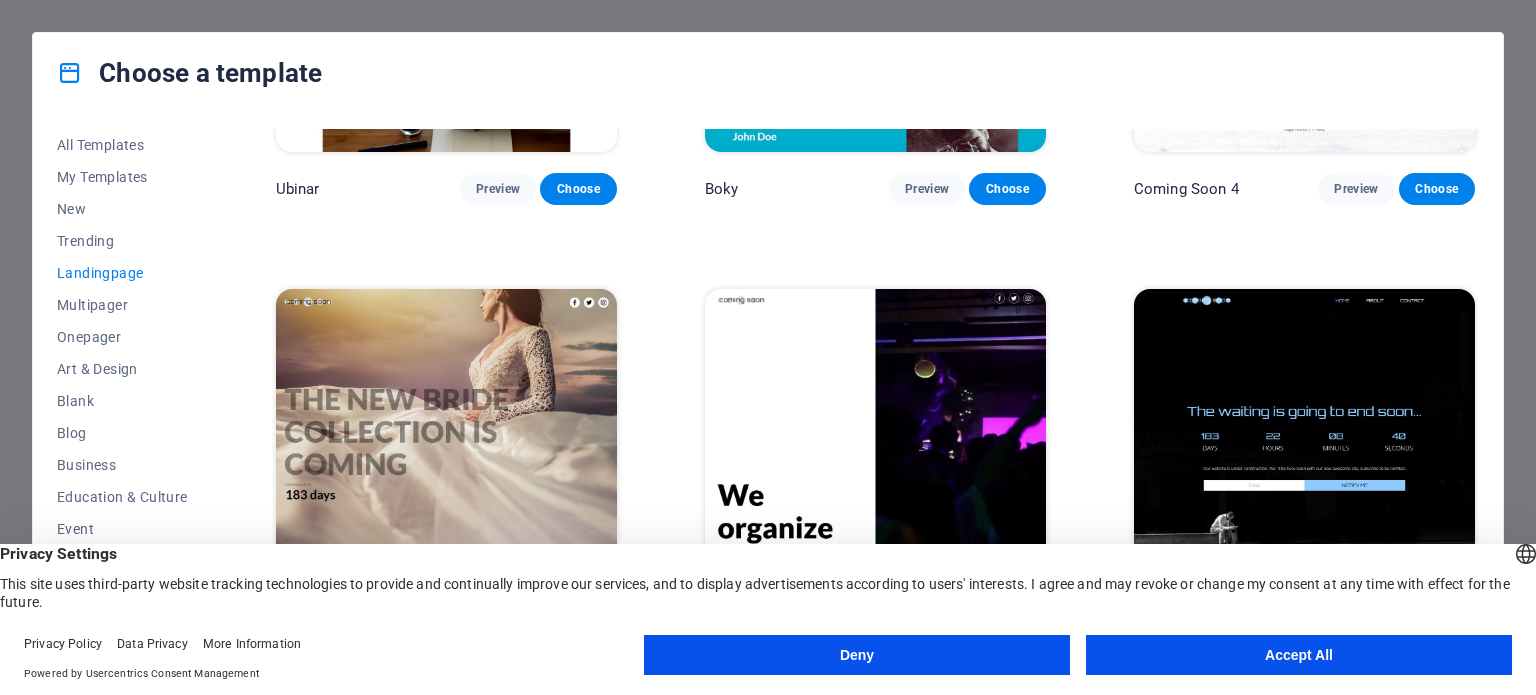 click on "Accept All" at bounding box center [1299, 655] 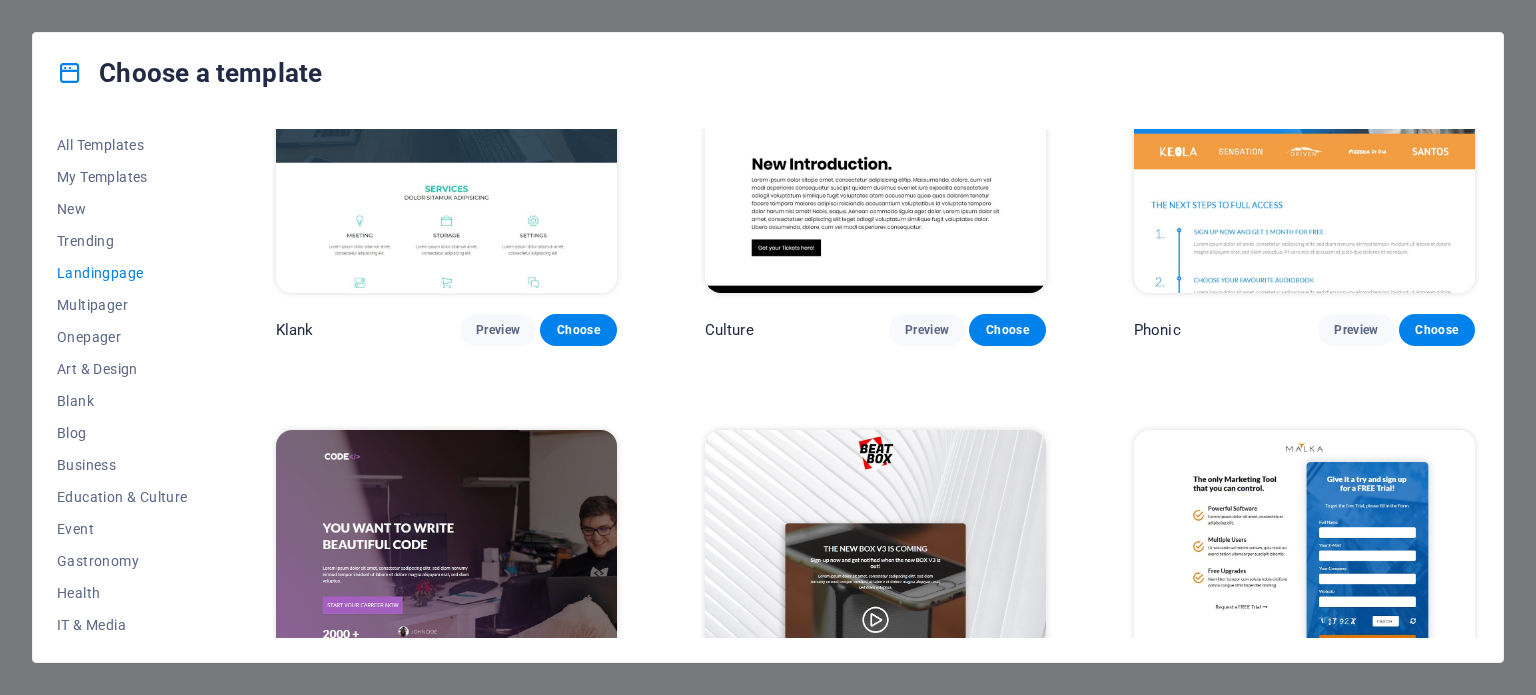 scroll, scrollTop: 0, scrollLeft: 0, axis: both 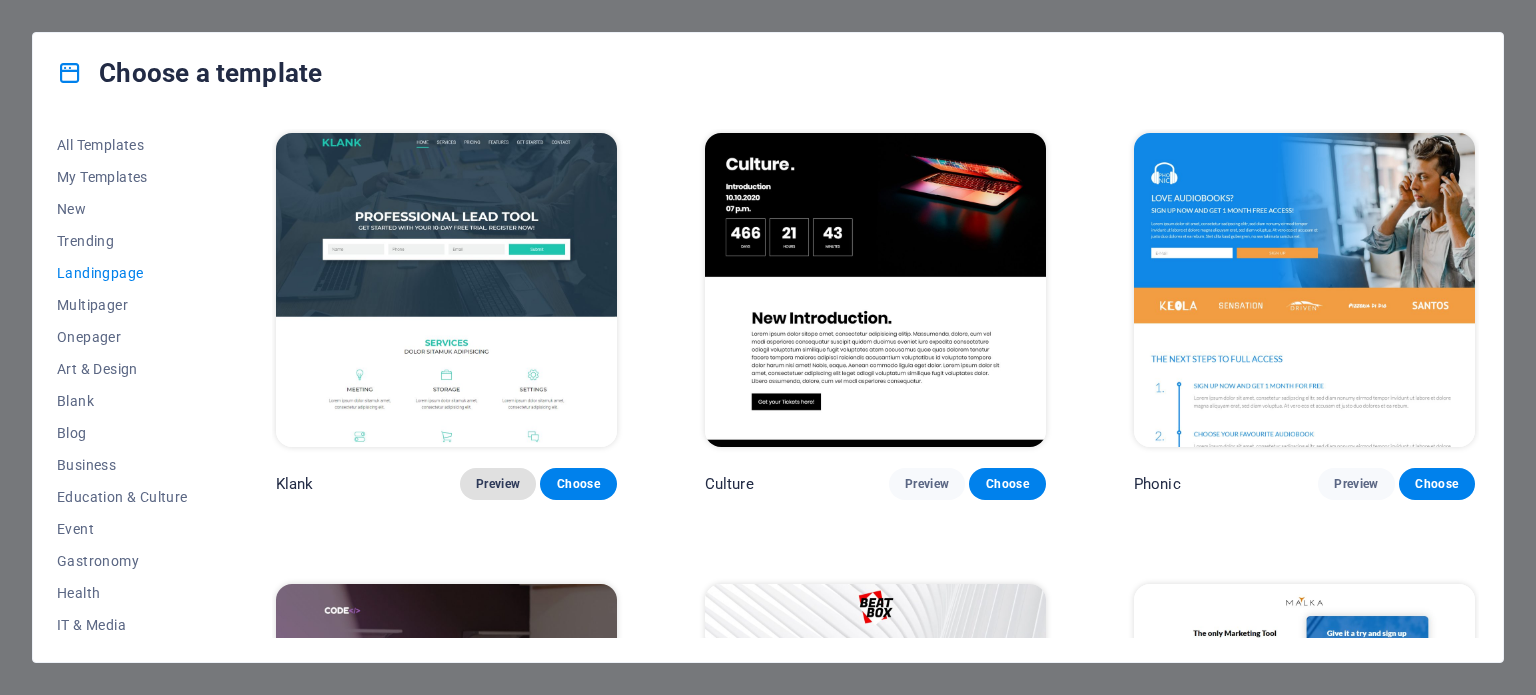 click on "Preview" at bounding box center [498, 484] 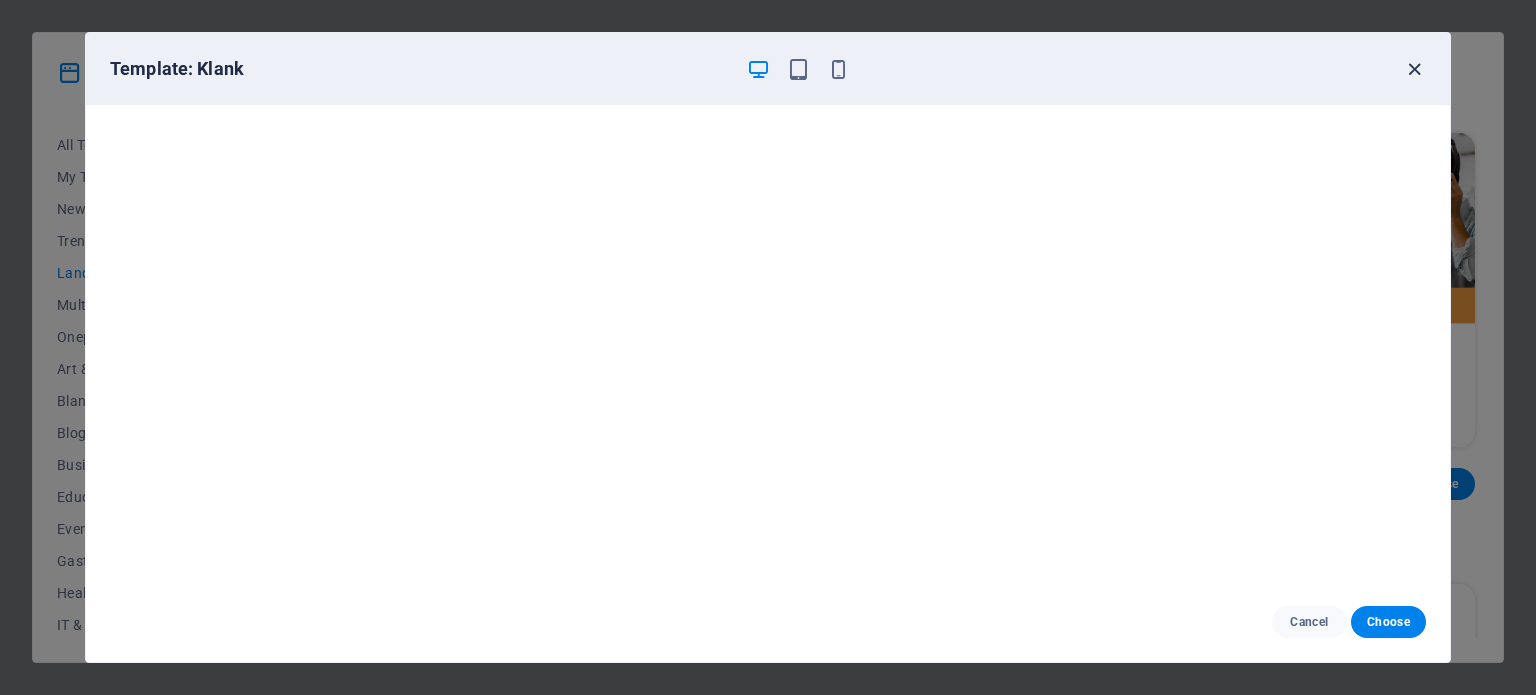 click at bounding box center (1414, 69) 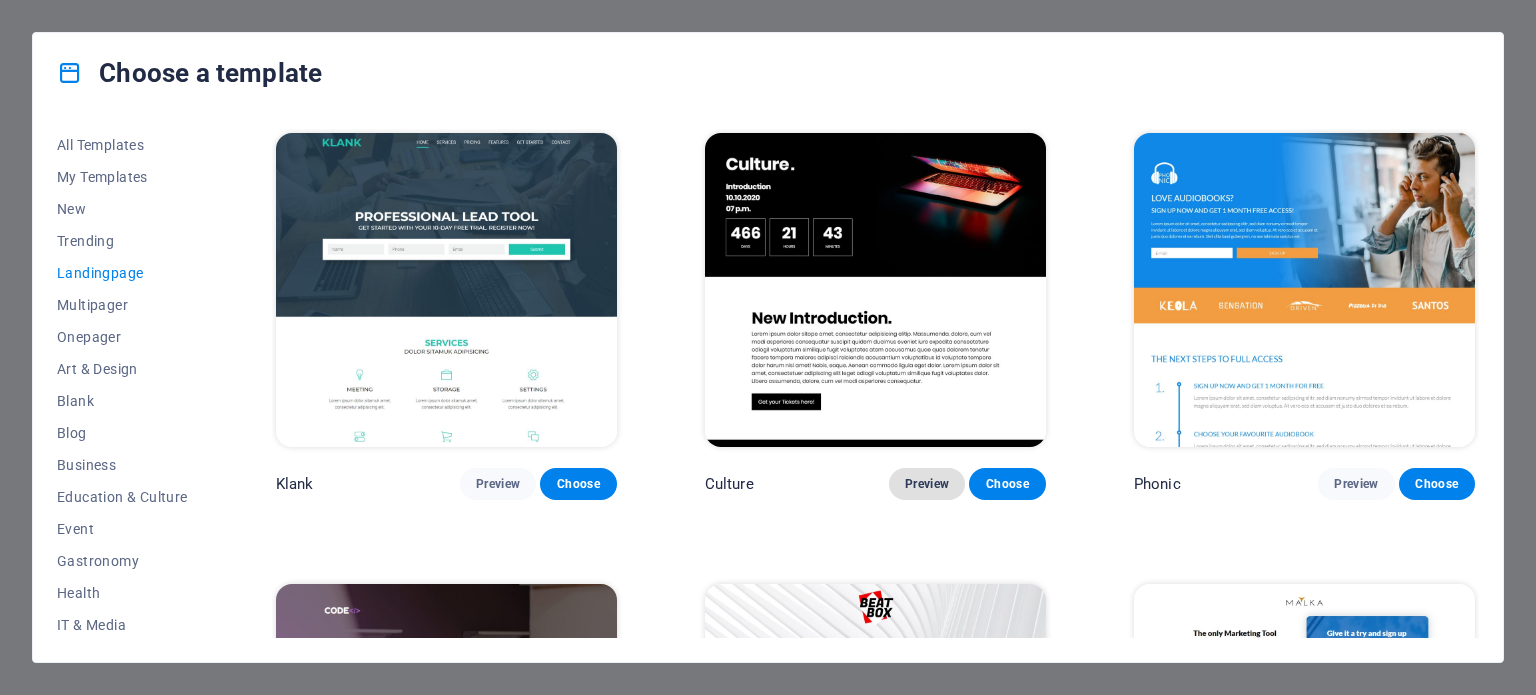 click on "Preview" at bounding box center [927, 484] 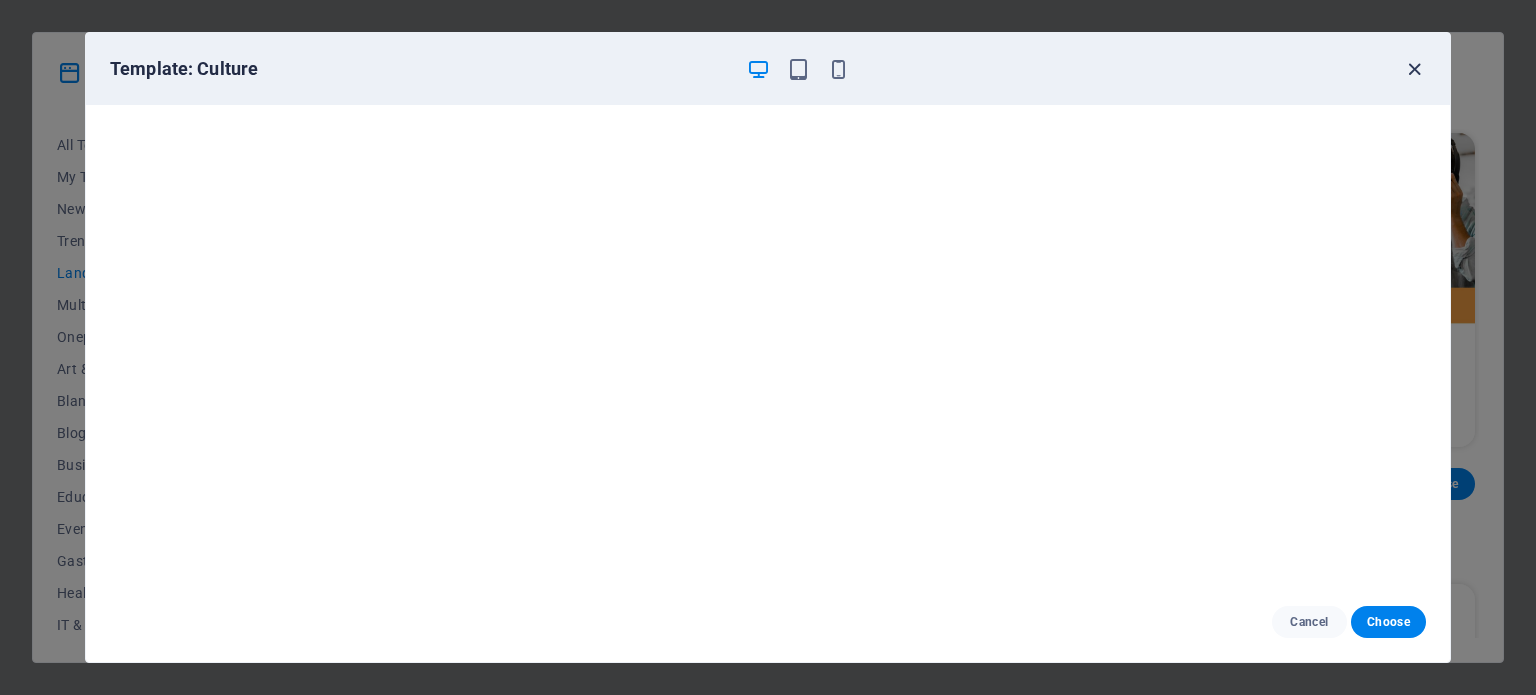 click at bounding box center (1414, 69) 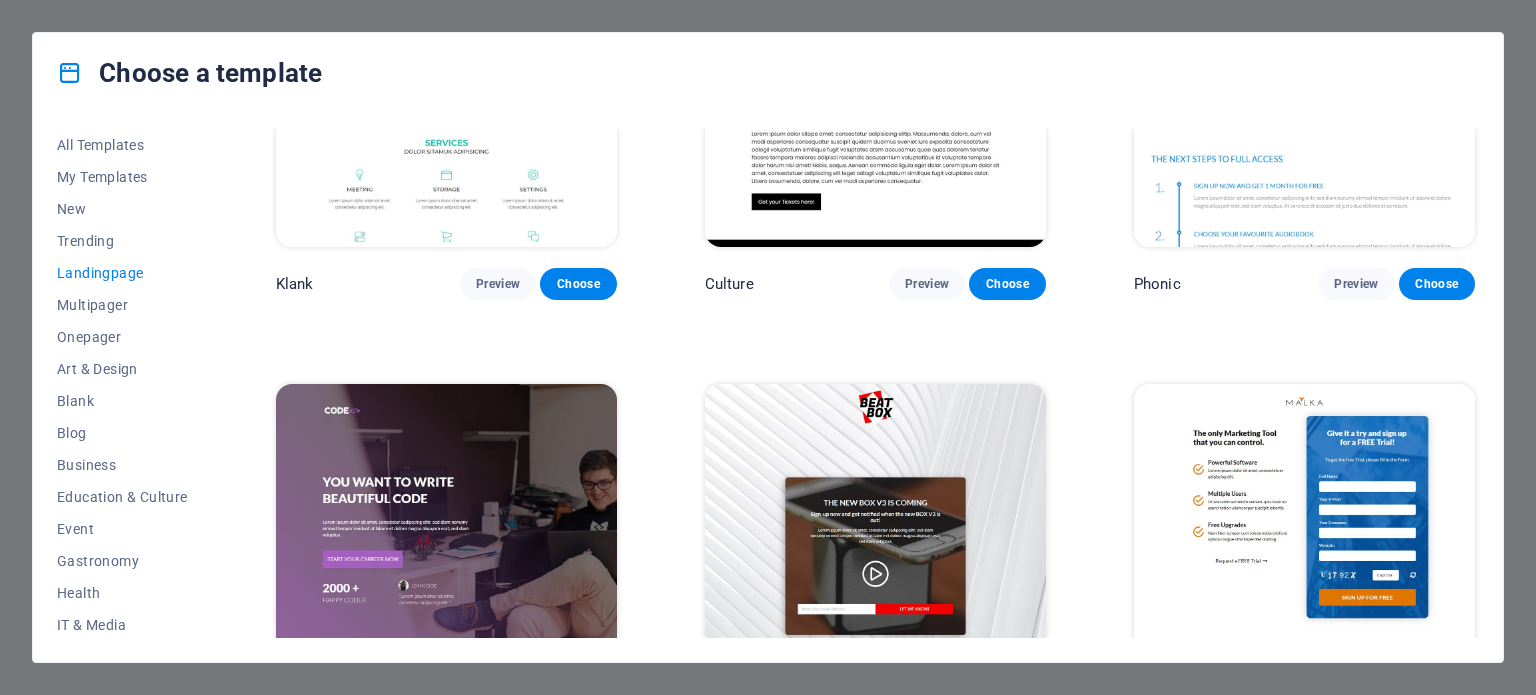 scroll, scrollTop: 0, scrollLeft: 0, axis: both 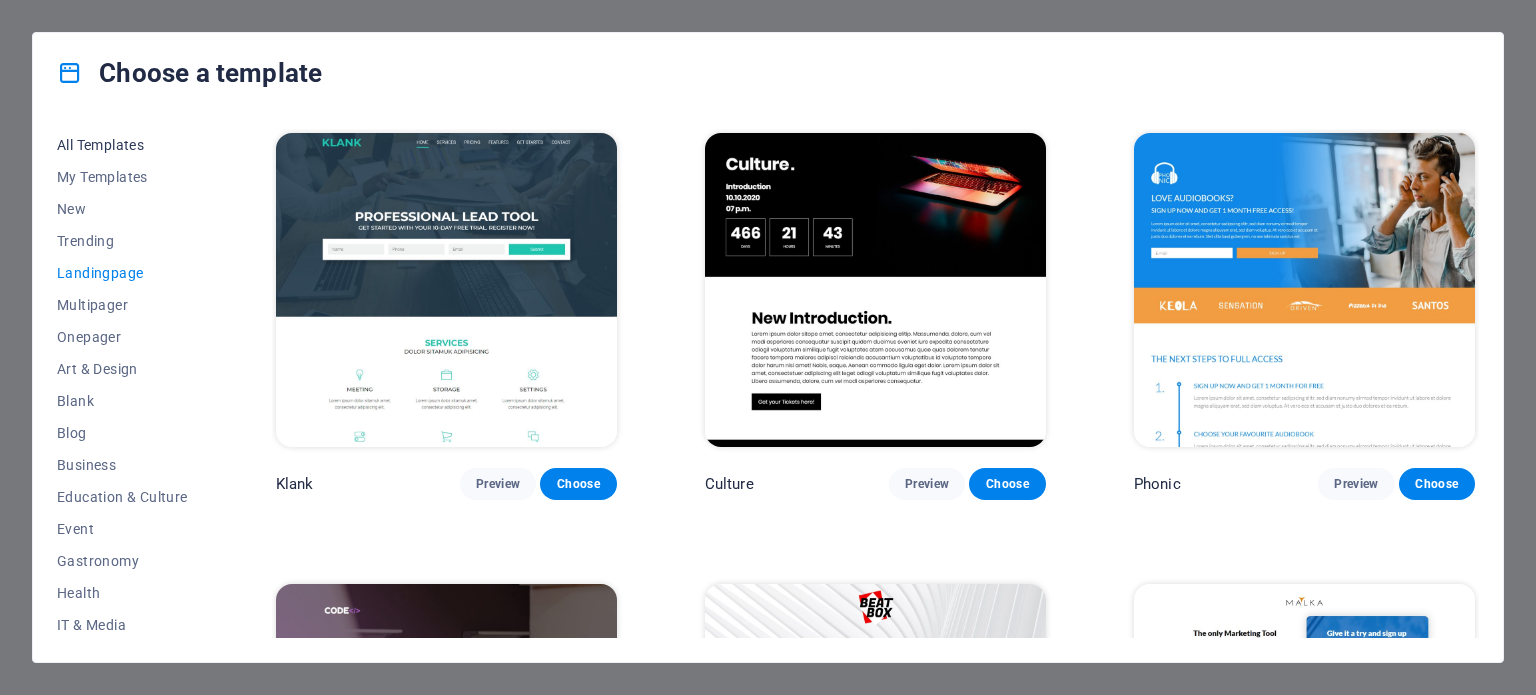 click on "All Templates" at bounding box center (122, 145) 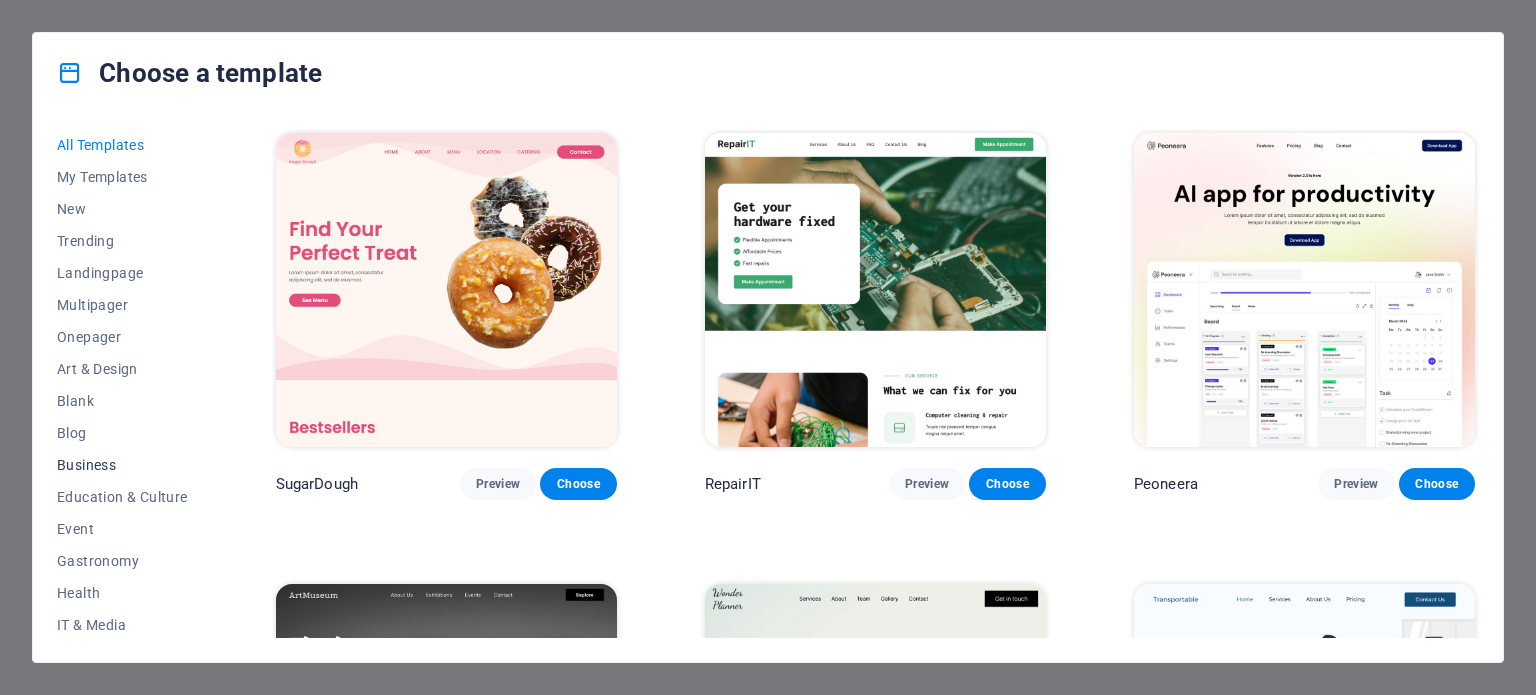 click on "Business" at bounding box center [122, 465] 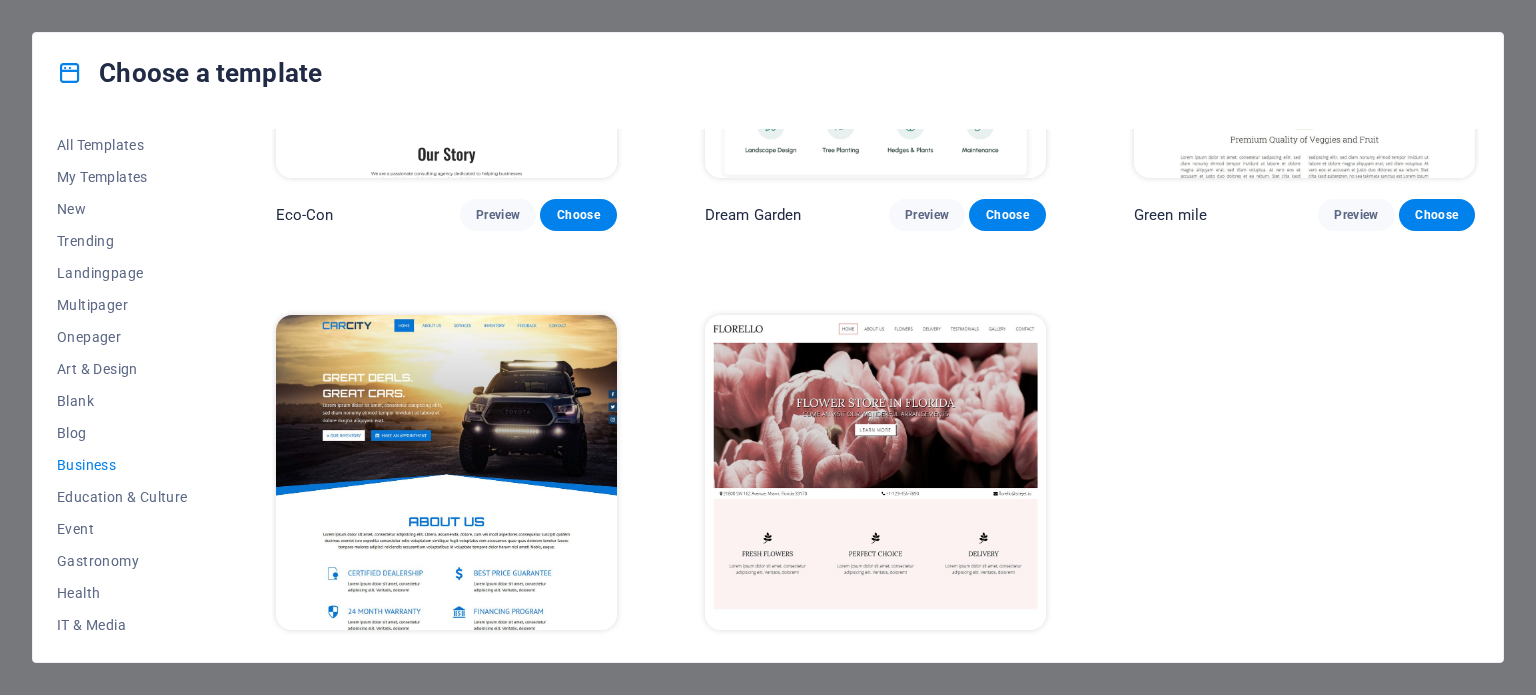 scroll, scrollTop: 308, scrollLeft: 0, axis: vertical 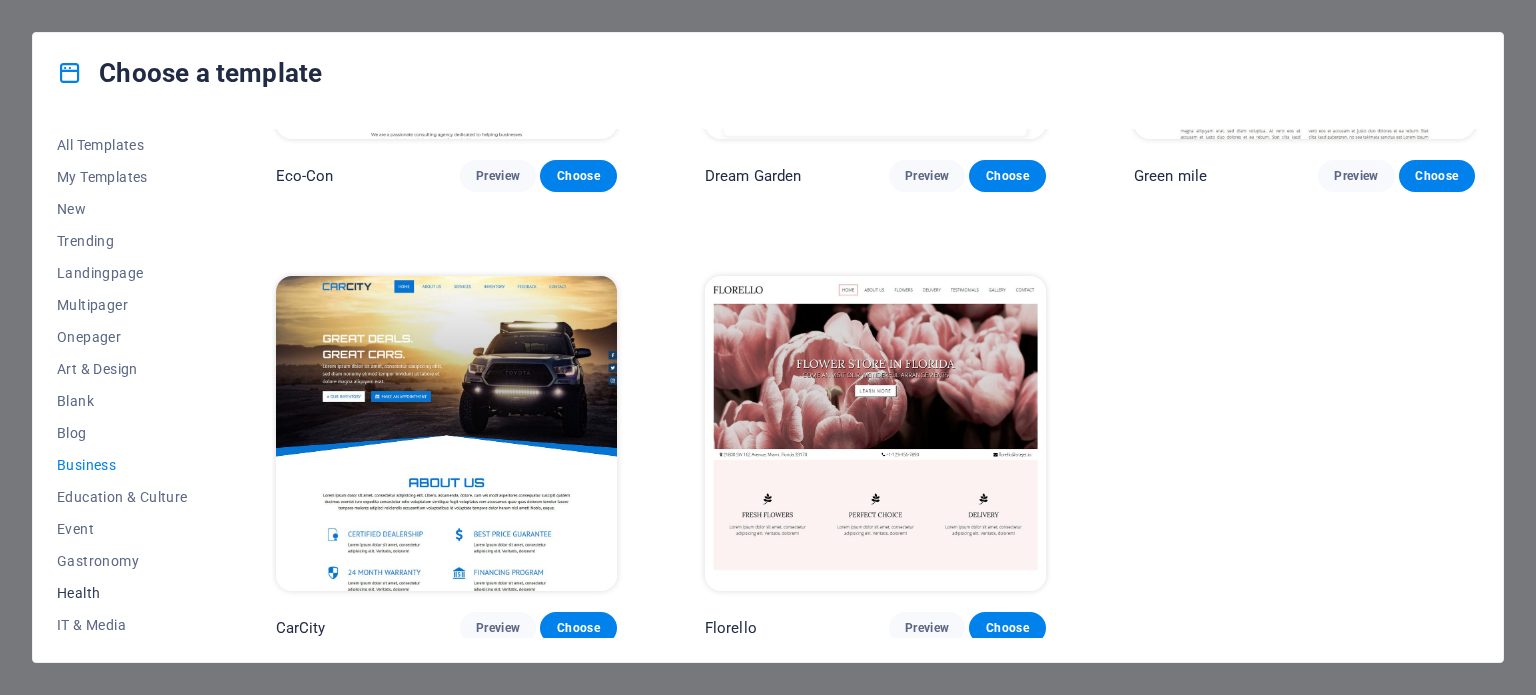 click on "Health" at bounding box center [122, 593] 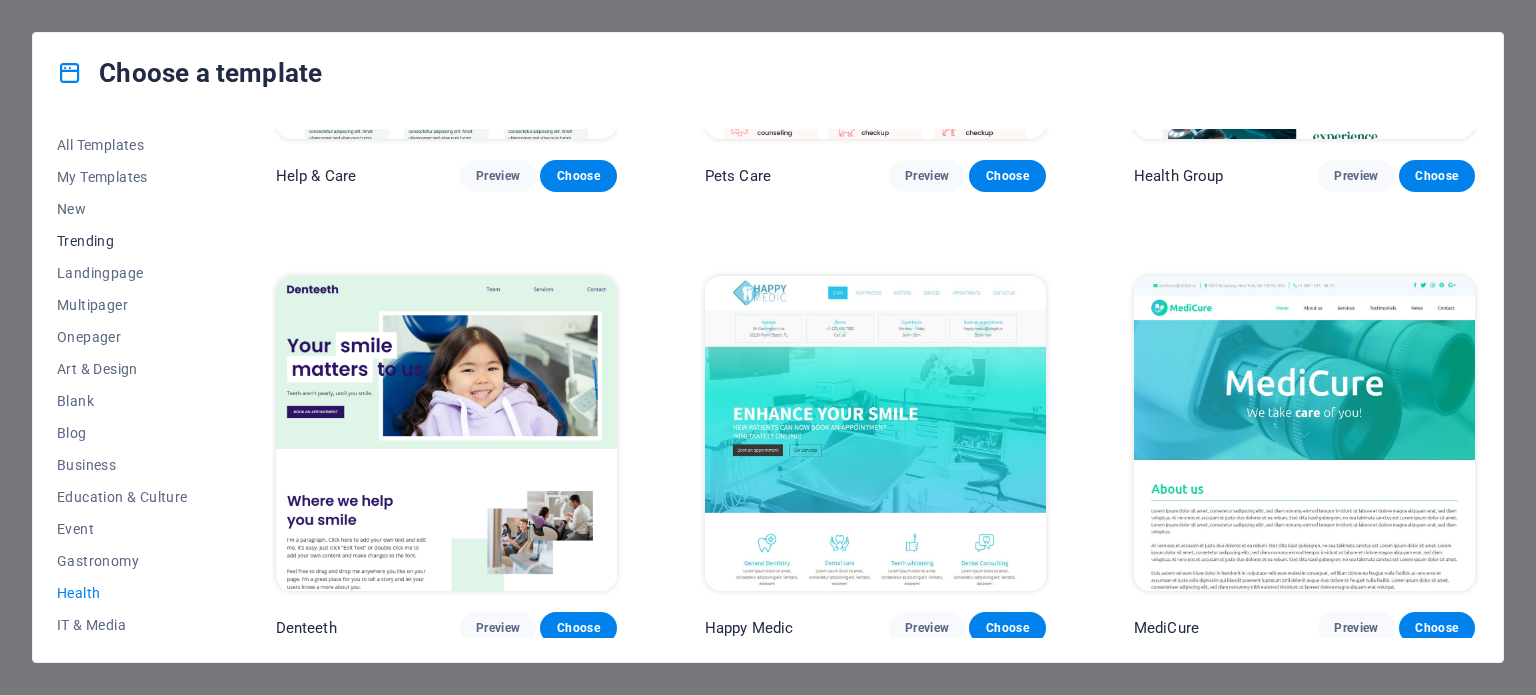 click on "Trending" at bounding box center (122, 241) 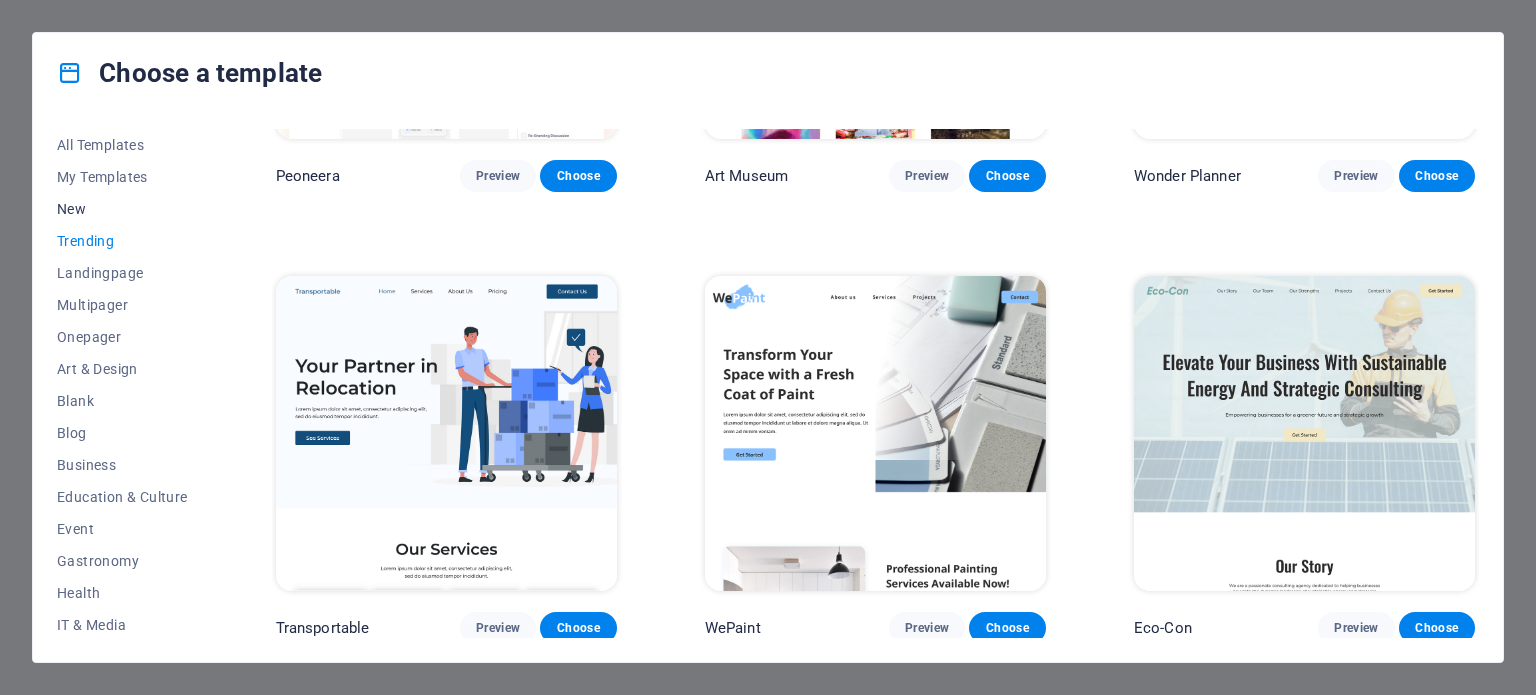 click on "New" at bounding box center (122, 209) 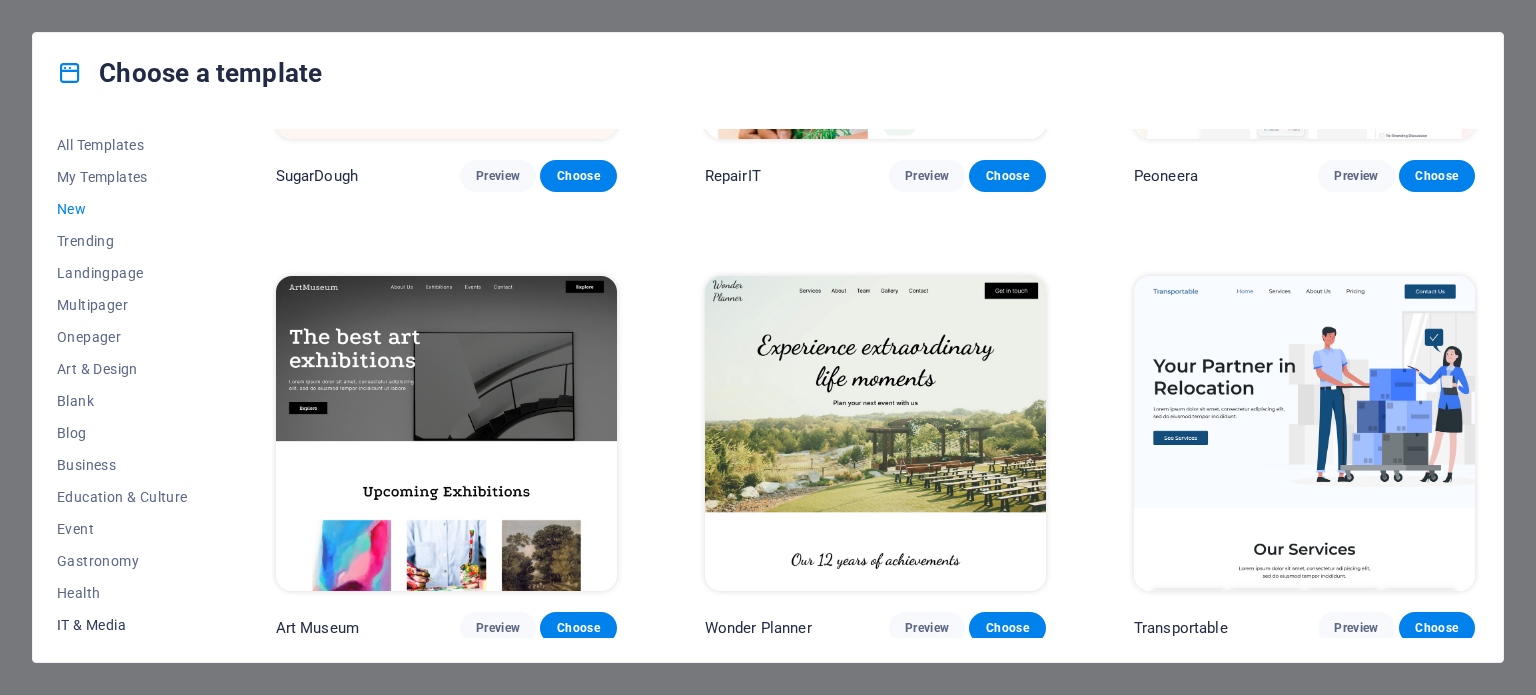 scroll, scrollTop: 200, scrollLeft: 0, axis: vertical 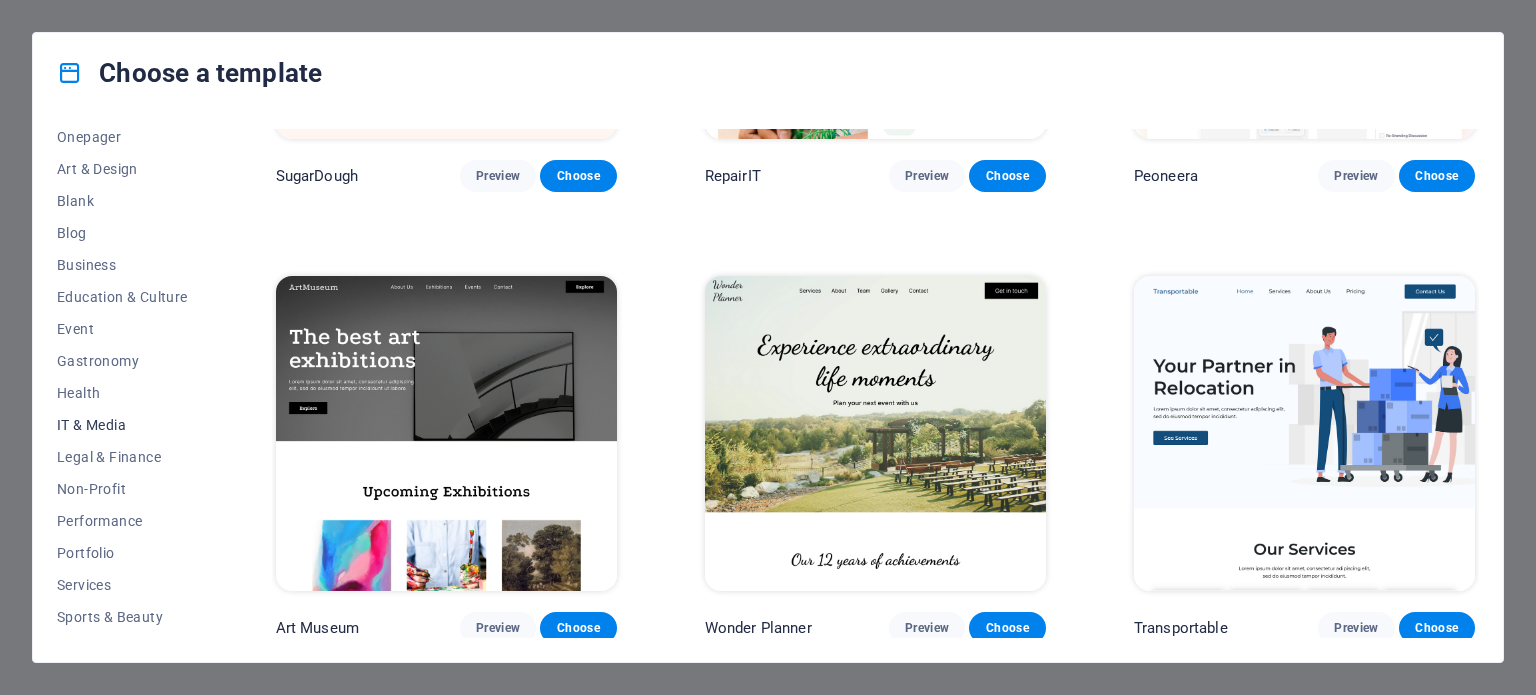 click on "IT & Media" at bounding box center (122, 425) 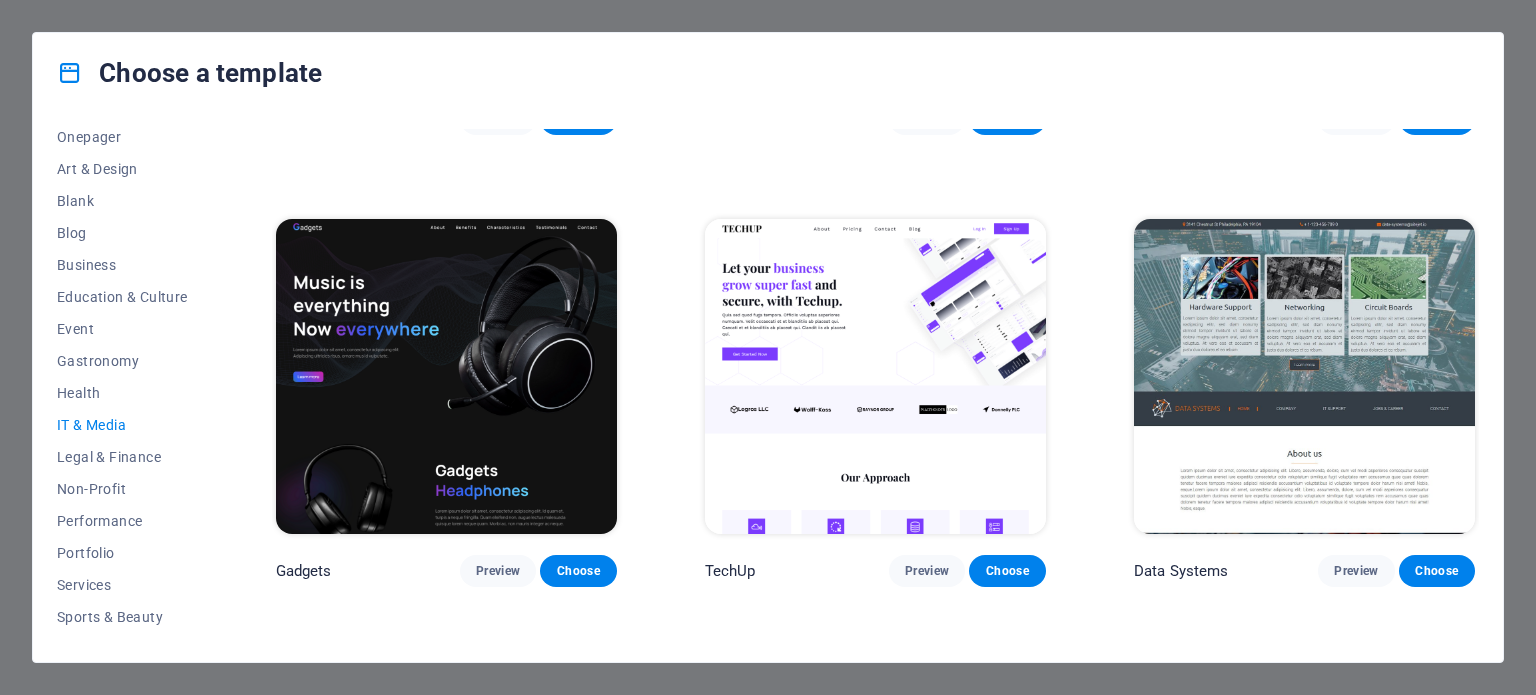 scroll, scrollTop: 408, scrollLeft: 0, axis: vertical 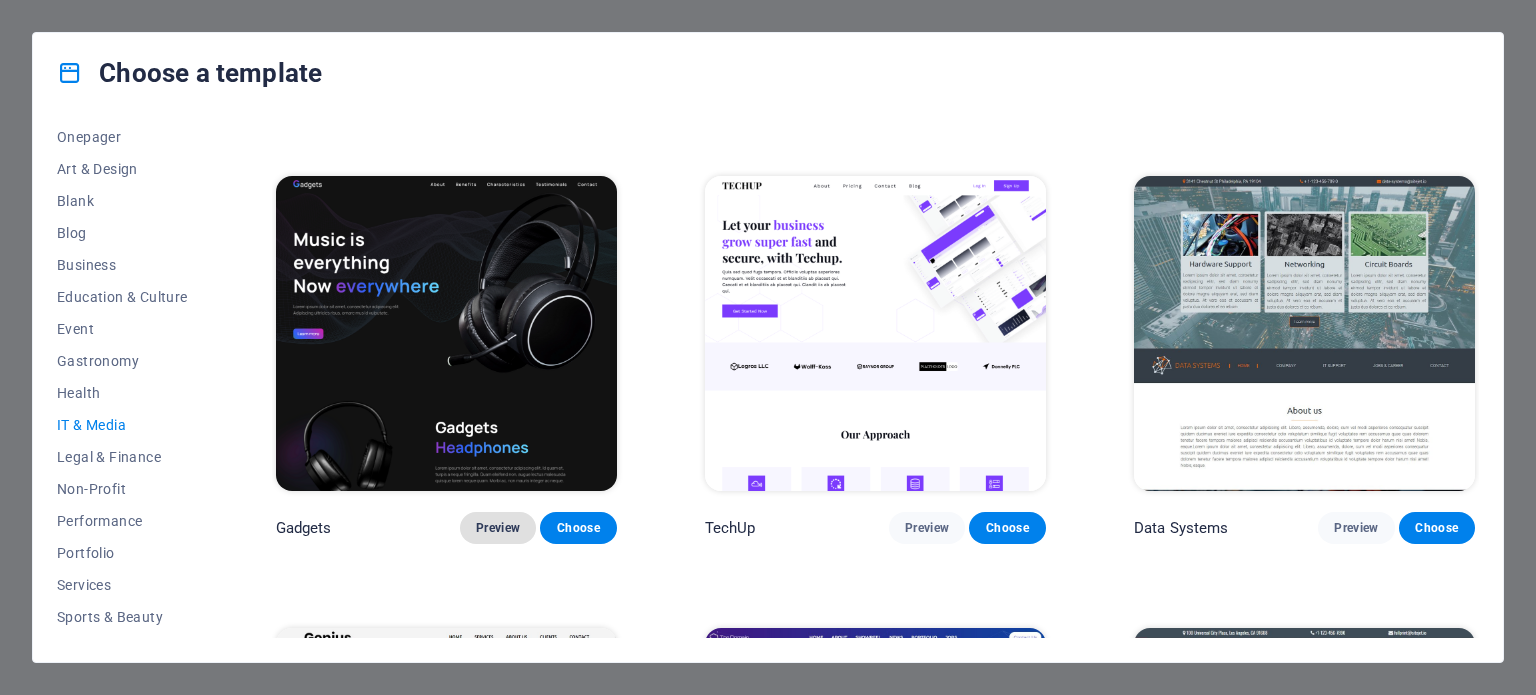 click on "Preview" at bounding box center [498, 528] 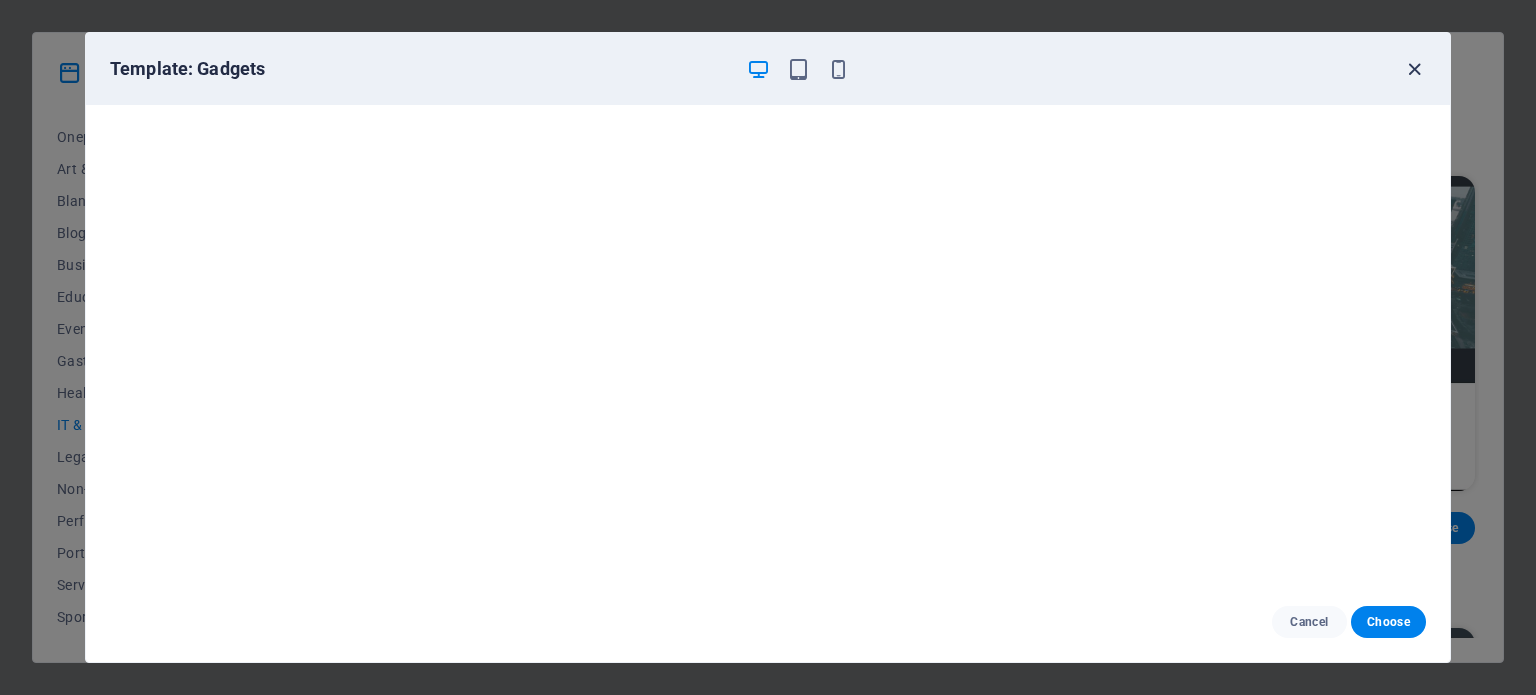click at bounding box center (1414, 69) 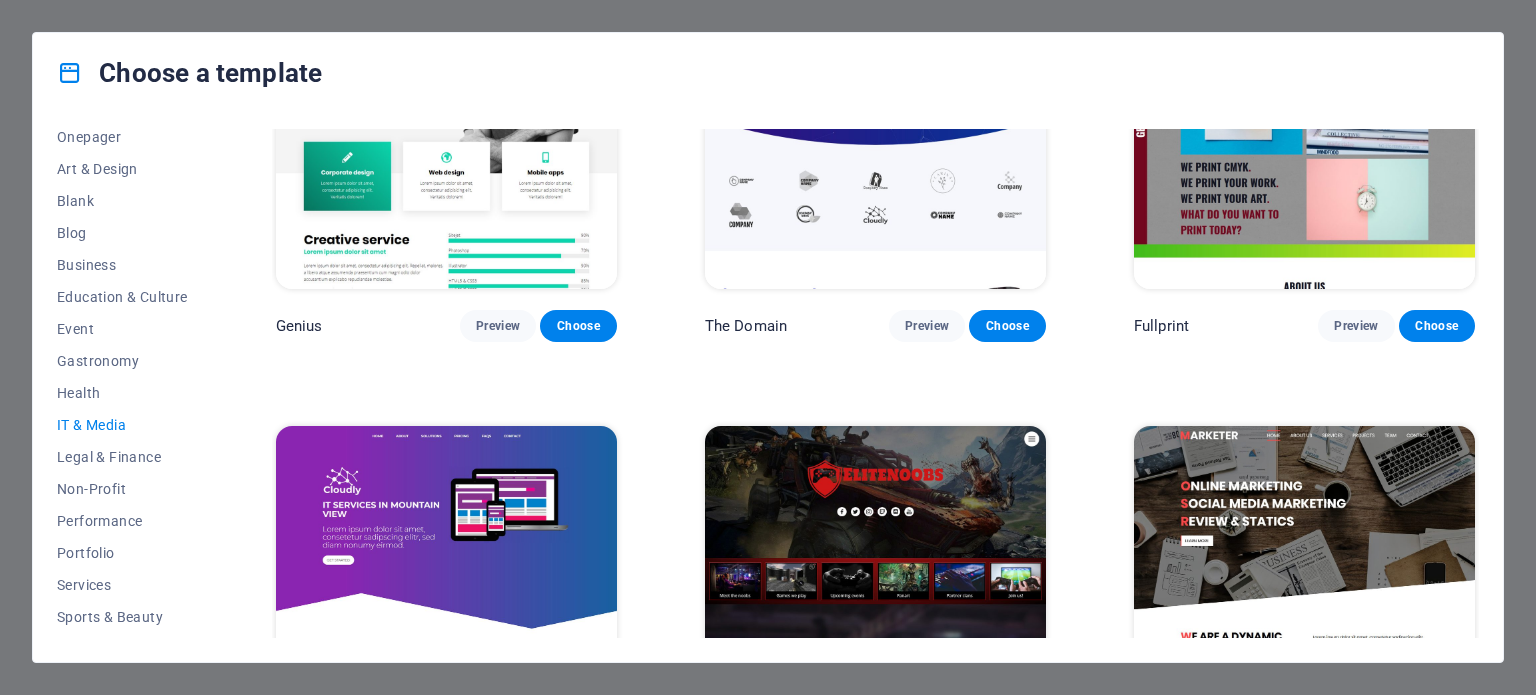 scroll, scrollTop: 1208, scrollLeft: 0, axis: vertical 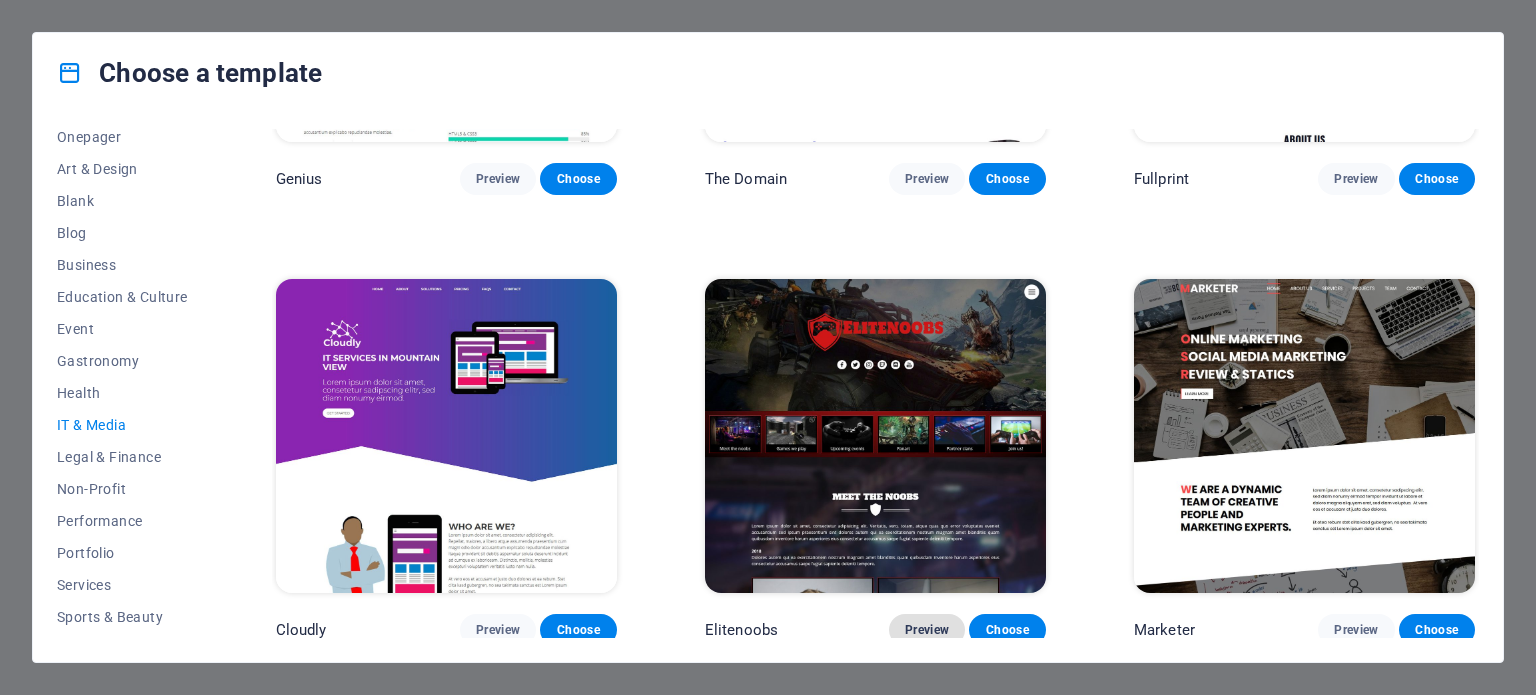 click on "Preview" at bounding box center (927, 630) 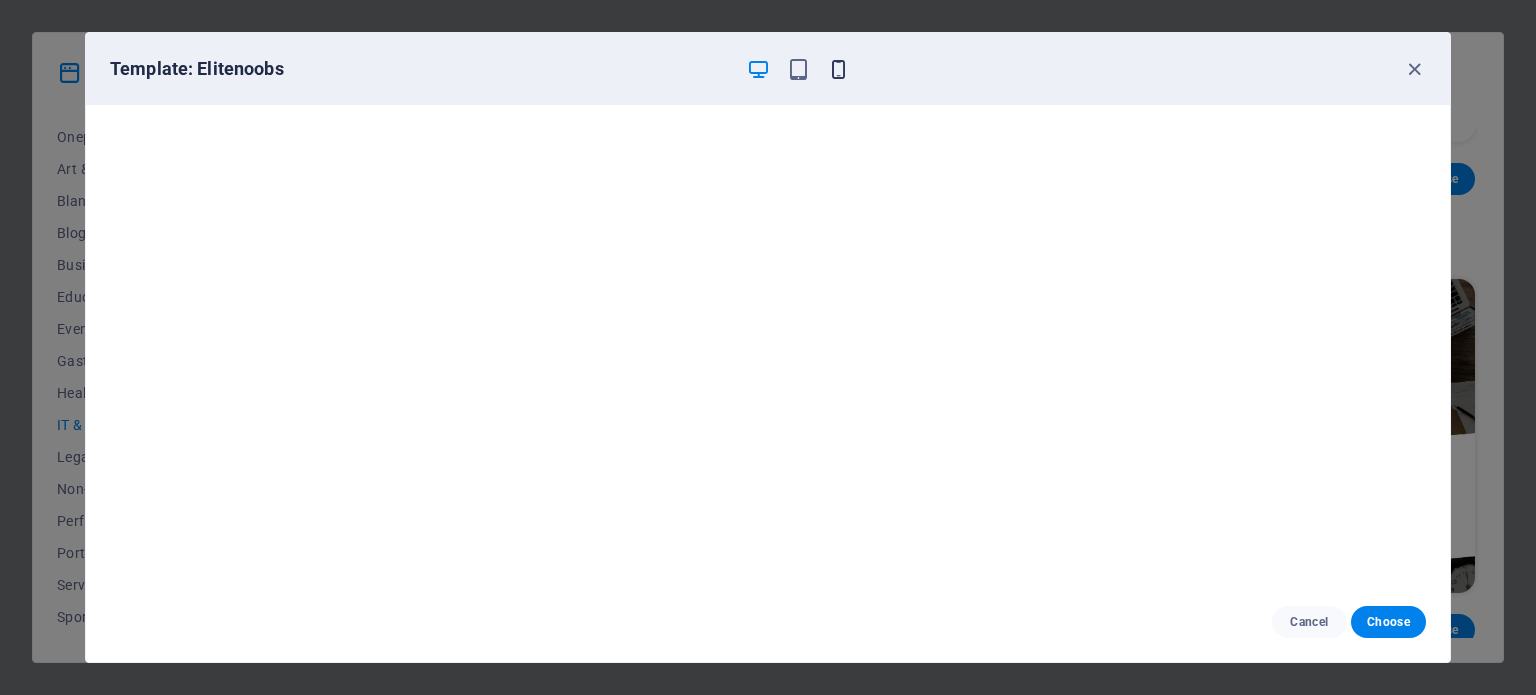 click at bounding box center (838, 69) 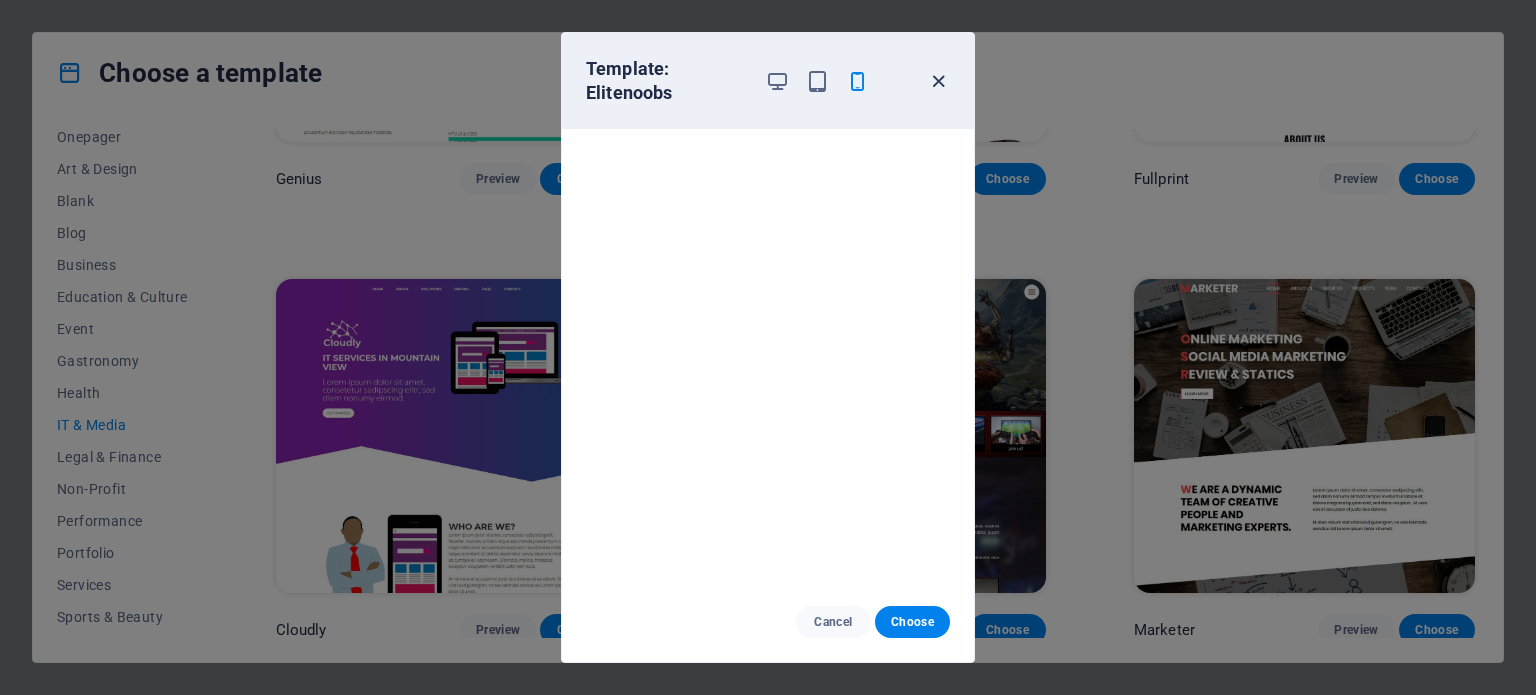 click at bounding box center (938, 81) 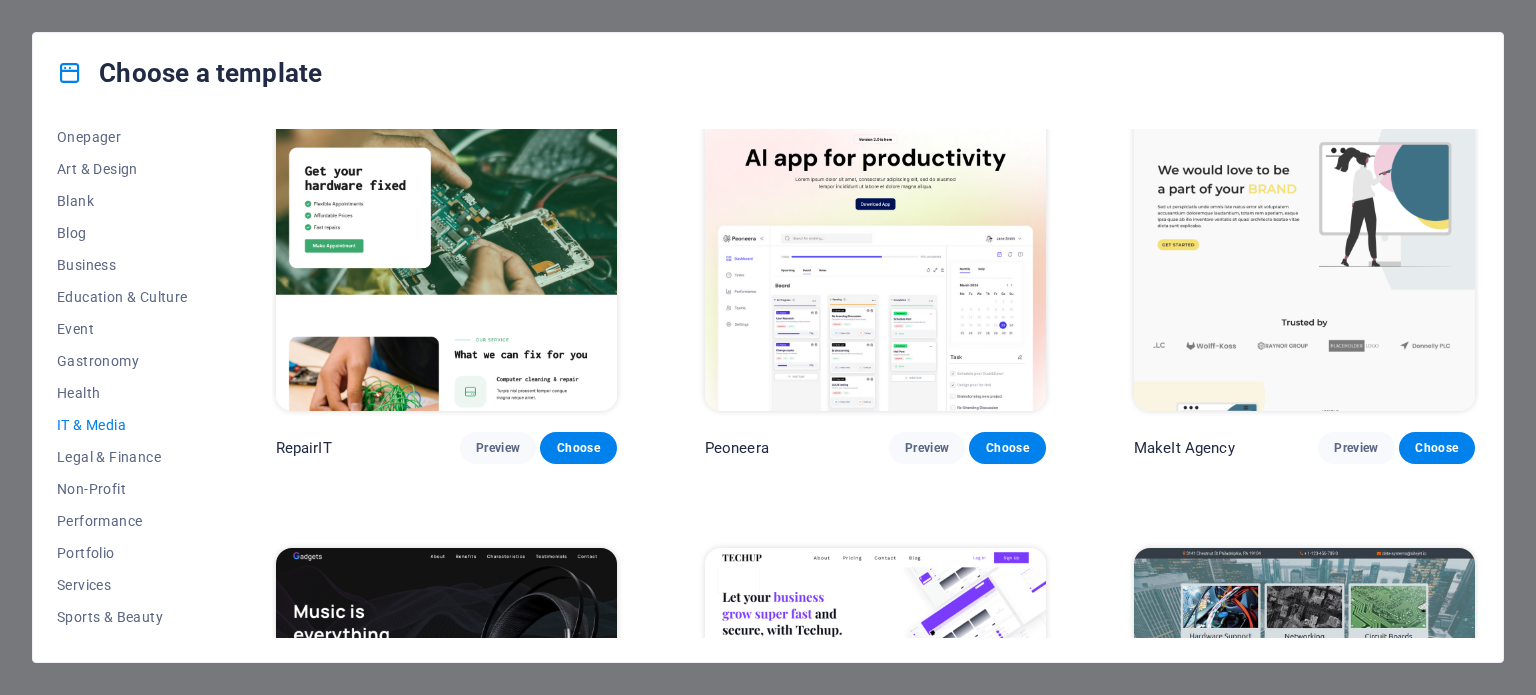 scroll, scrollTop: 0, scrollLeft: 0, axis: both 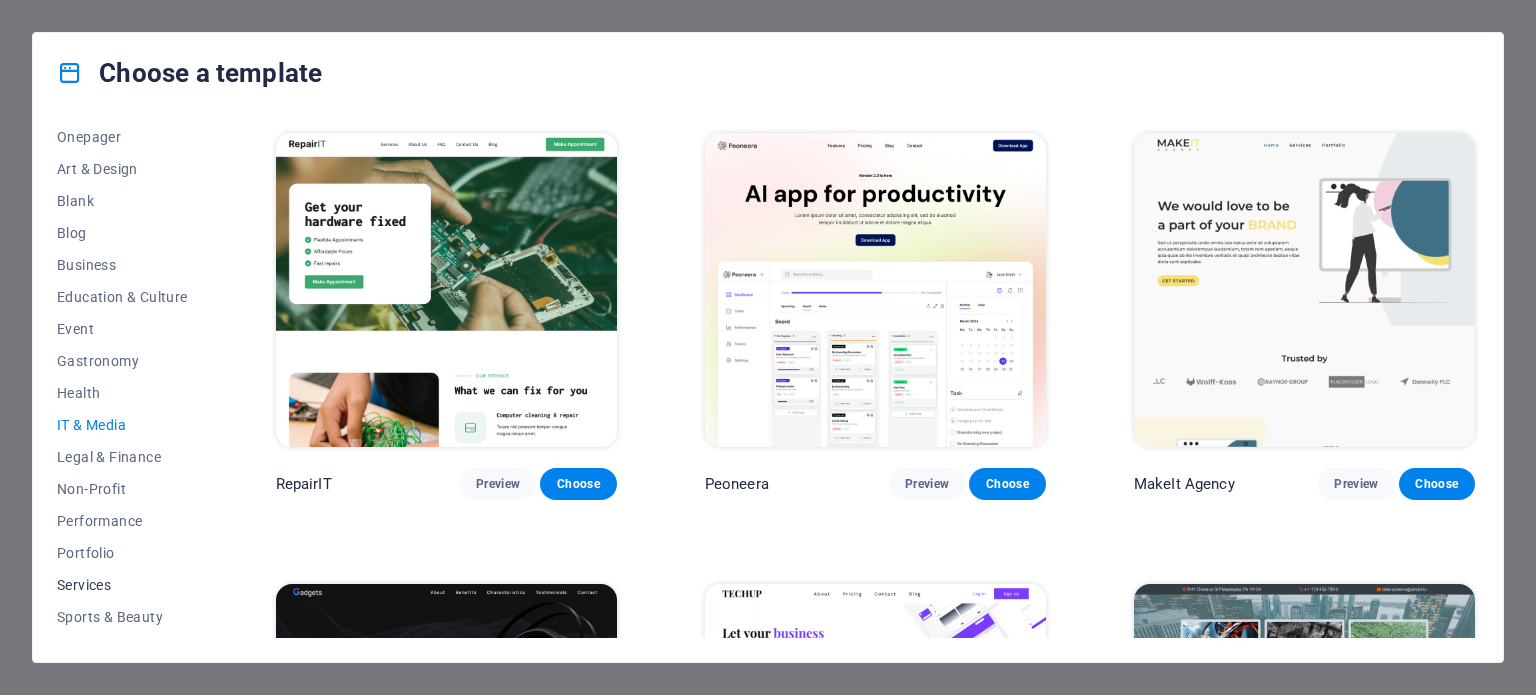 click on "Services" at bounding box center (122, 585) 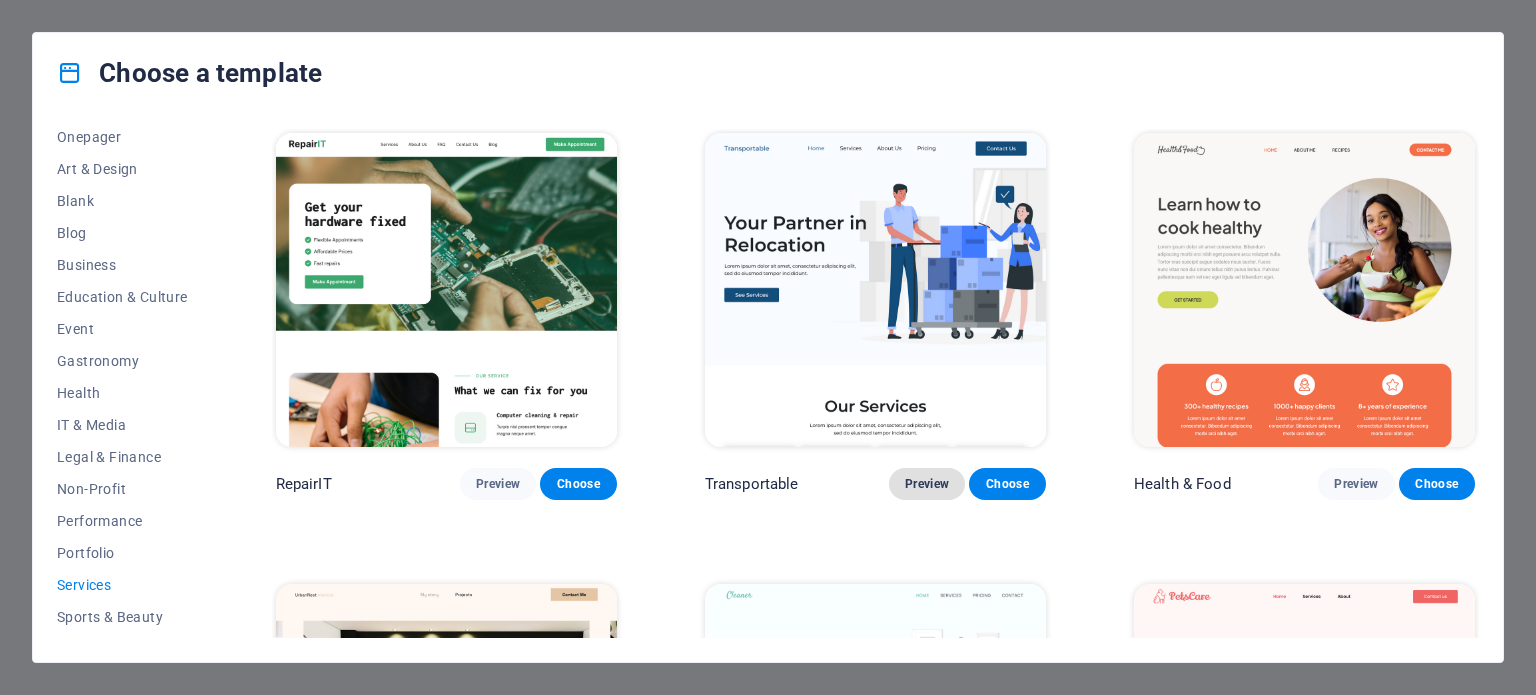 click on "Preview" at bounding box center [927, 484] 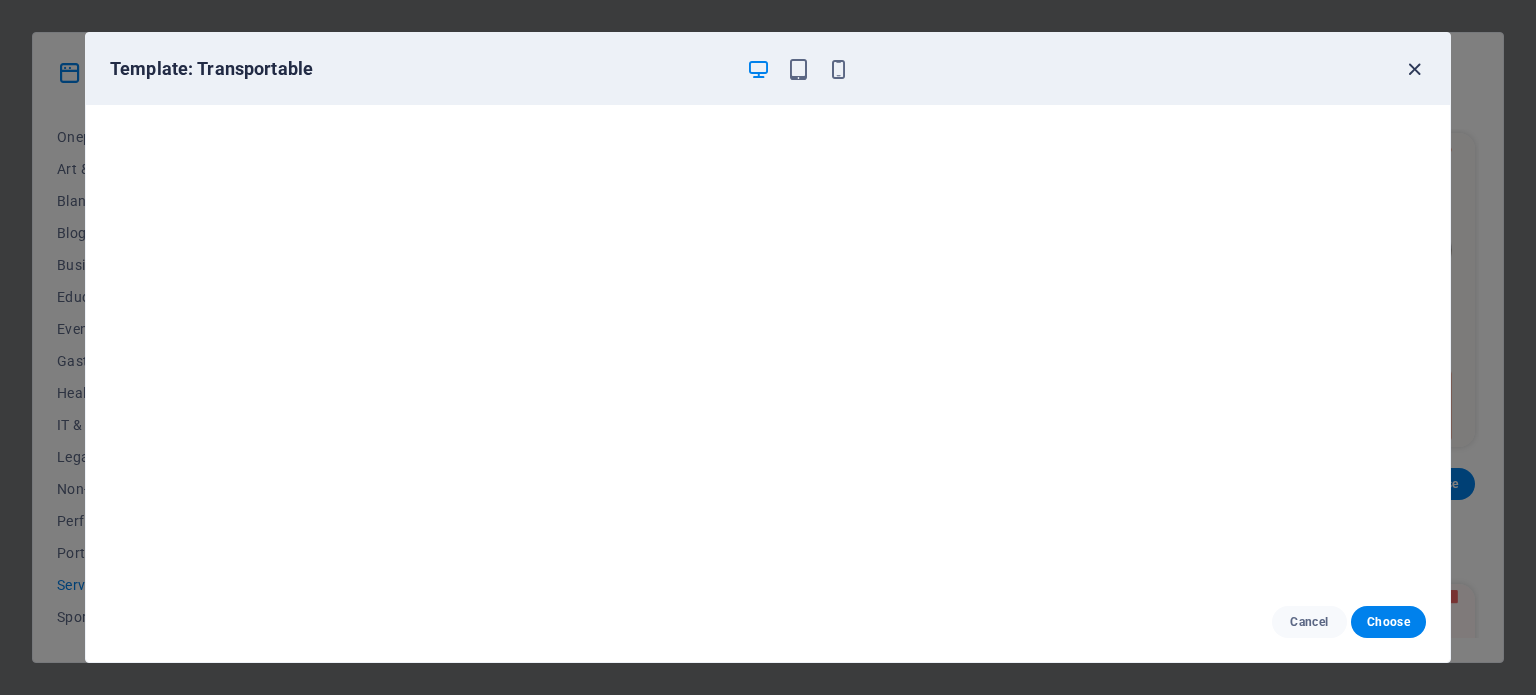 click at bounding box center (1414, 69) 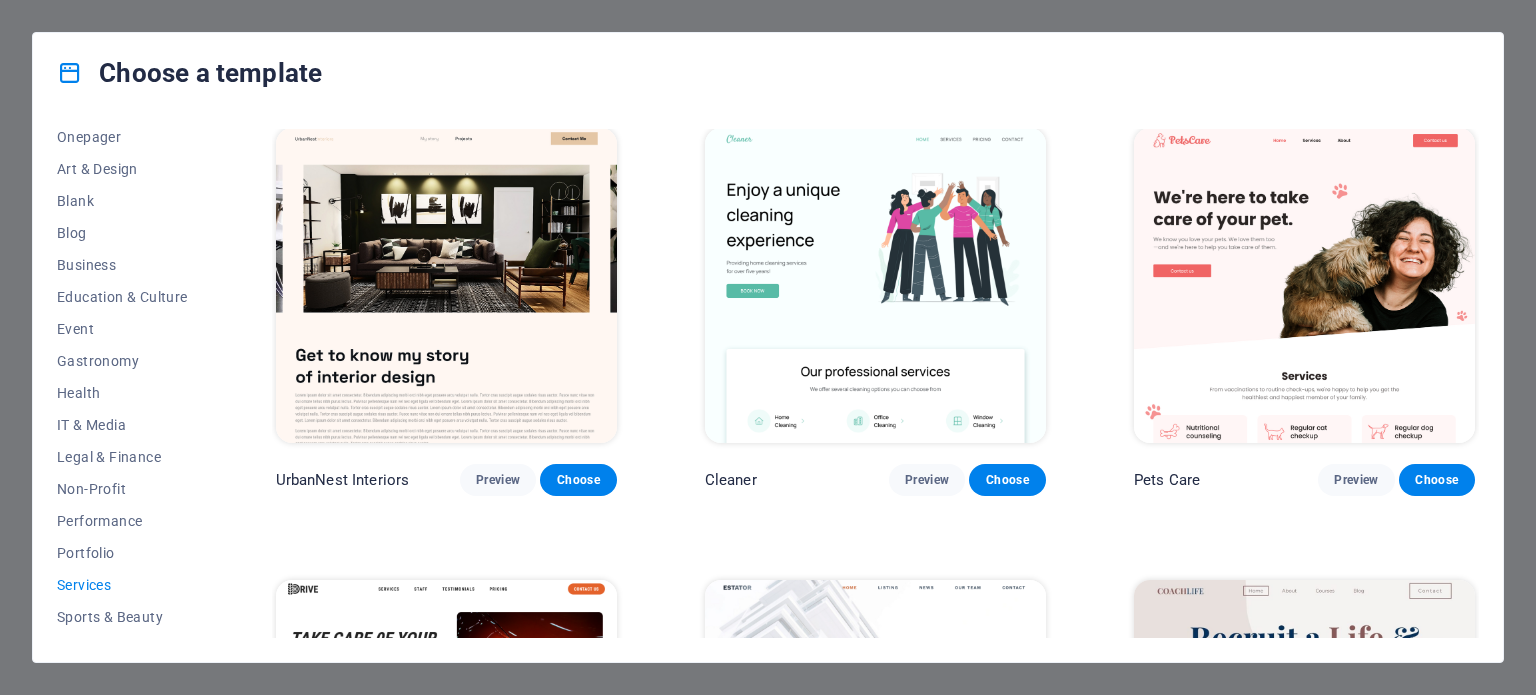 scroll, scrollTop: 0, scrollLeft: 0, axis: both 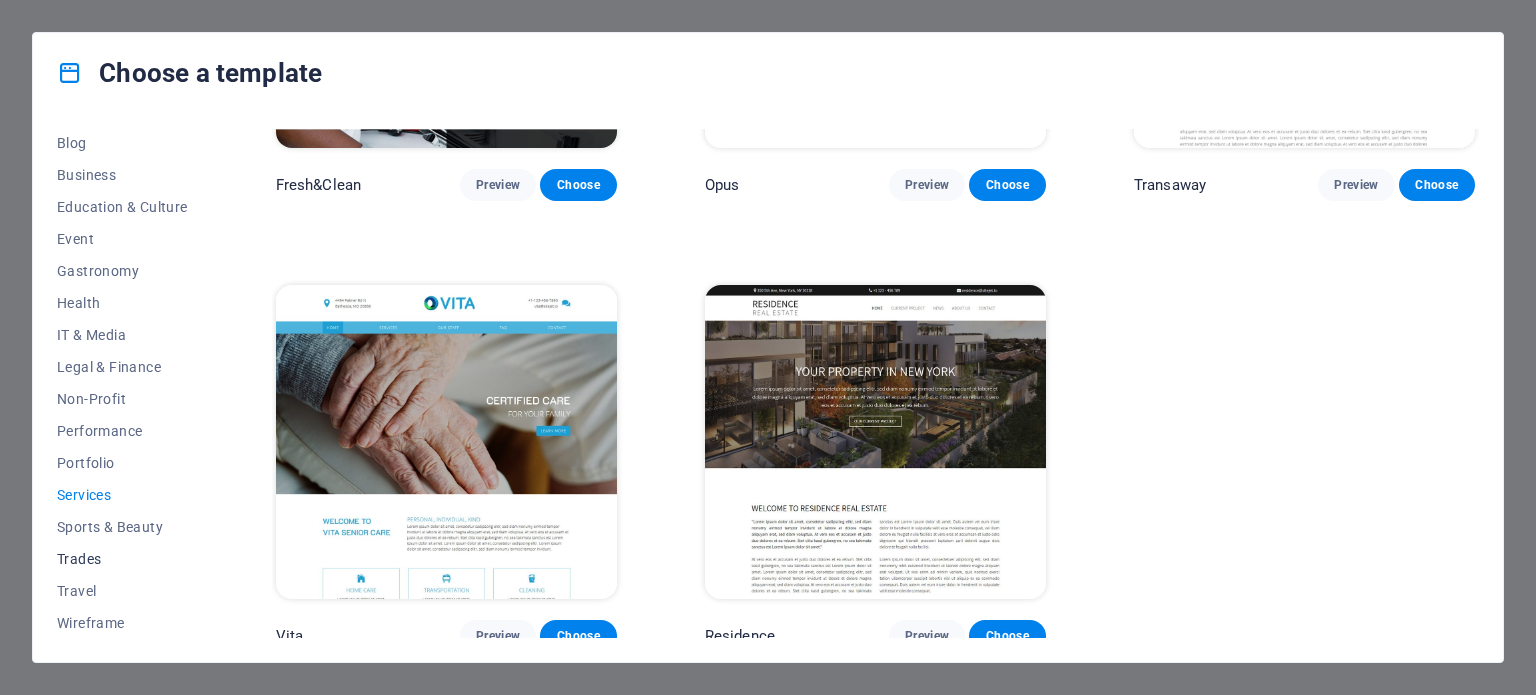 click on "Trades" at bounding box center [122, 559] 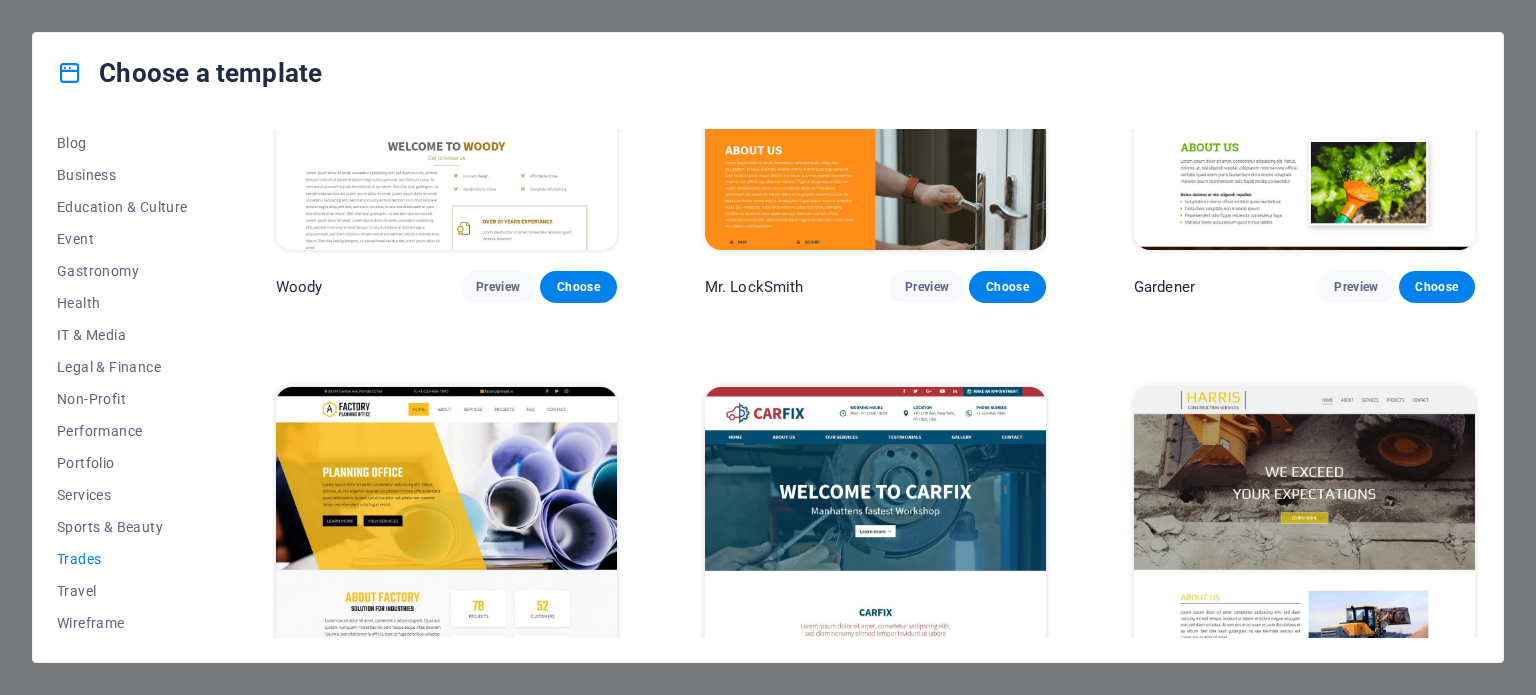 scroll, scrollTop: 758, scrollLeft: 0, axis: vertical 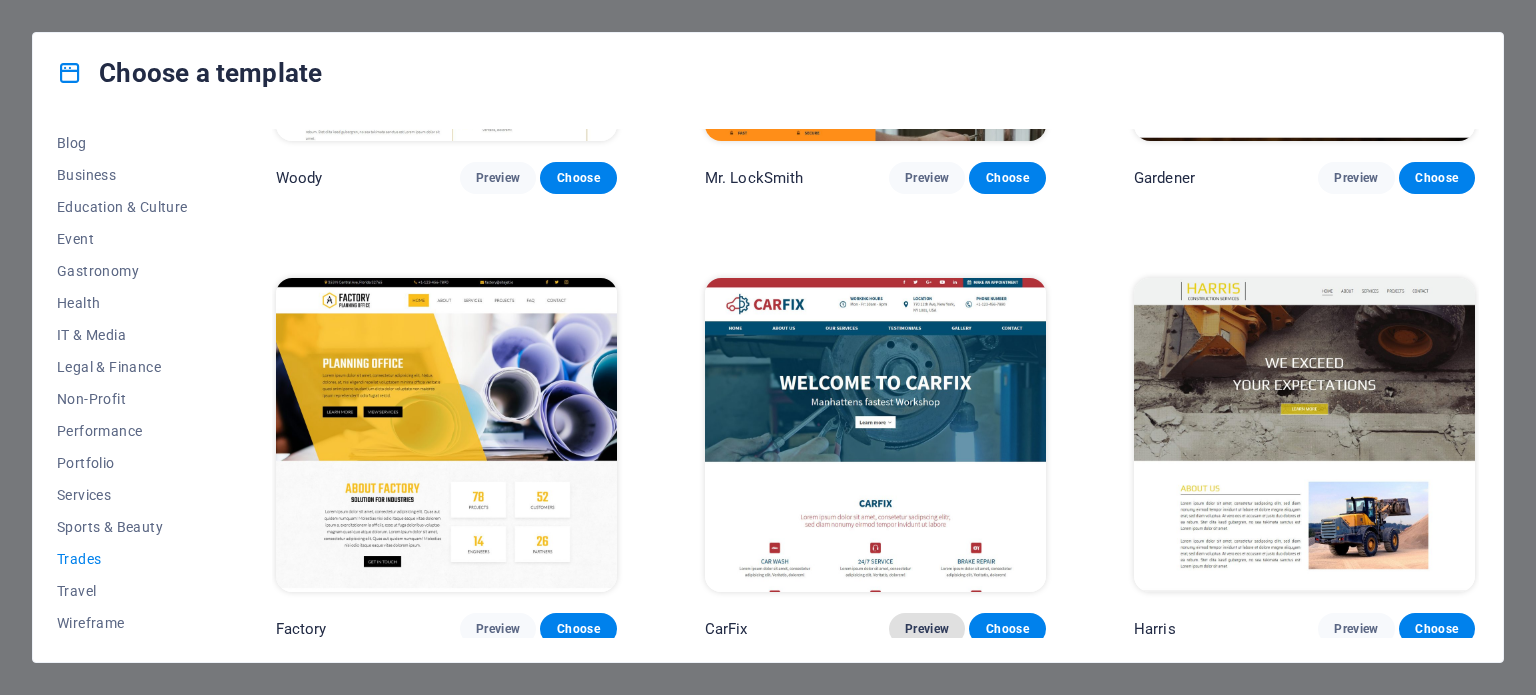click on "Preview" at bounding box center (927, 629) 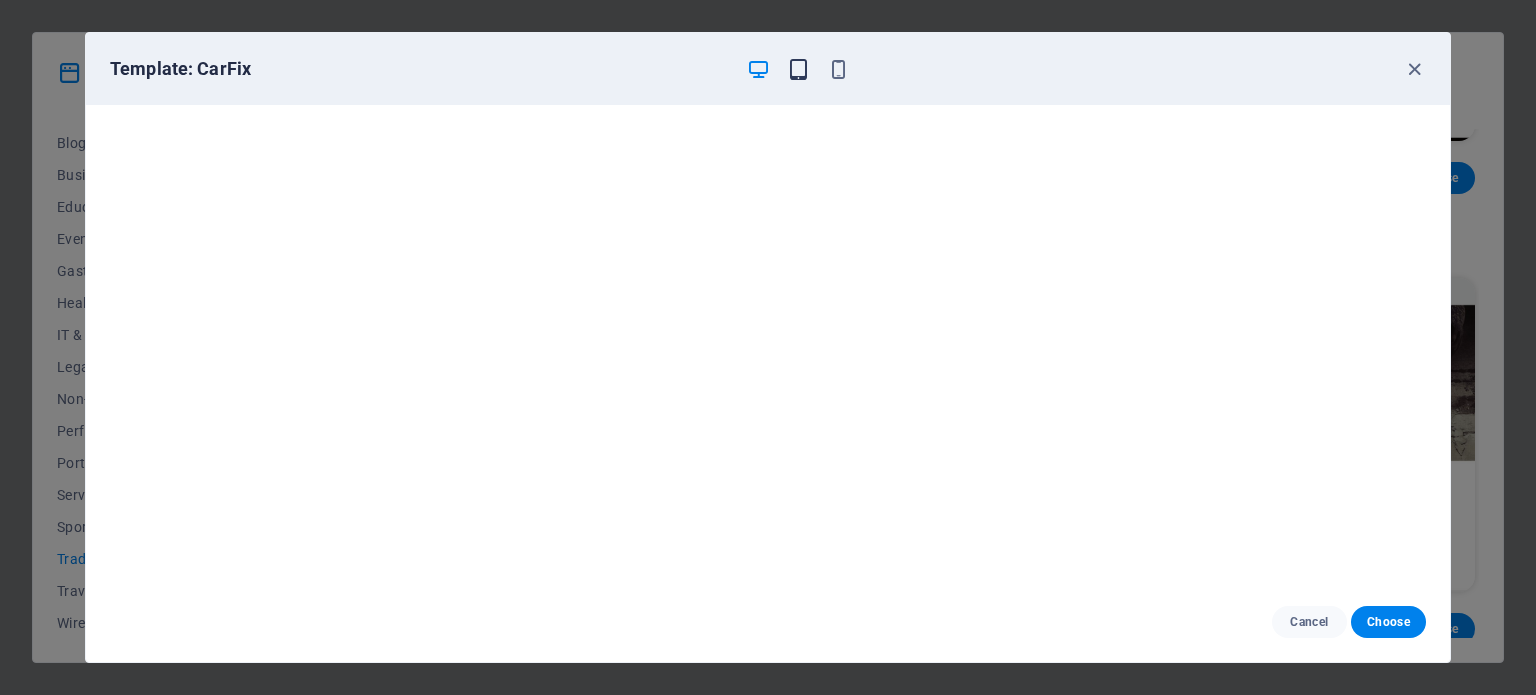 click at bounding box center [798, 69] 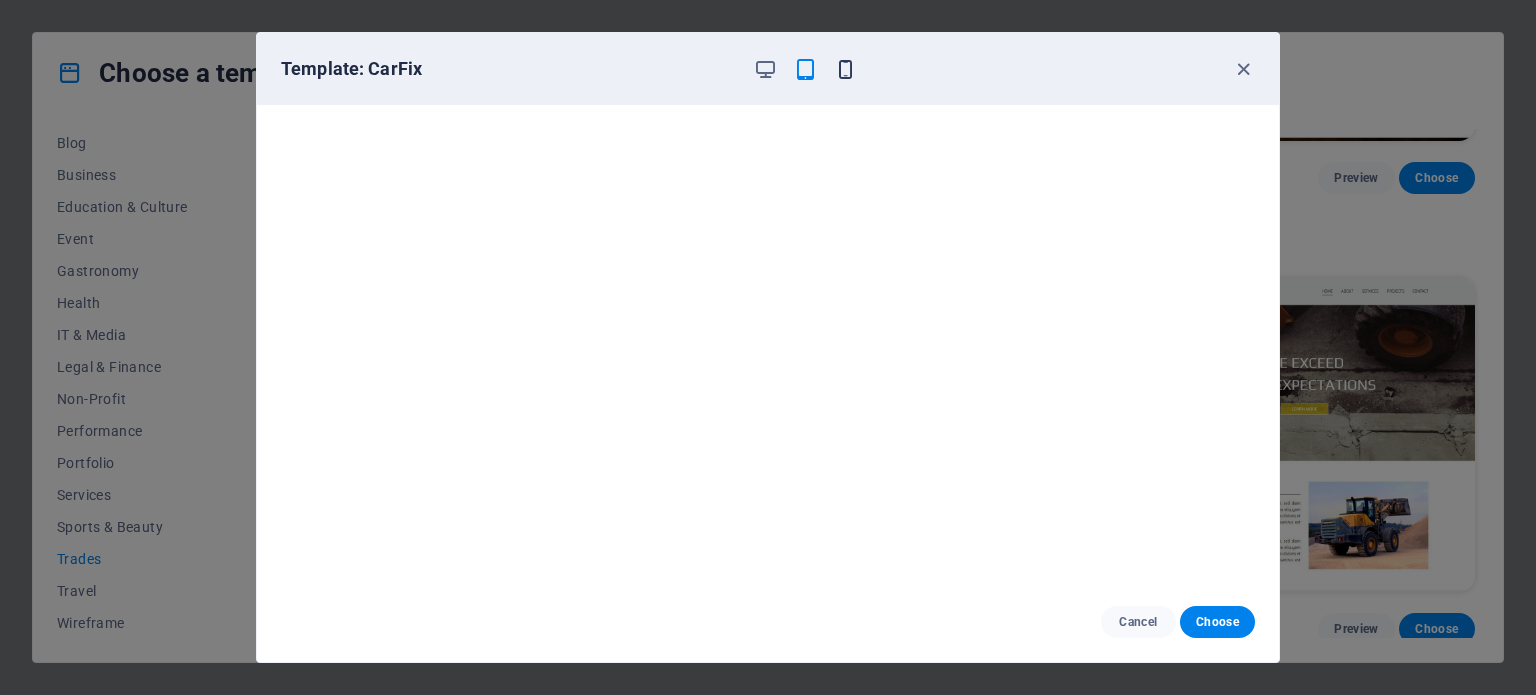 click at bounding box center (845, 69) 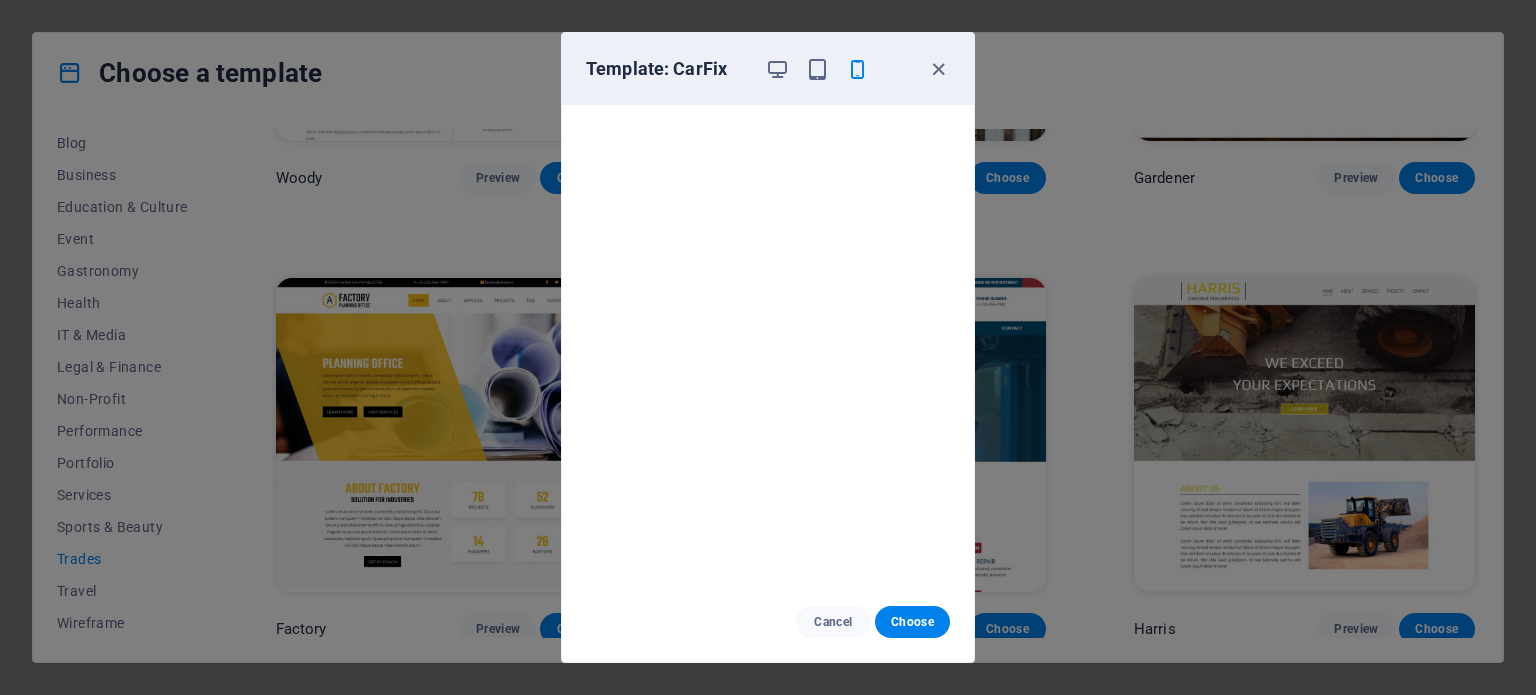scroll, scrollTop: 5, scrollLeft: 0, axis: vertical 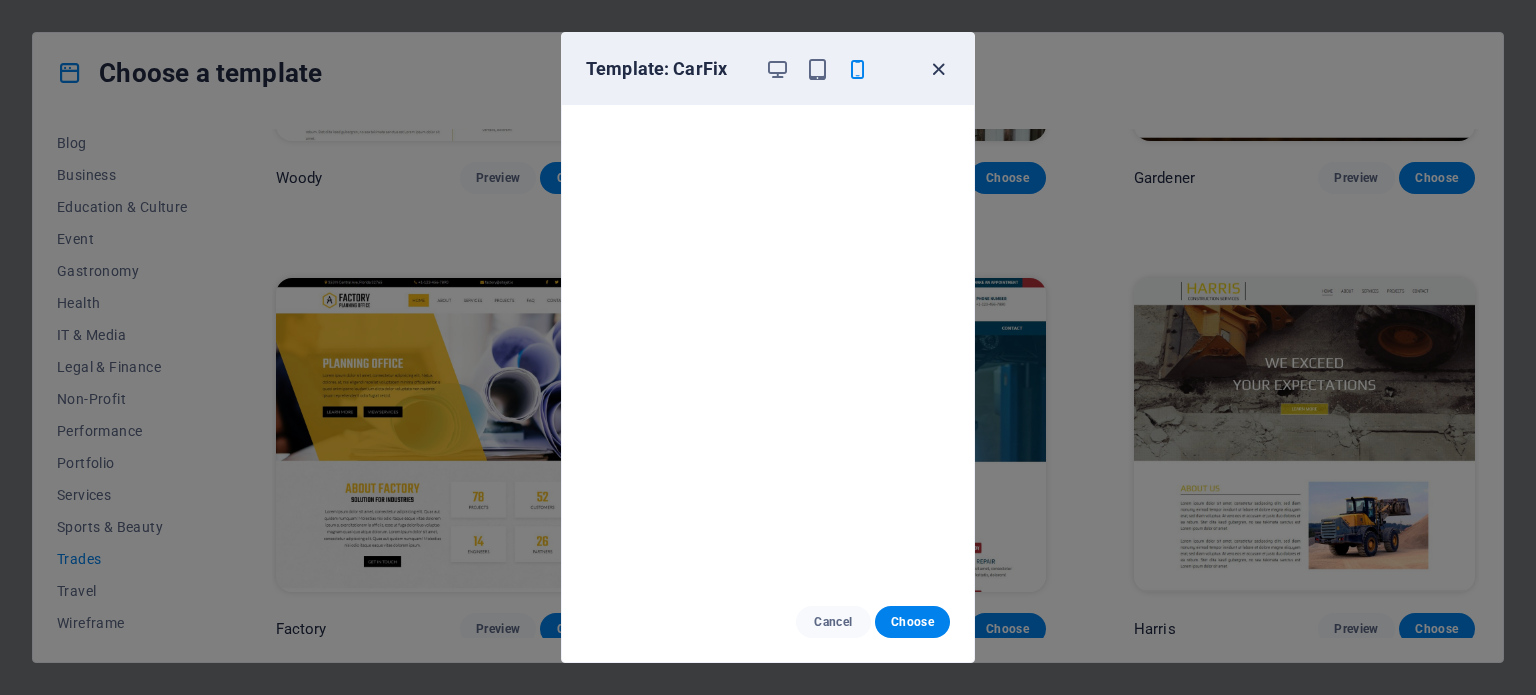 click at bounding box center [938, 69] 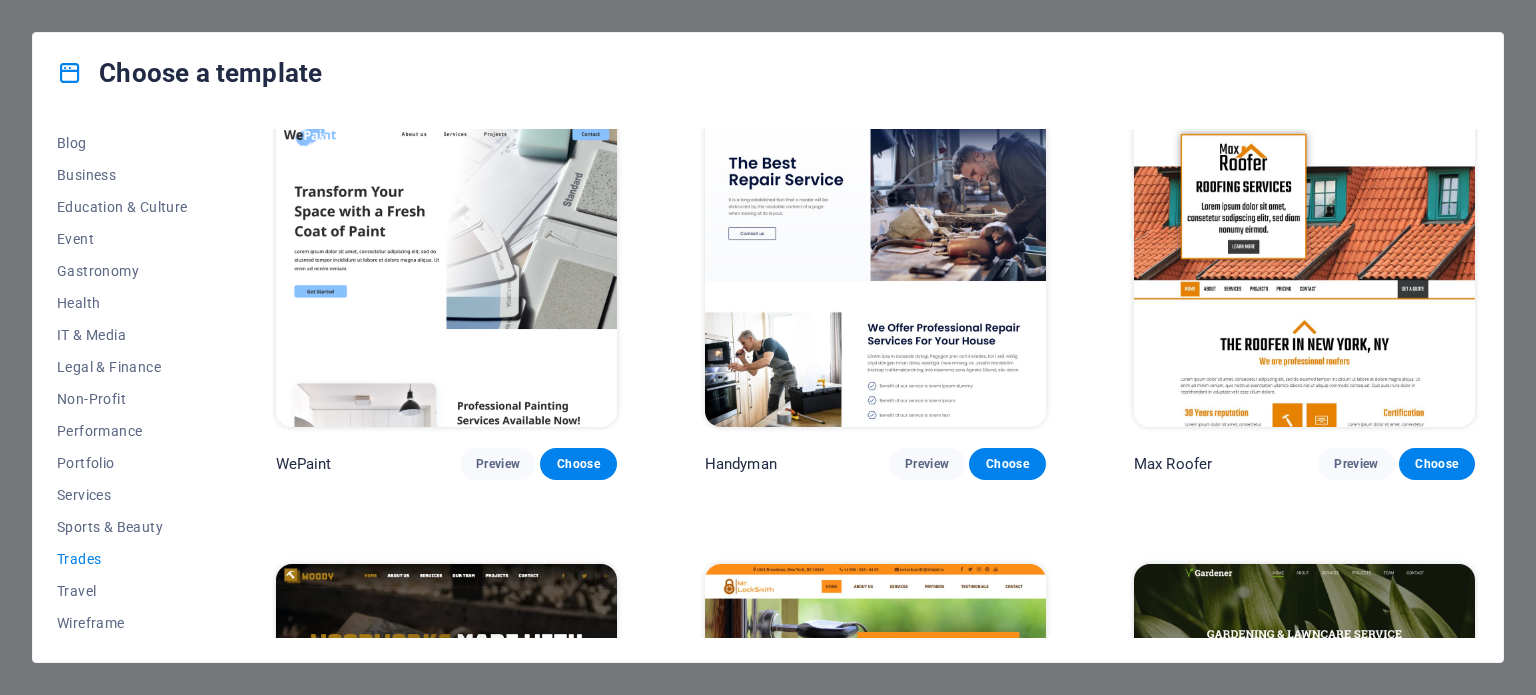 scroll, scrollTop: 0, scrollLeft: 0, axis: both 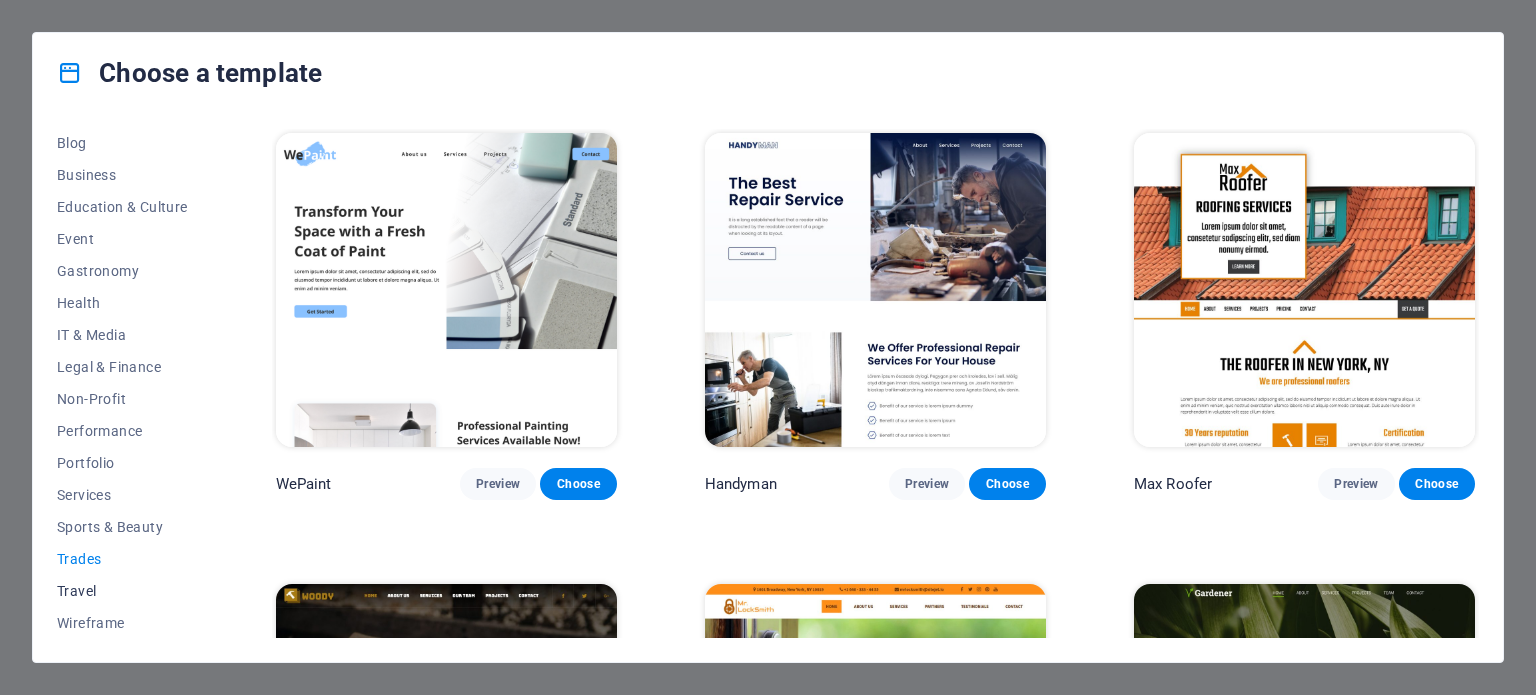 click on "Travel" at bounding box center [122, 591] 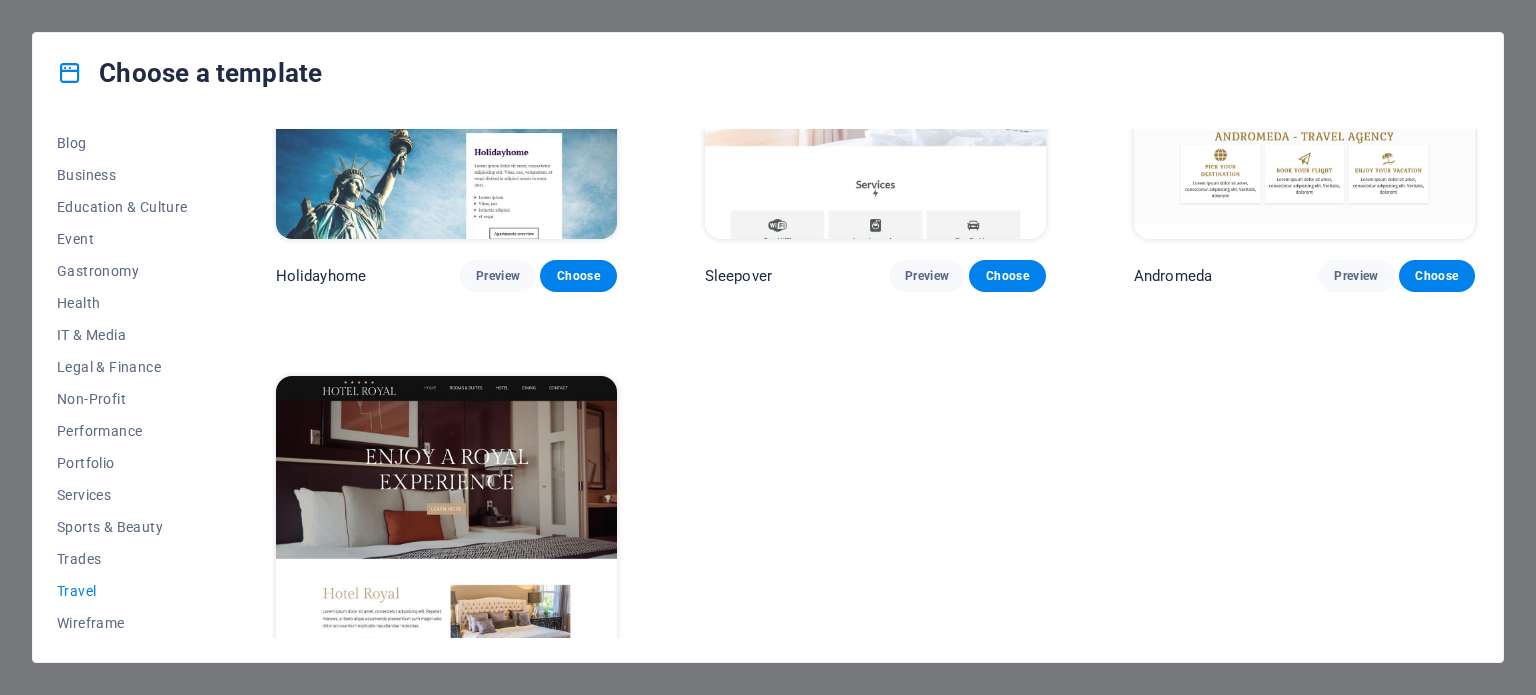 scroll, scrollTop: 758, scrollLeft: 0, axis: vertical 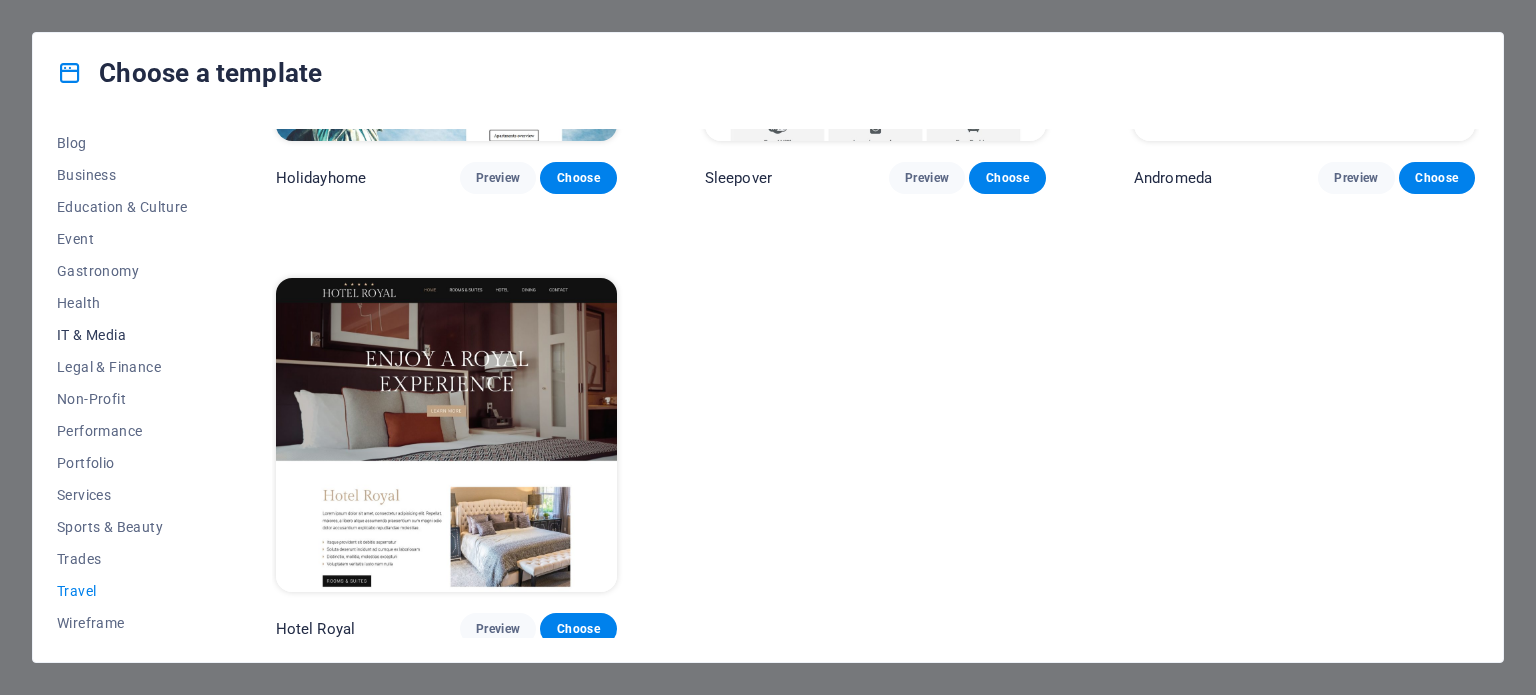 click on "IT & Media" at bounding box center (122, 335) 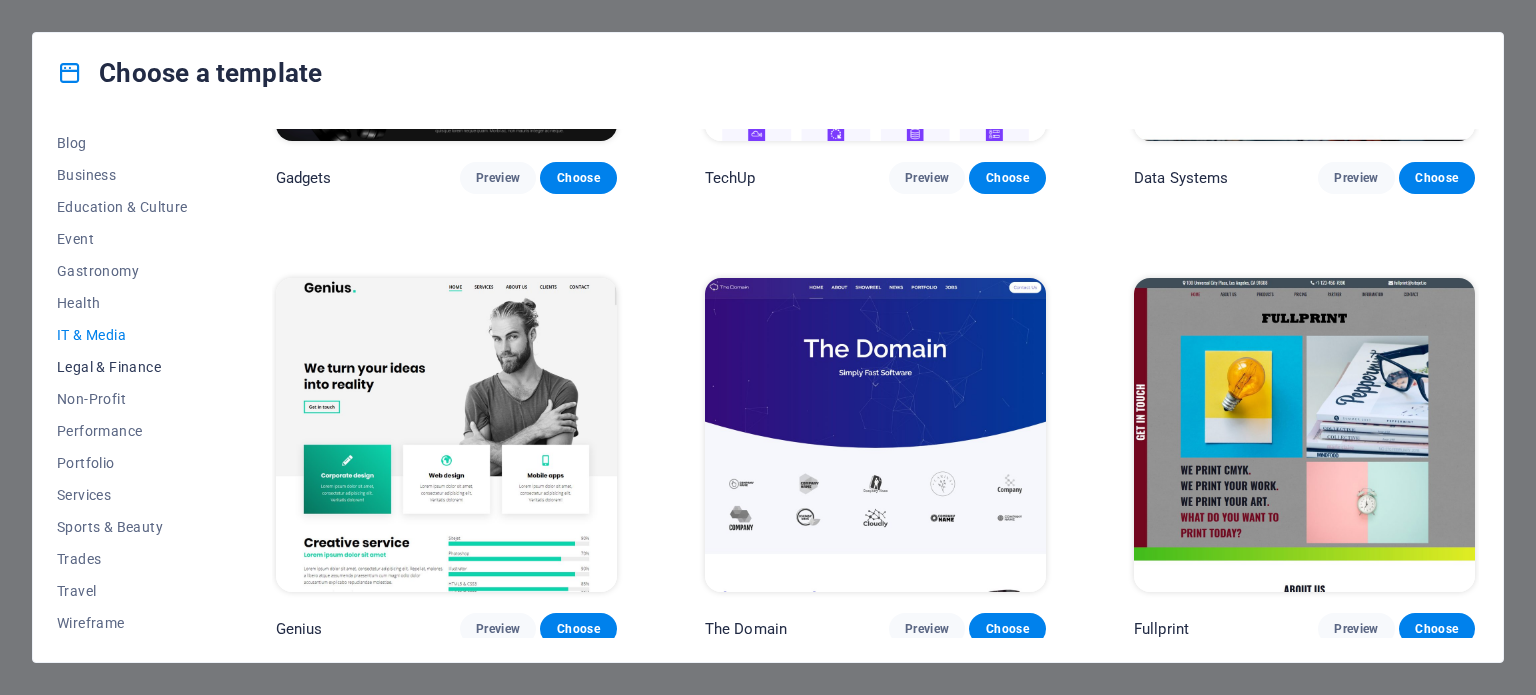 click on "Legal & Finance" at bounding box center [122, 367] 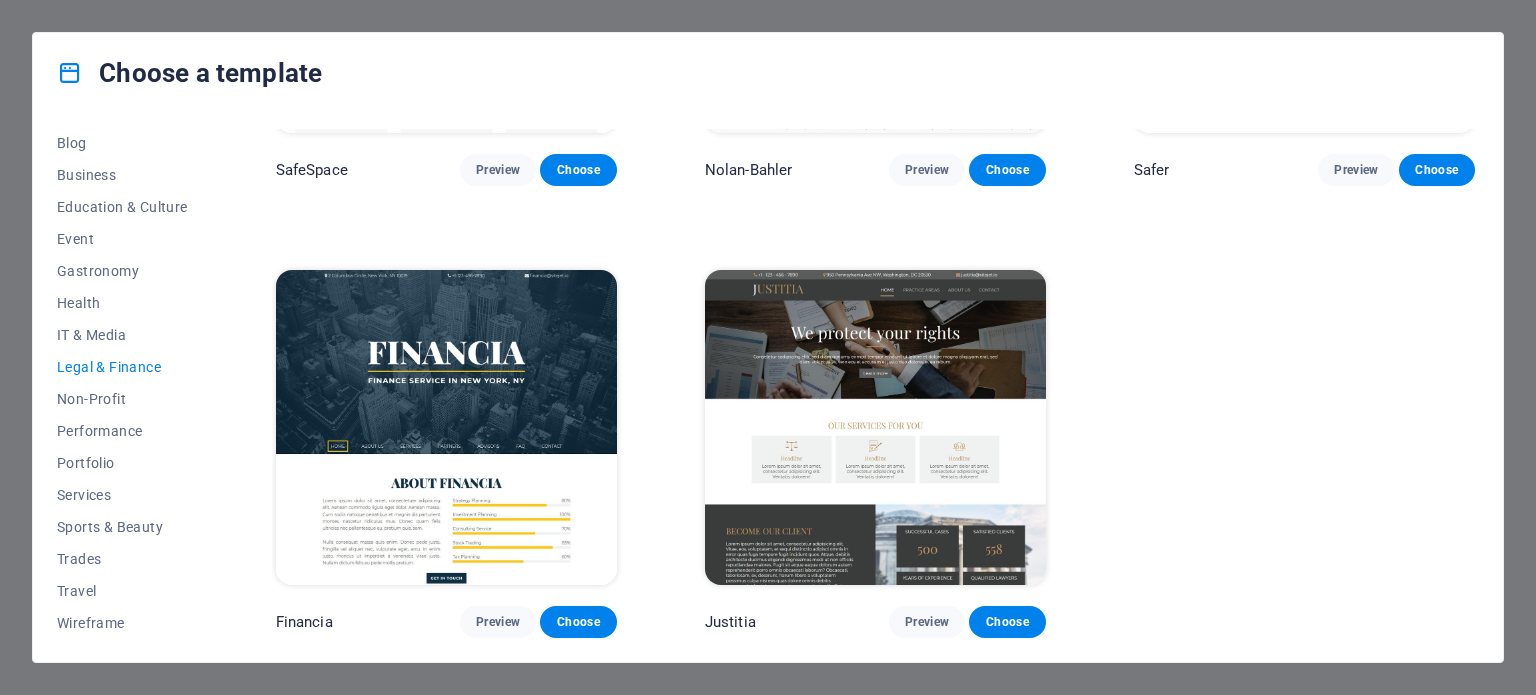 scroll, scrollTop: 0, scrollLeft: 0, axis: both 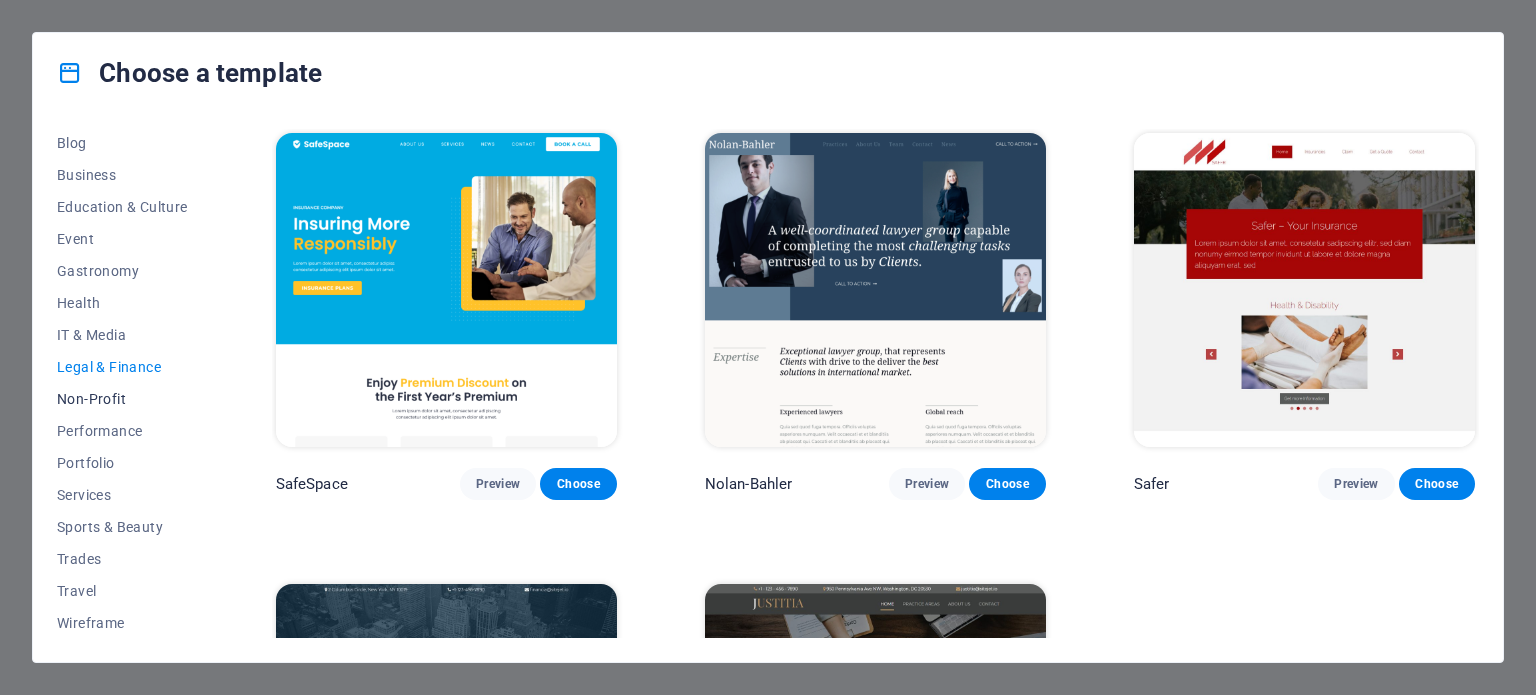 click on "Non-Profit" at bounding box center [122, 399] 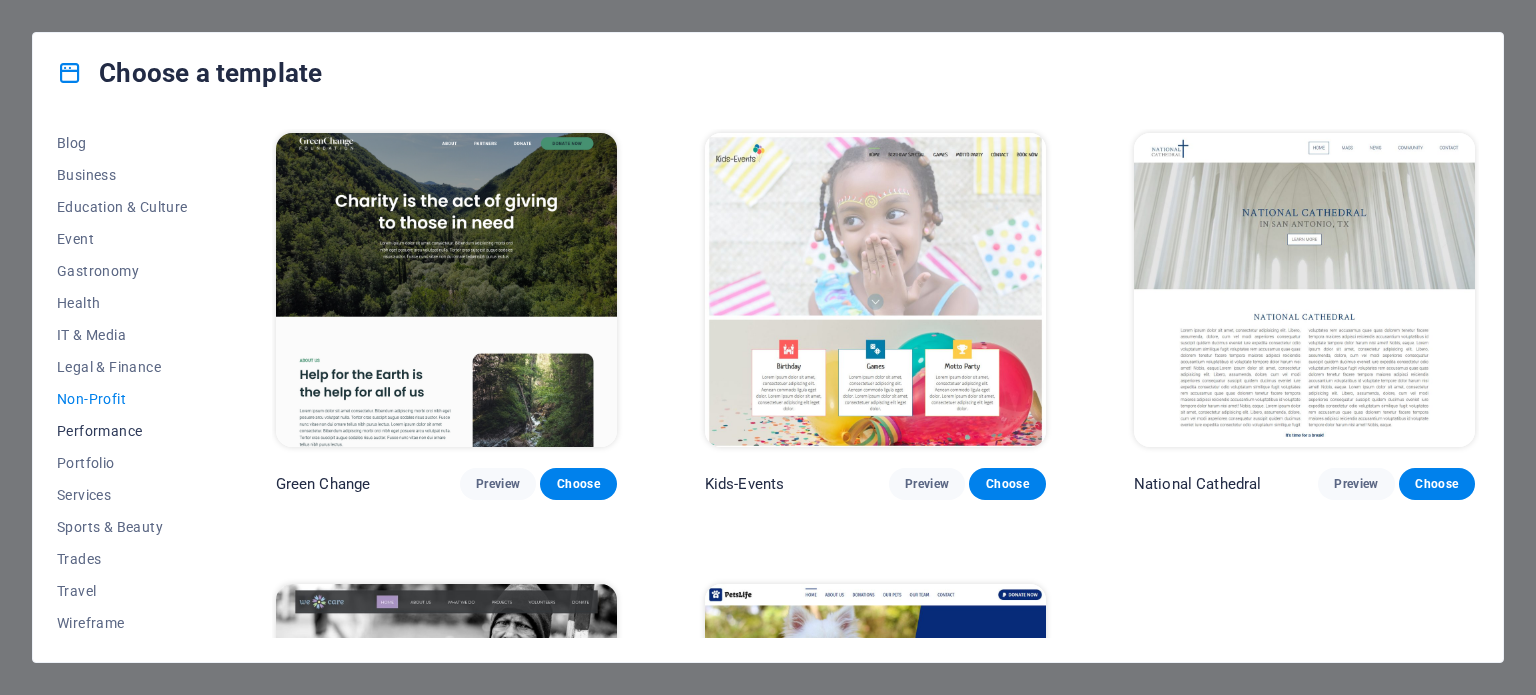click on "Performance" at bounding box center (122, 431) 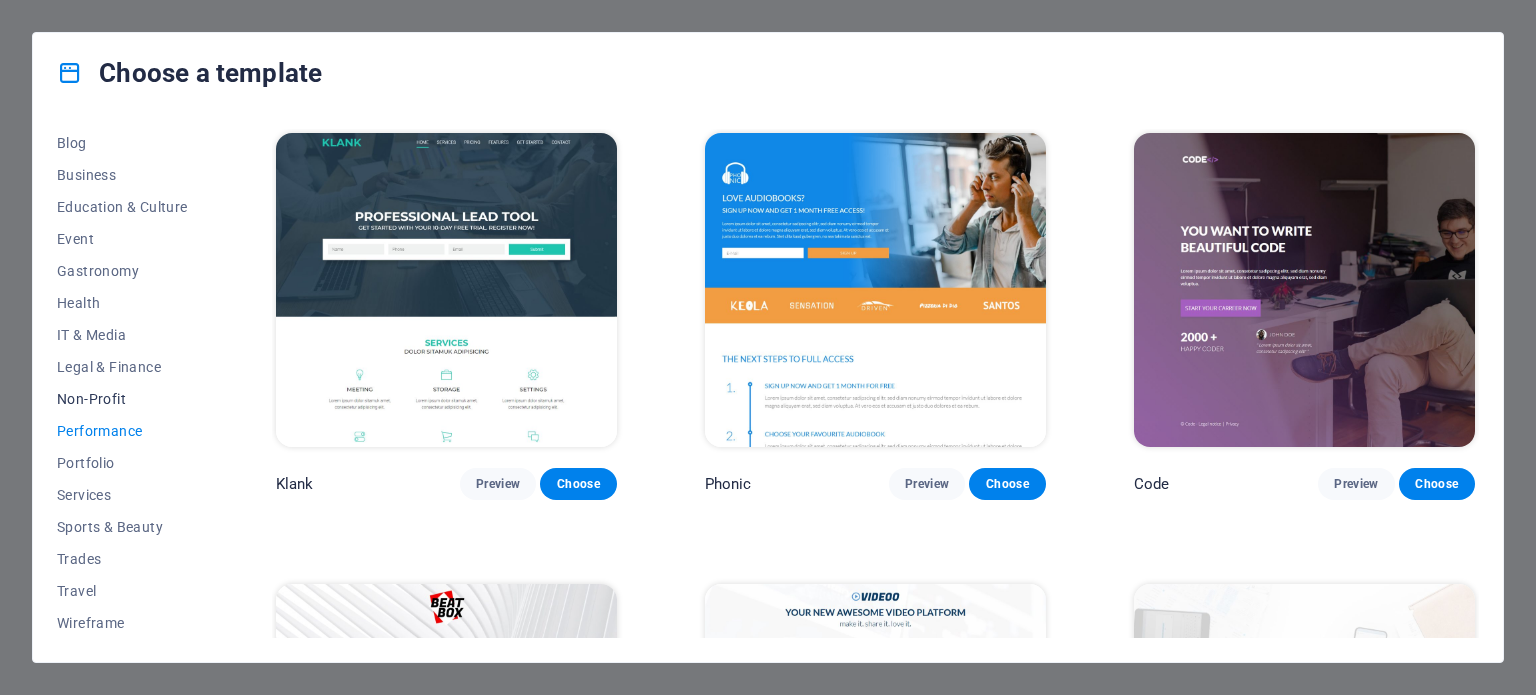 click on "Non-Profit" at bounding box center (122, 399) 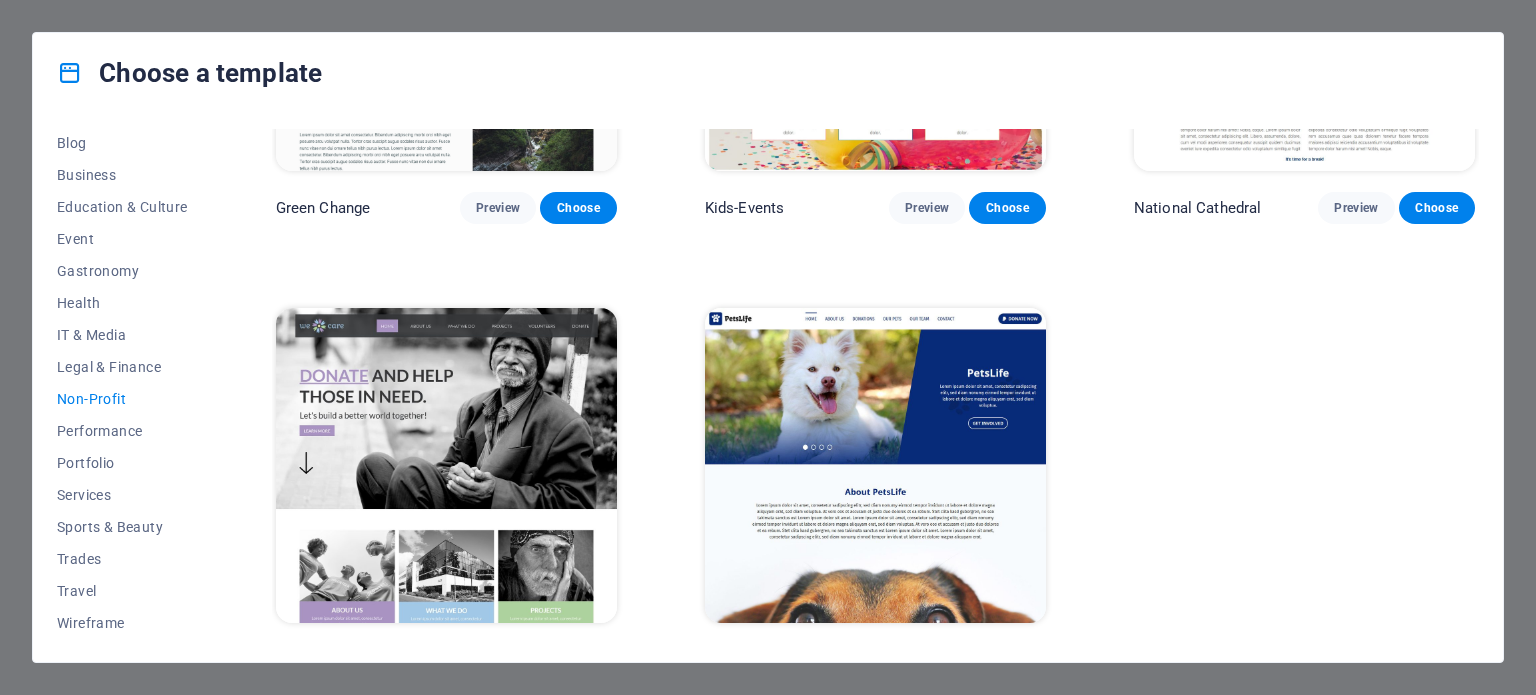 scroll, scrollTop: 308, scrollLeft: 0, axis: vertical 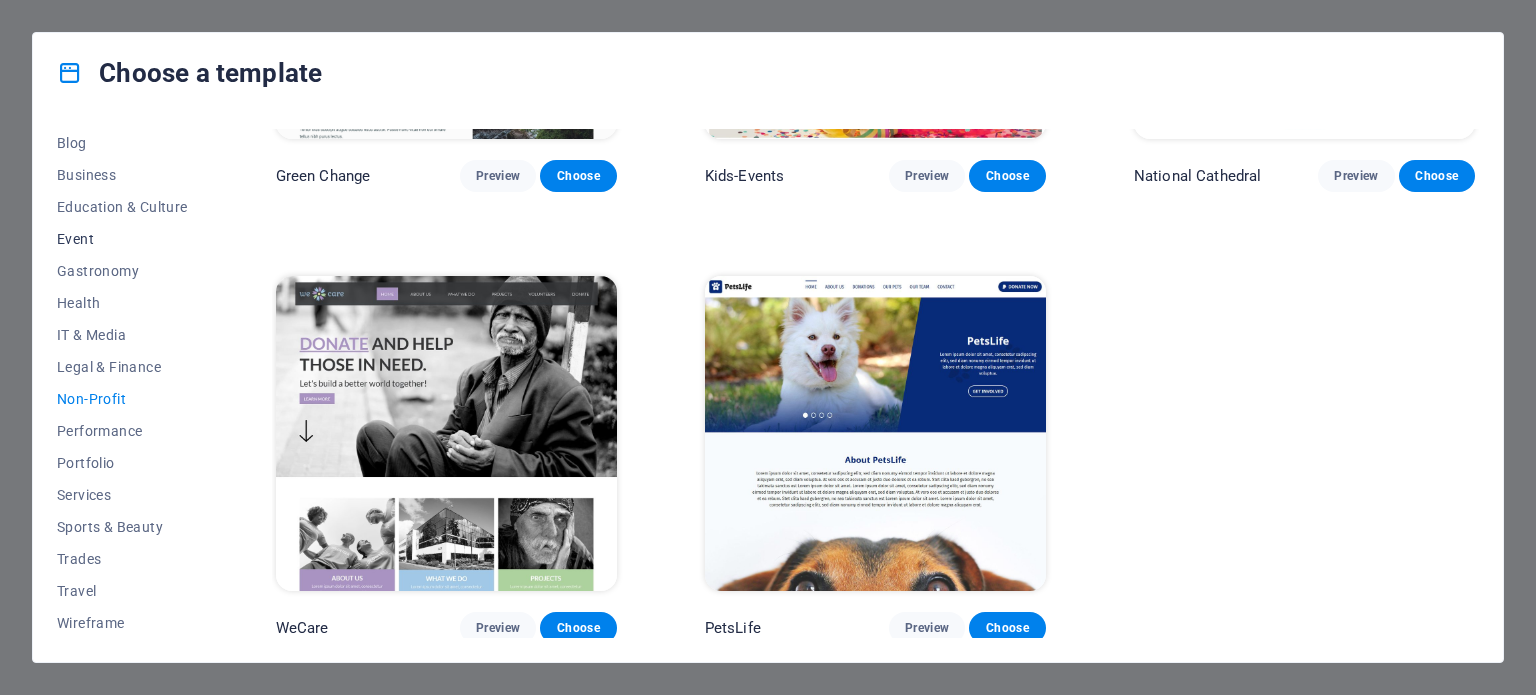 click on "Event" at bounding box center (122, 239) 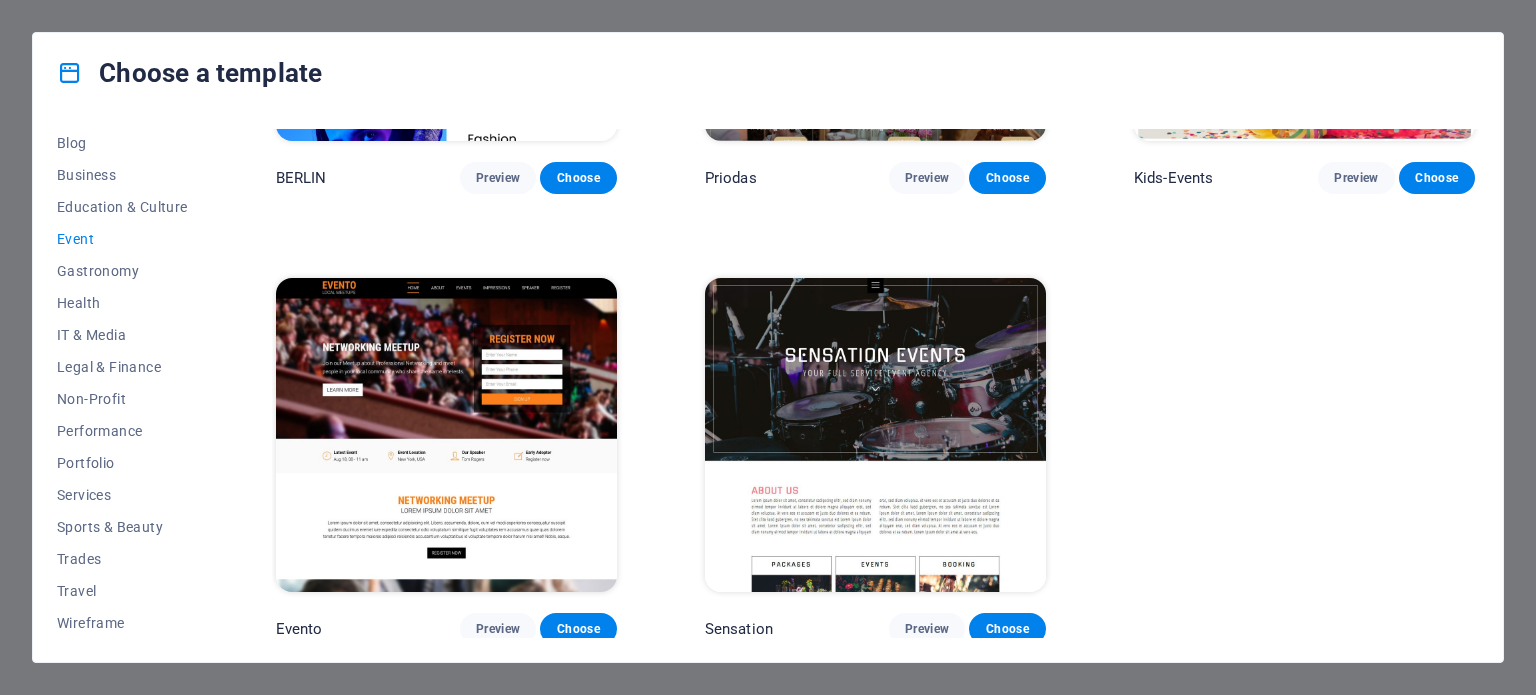 scroll, scrollTop: 358, scrollLeft: 0, axis: vertical 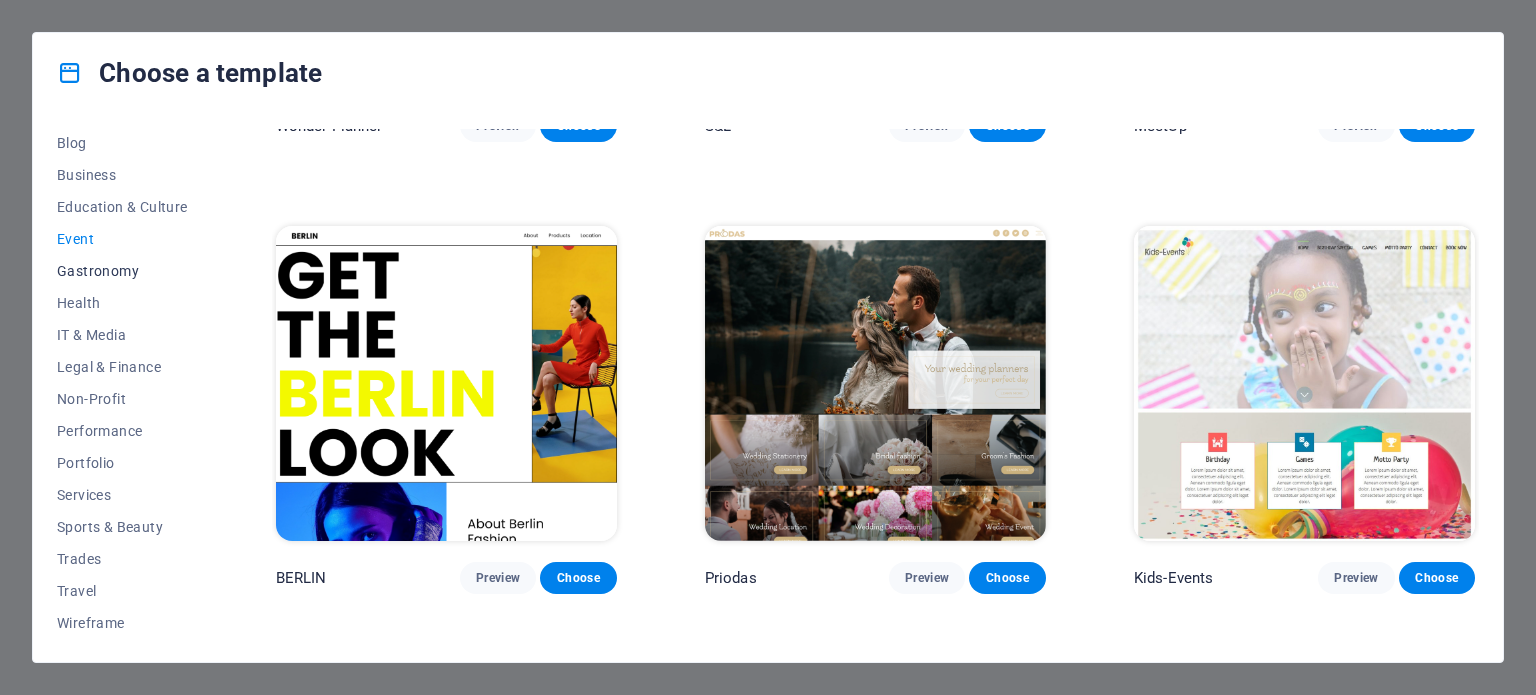 click on "Gastronomy" at bounding box center [122, 271] 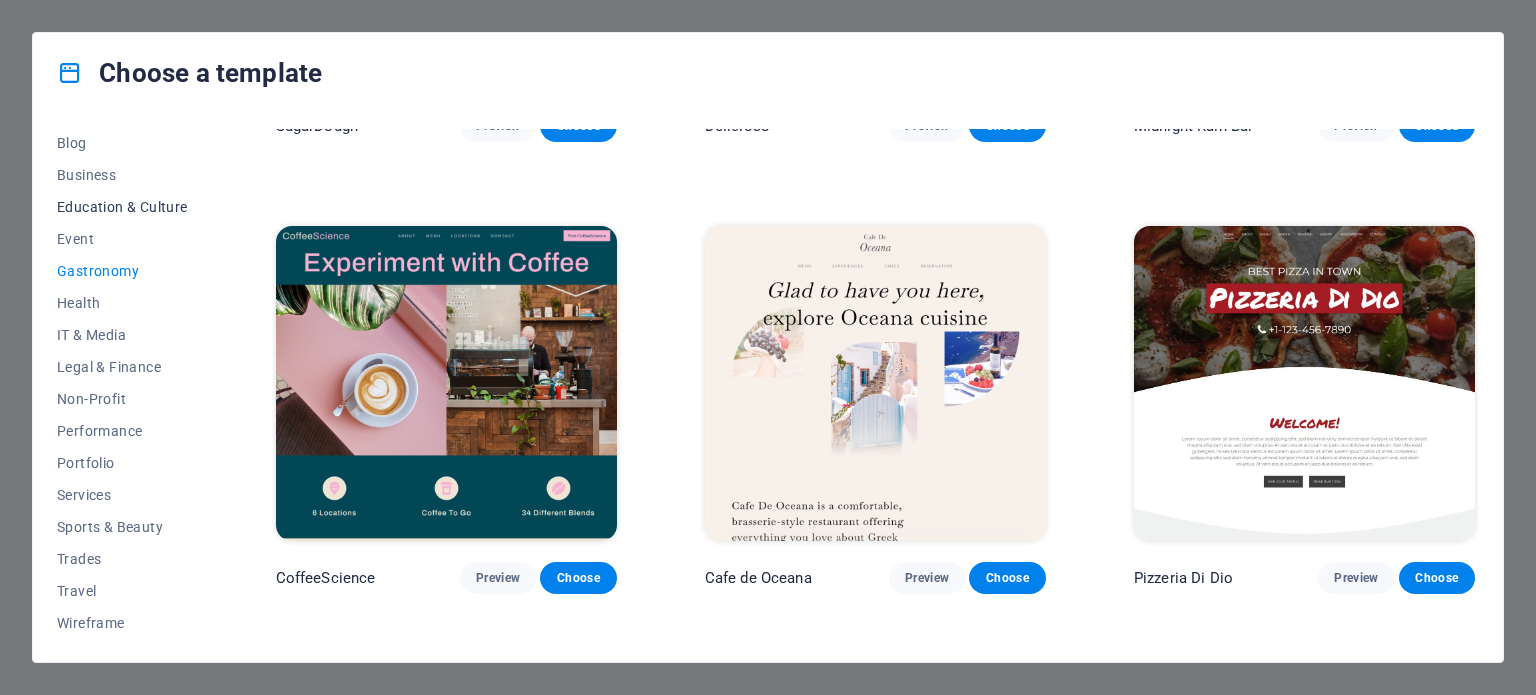 scroll, scrollTop: 358, scrollLeft: 0, axis: vertical 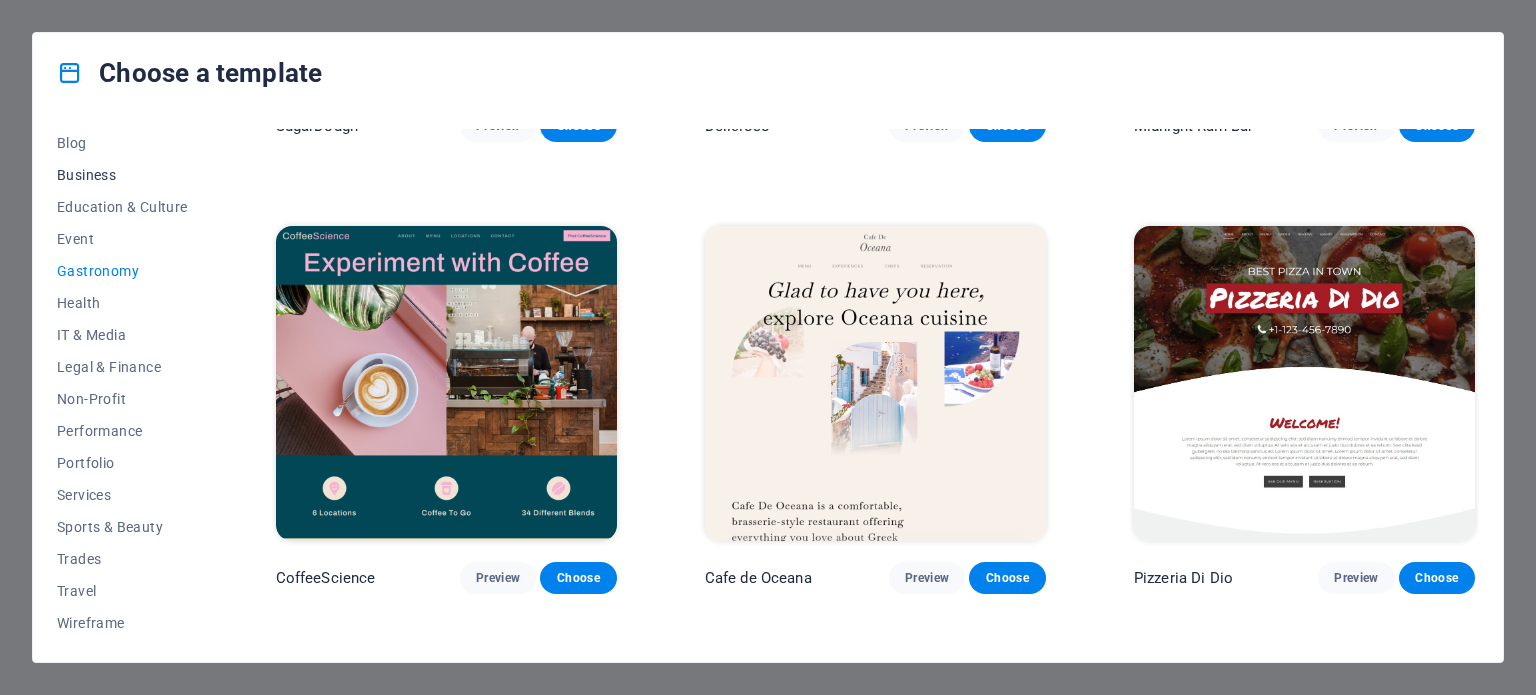 click on "Business" at bounding box center (122, 175) 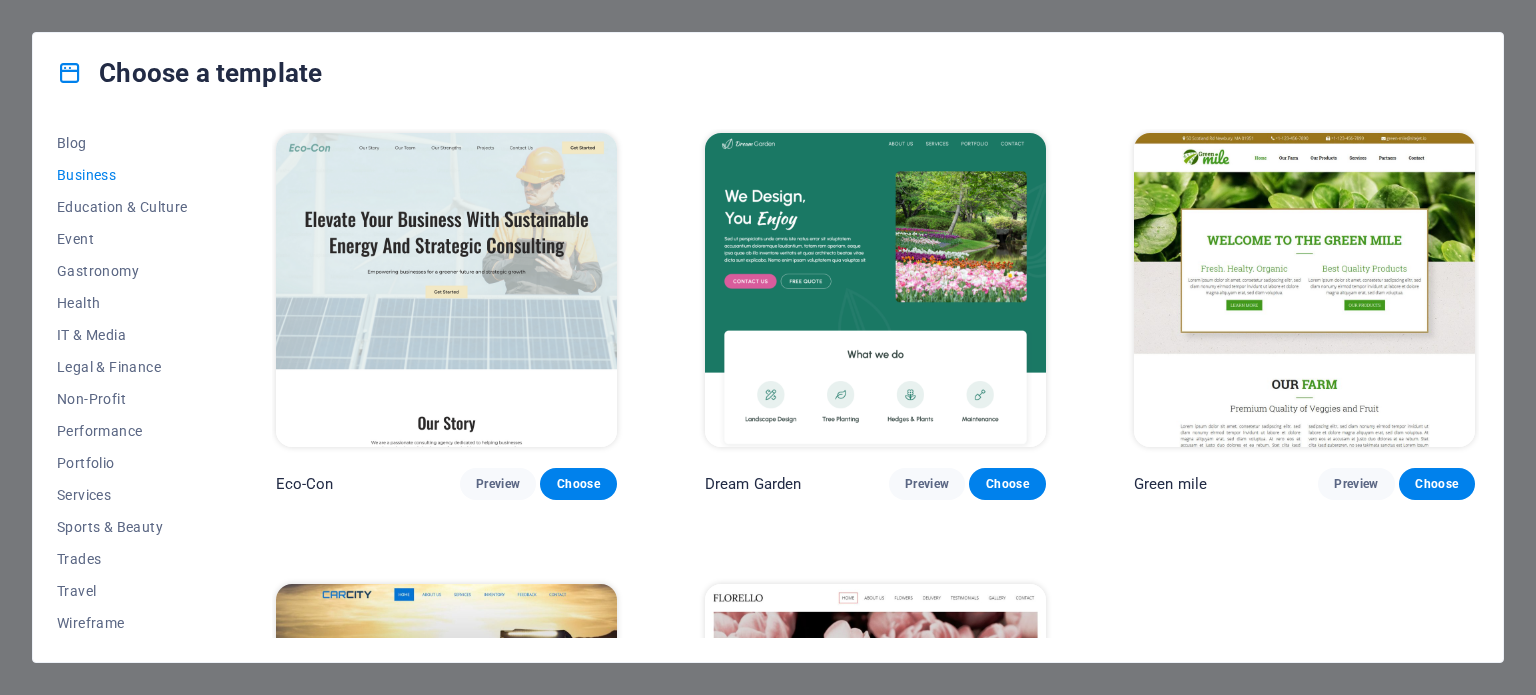 scroll, scrollTop: 308, scrollLeft: 0, axis: vertical 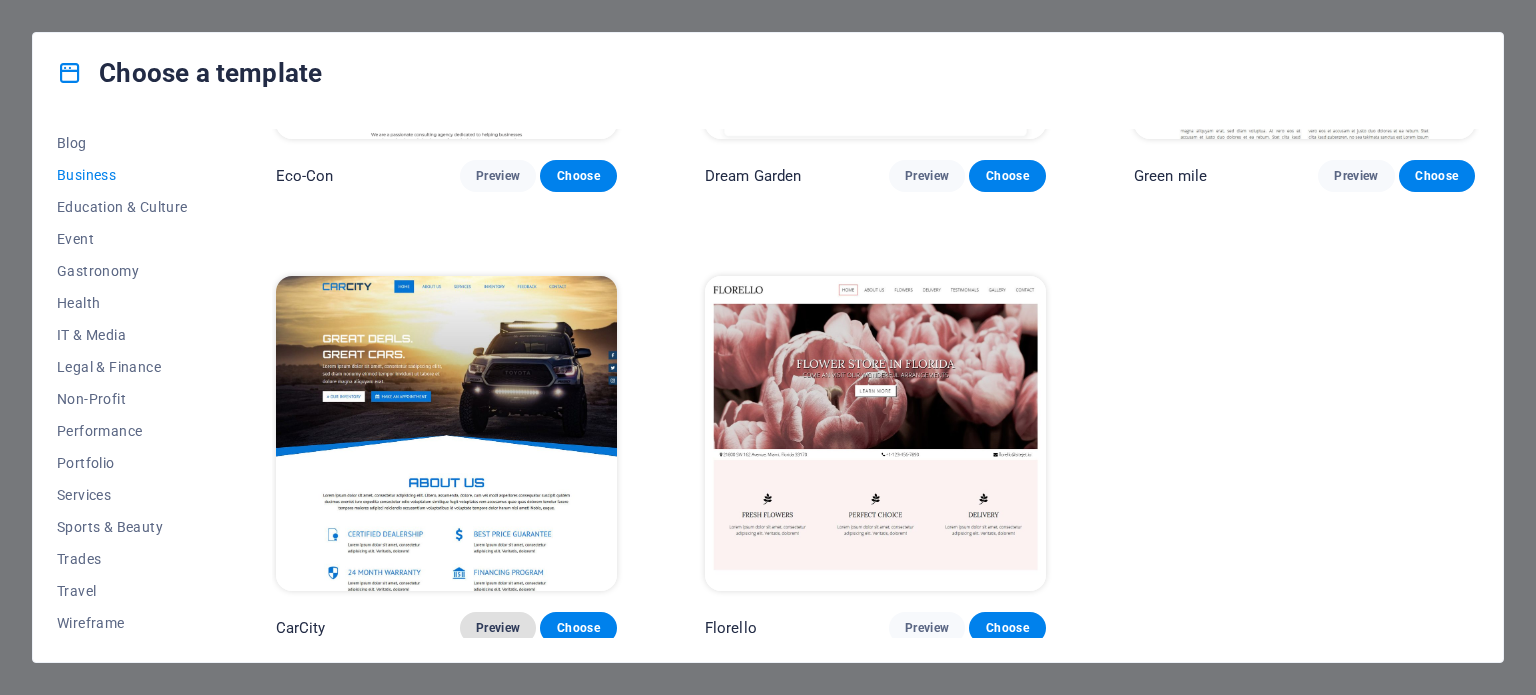 click on "Preview" at bounding box center (498, 628) 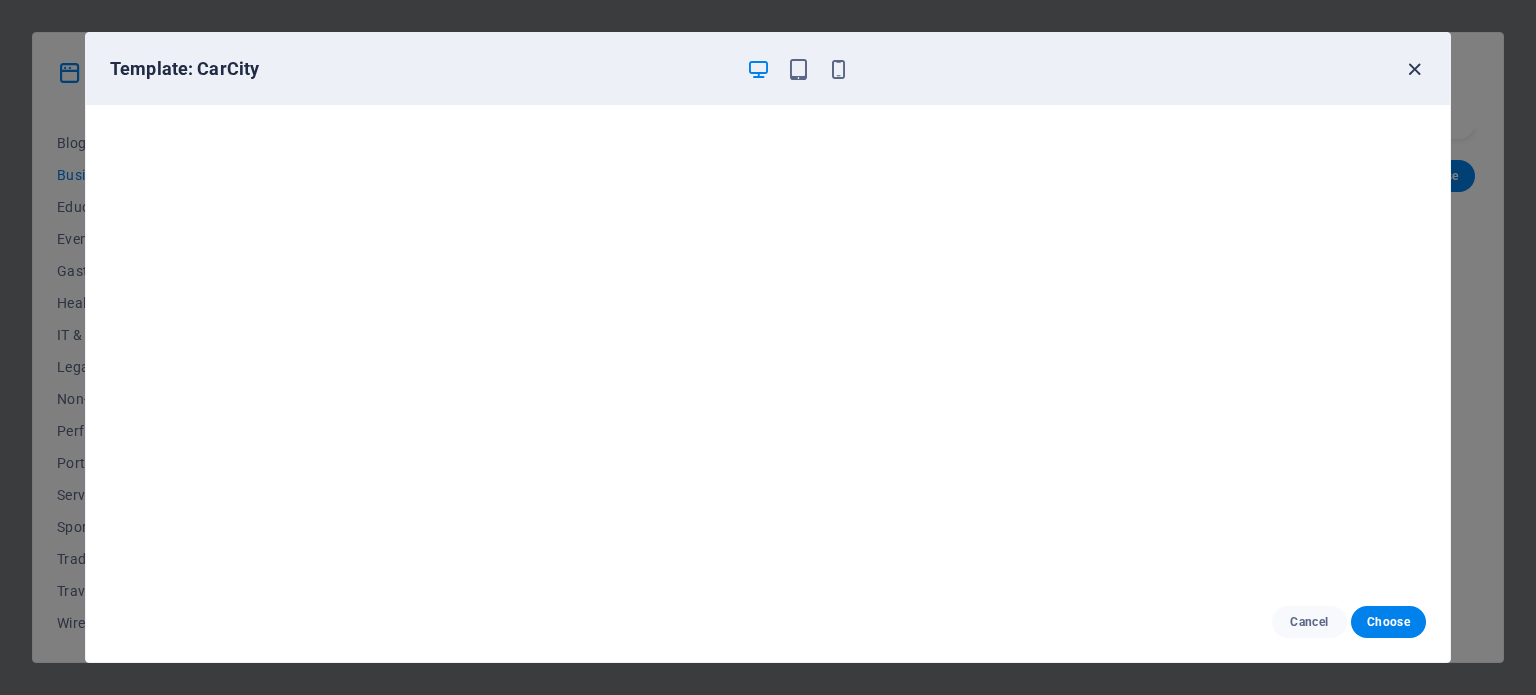 click at bounding box center [1414, 69] 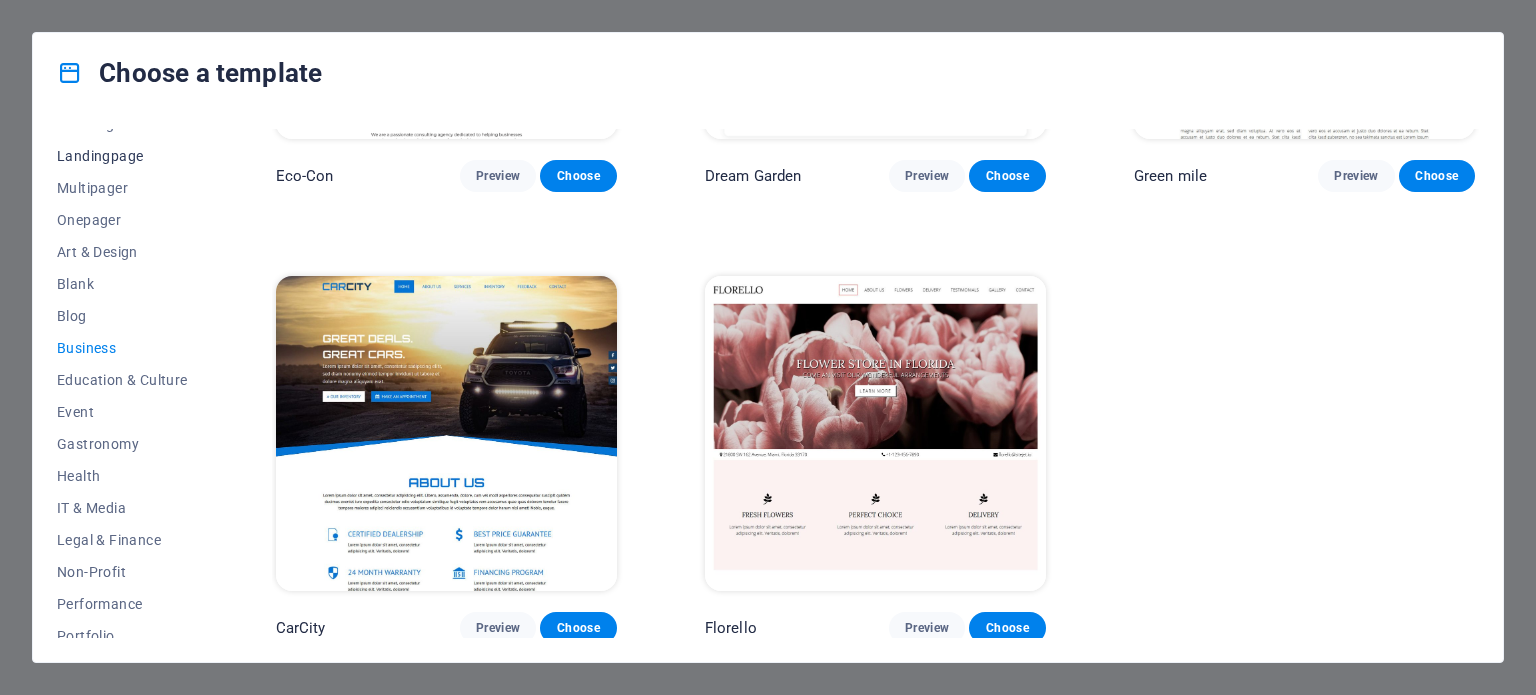 scroll, scrollTop: 0, scrollLeft: 0, axis: both 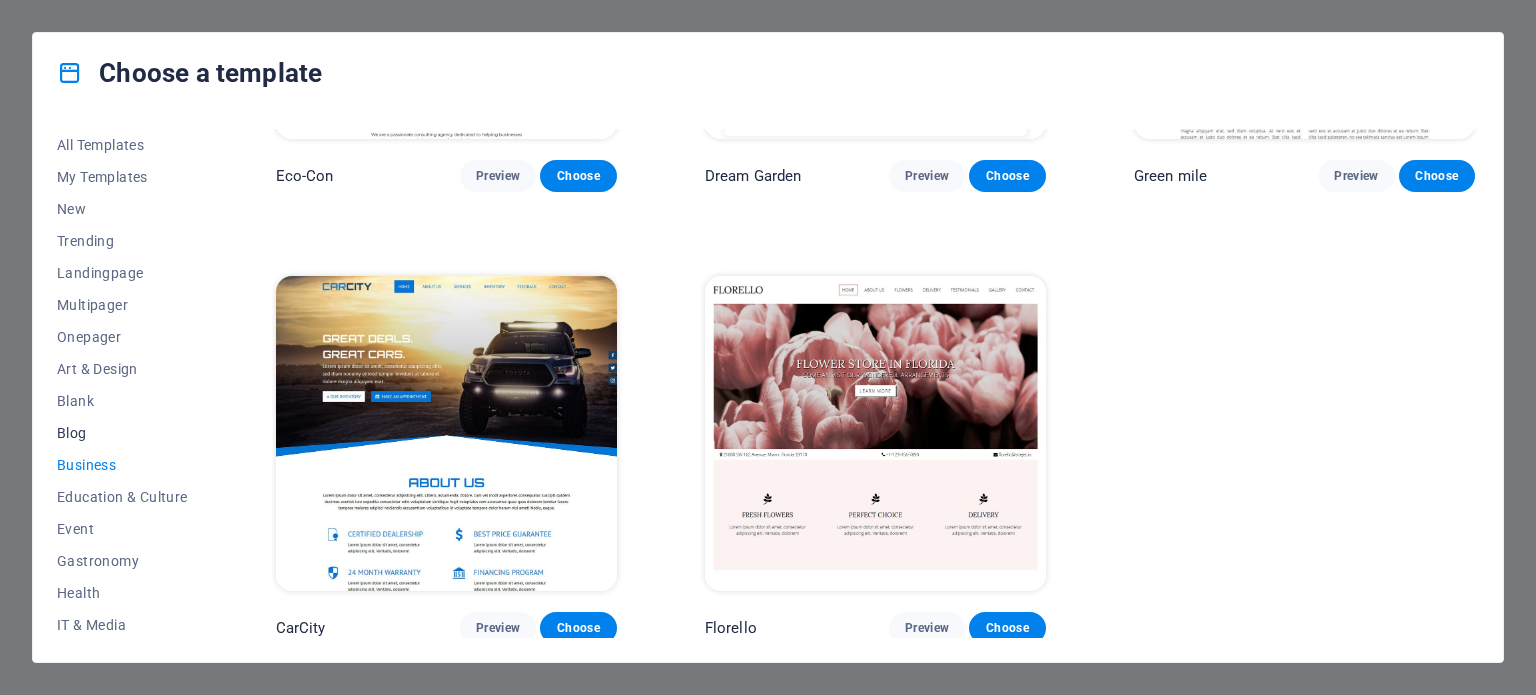click on "Blog" at bounding box center [122, 433] 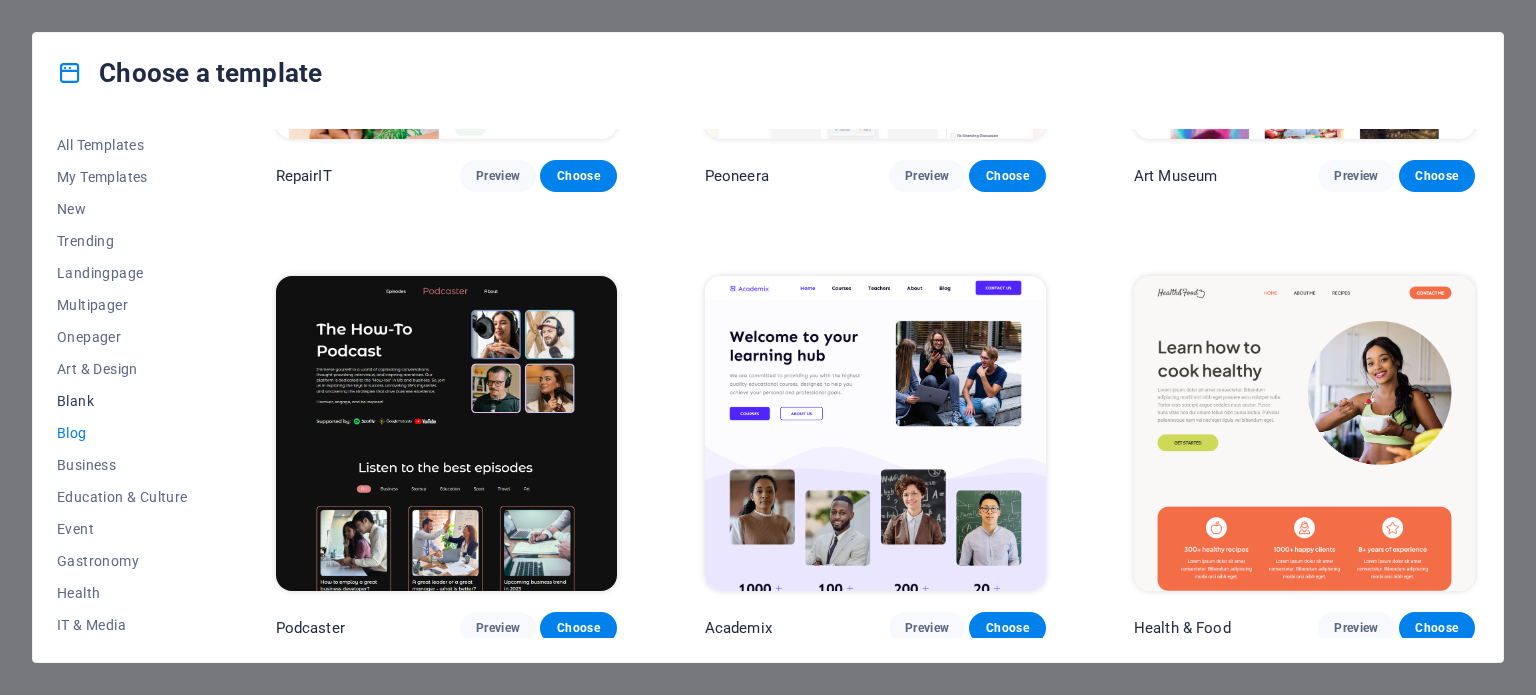 click on "Blank" at bounding box center (122, 401) 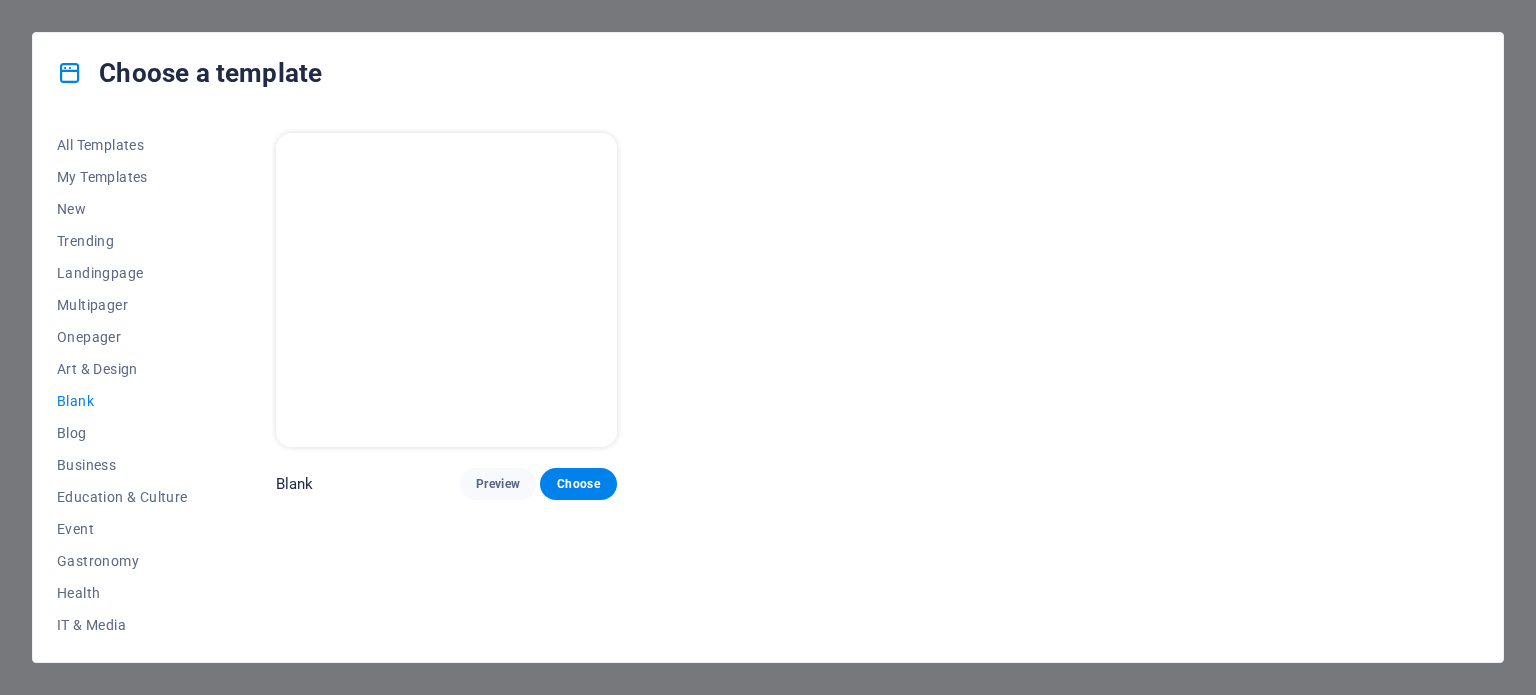 scroll, scrollTop: 0, scrollLeft: 0, axis: both 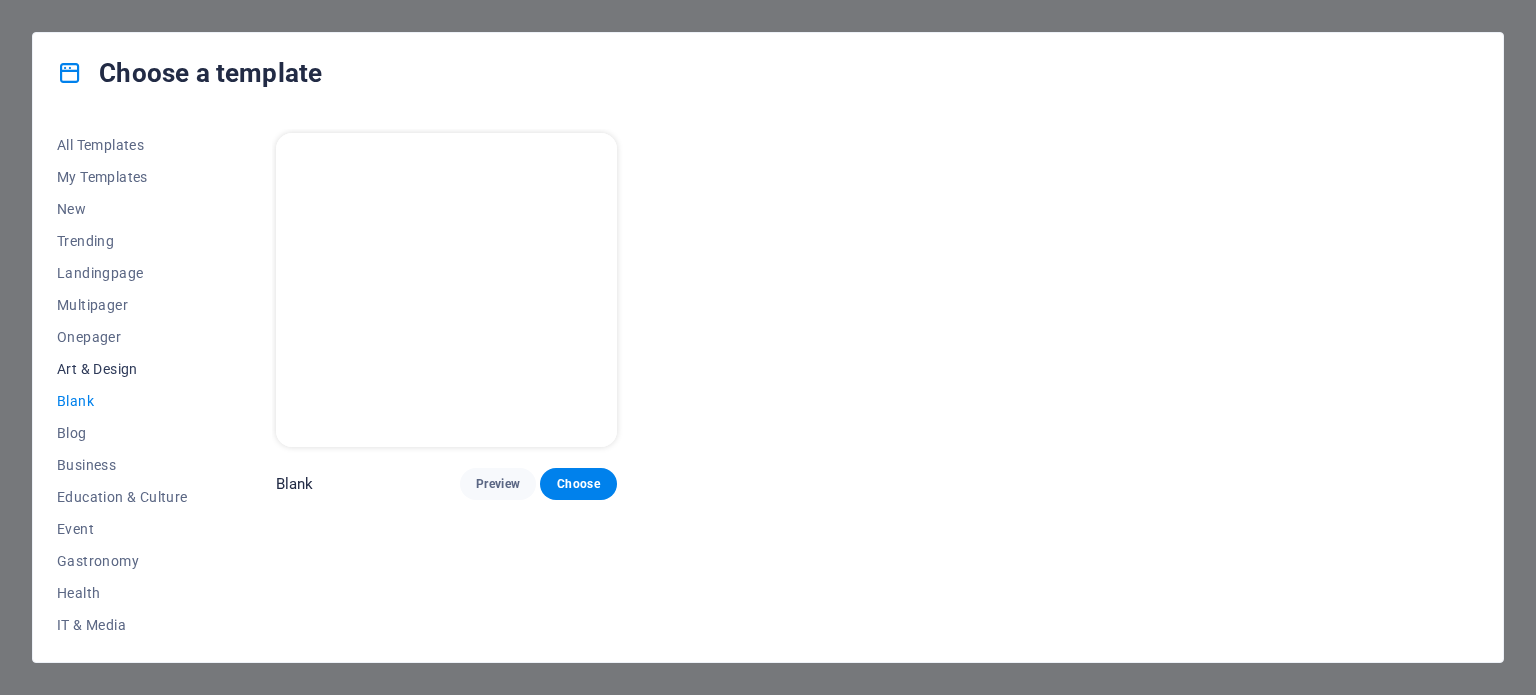 click on "Art & Design" at bounding box center [122, 369] 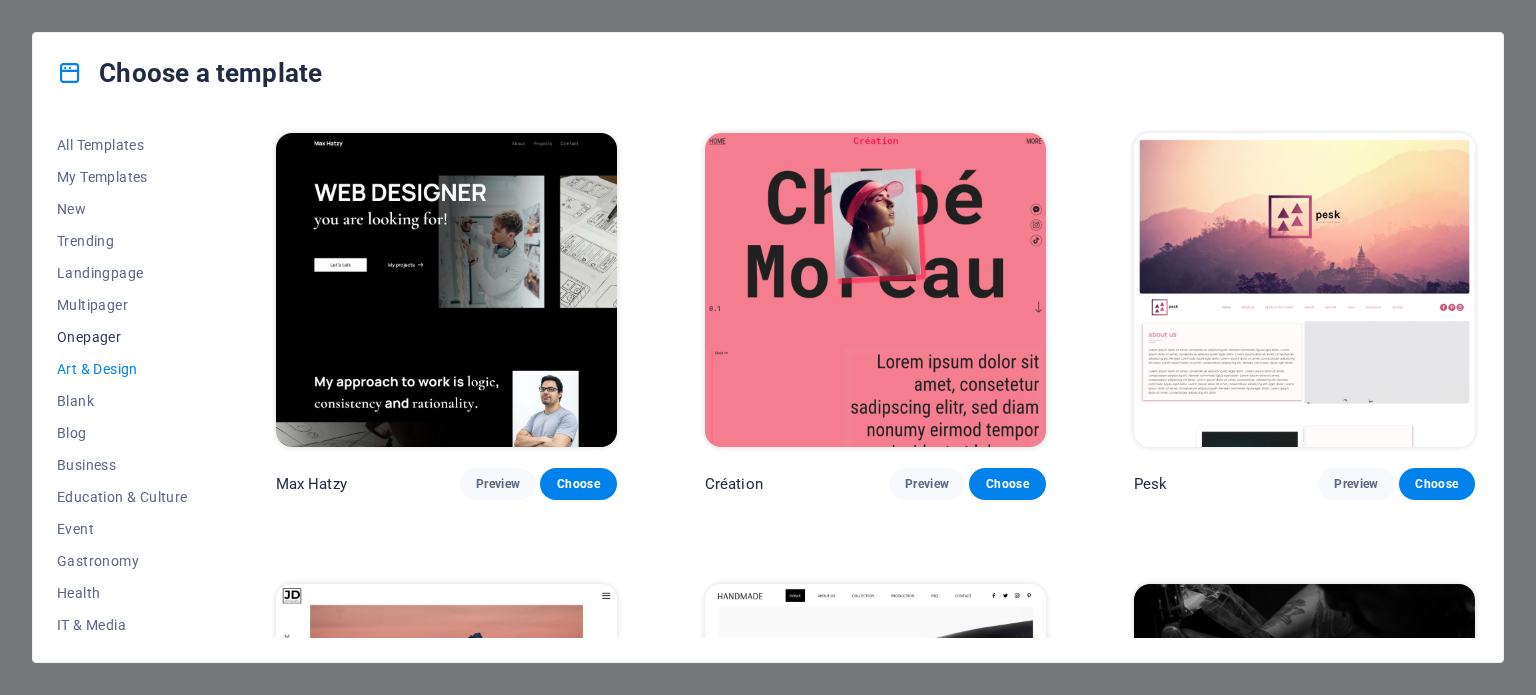 click on "Onepager" at bounding box center [122, 337] 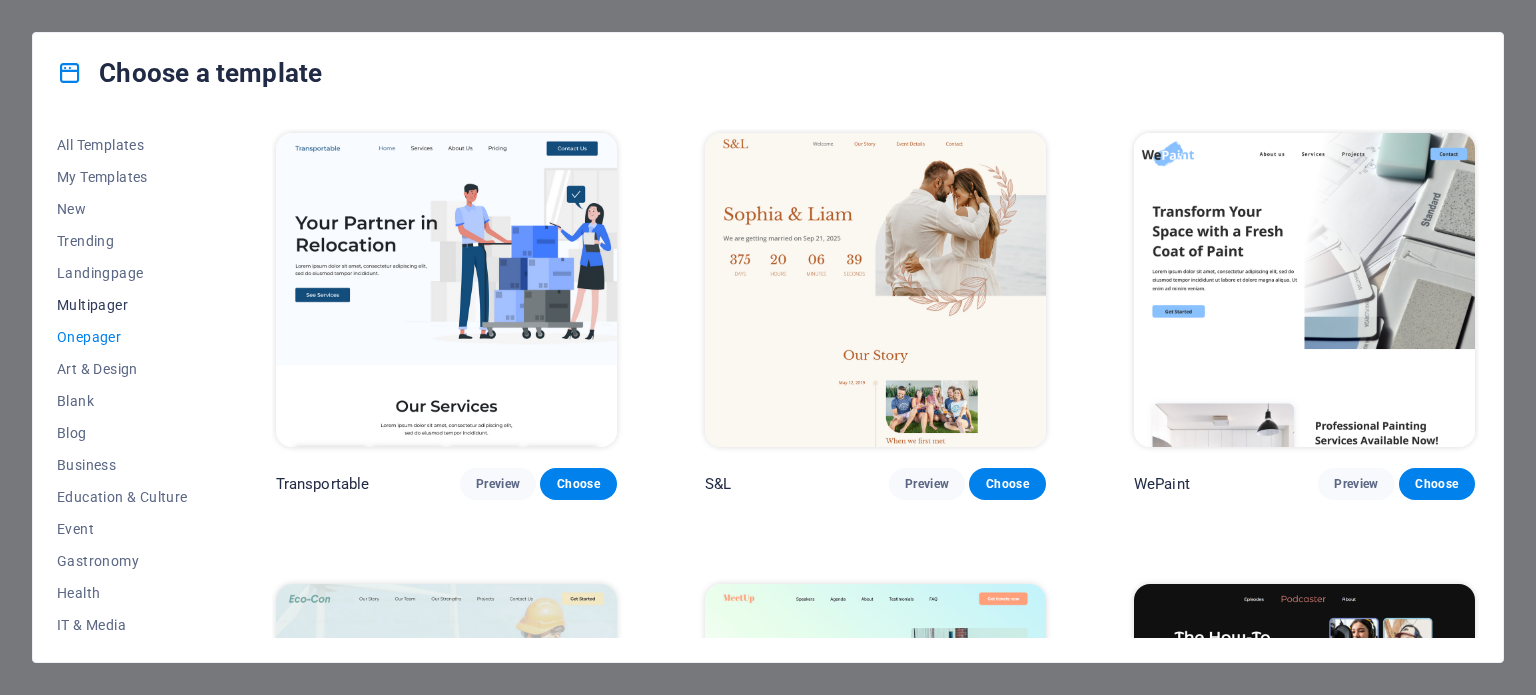 click on "Multipager" at bounding box center [122, 305] 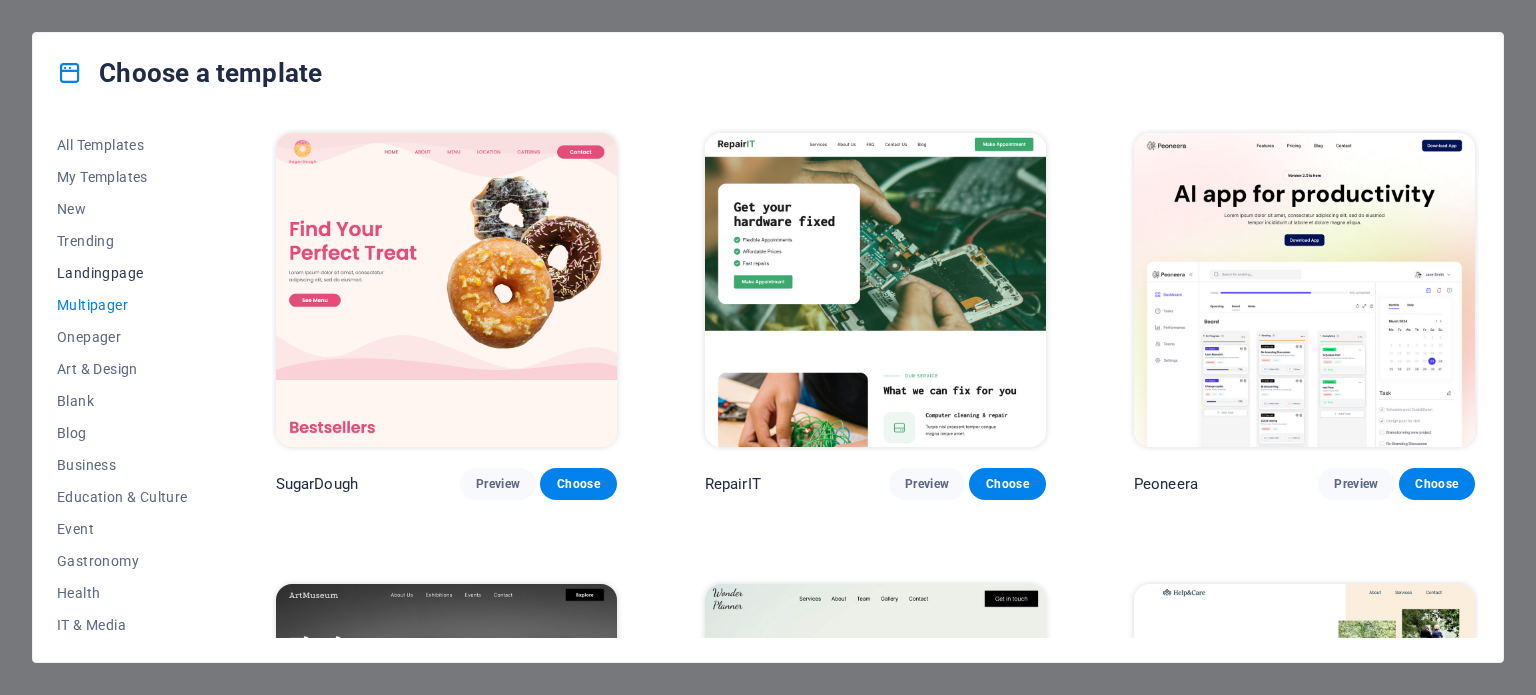 click on "Landingpage" at bounding box center [122, 273] 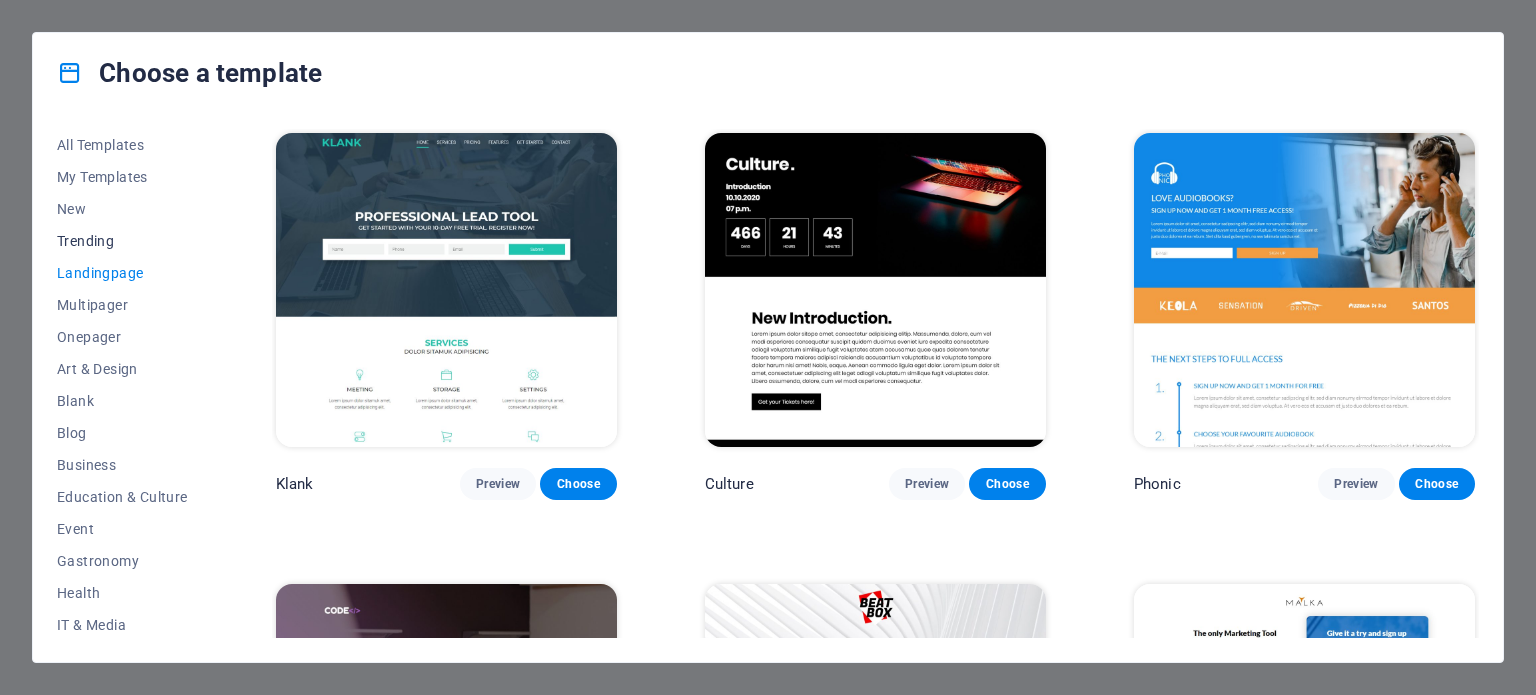 click on "Trending" at bounding box center [122, 241] 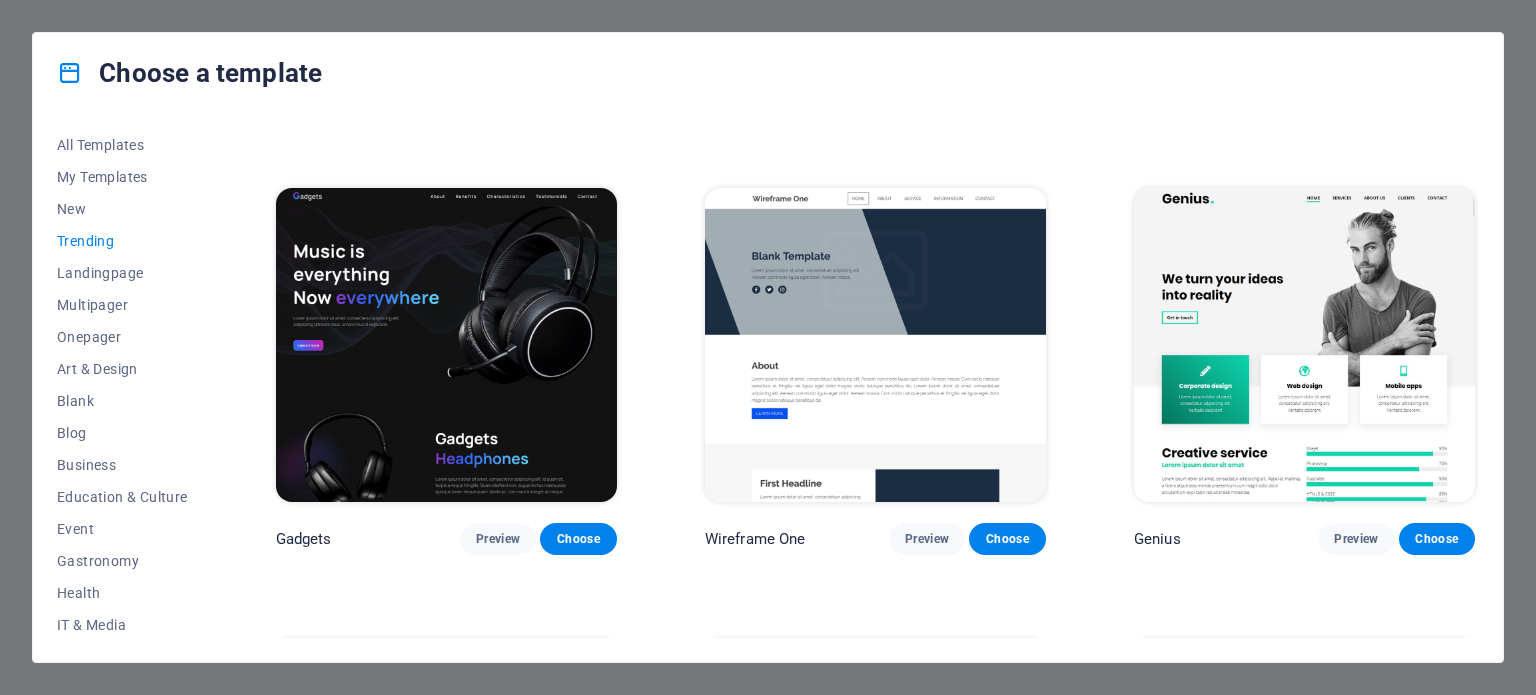 scroll, scrollTop: 1300, scrollLeft: 0, axis: vertical 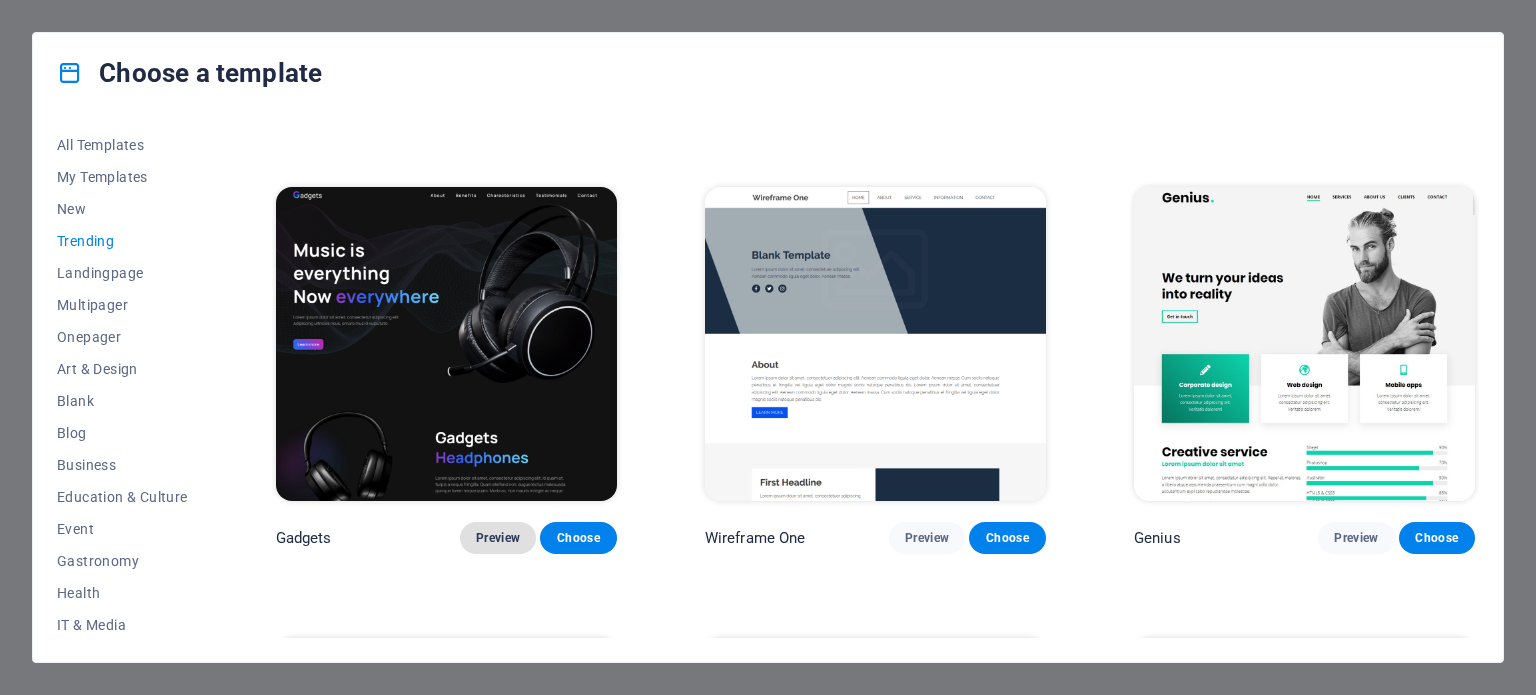 click on "Preview" at bounding box center (498, 538) 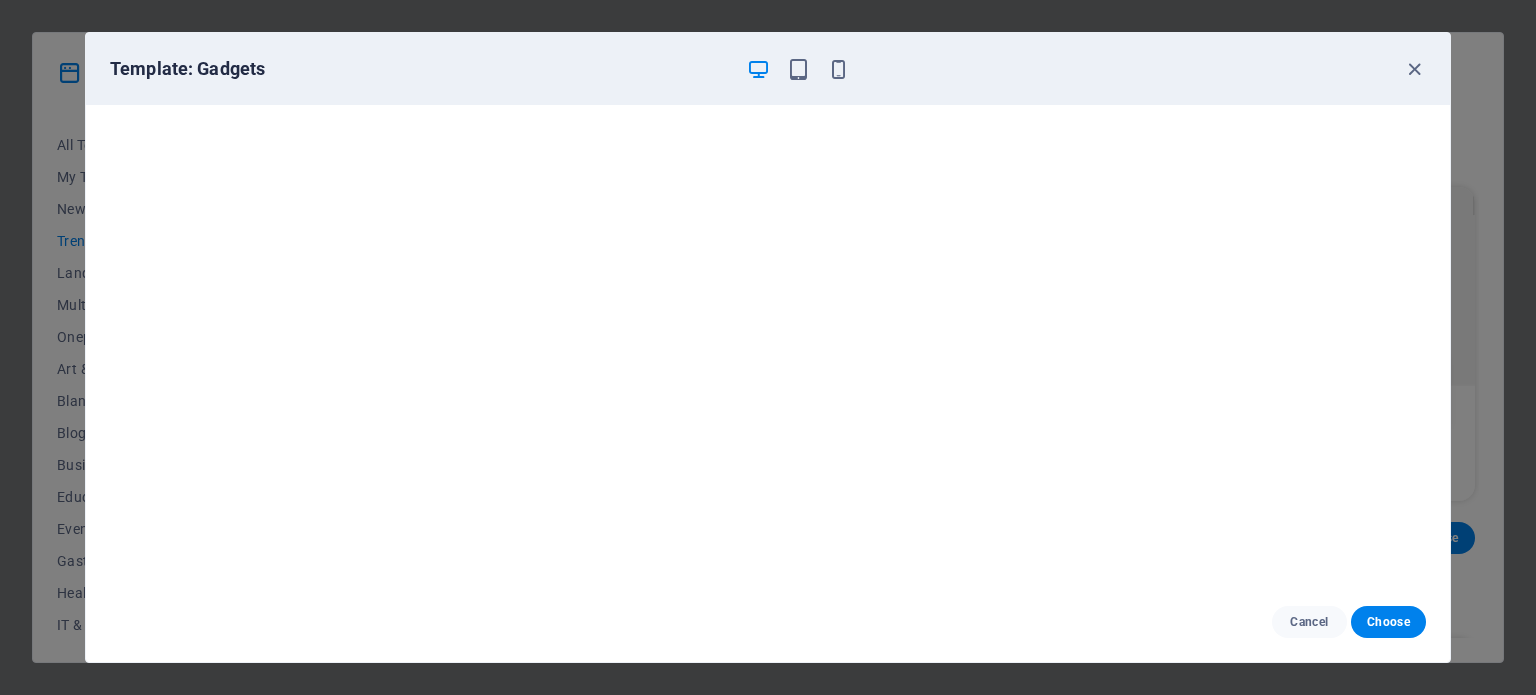 scroll, scrollTop: 5, scrollLeft: 0, axis: vertical 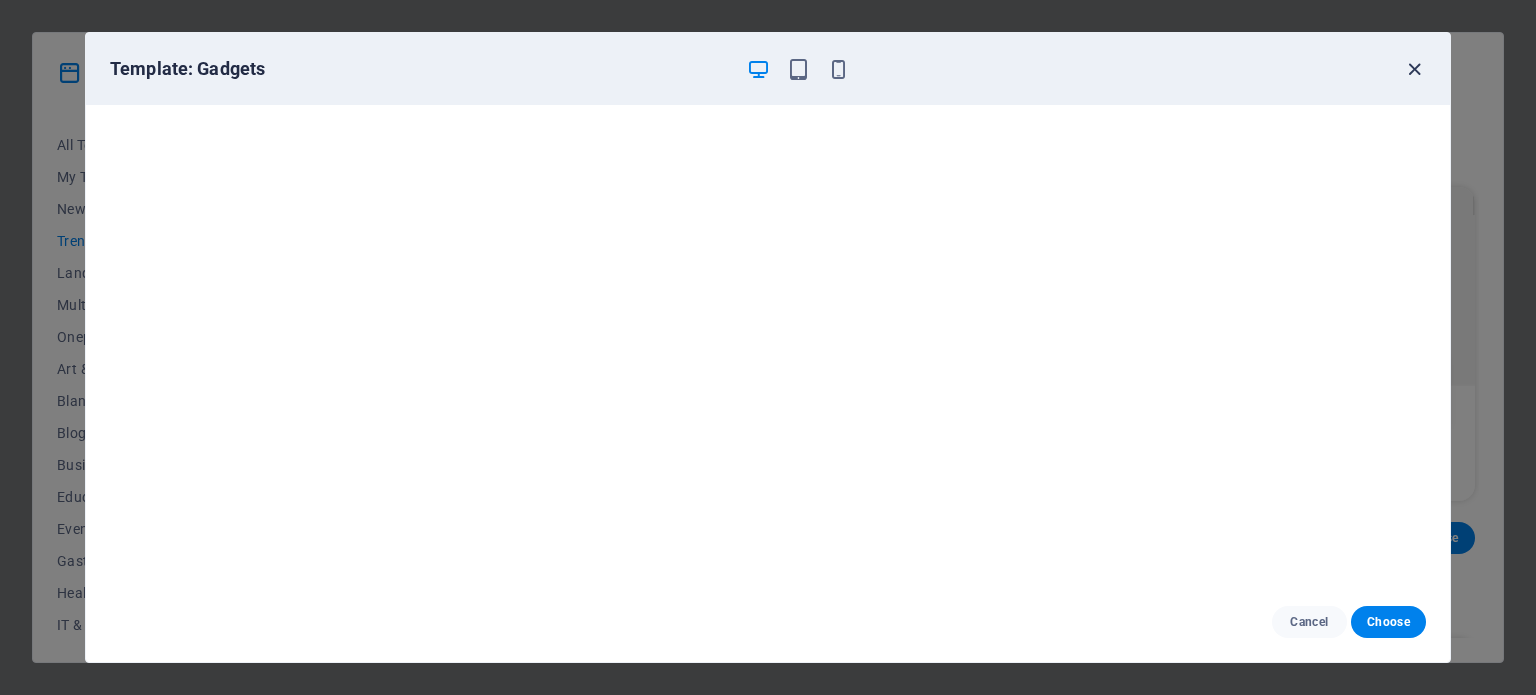 click at bounding box center [1414, 69] 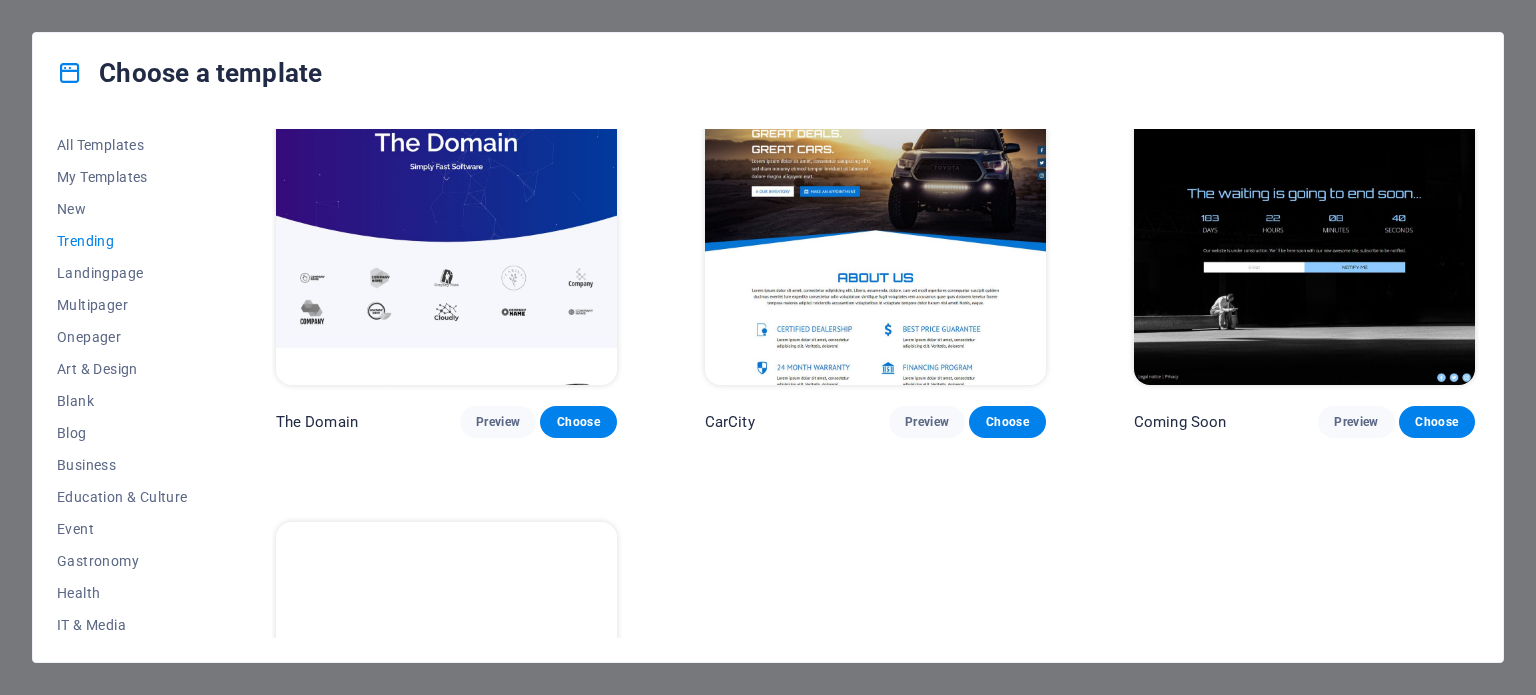 scroll, scrollTop: 1706, scrollLeft: 0, axis: vertical 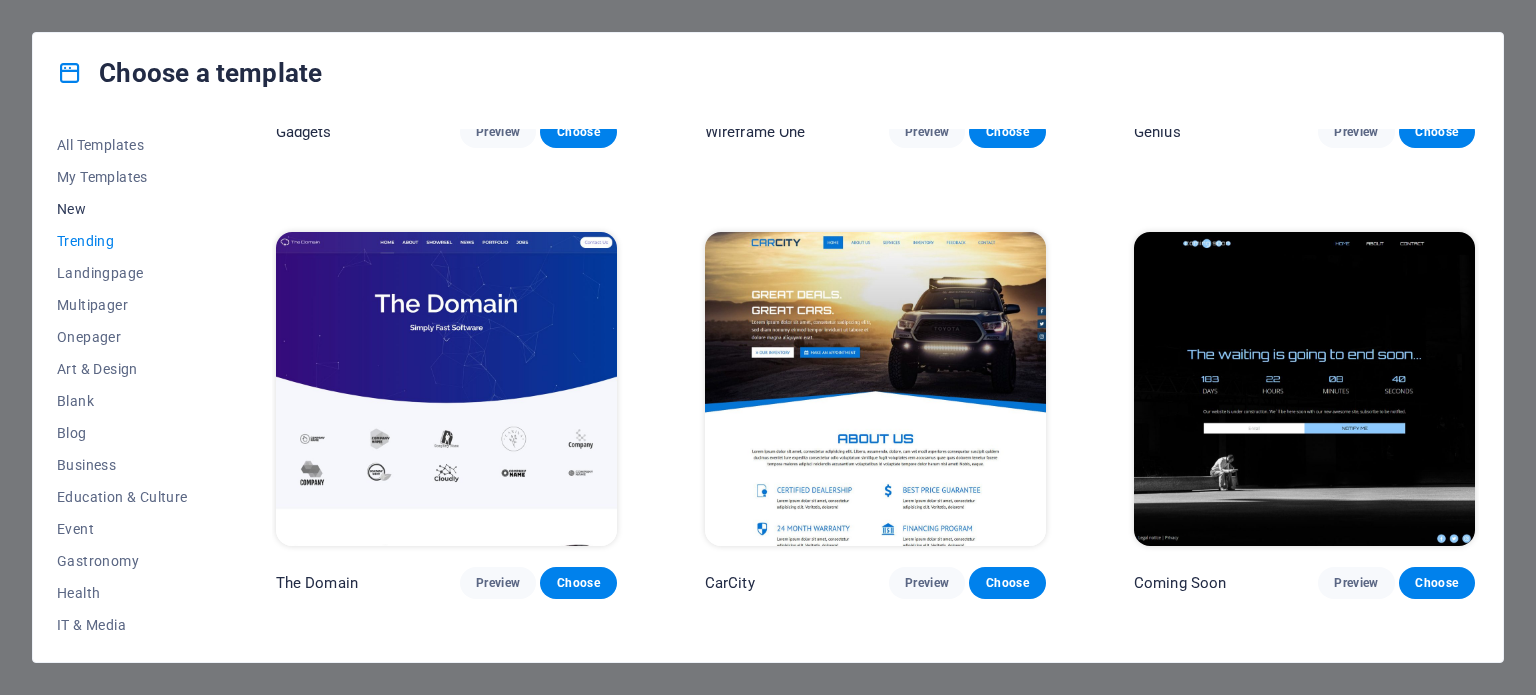click on "New" at bounding box center [122, 209] 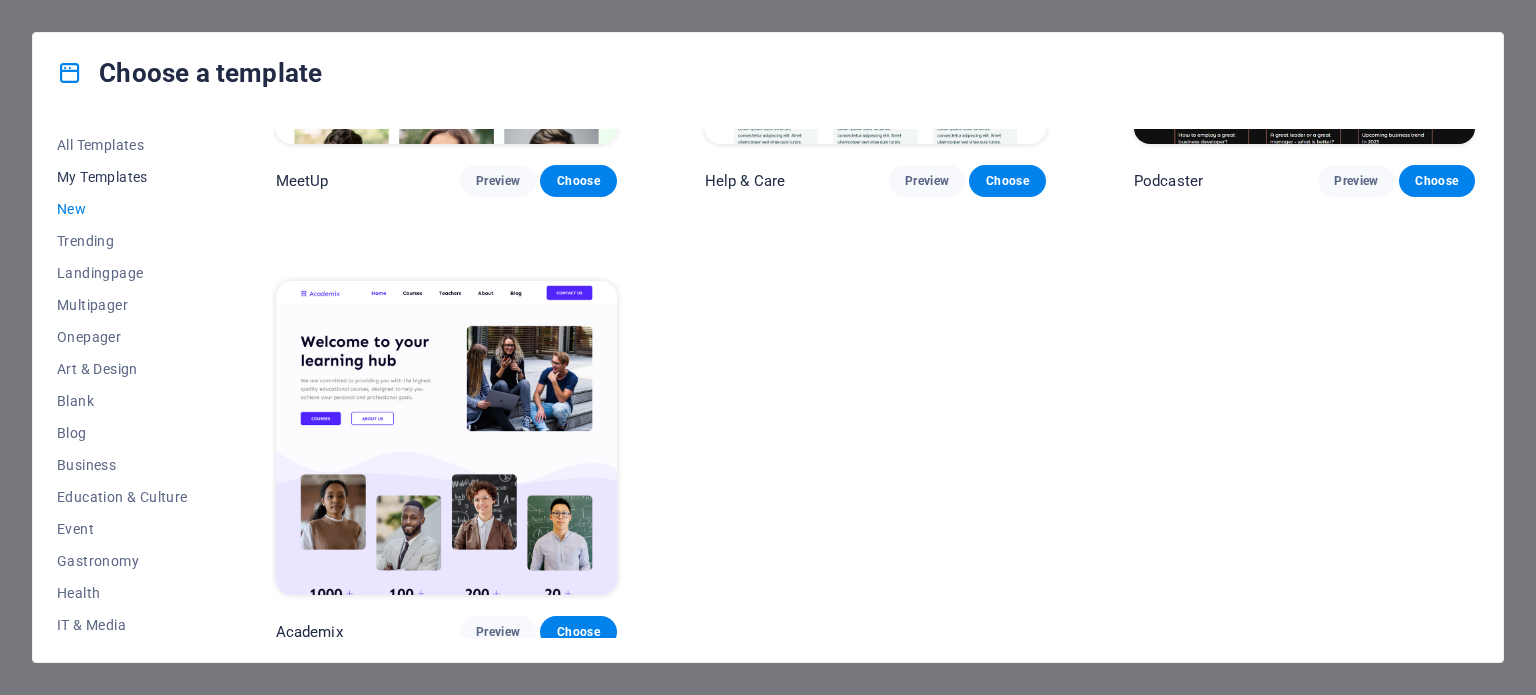 click on "My Templates" at bounding box center [122, 177] 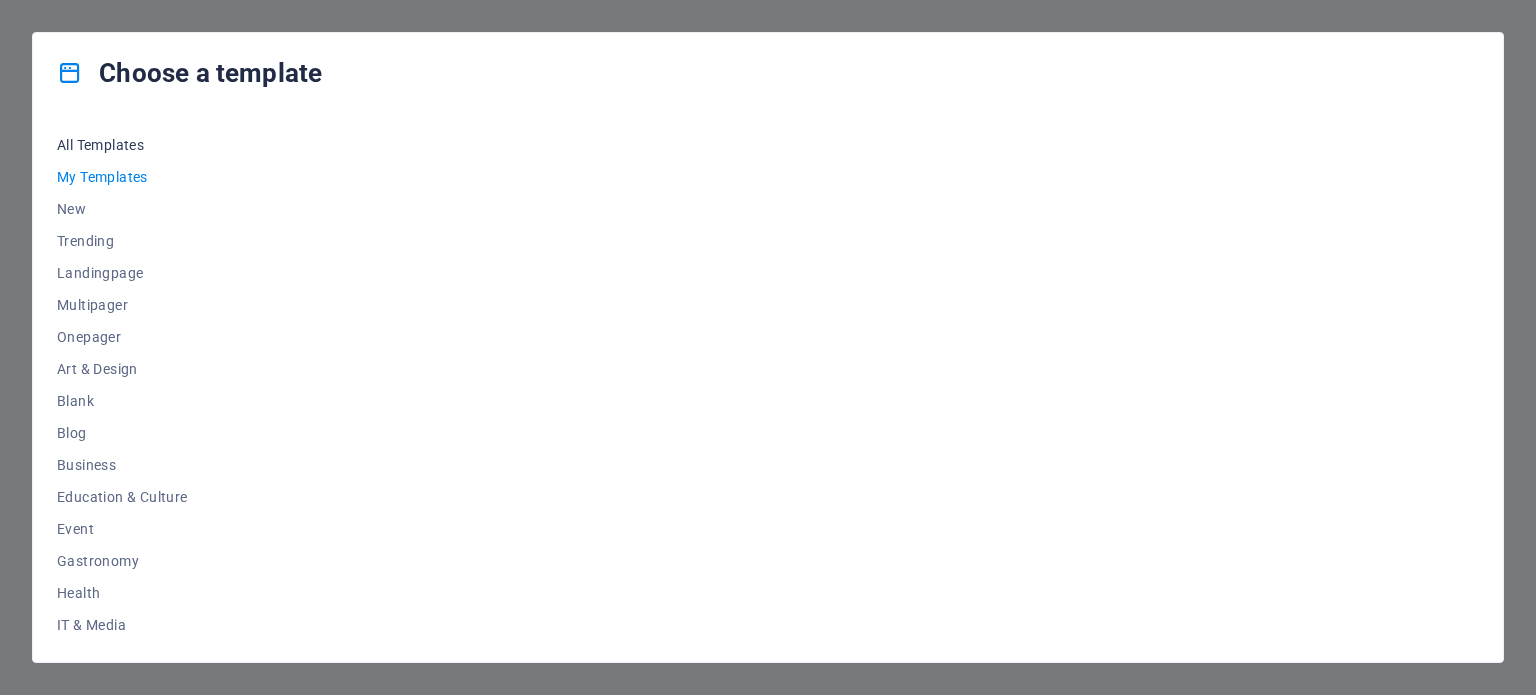 click on "All Templates" at bounding box center (122, 145) 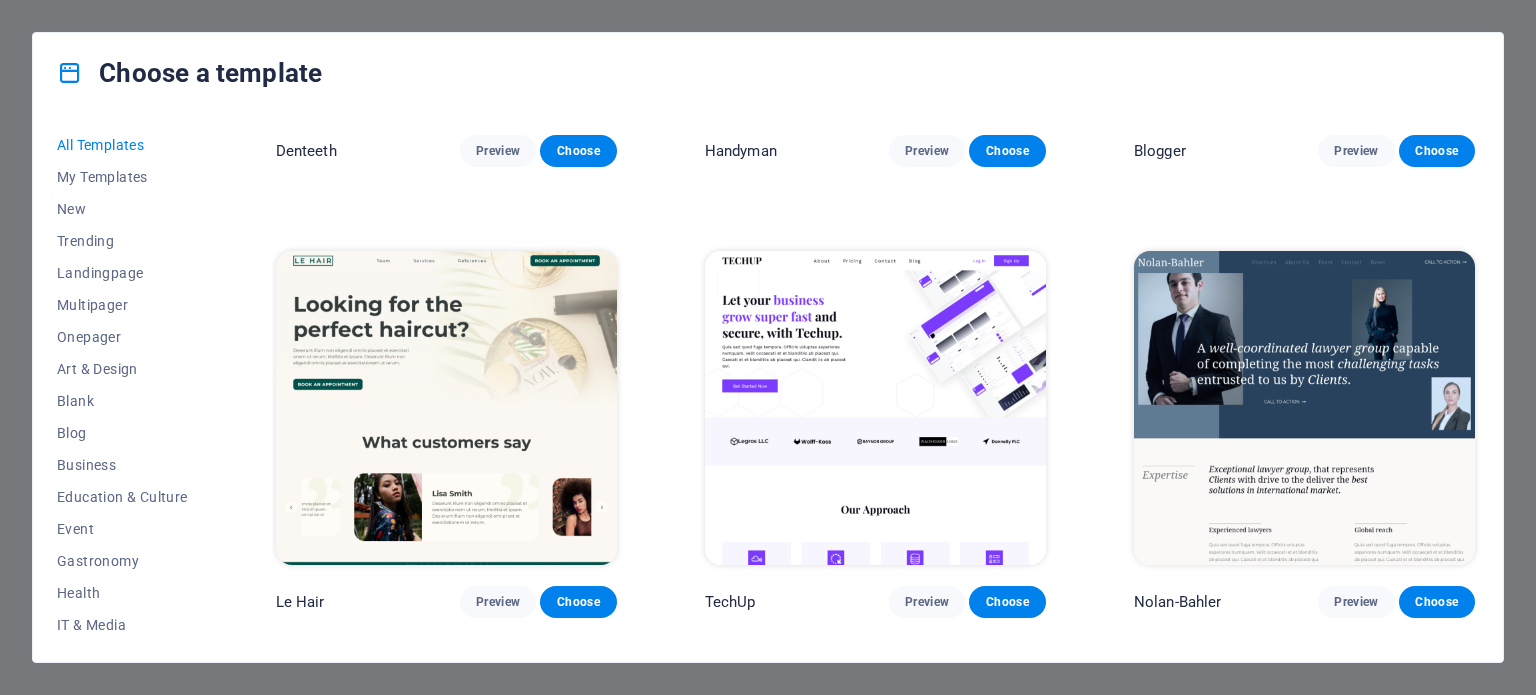 scroll, scrollTop: 5700, scrollLeft: 0, axis: vertical 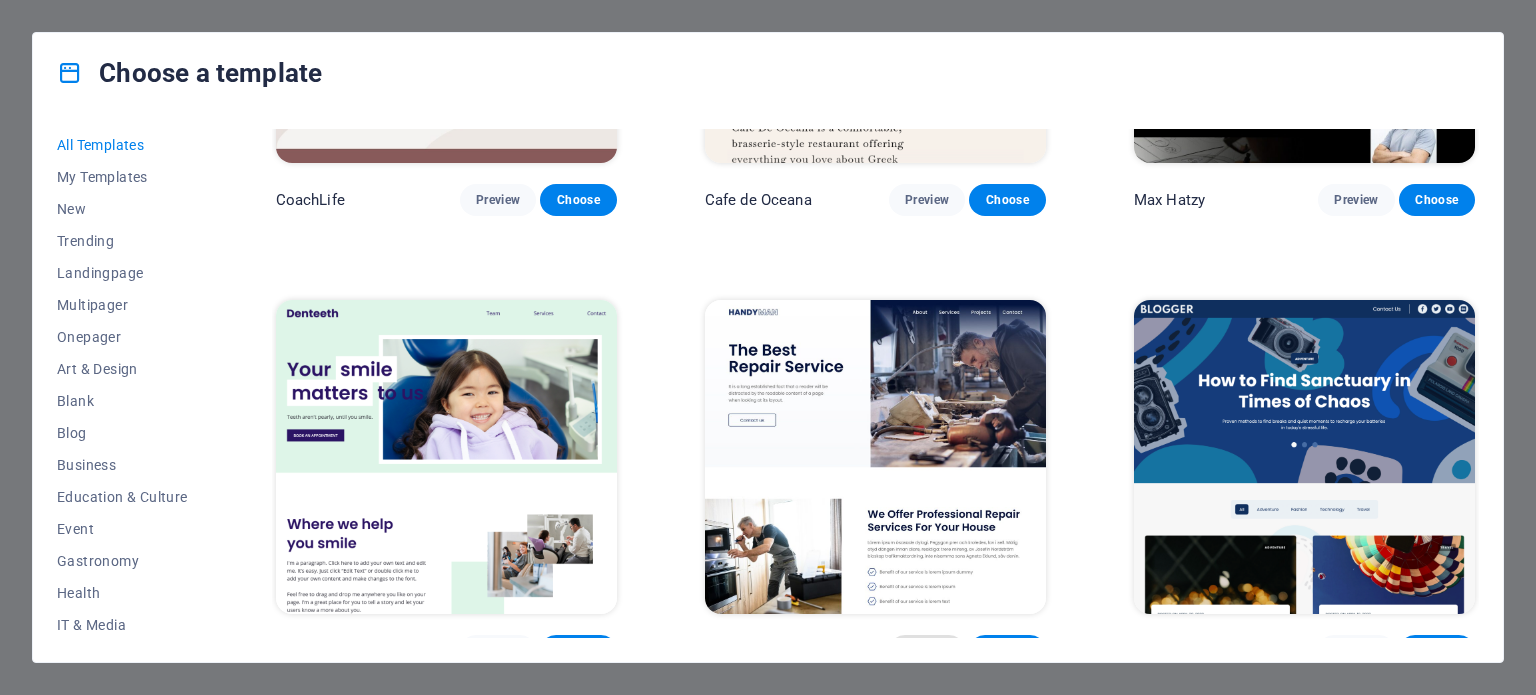 click on "Preview" at bounding box center [927, 651] 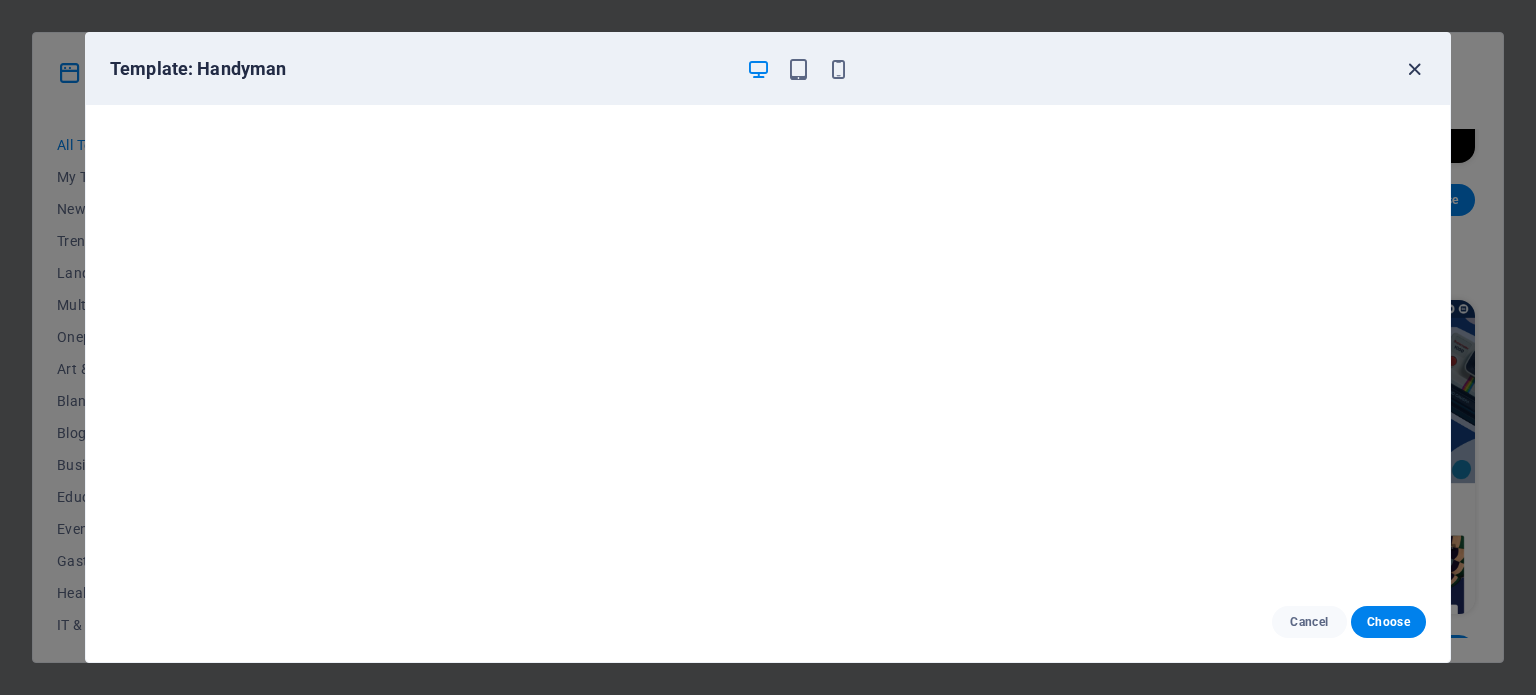 click at bounding box center (1414, 69) 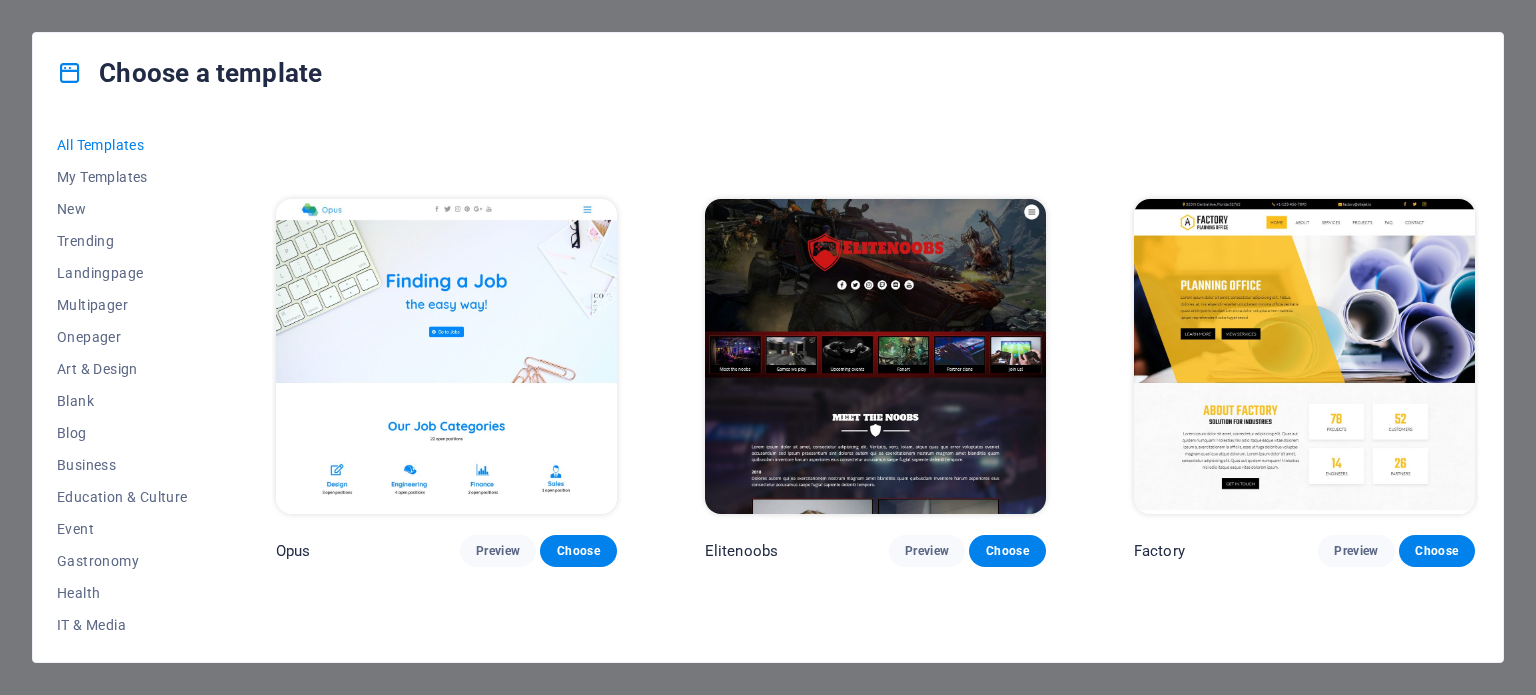scroll, scrollTop: 15701, scrollLeft: 0, axis: vertical 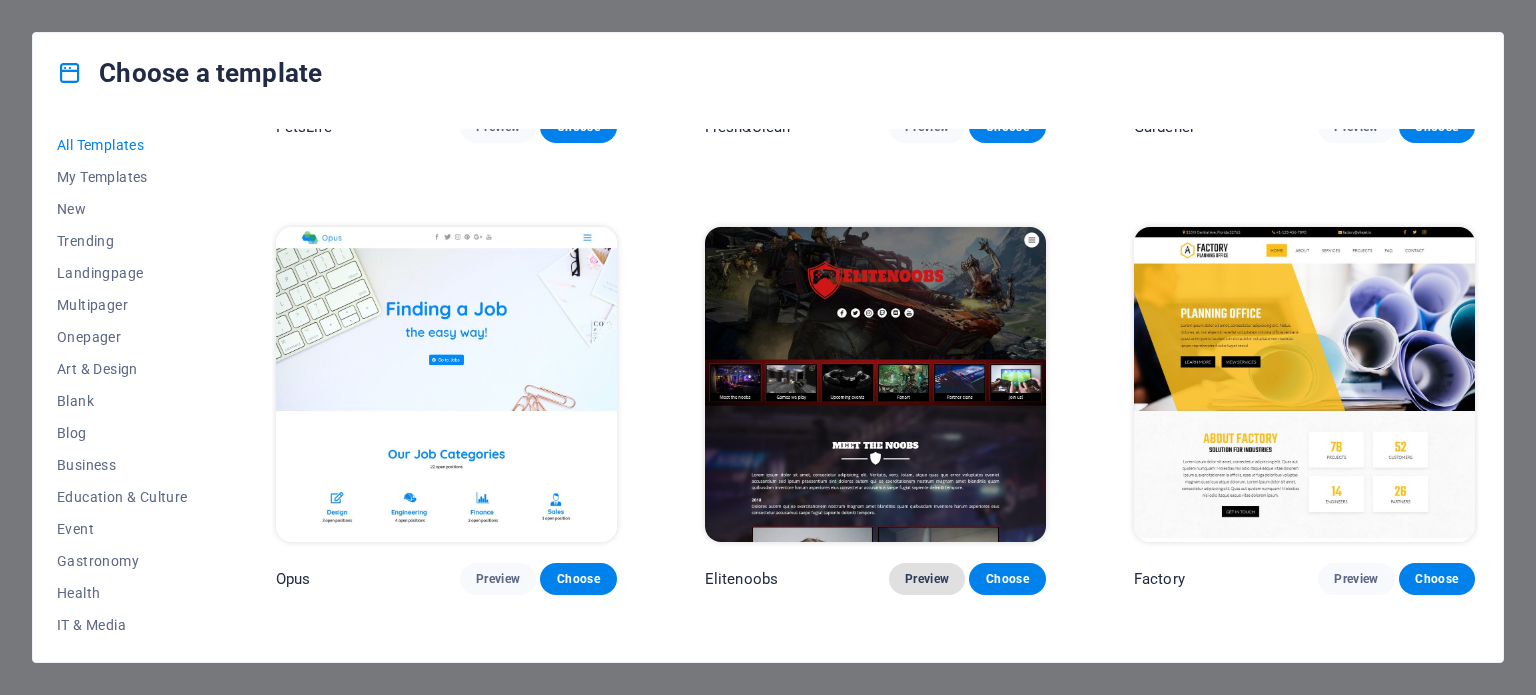 click on "Preview" at bounding box center [927, 579] 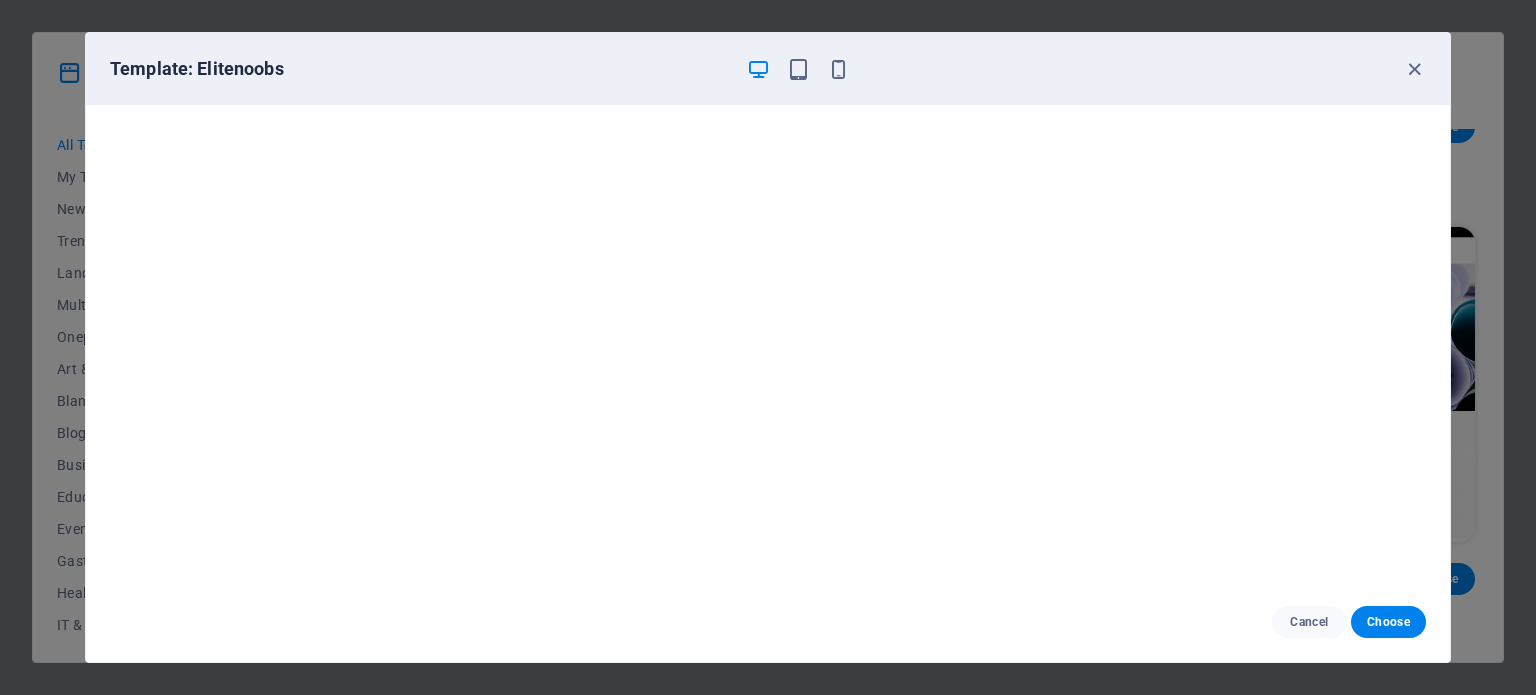 scroll, scrollTop: 0, scrollLeft: 0, axis: both 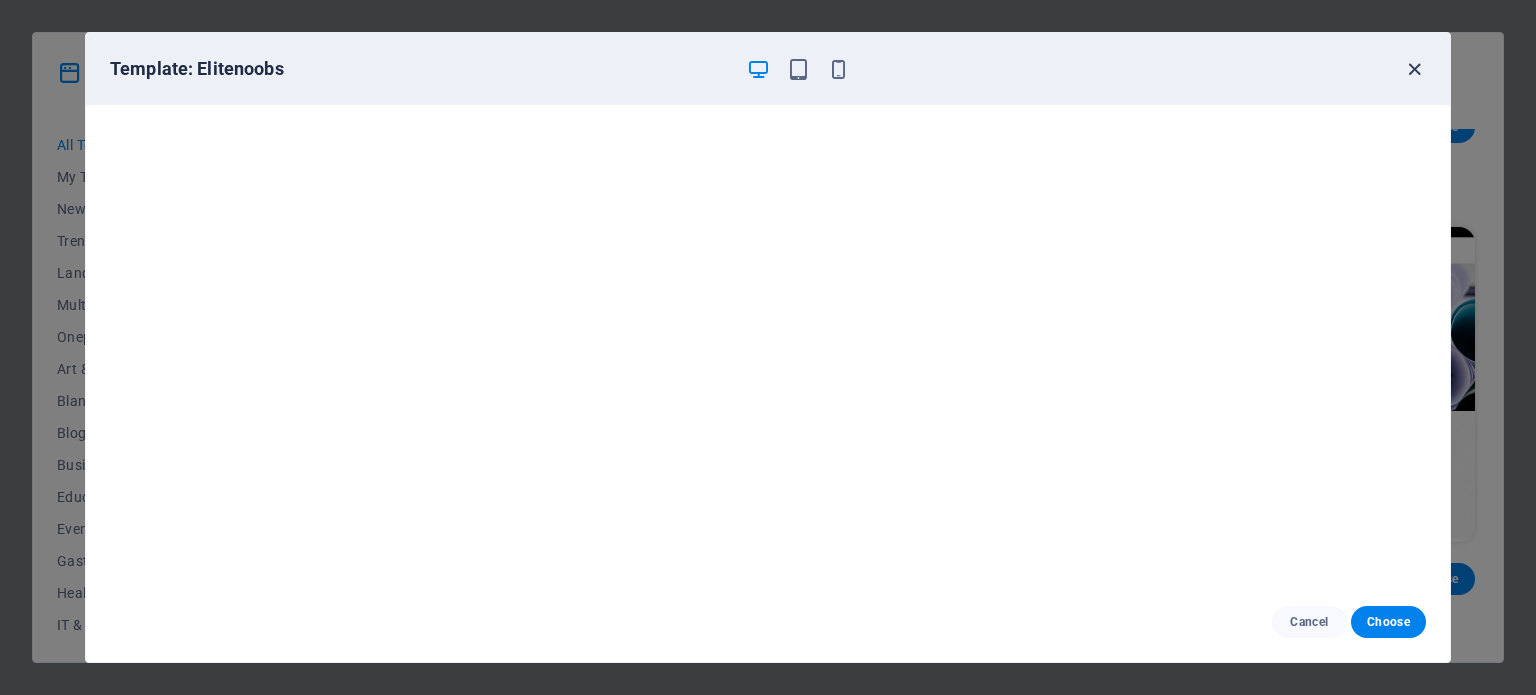 click at bounding box center [1414, 69] 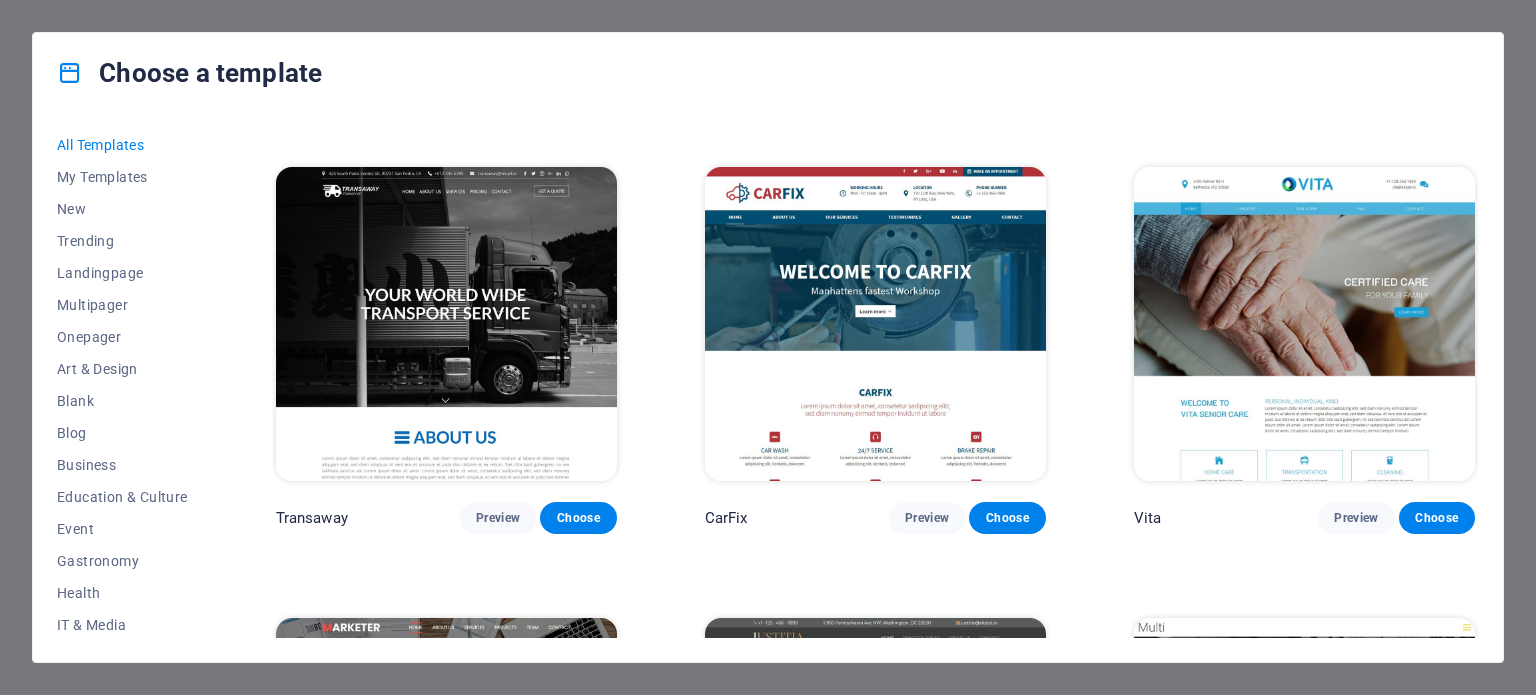 scroll, scrollTop: 17401, scrollLeft: 0, axis: vertical 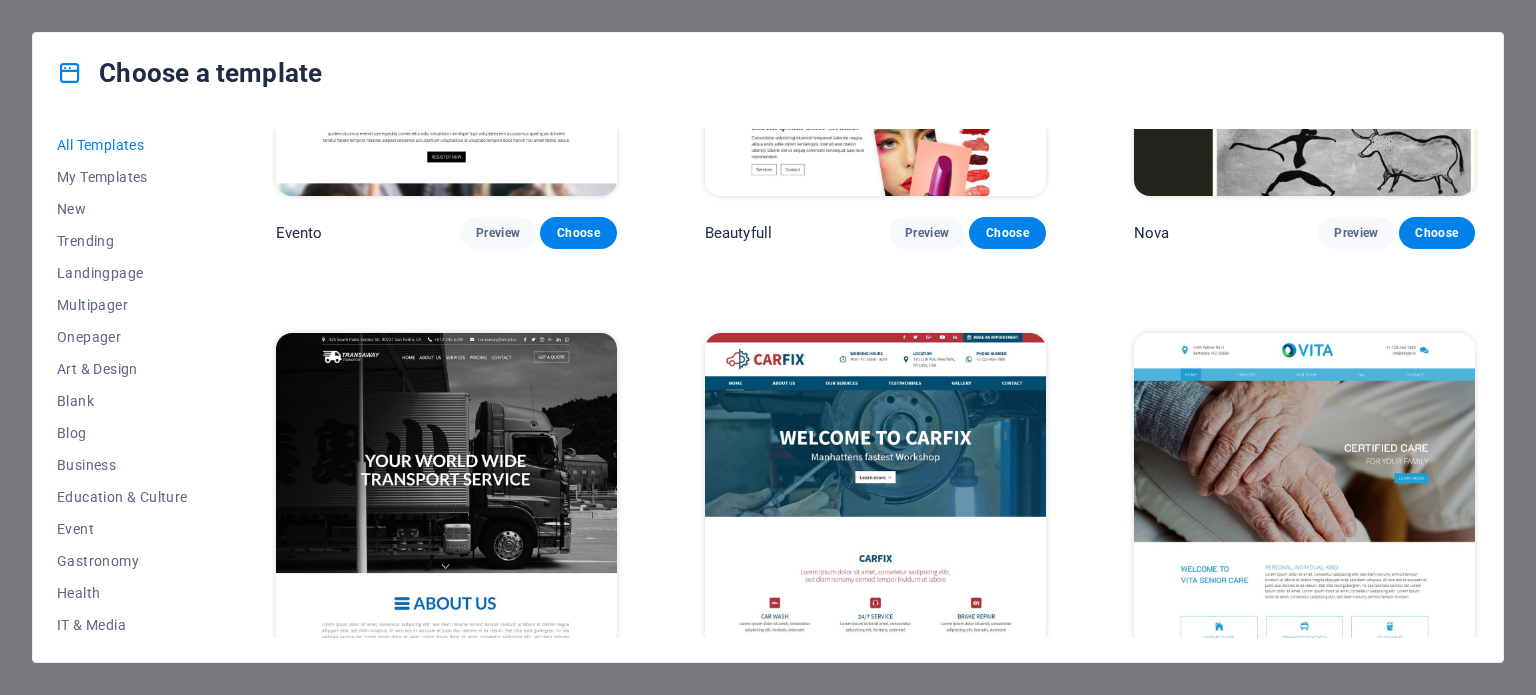 click on "Preview" at bounding box center [927, 684] 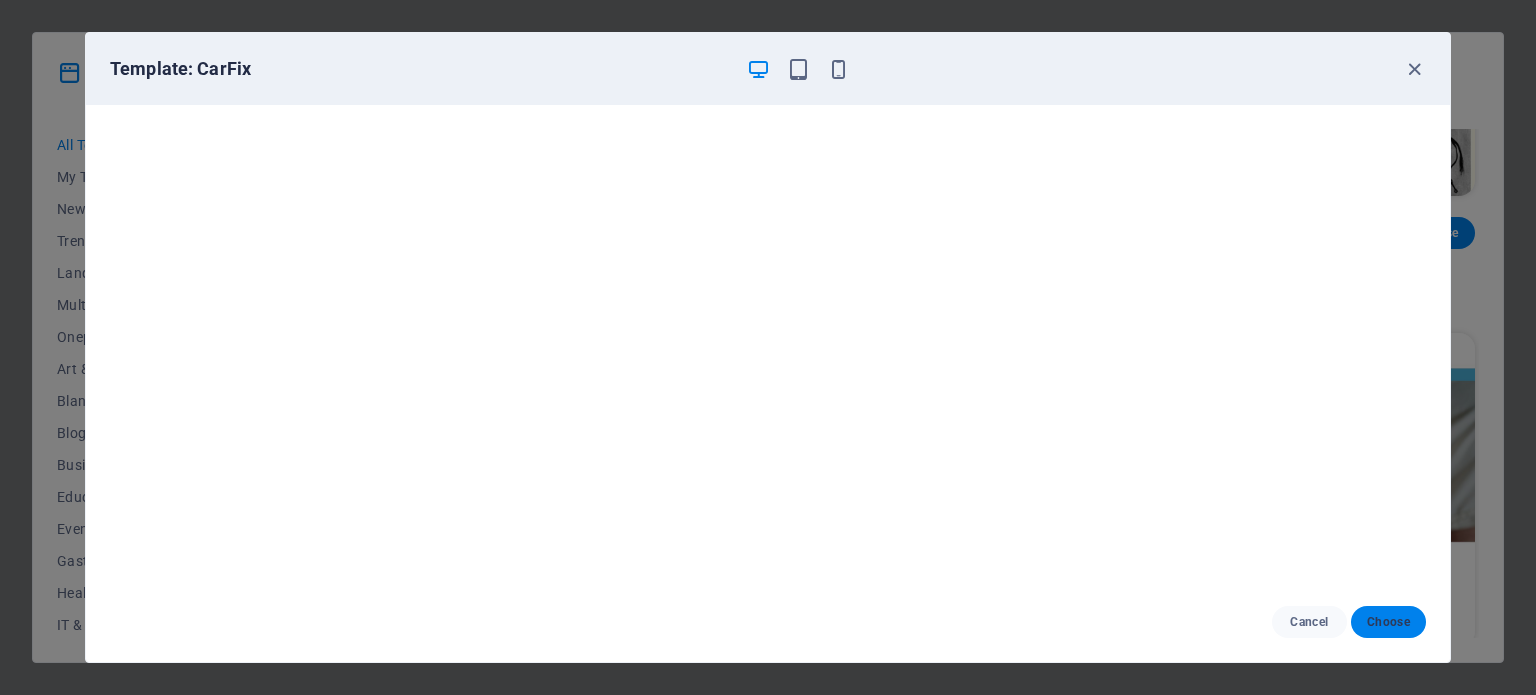 click on "Choose" at bounding box center [1388, 622] 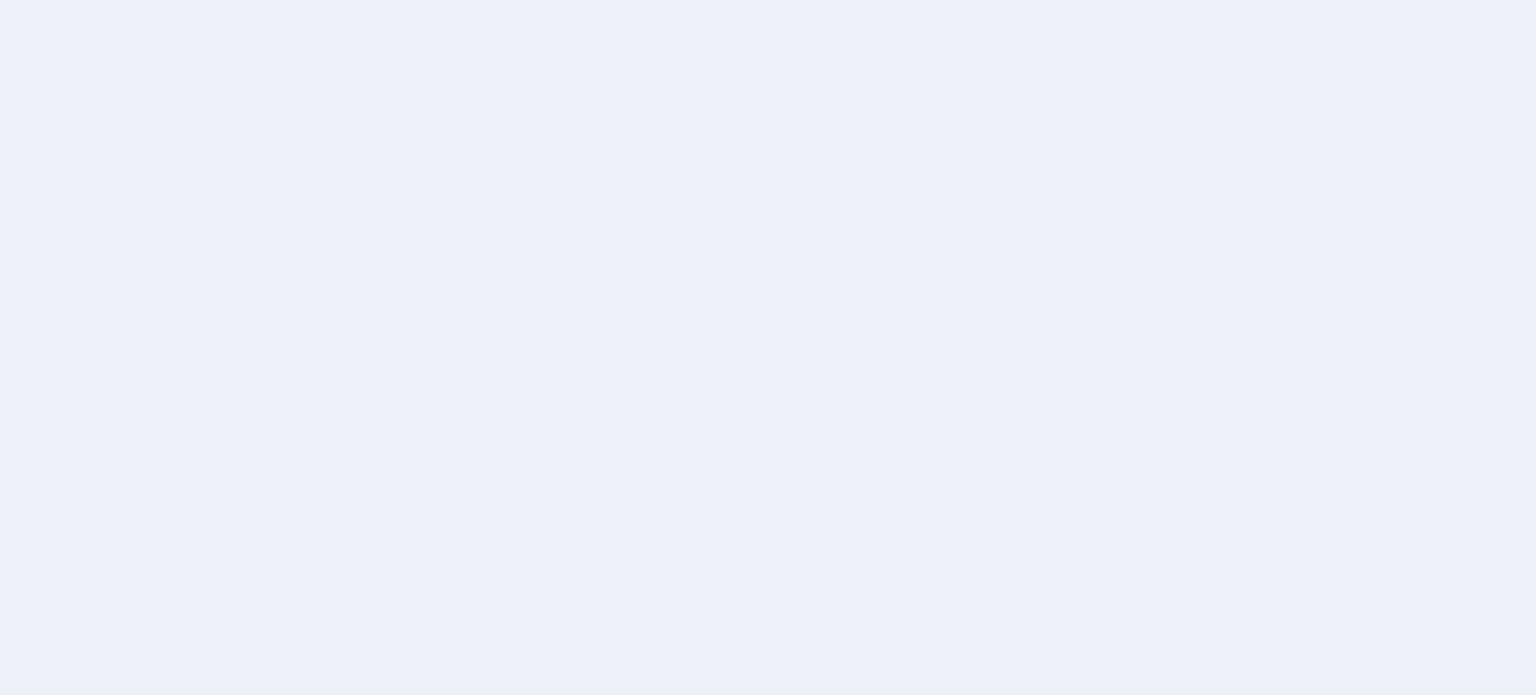 scroll, scrollTop: 0, scrollLeft: 0, axis: both 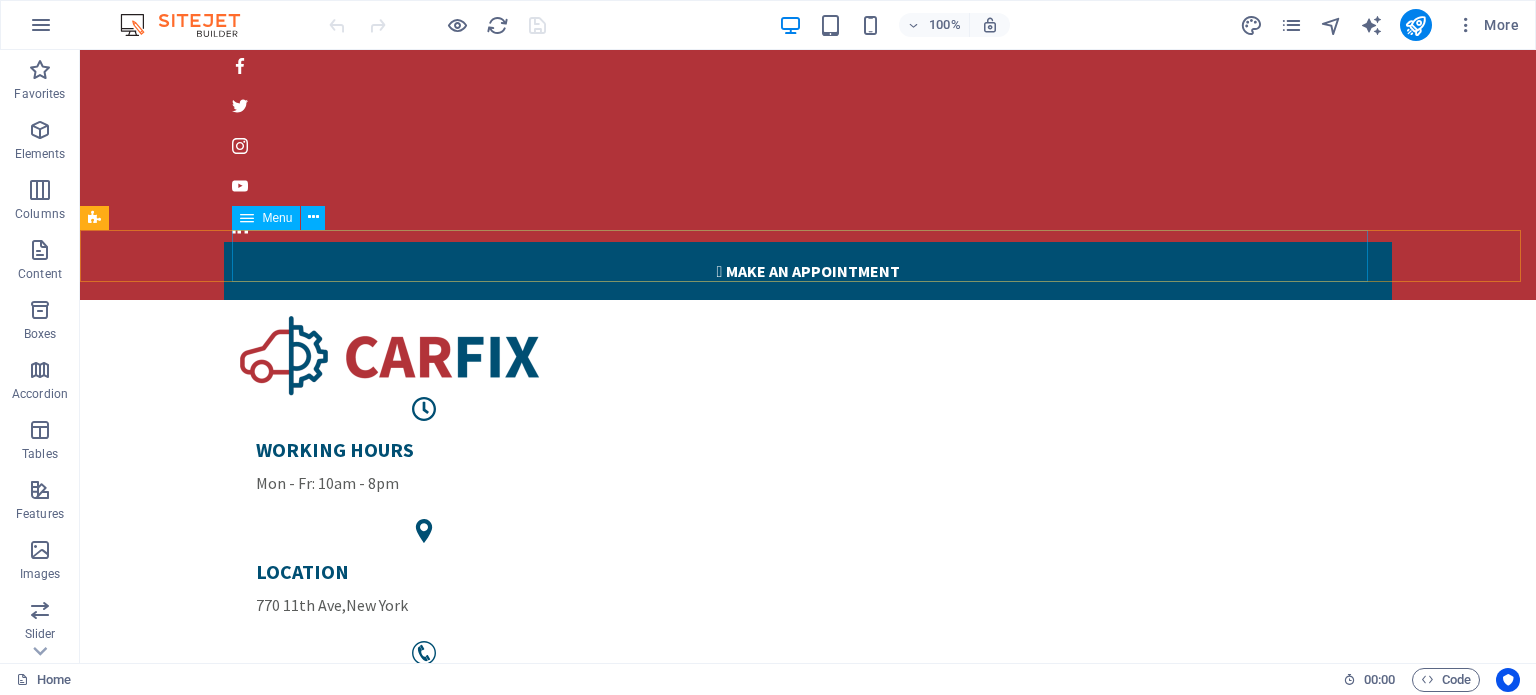 click at bounding box center [247, 218] 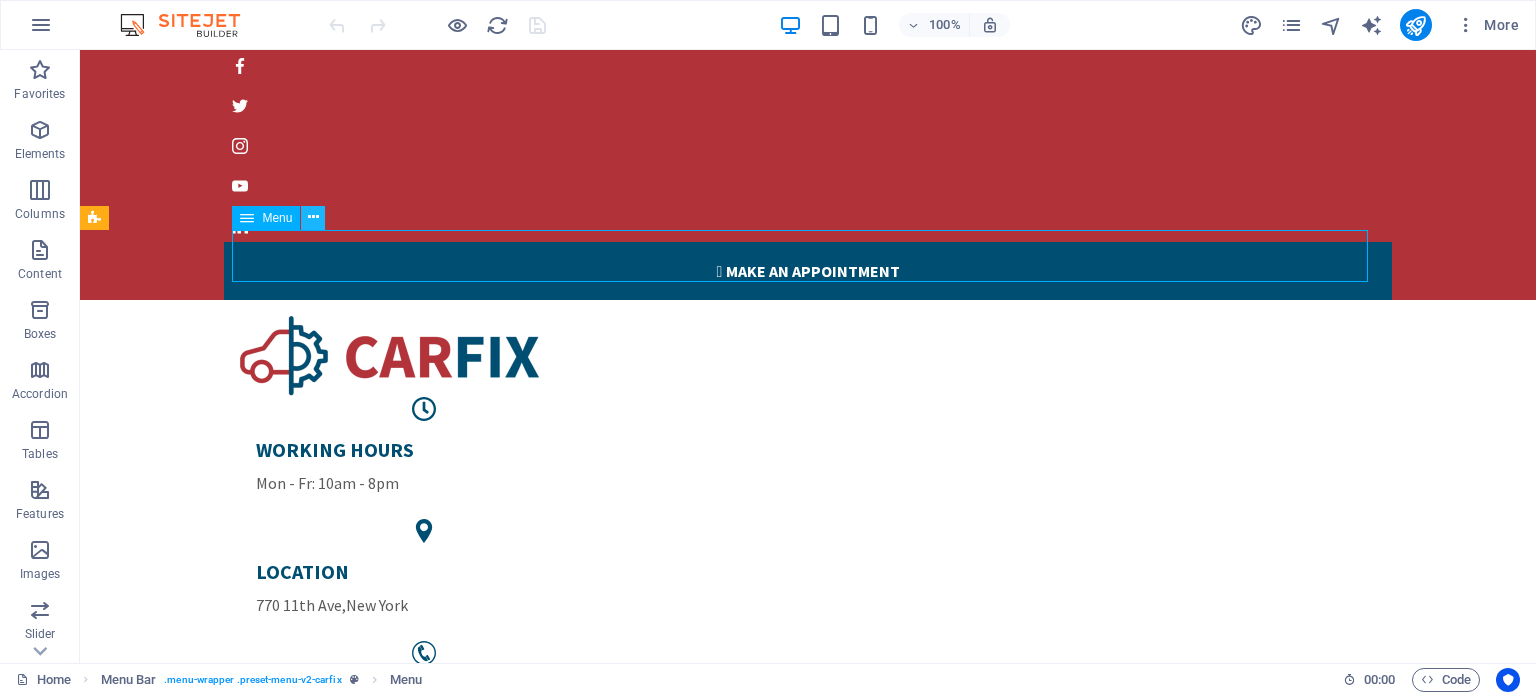 click at bounding box center [313, 217] 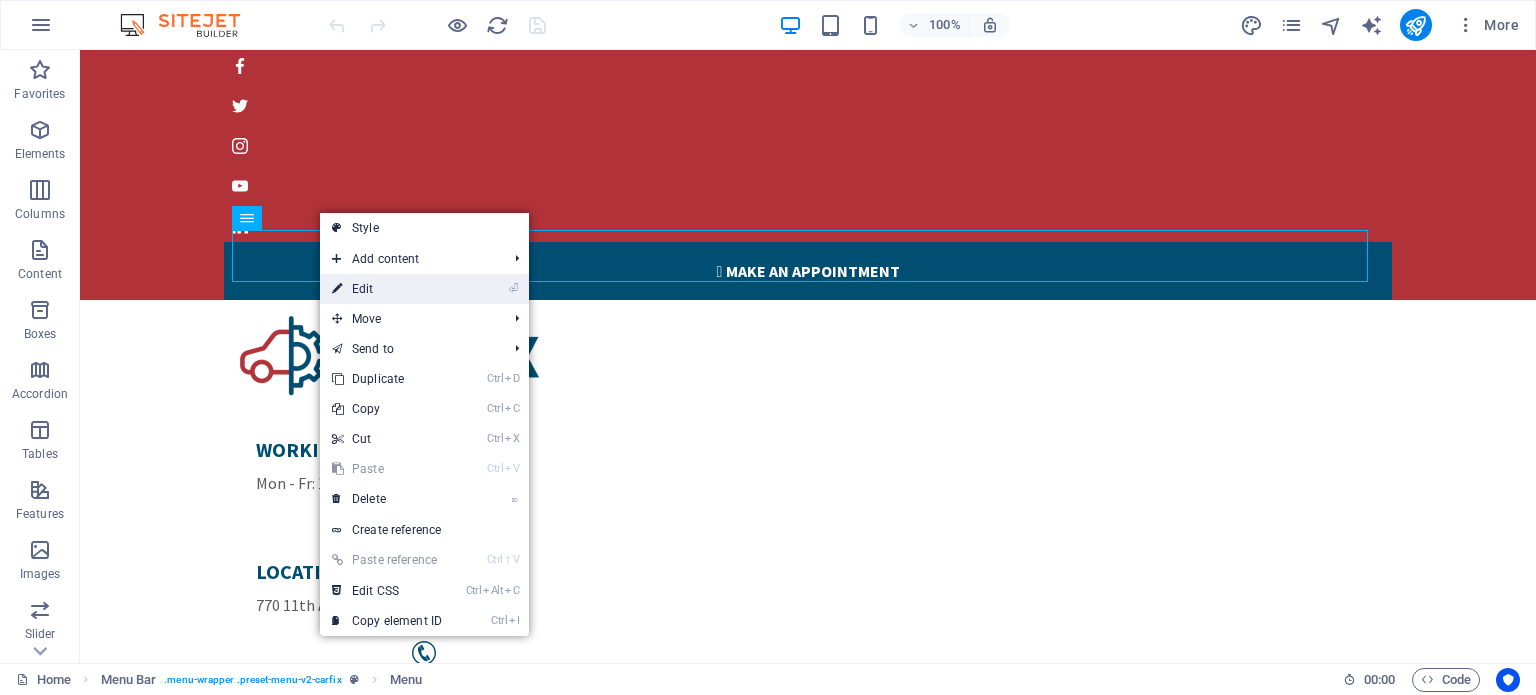 click on "⏎  Edit" at bounding box center (387, 289) 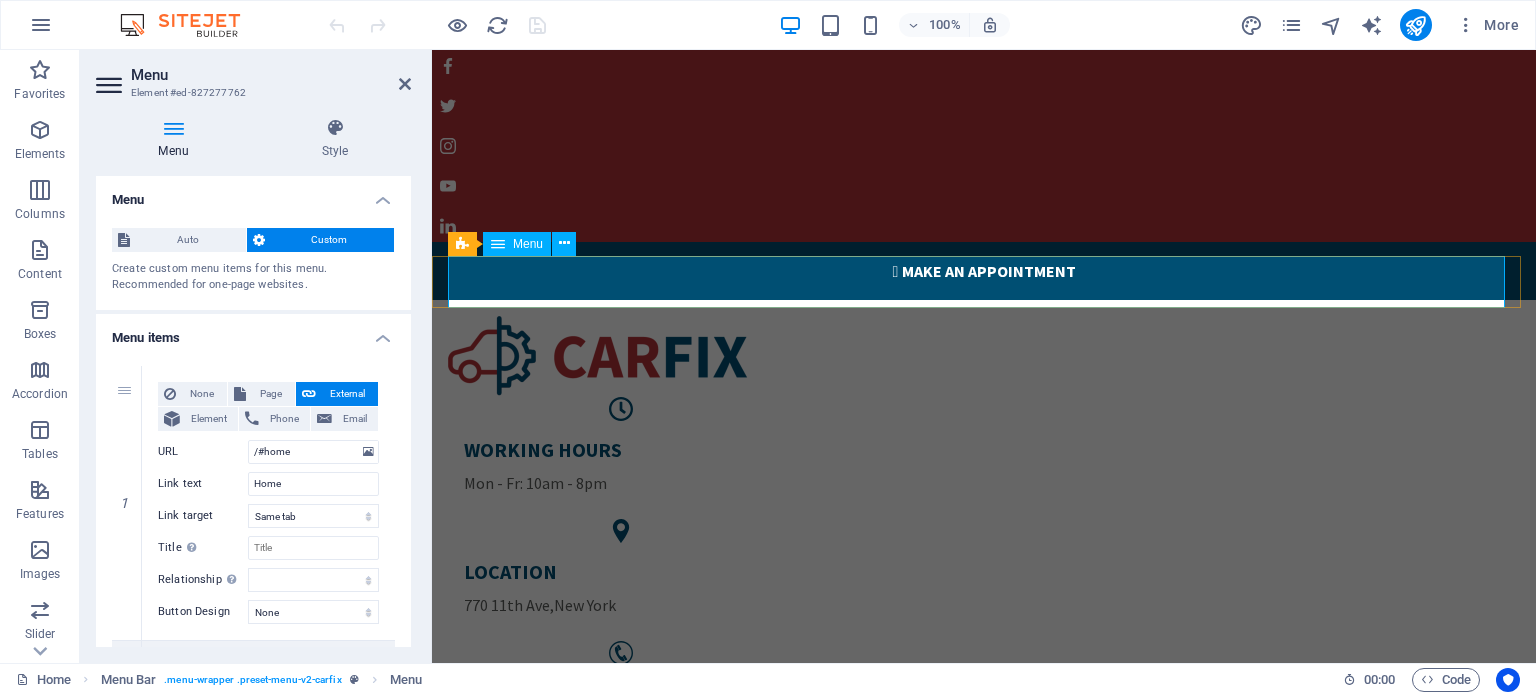 click on "Home About us Our services Testimonials Gallery Contact" at bounding box center (984, 797) 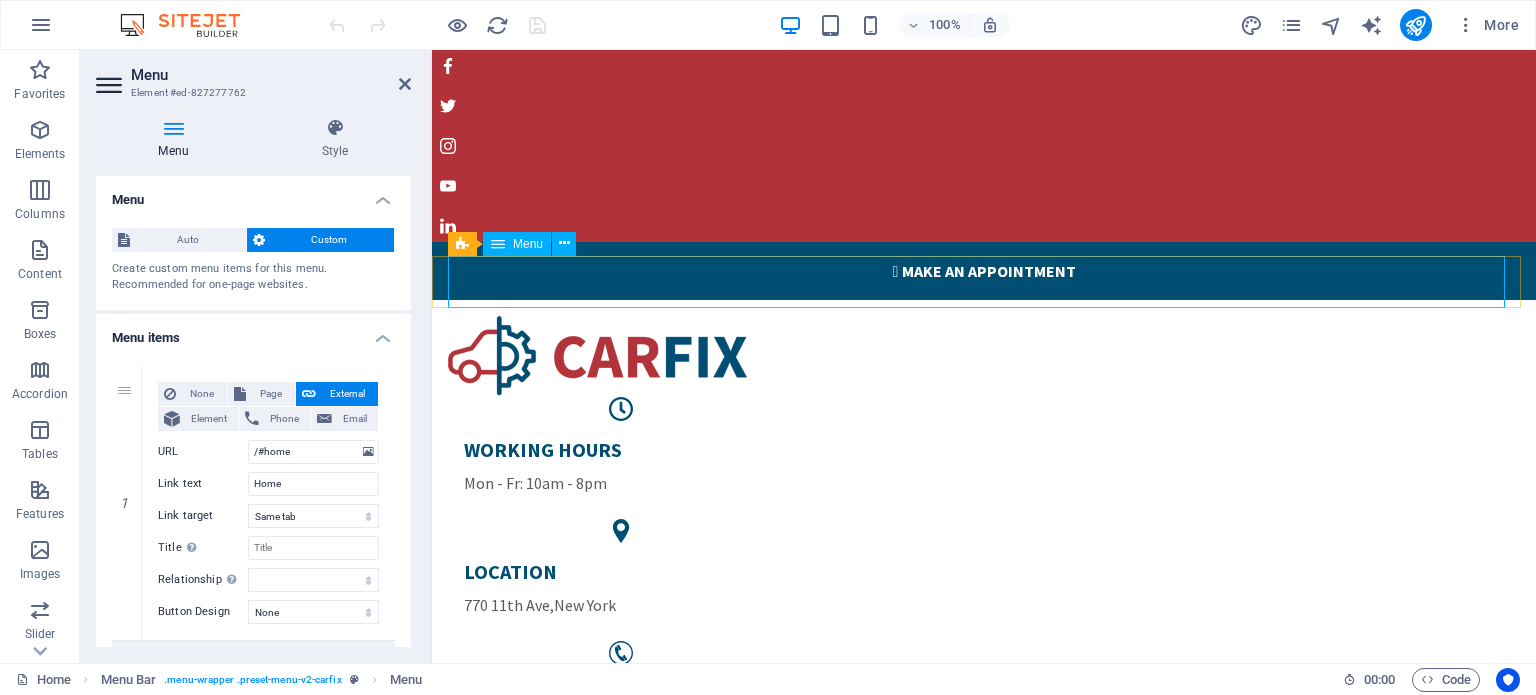click on "Home About us Our services Testimonials Gallery Contact" at bounding box center (984, 797) 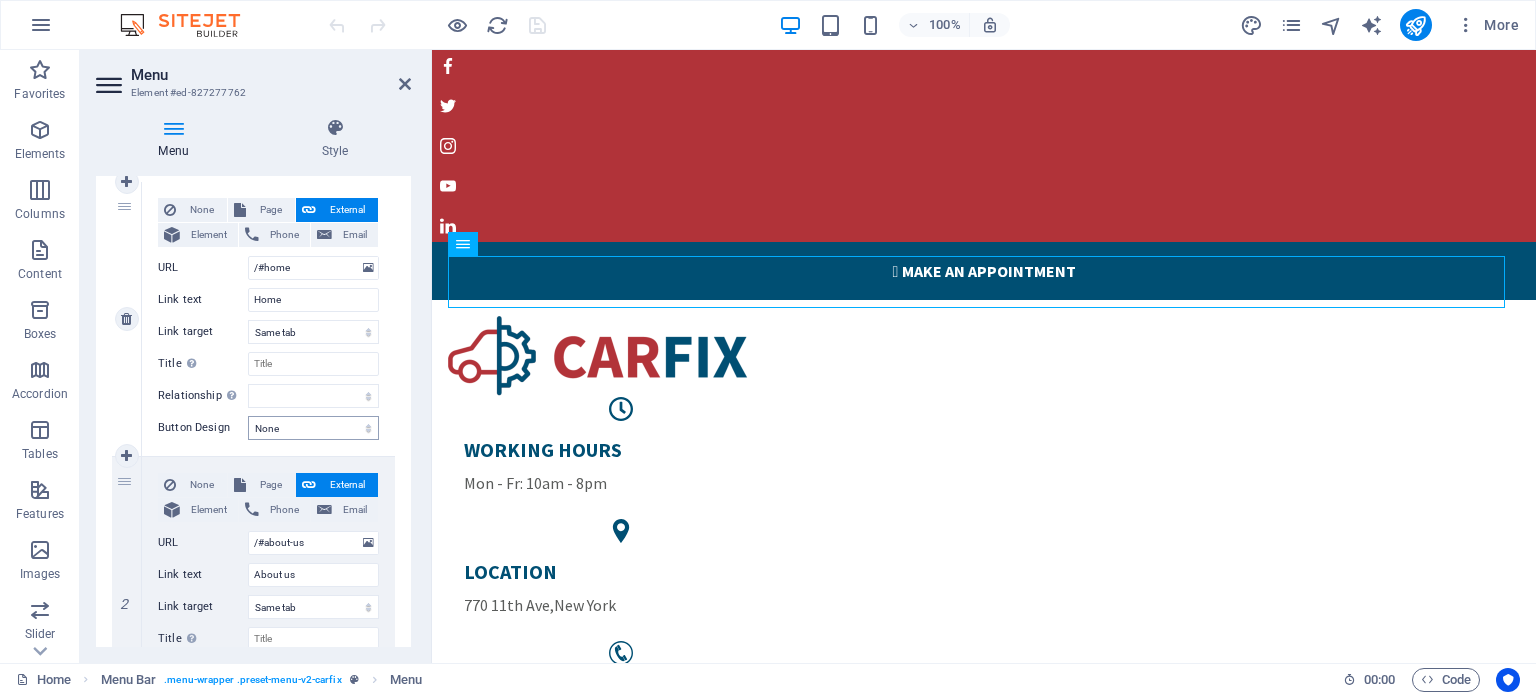 scroll, scrollTop: 300, scrollLeft: 0, axis: vertical 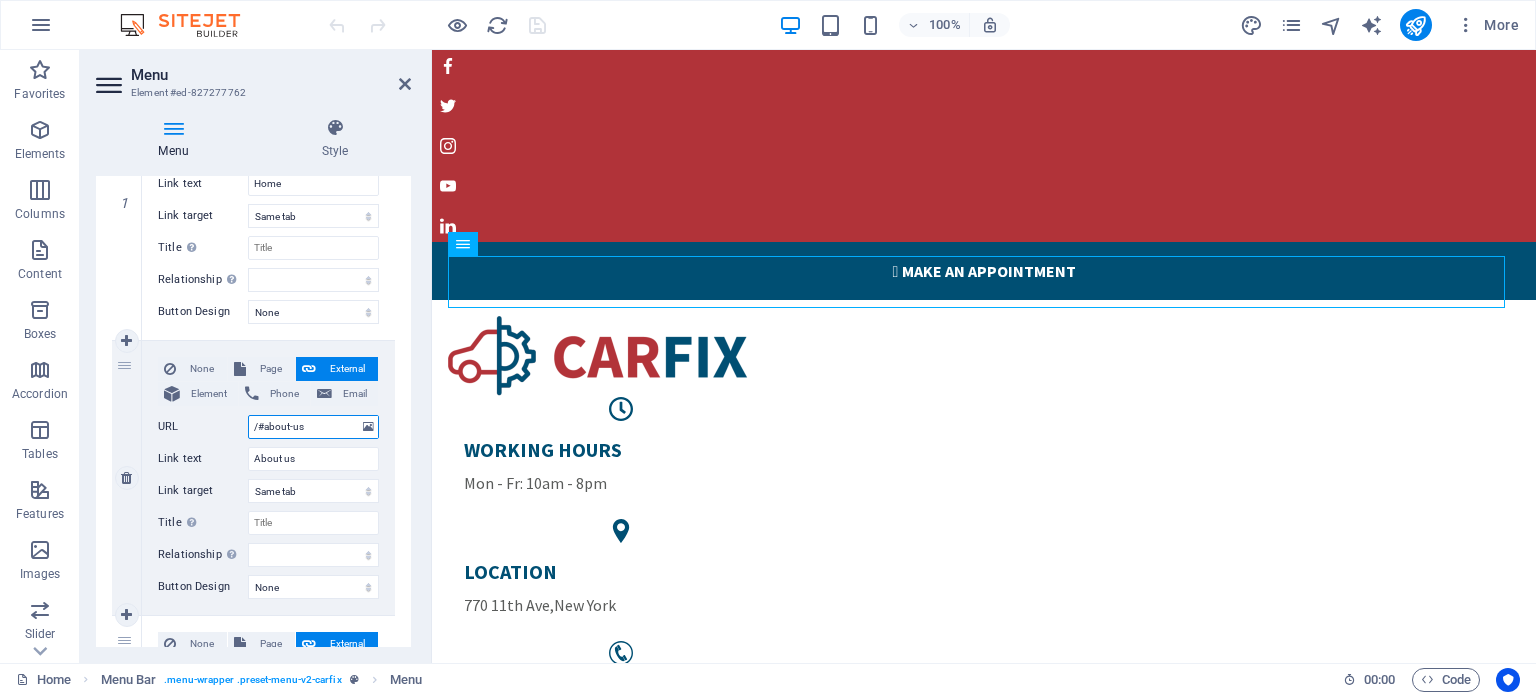 click on "/#about-us" at bounding box center (313, 427) 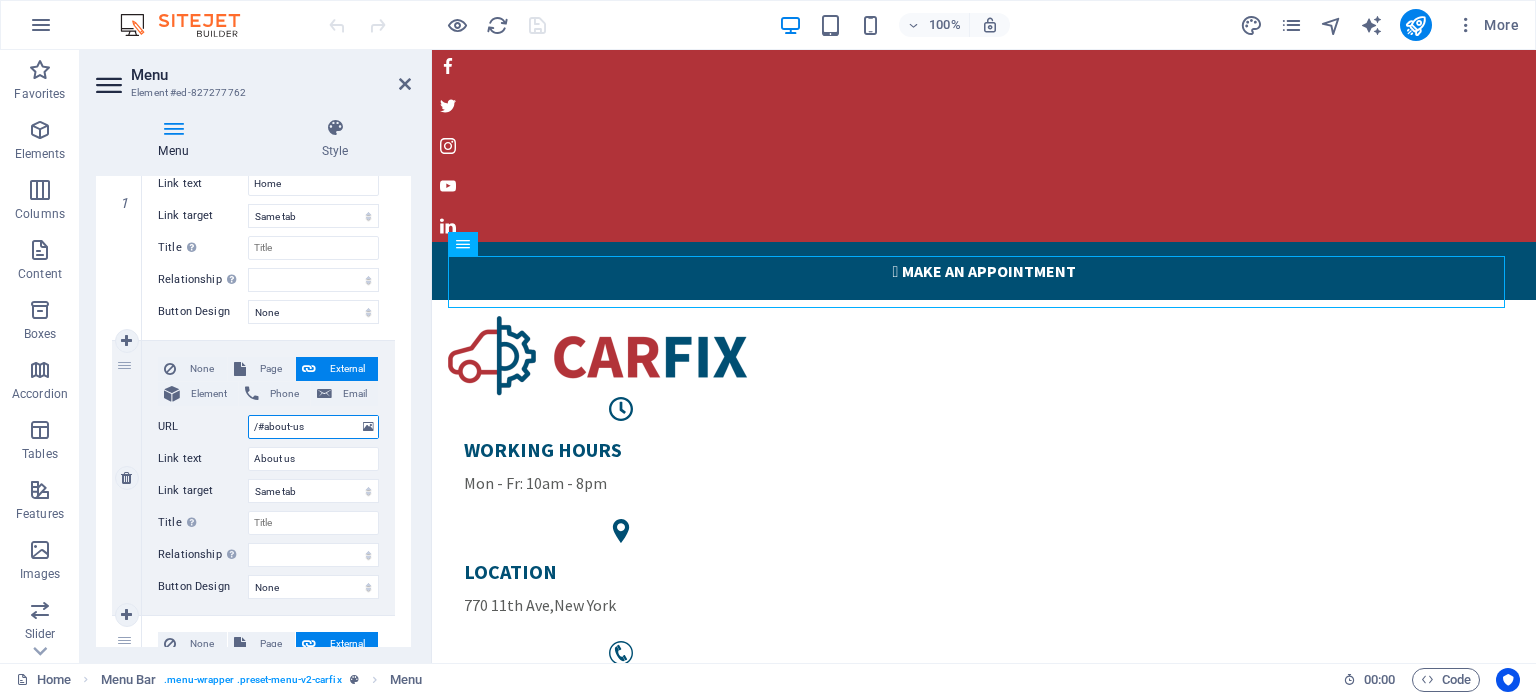 click on "/#about-us" at bounding box center (313, 427) 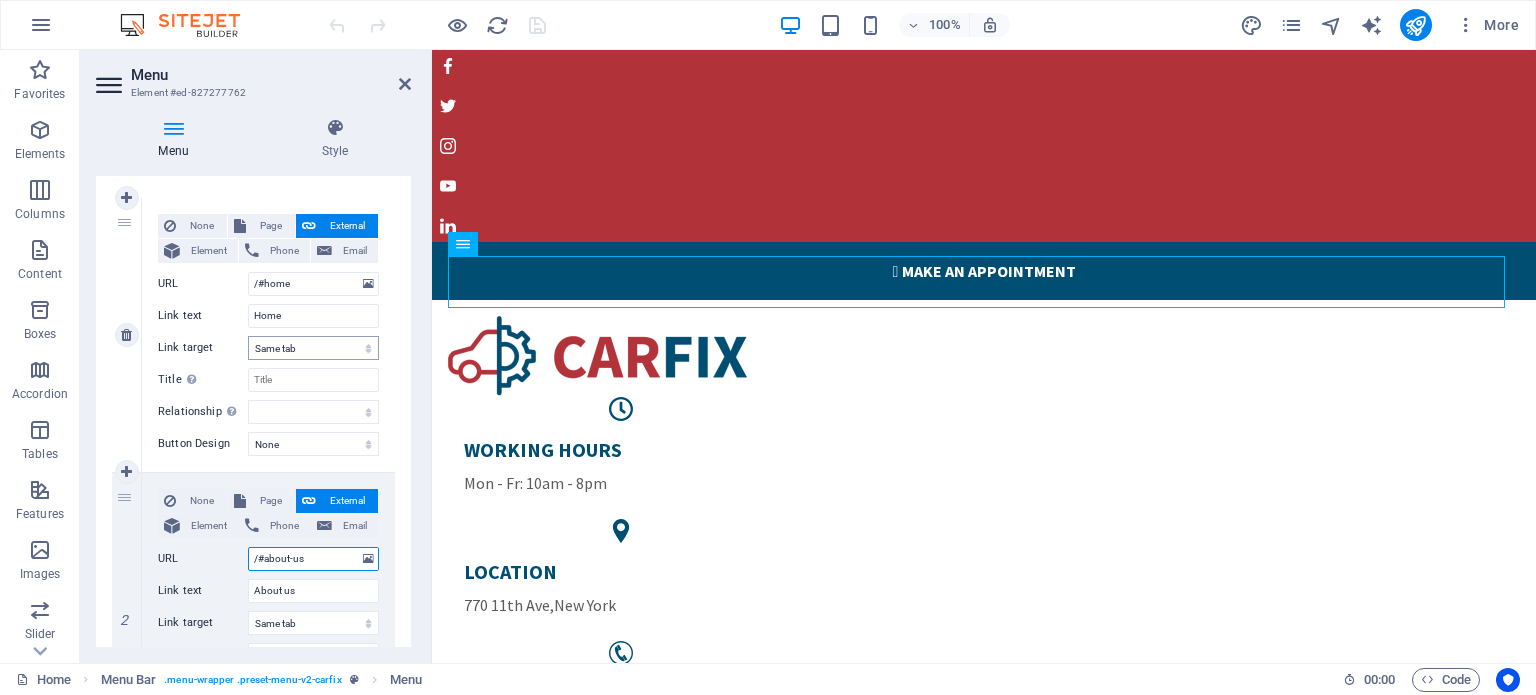scroll, scrollTop: 200, scrollLeft: 0, axis: vertical 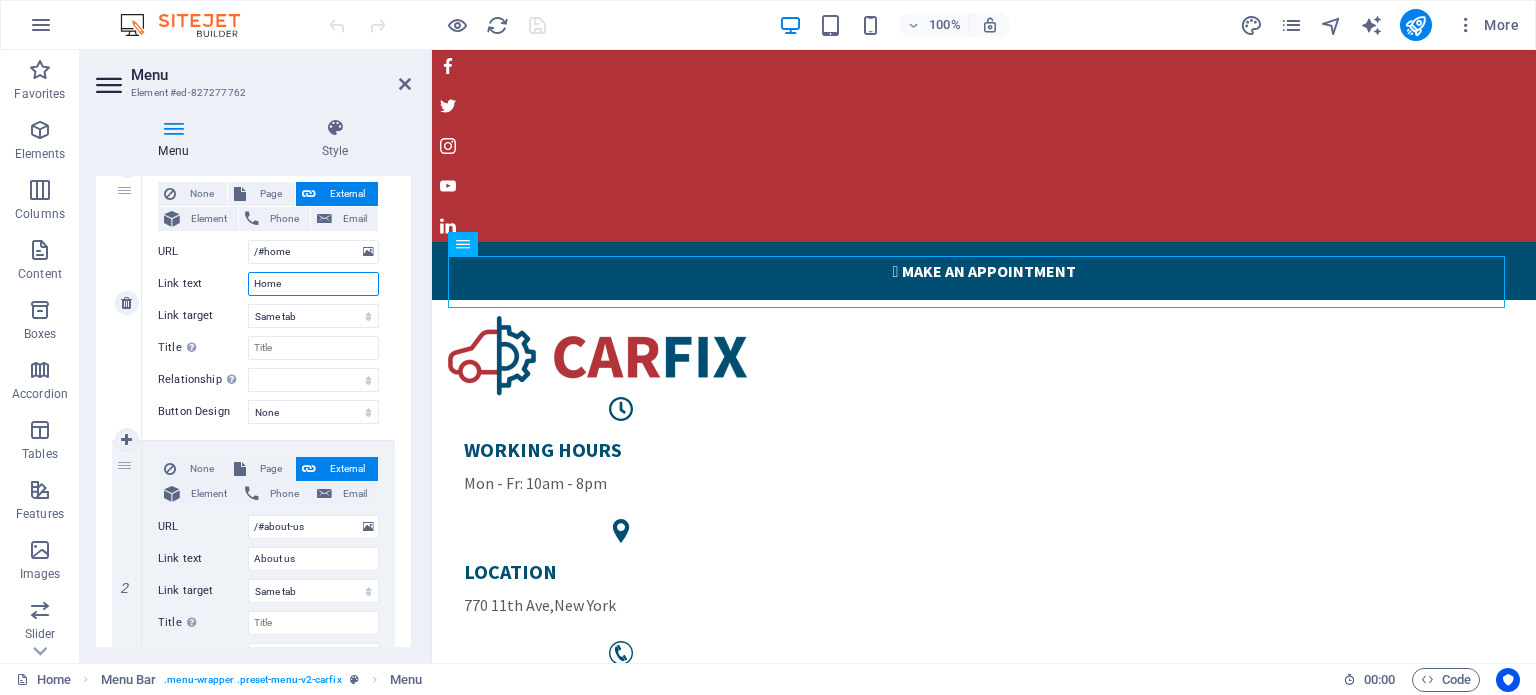 click on "Home" at bounding box center (313, 284) 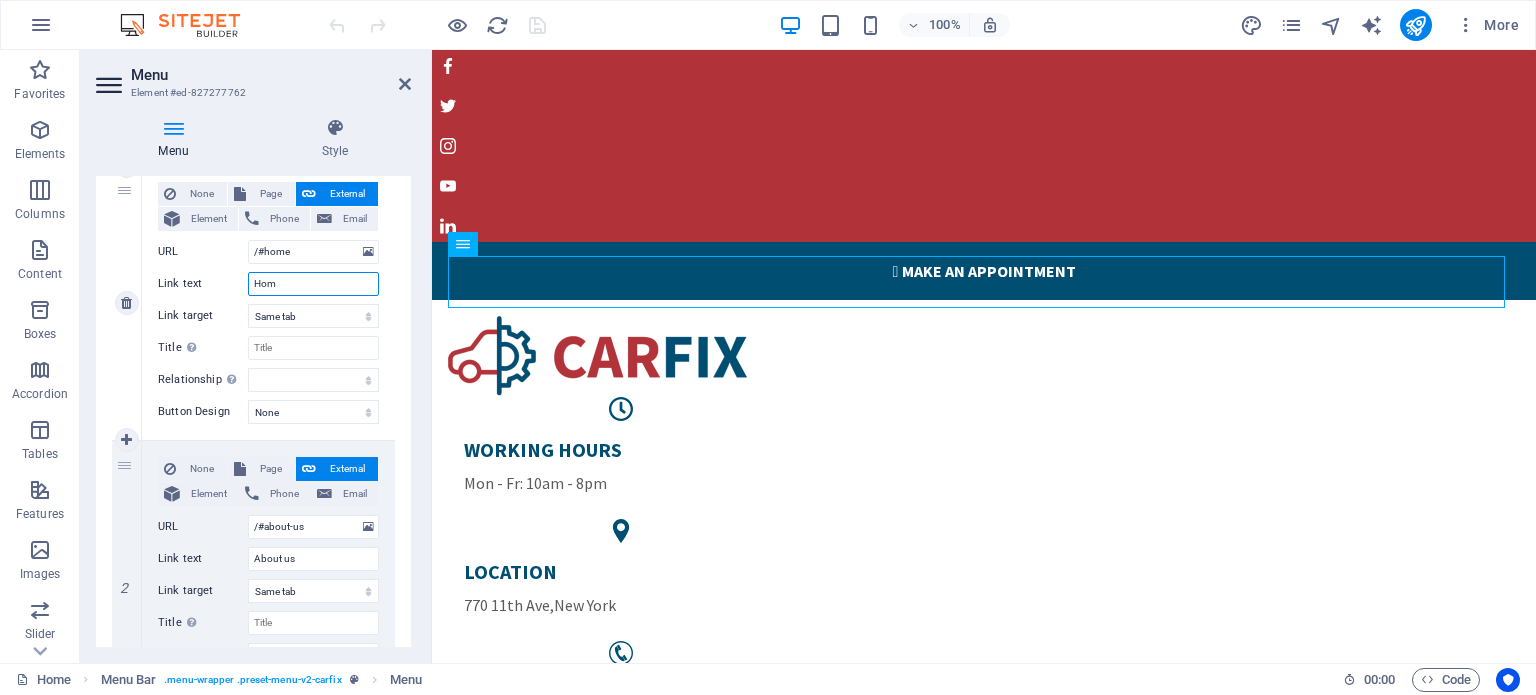 select 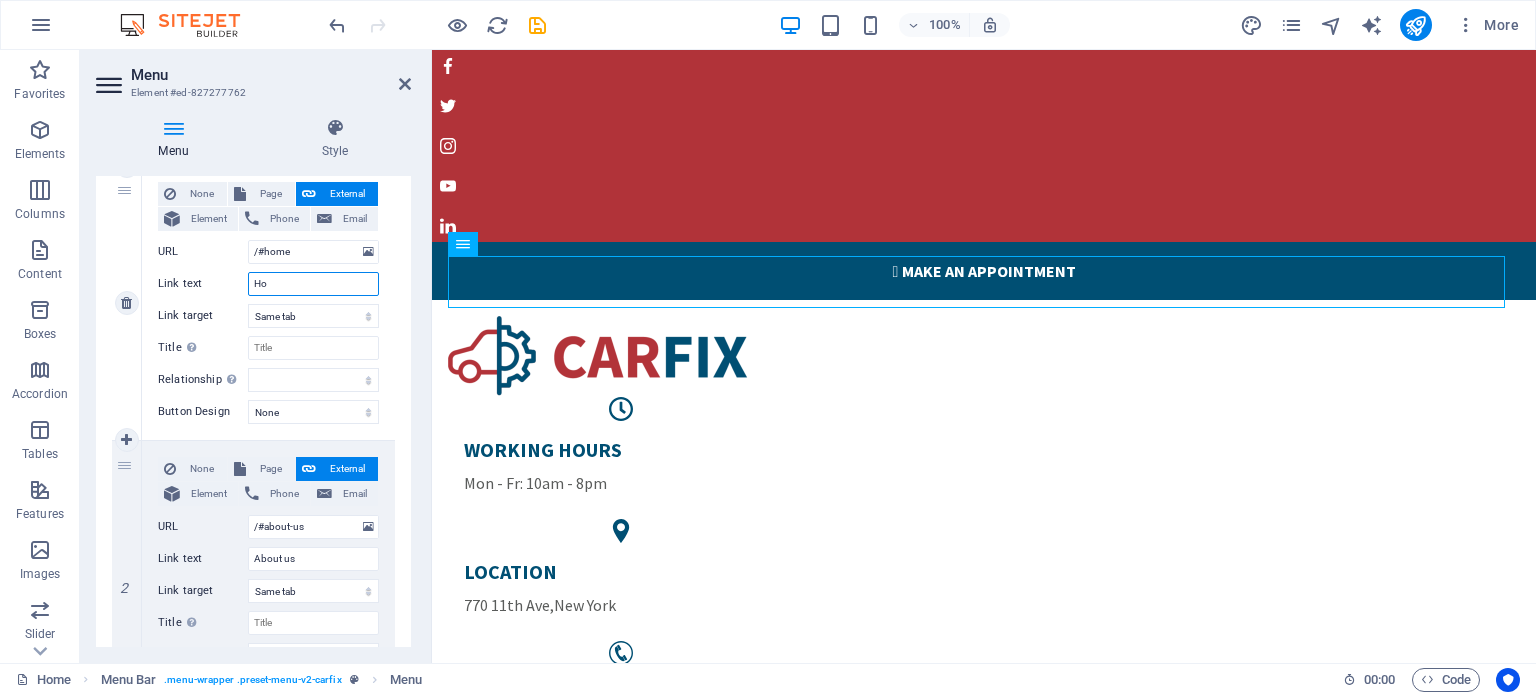 type on "H" 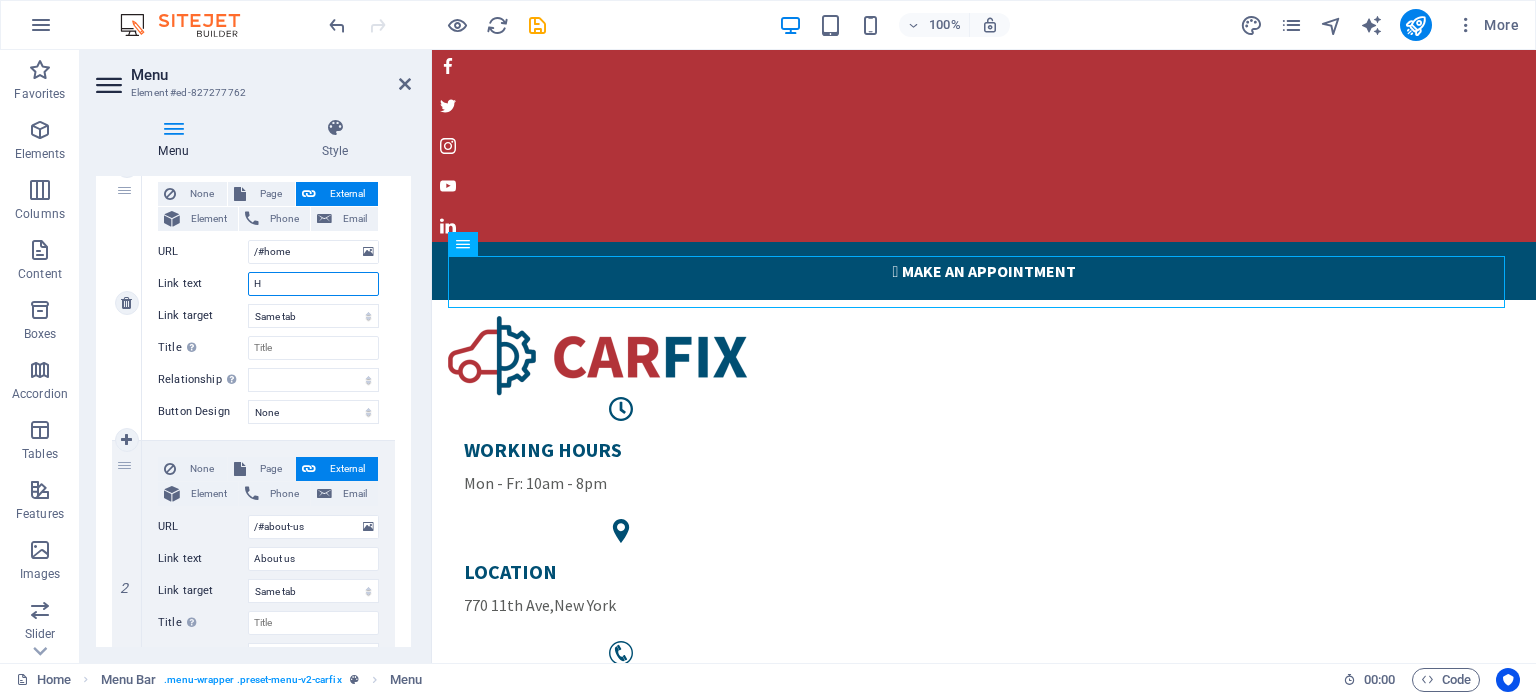 type 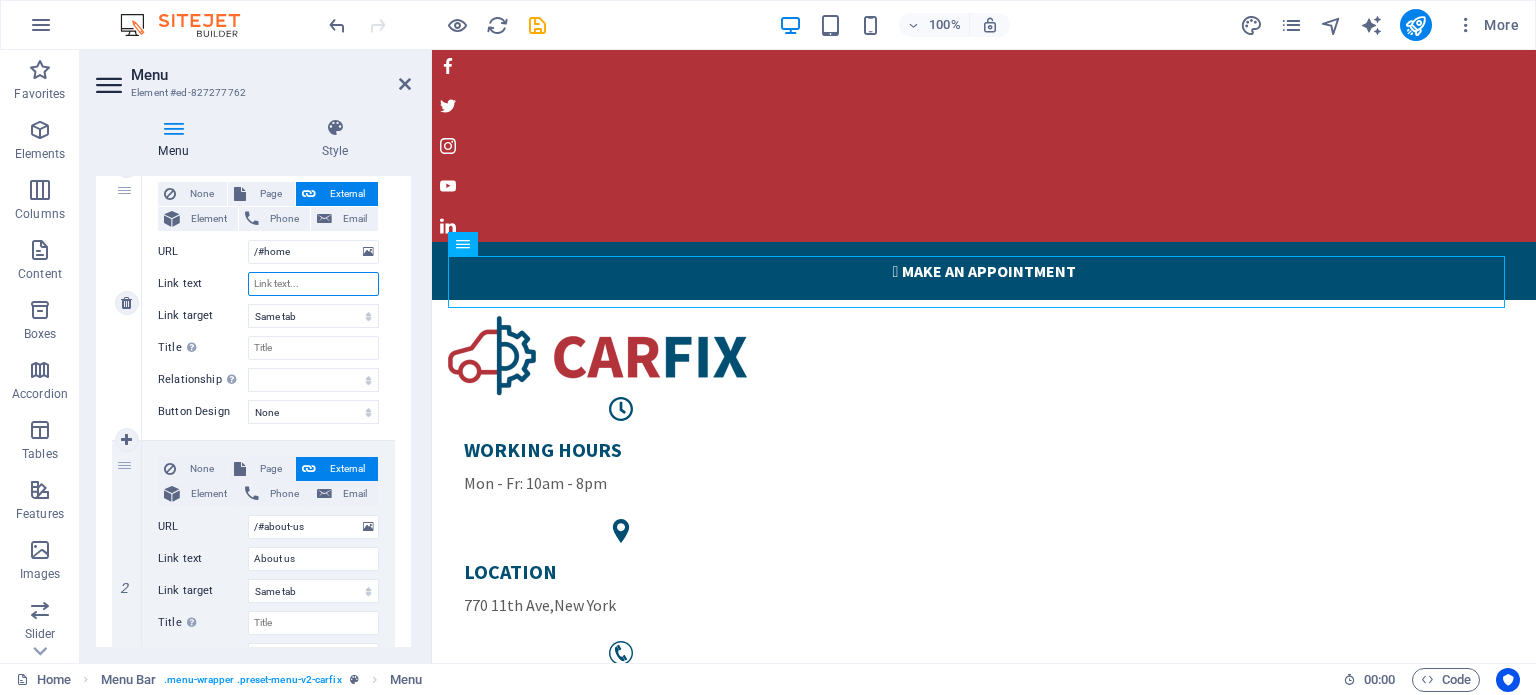 select 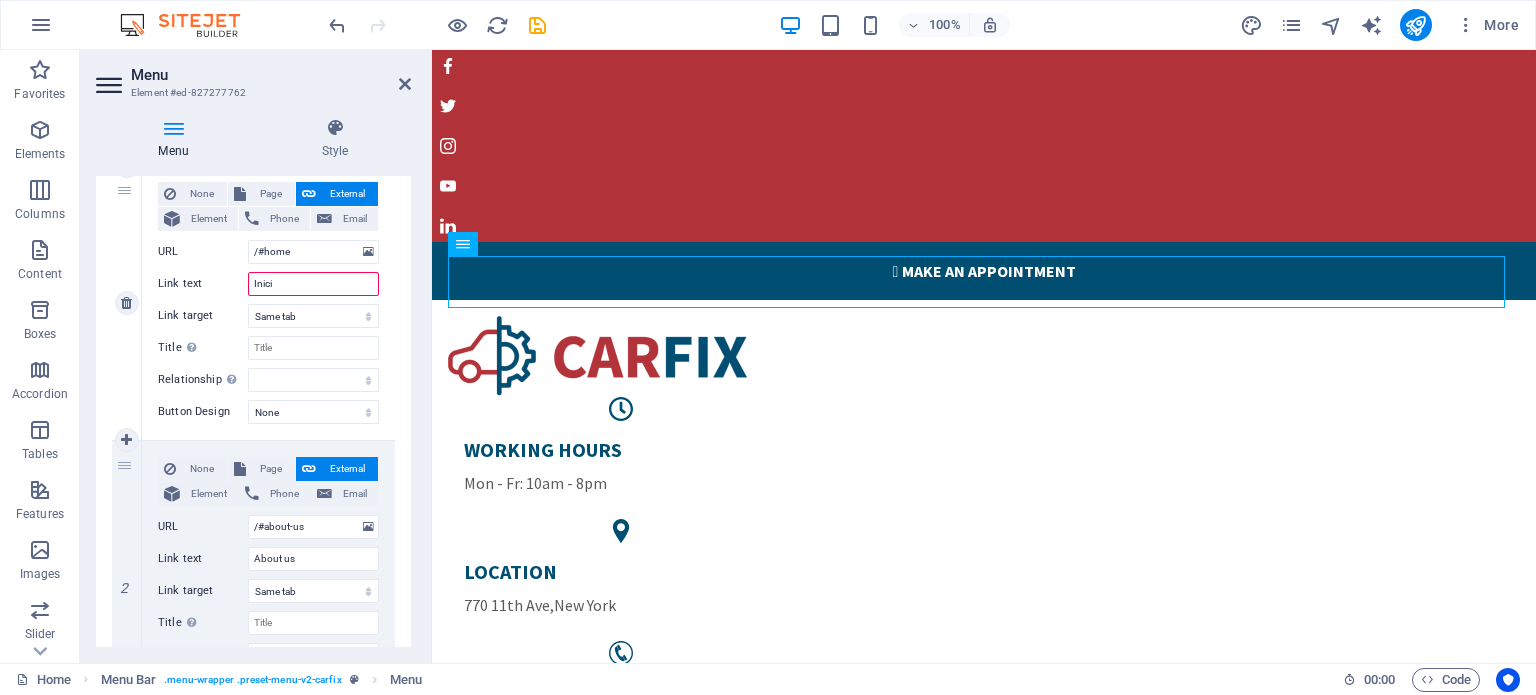 type on "Inicio" 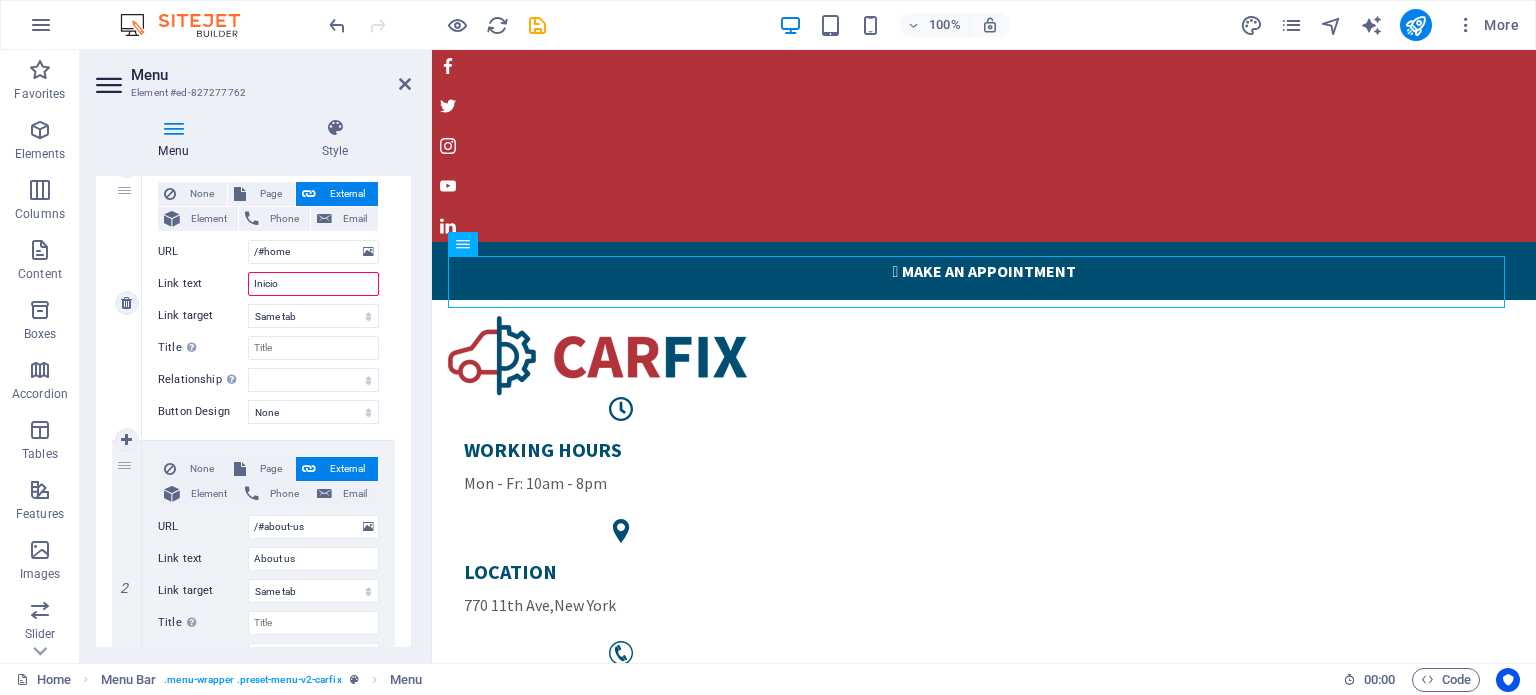 select 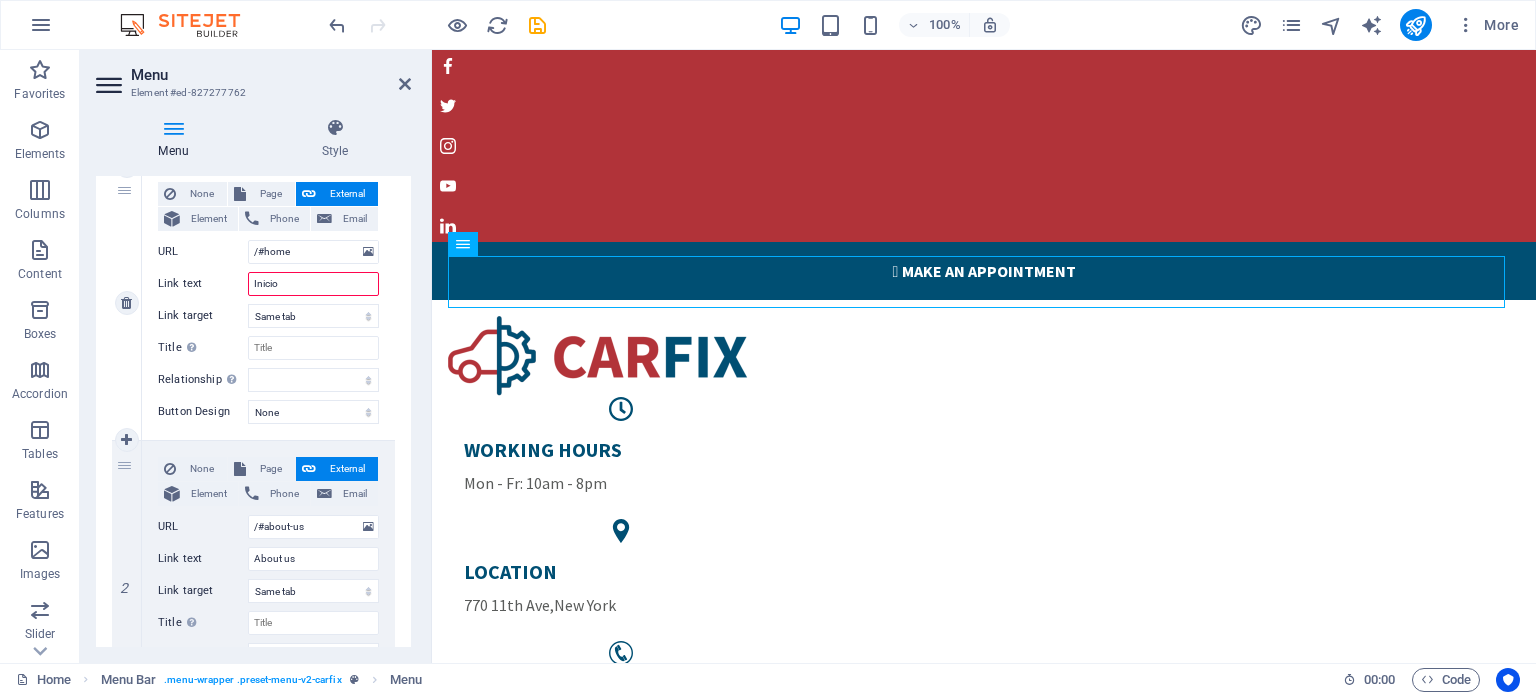 select 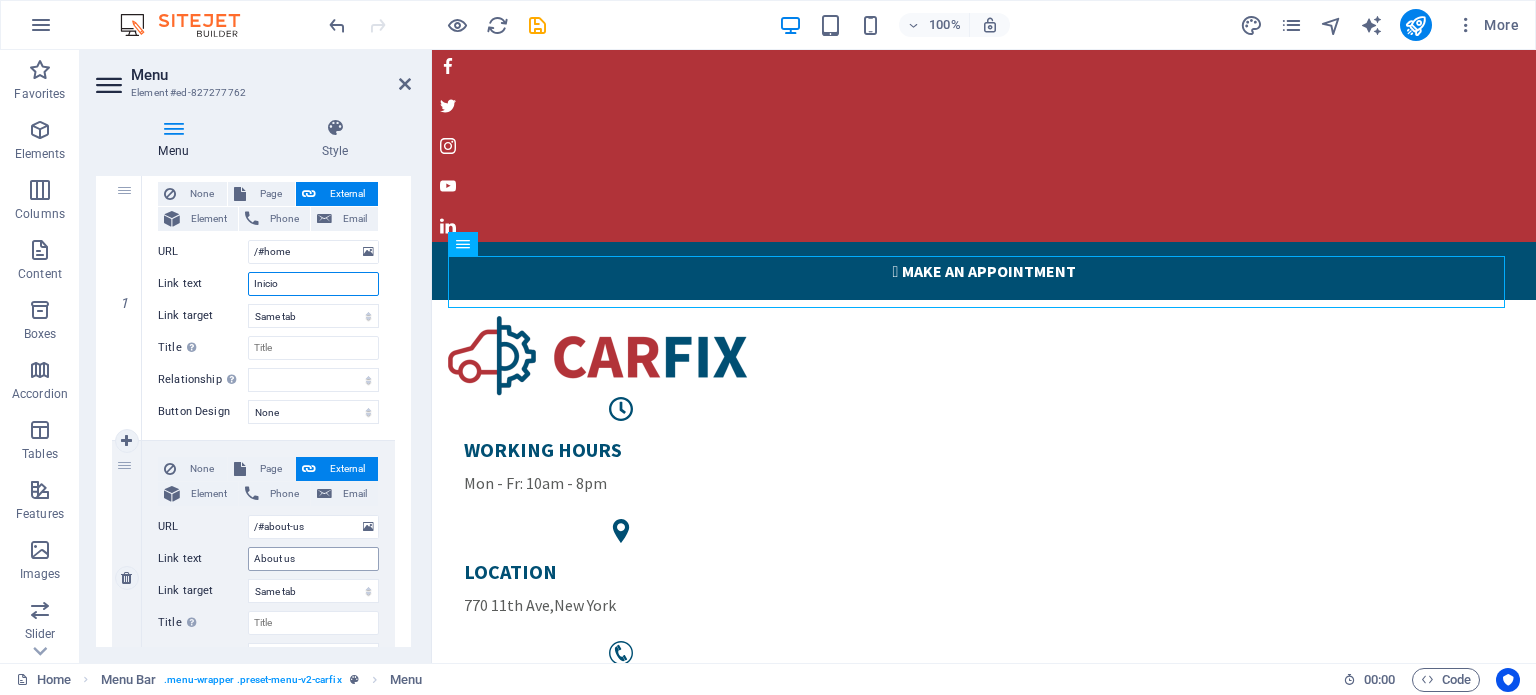 type on "Inicio" 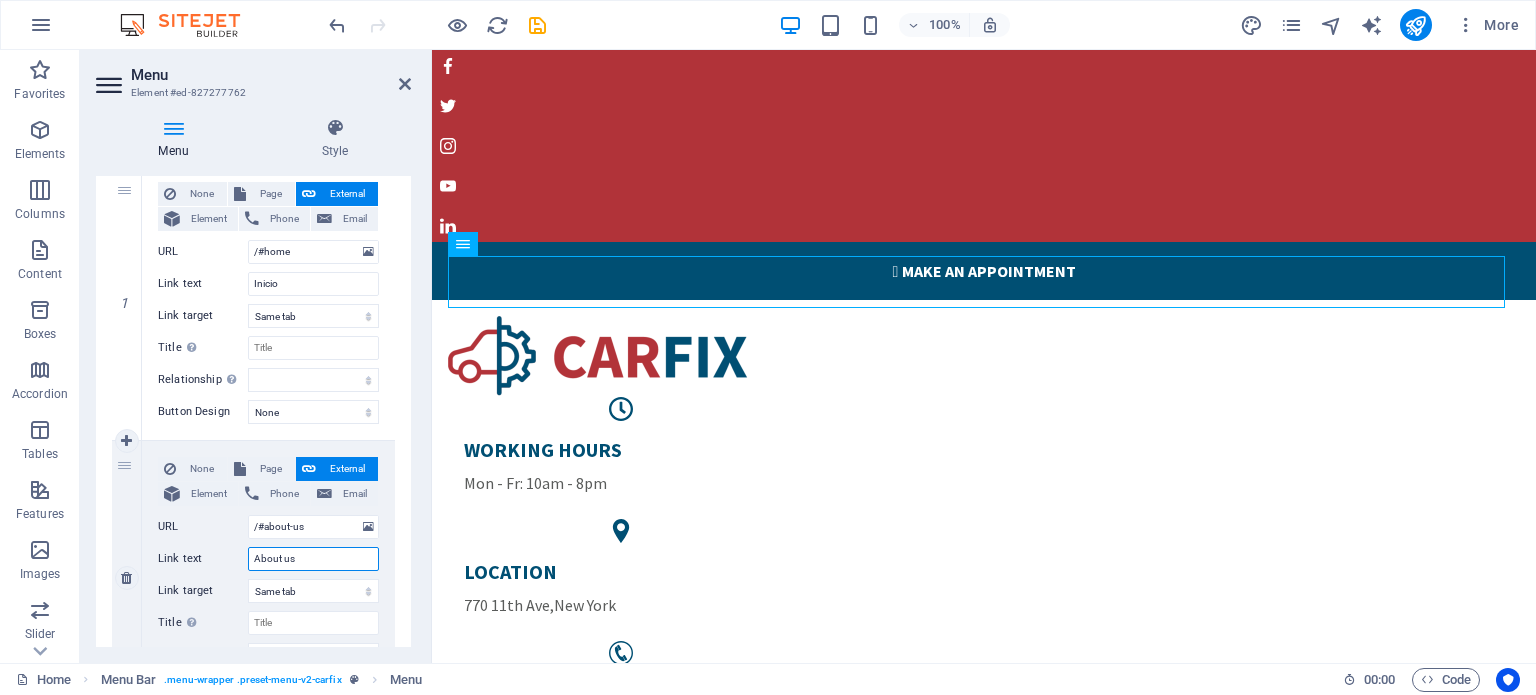 click on "About us" at bounding box center (313, 559) 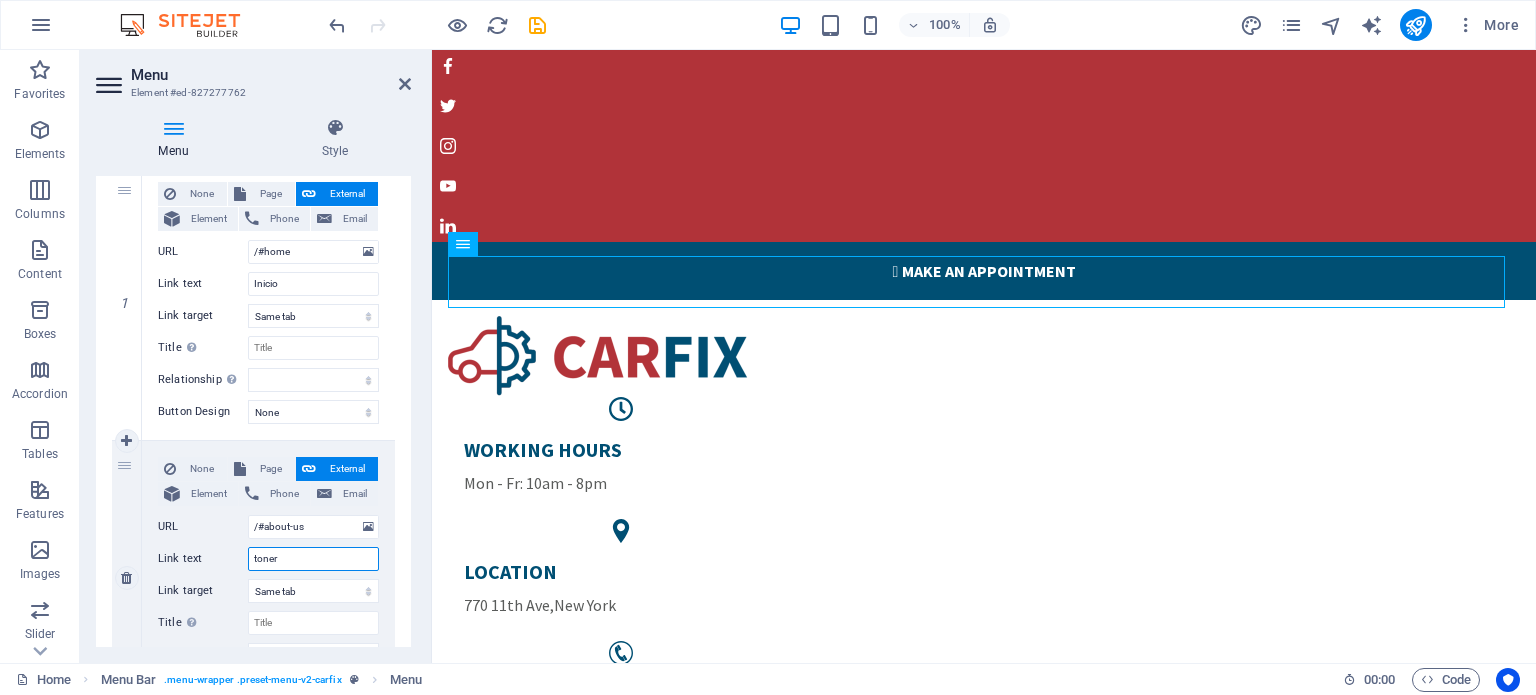 type on "toners" 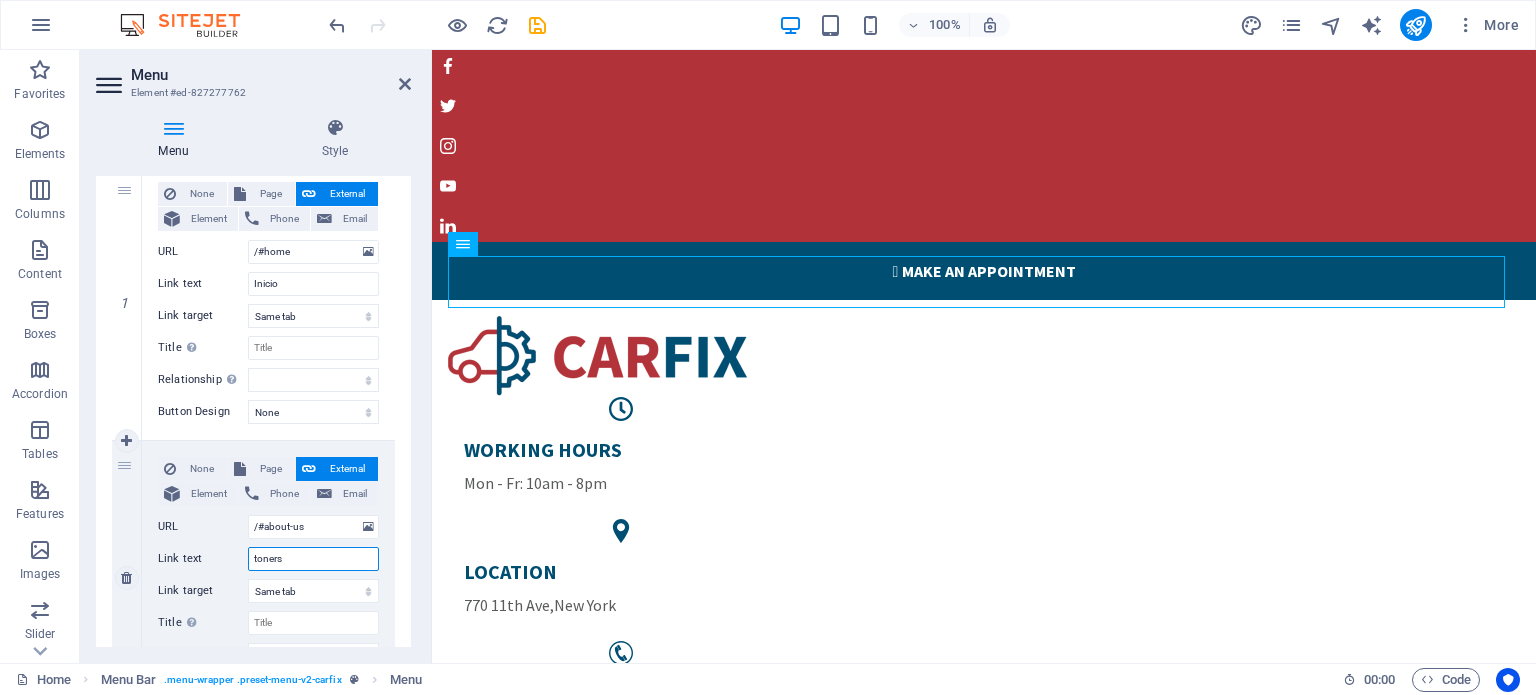 select 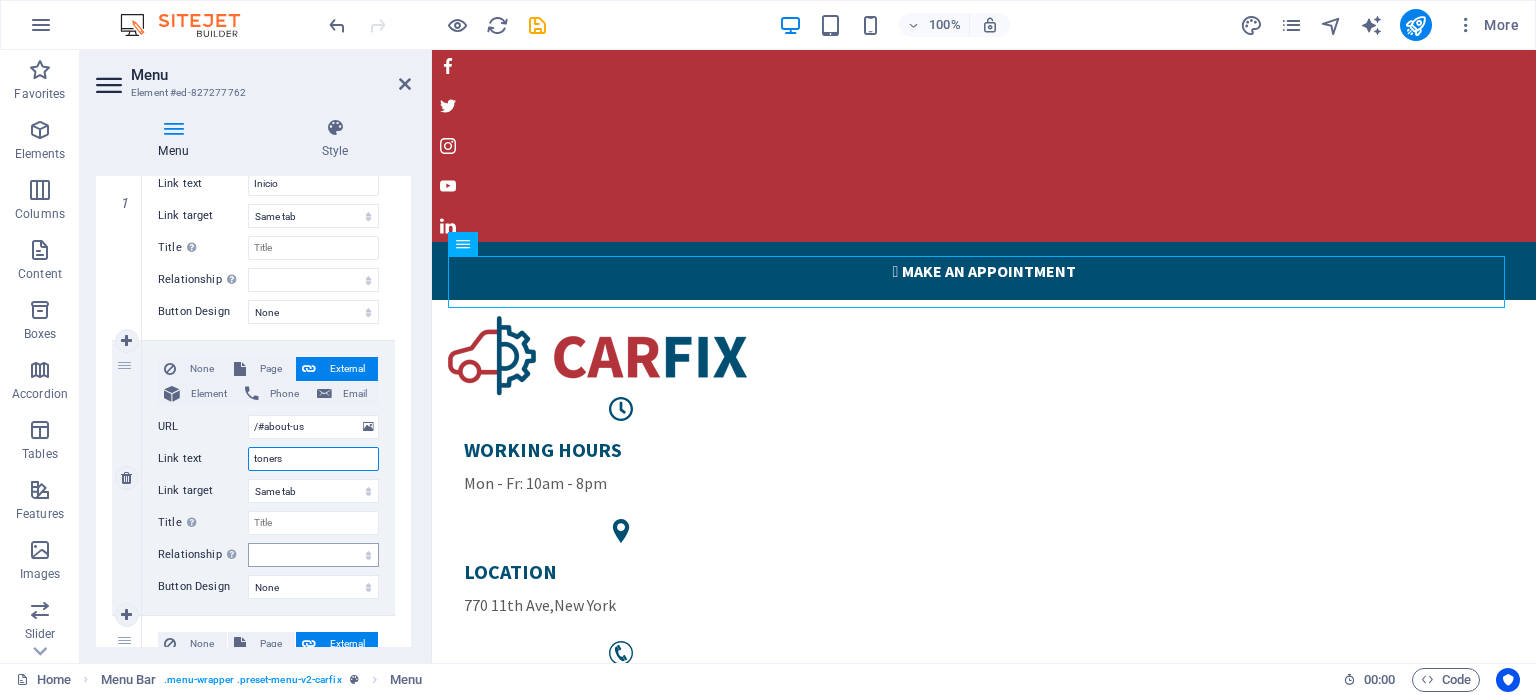 scroll, scrollTop: 400, scrollLeft: 0, axis: vertical 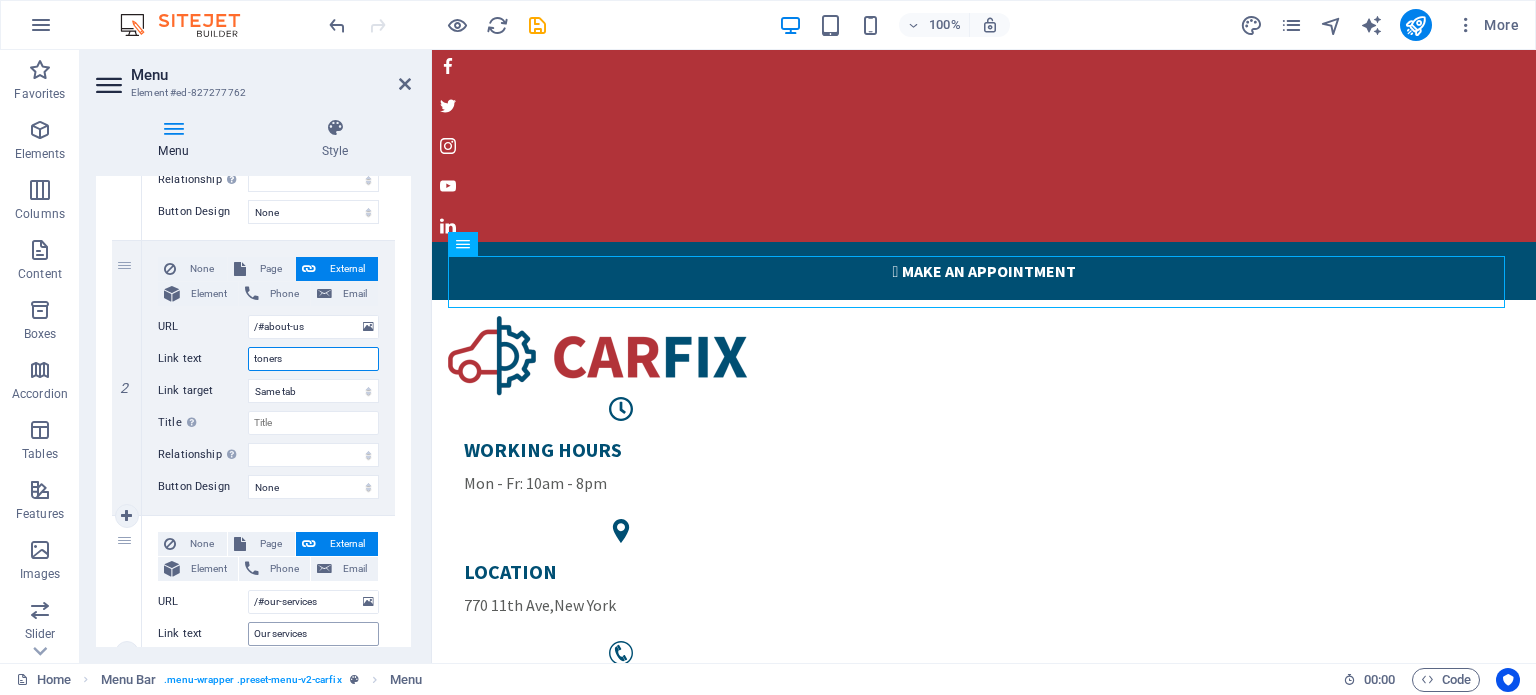 type on "toners" 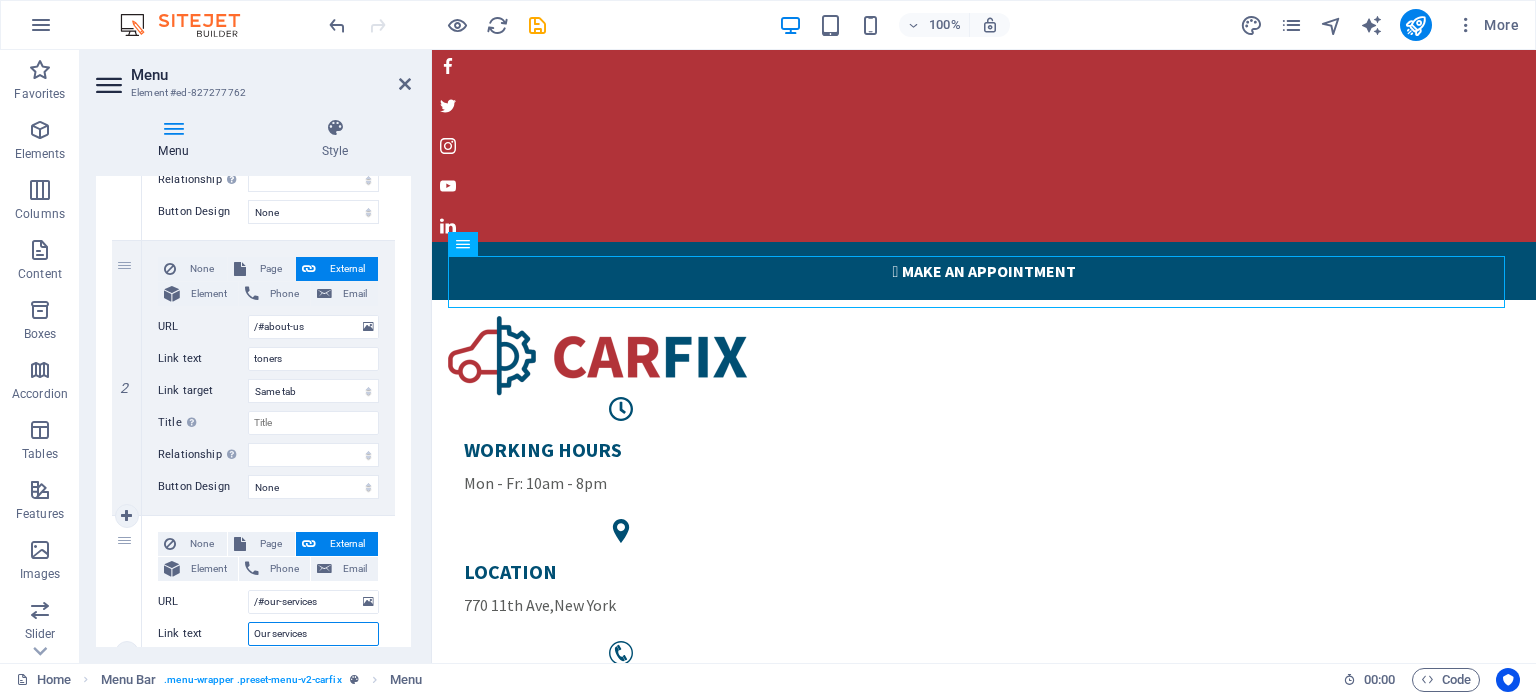 click on "Our services" at bounding box center (313, 634) 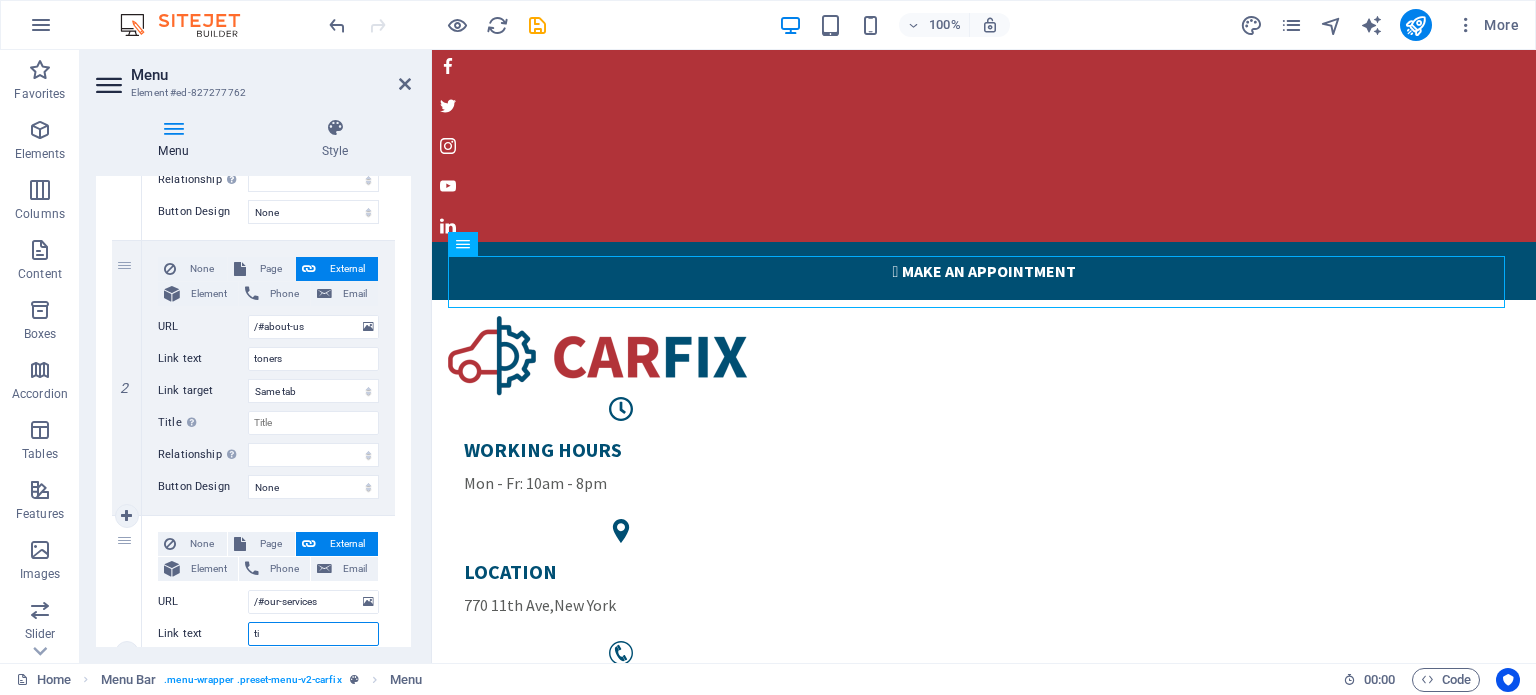 type on "tit" 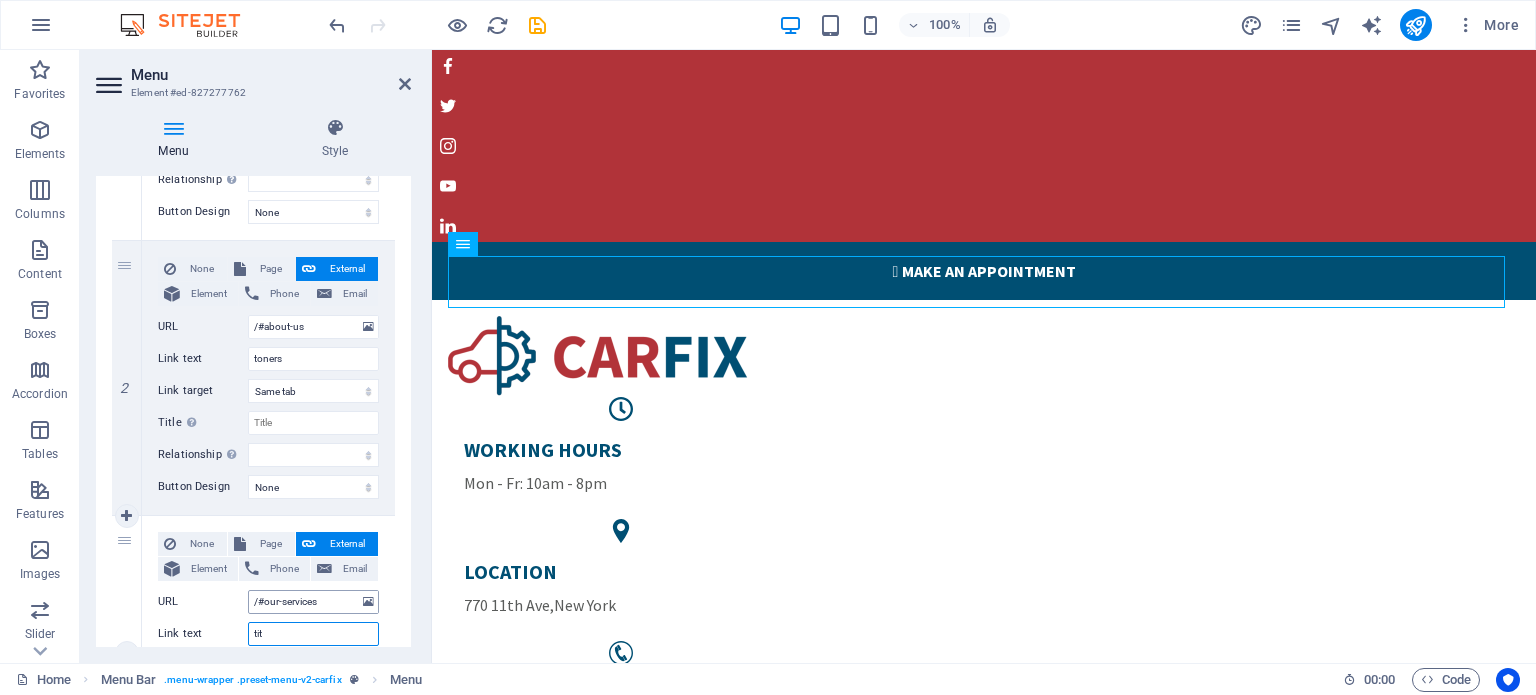 select 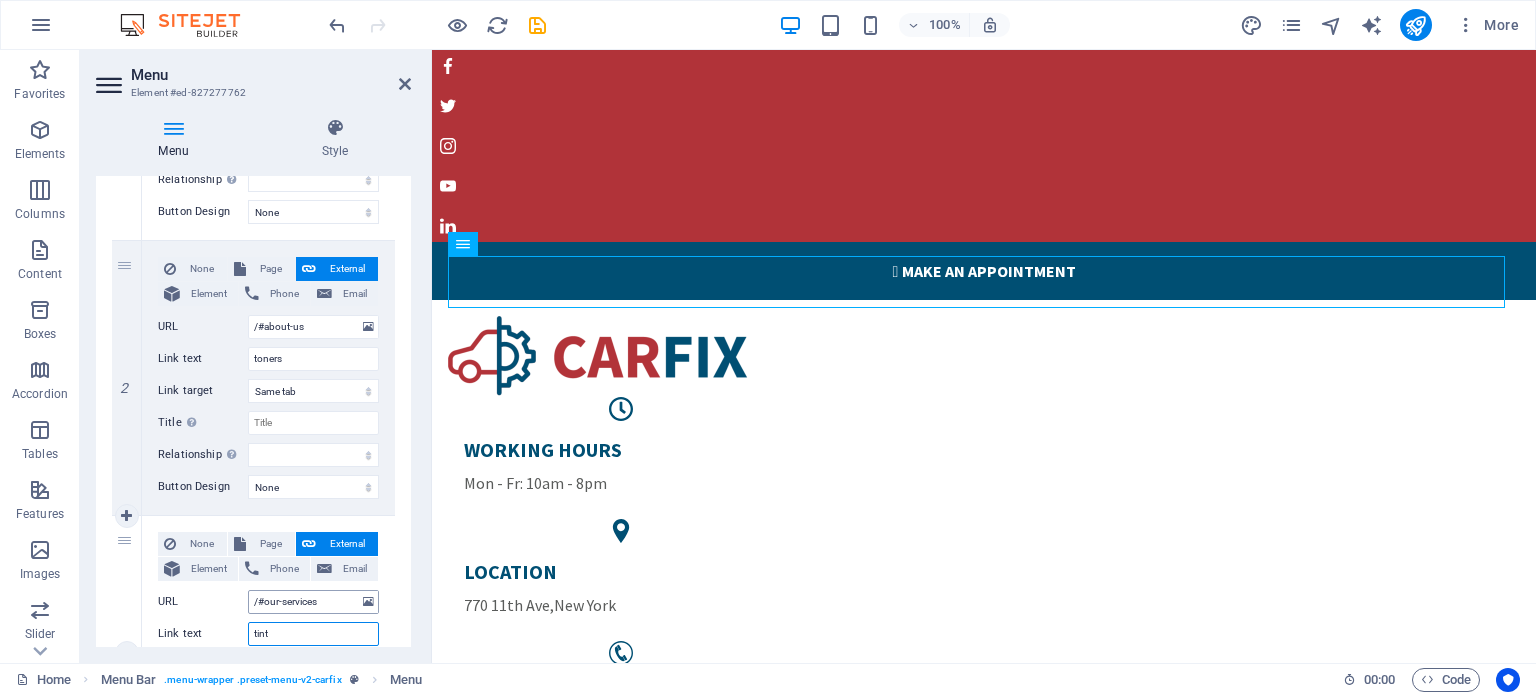 type on "tinta" 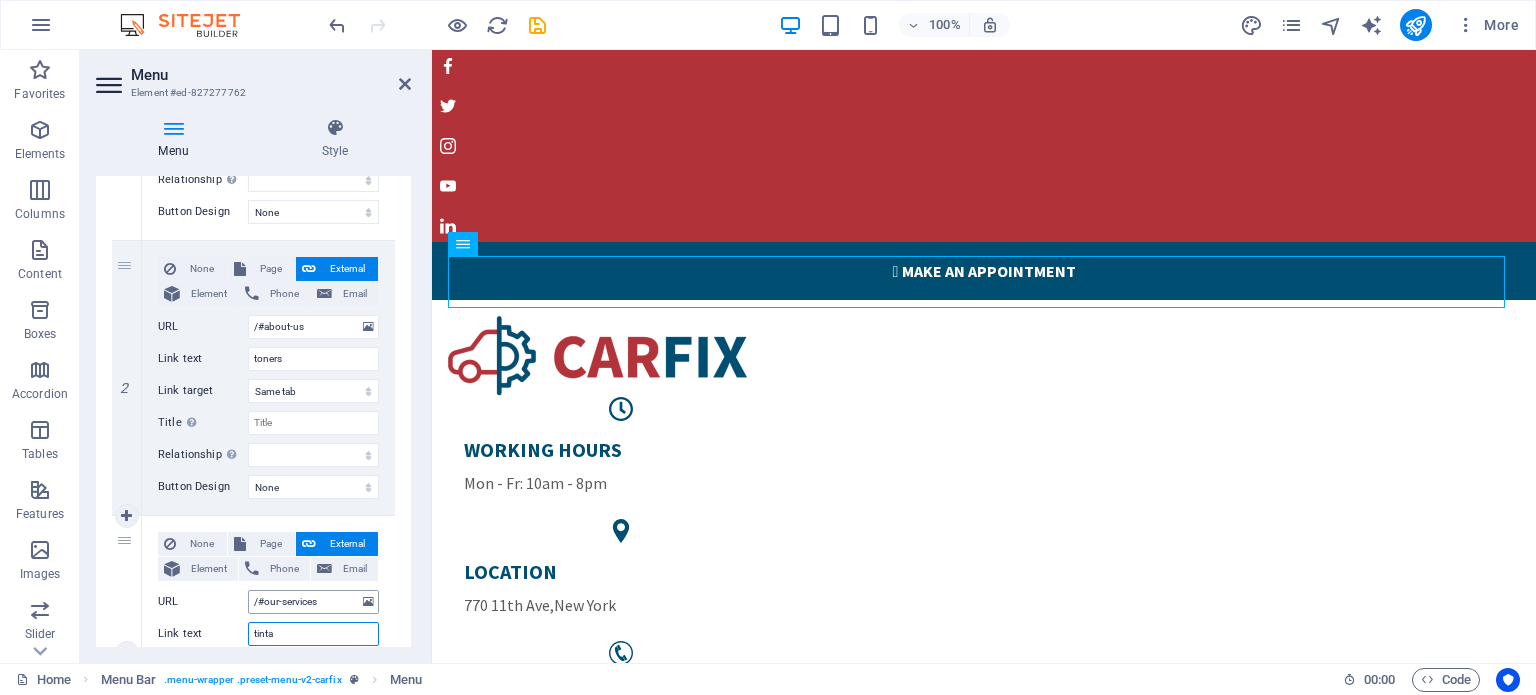 select 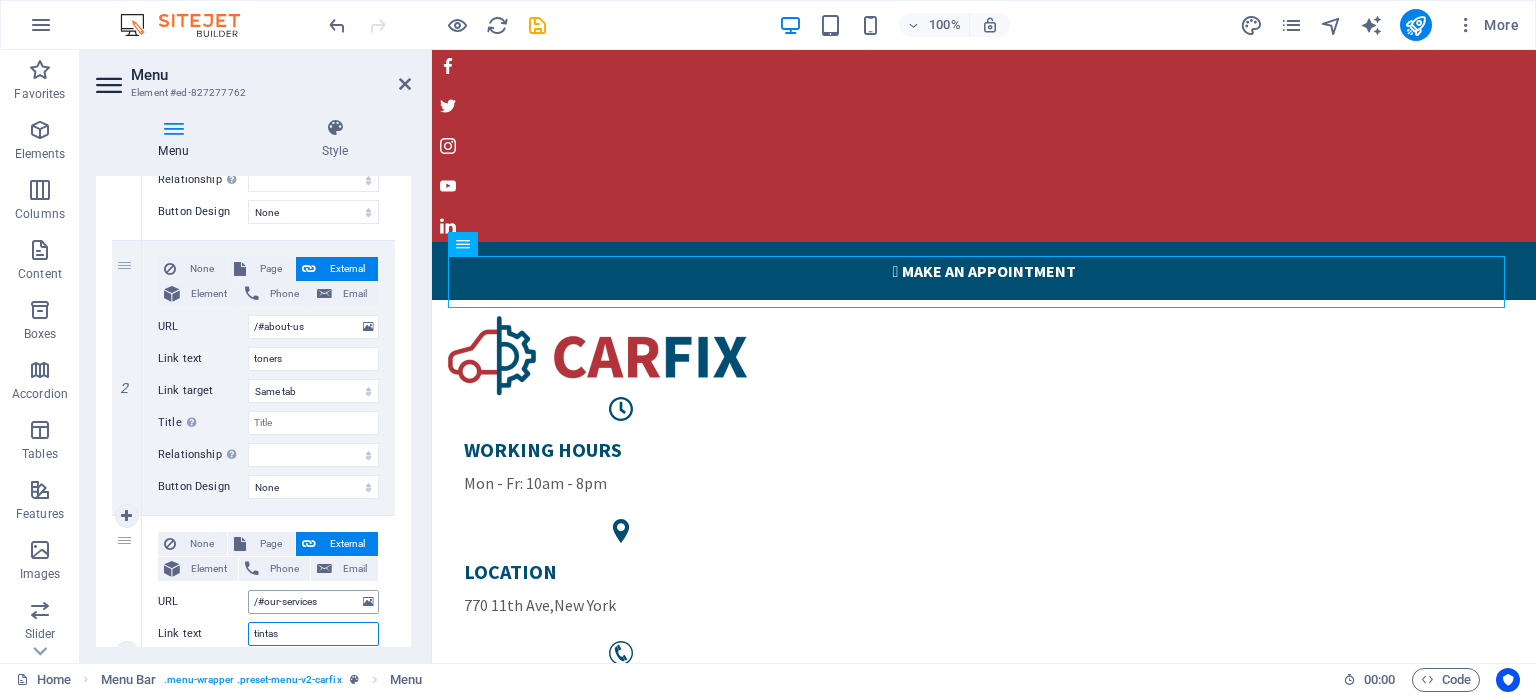 select 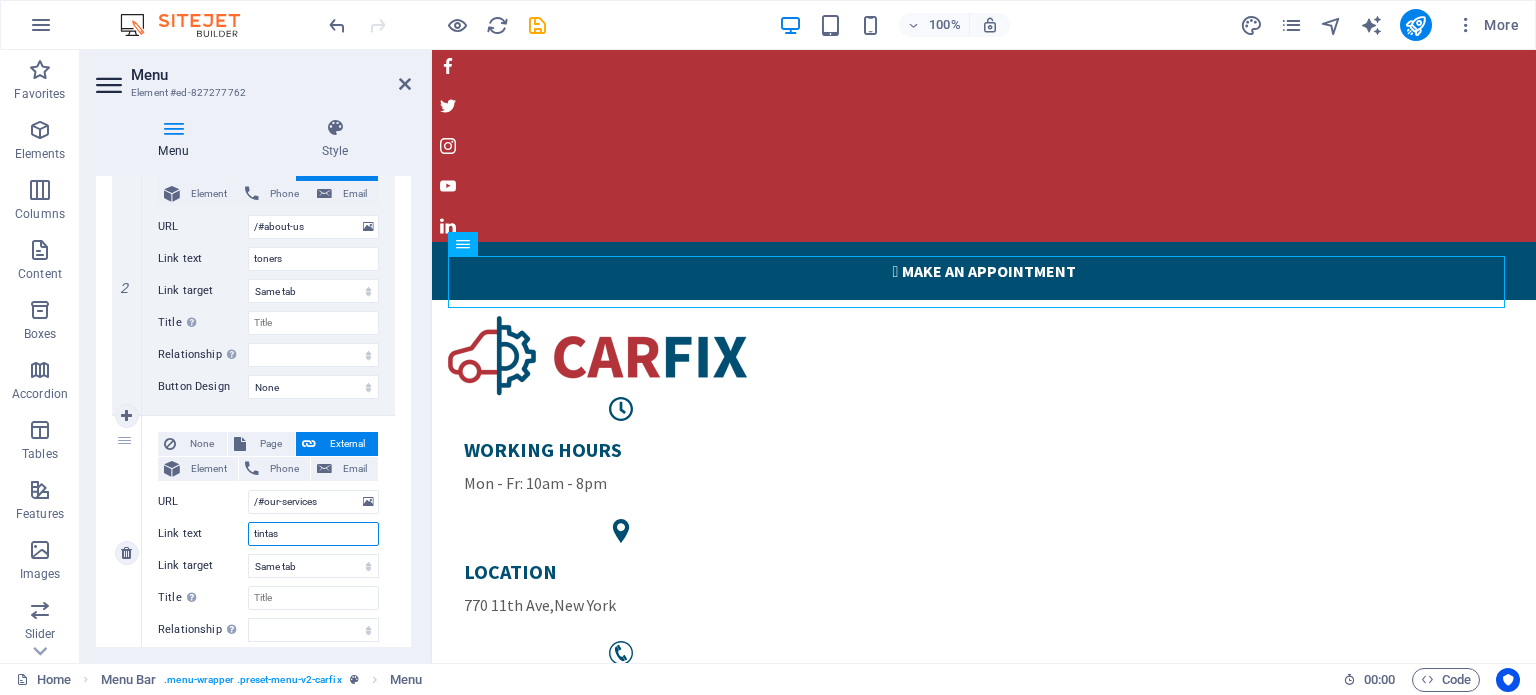 select 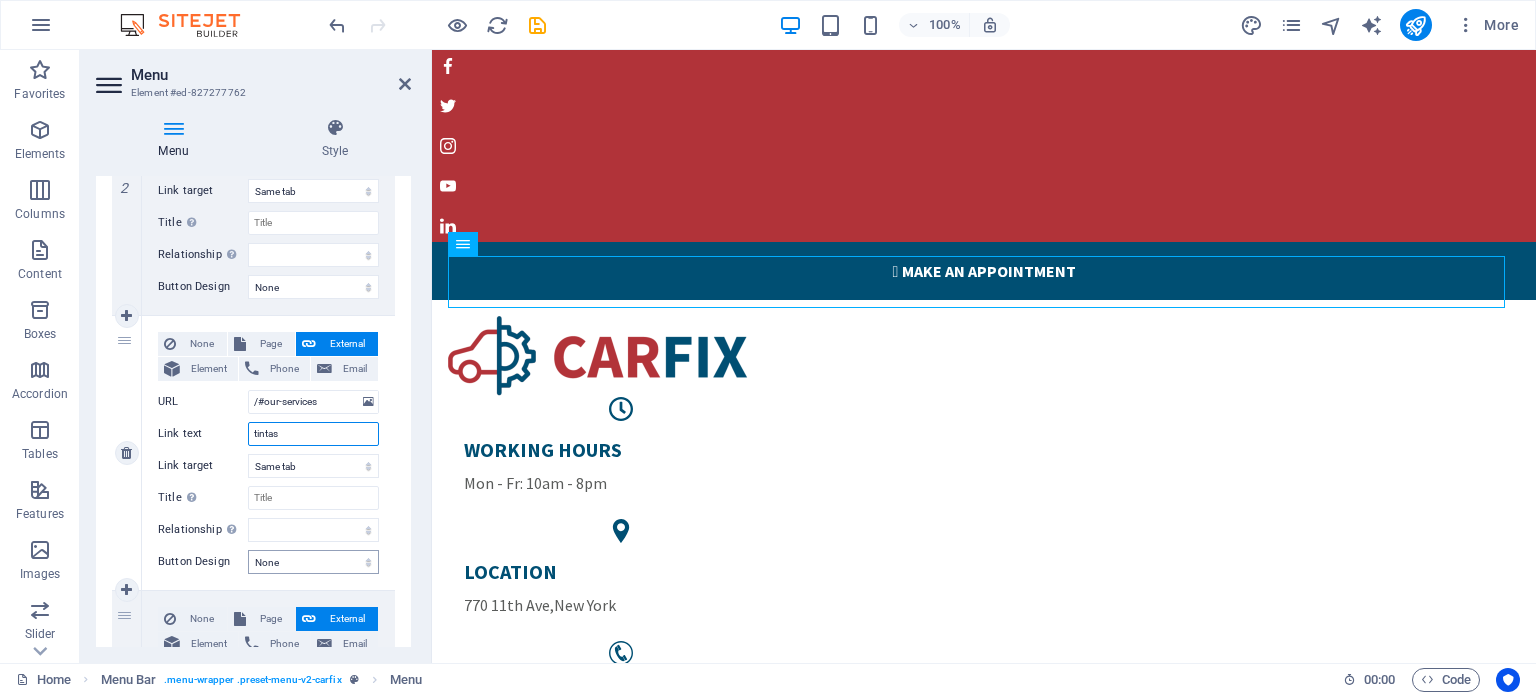 scroll, scrollTop: 700, scrollLeft: 0, axis: vertical 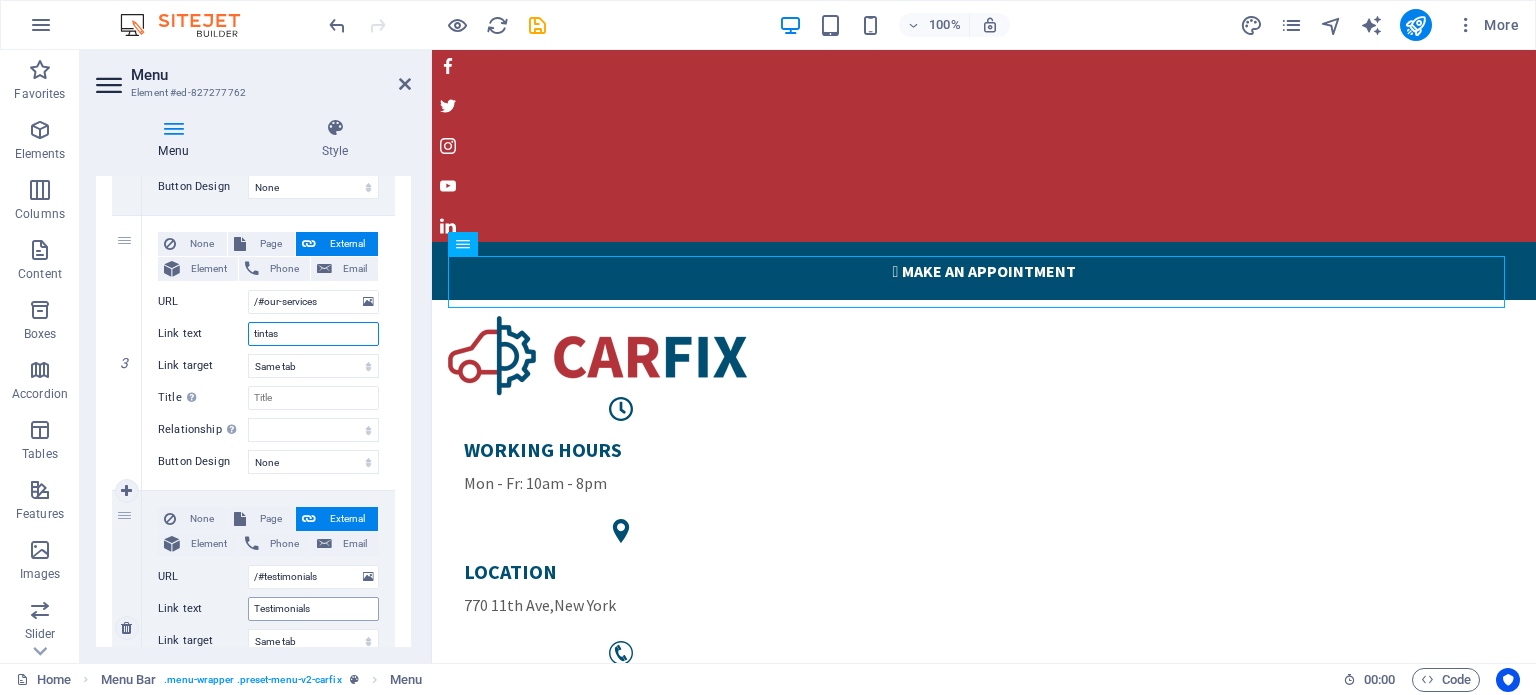 type on "tintas" 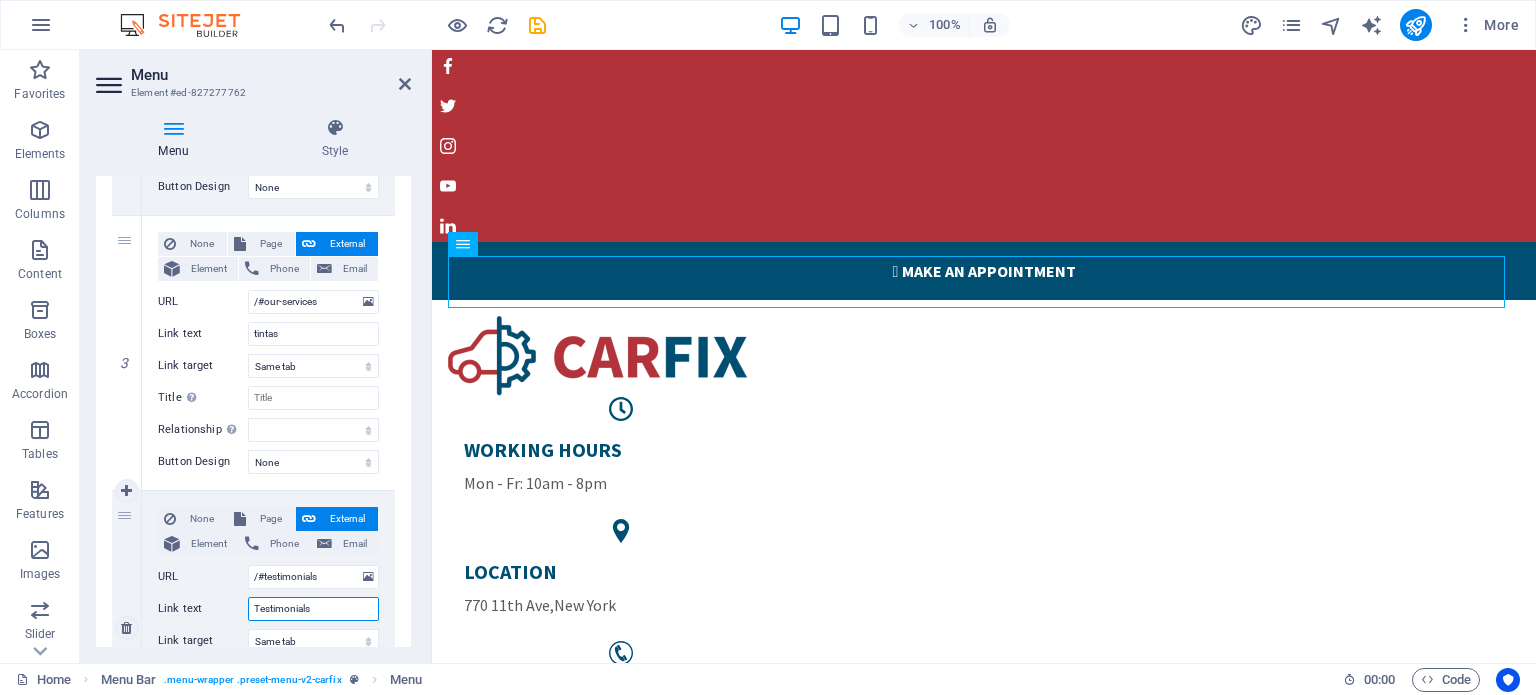 click on "Testimonials" at bounding box center [313, 609] 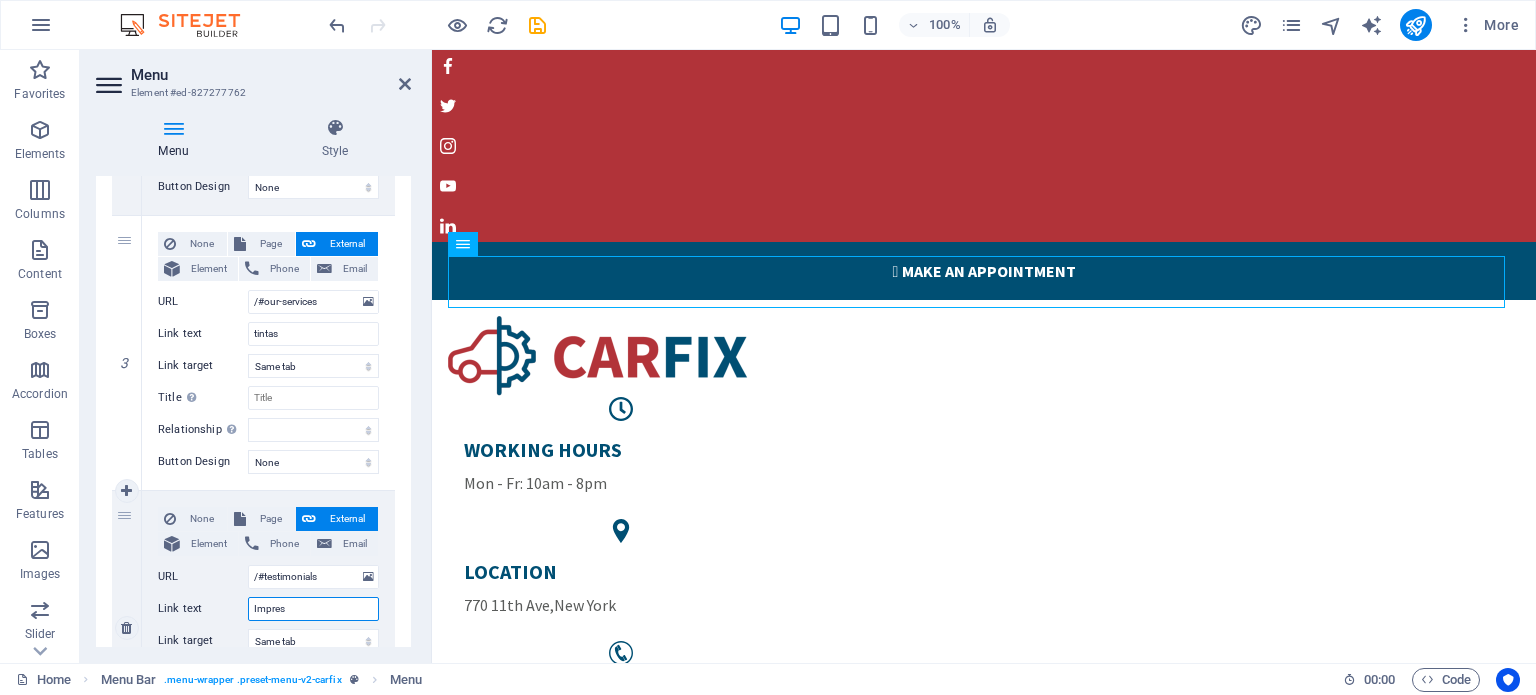 type on "Impre" 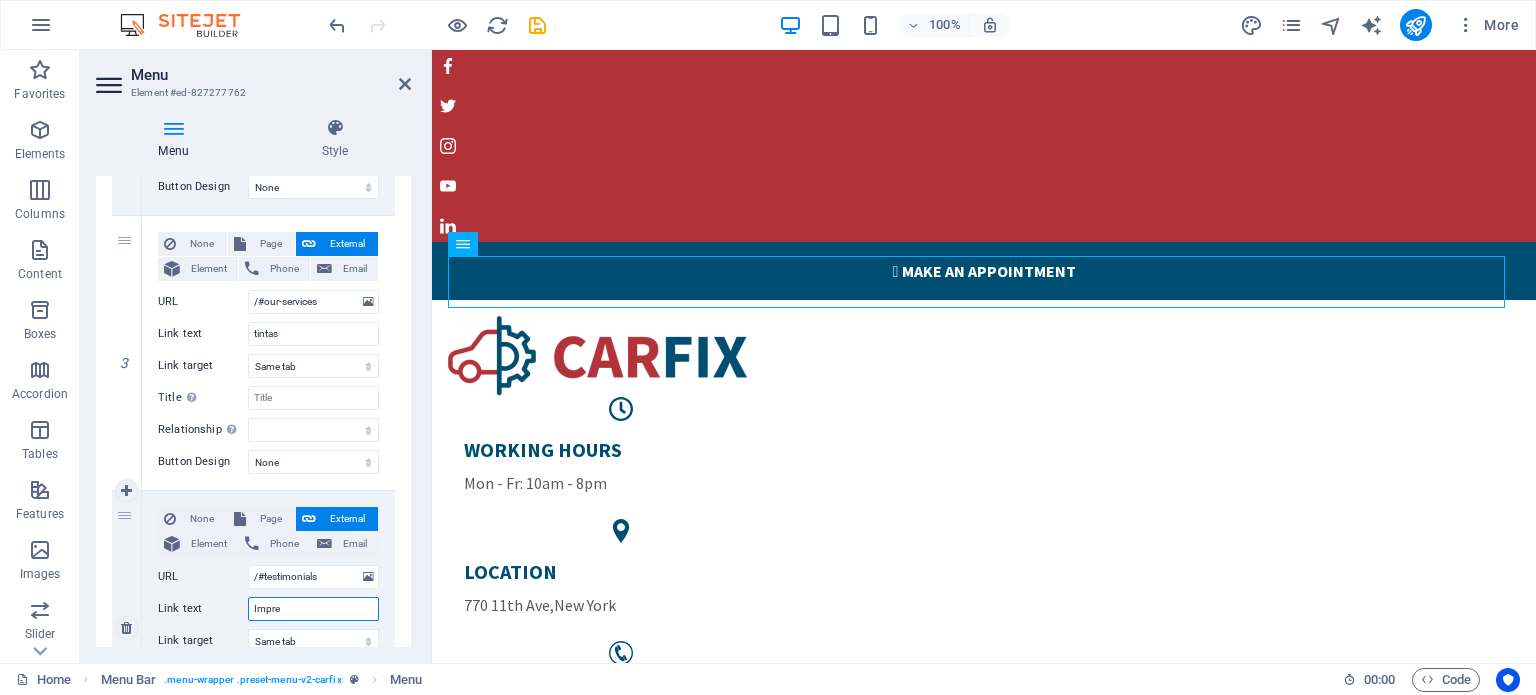 select 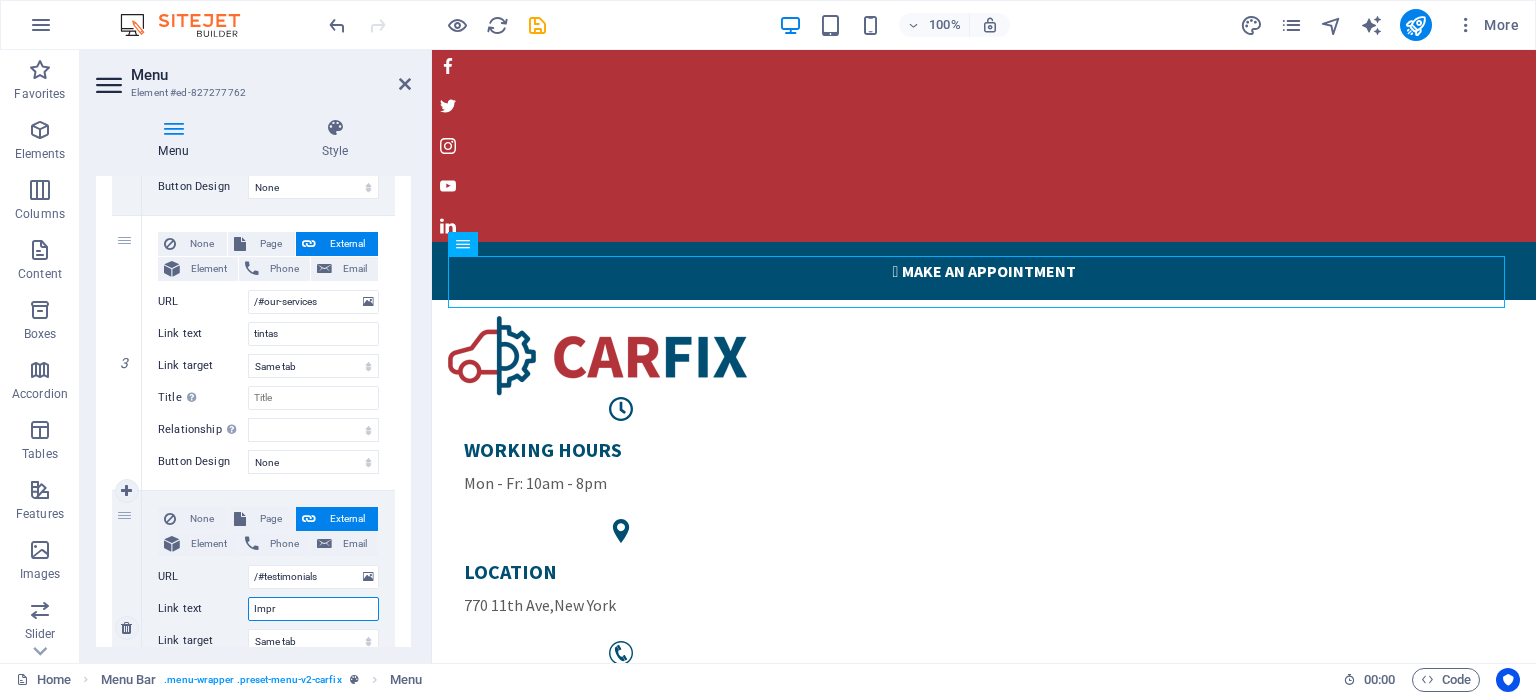 type on "Imp" 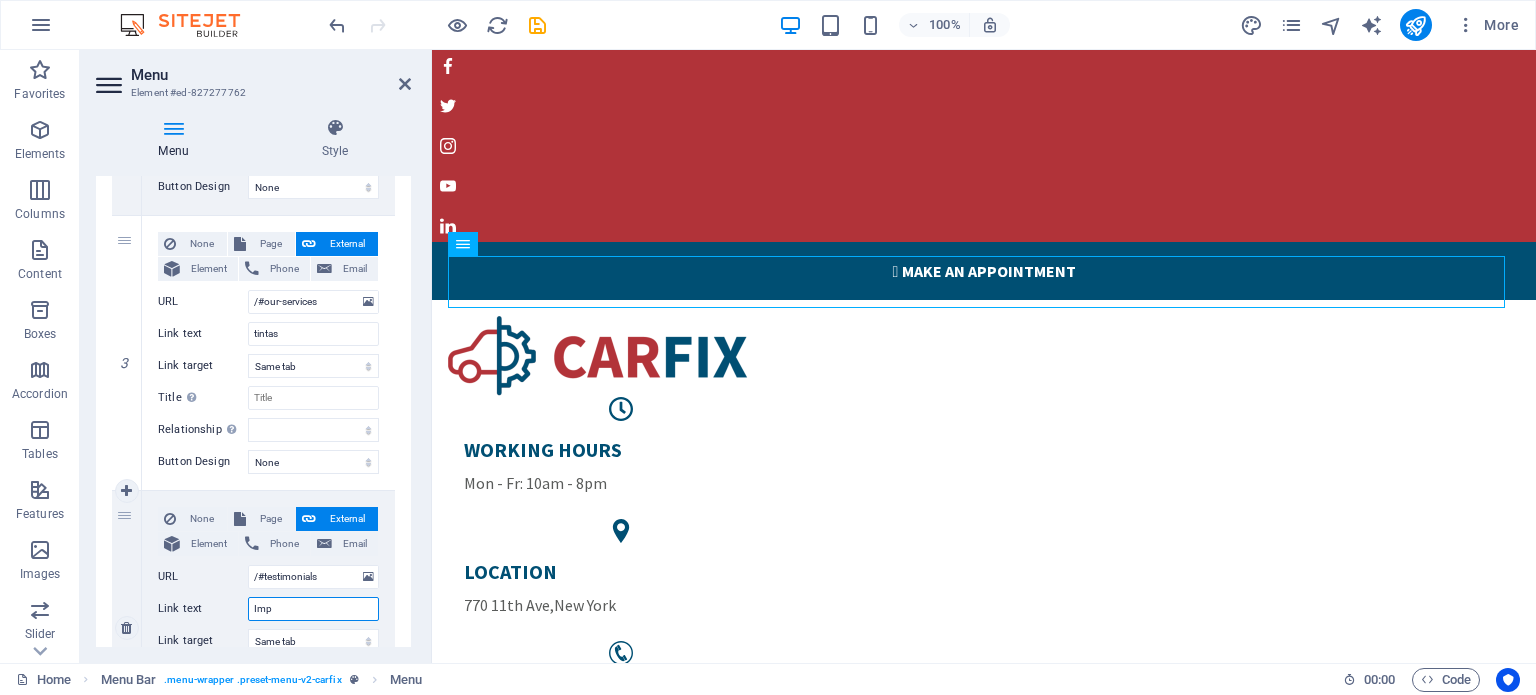 select 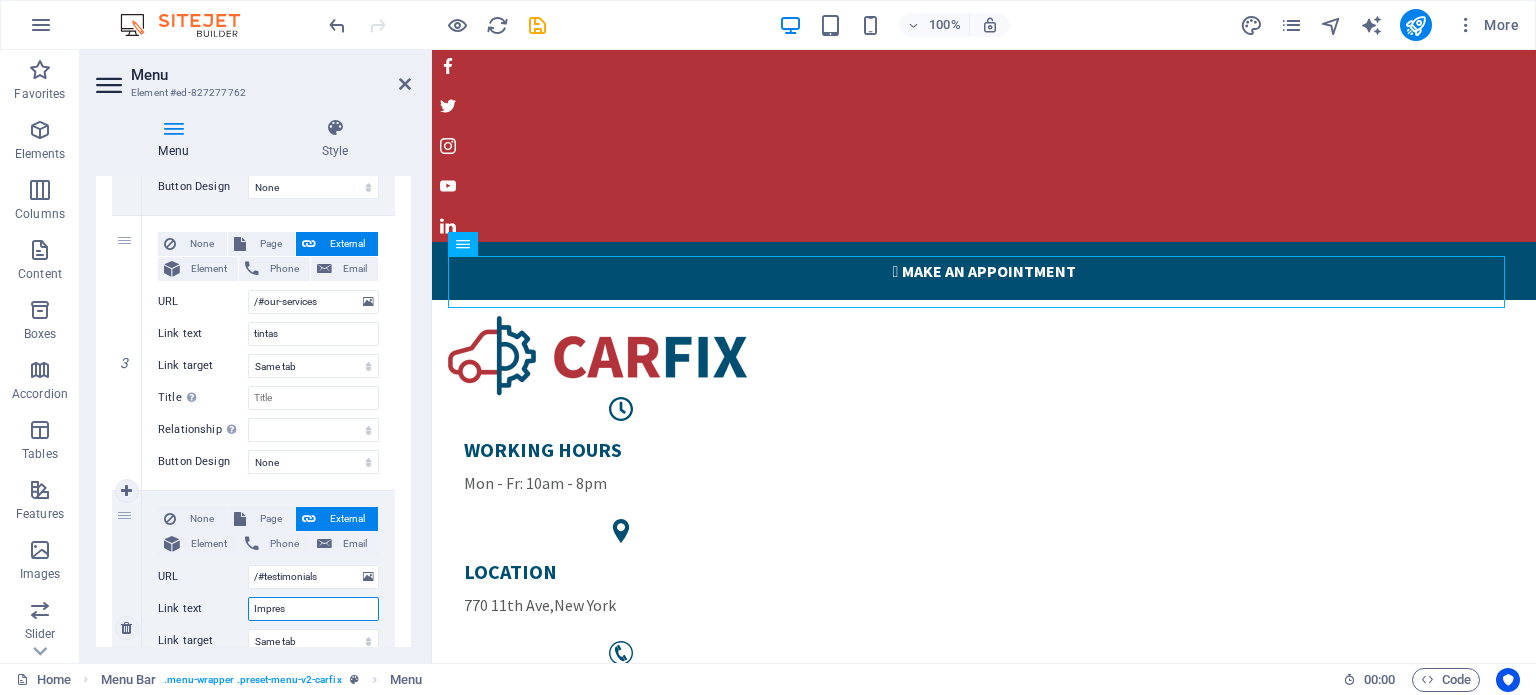 type on "Impreso" 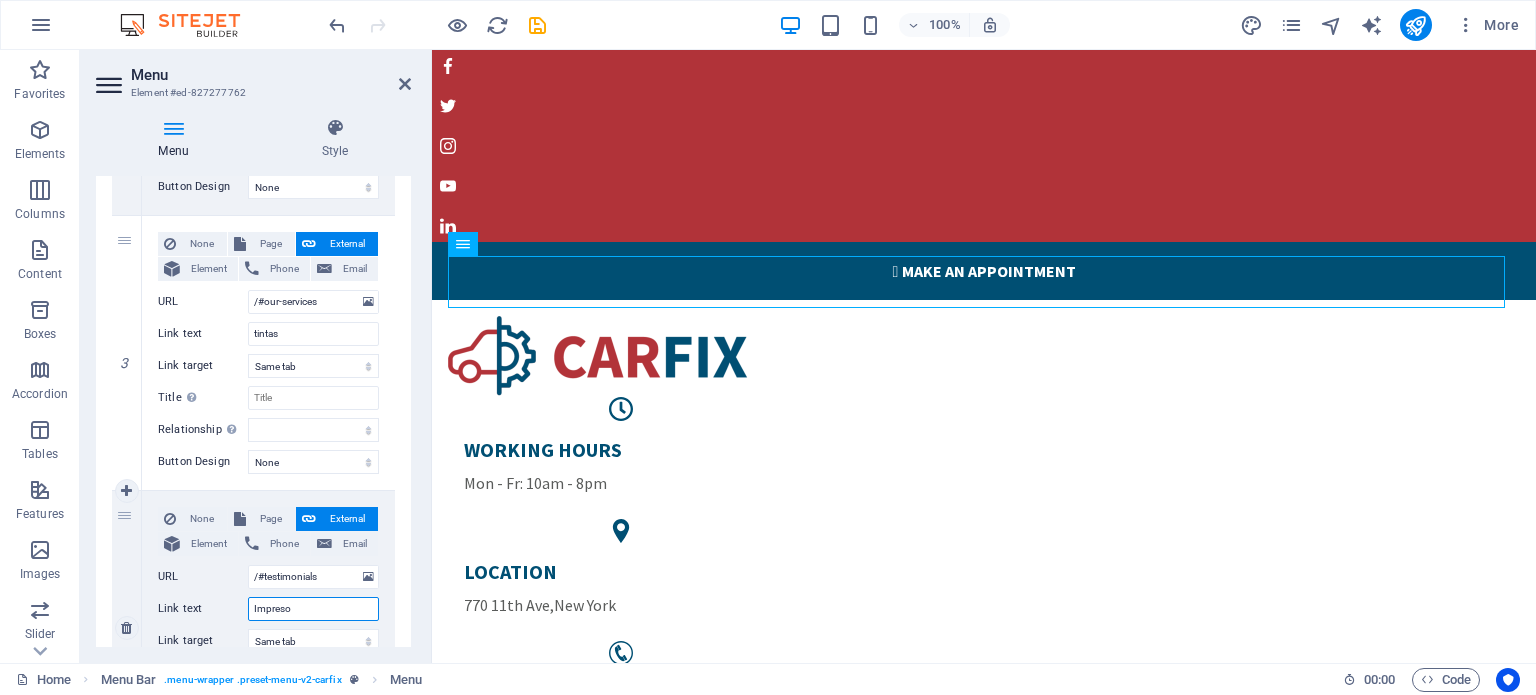 select 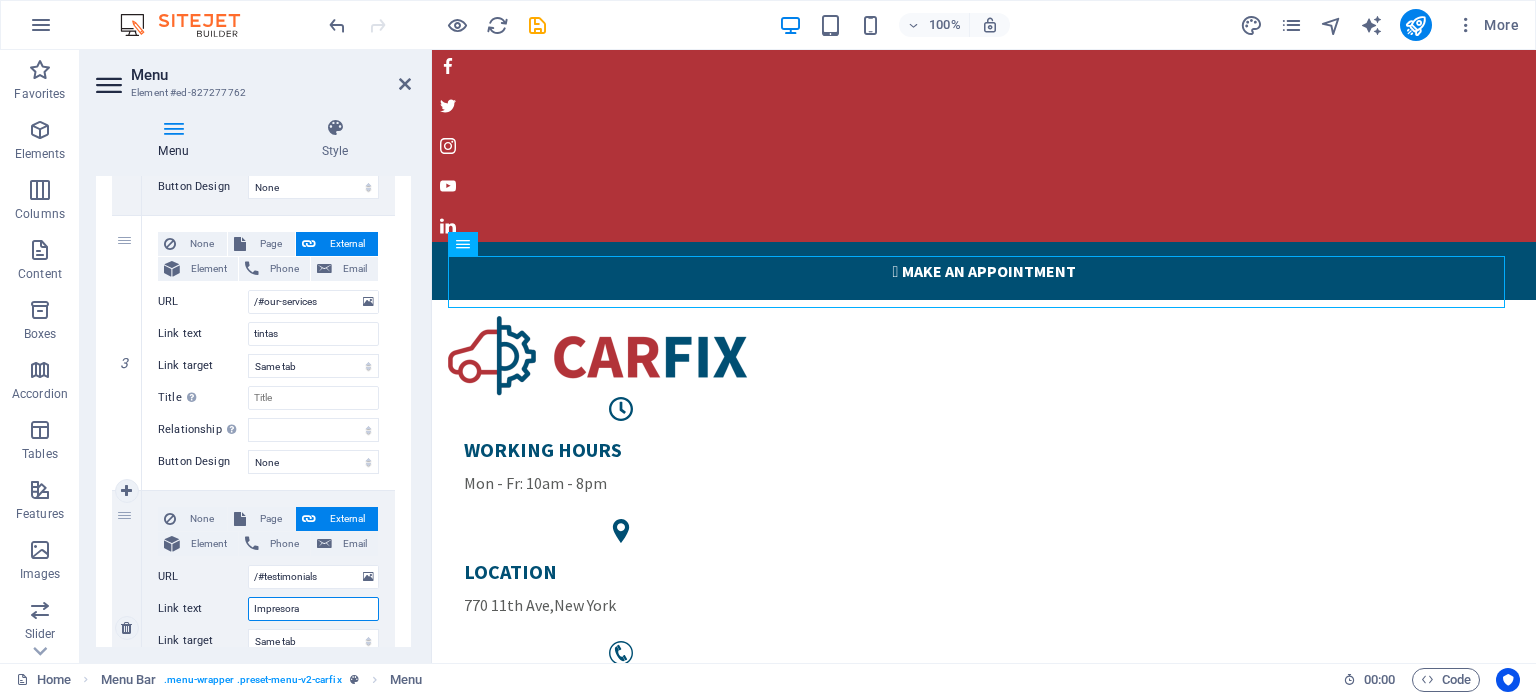 type on "Impresoras" 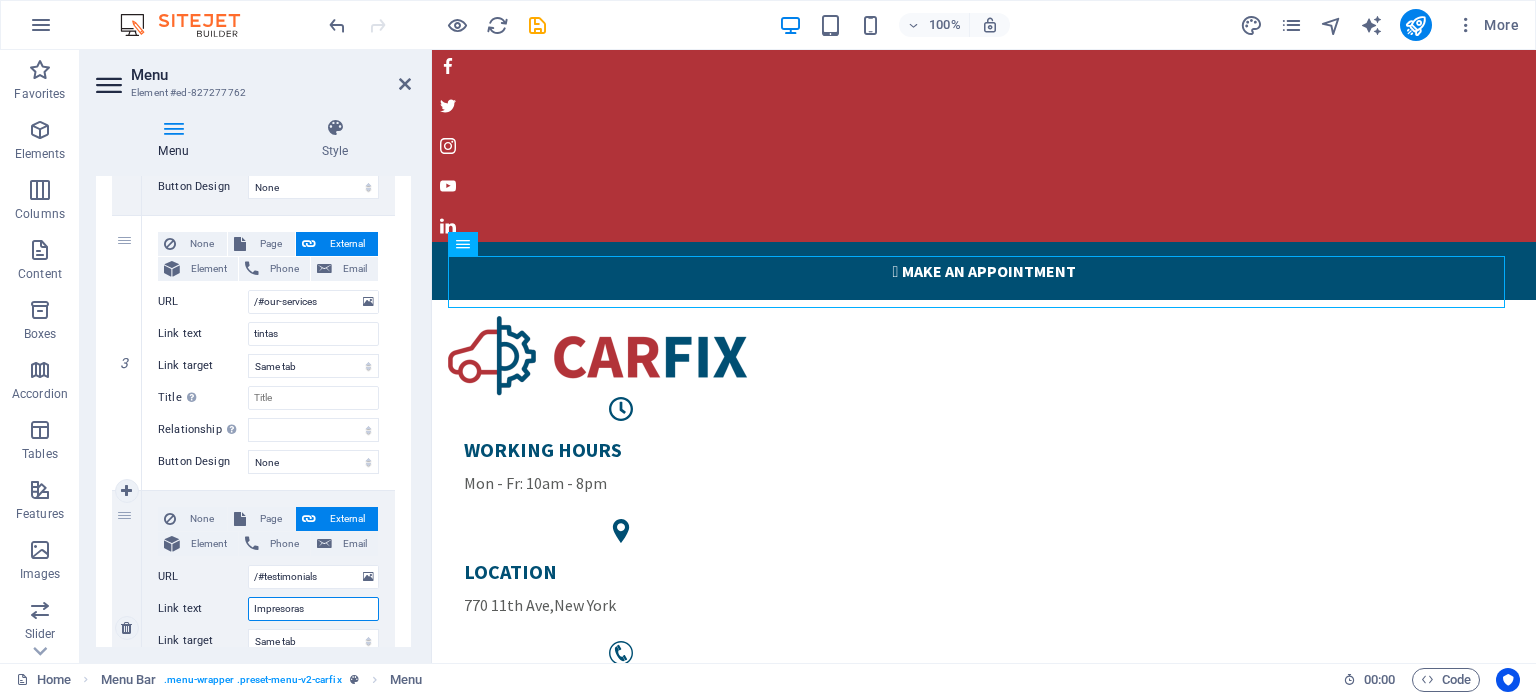 select 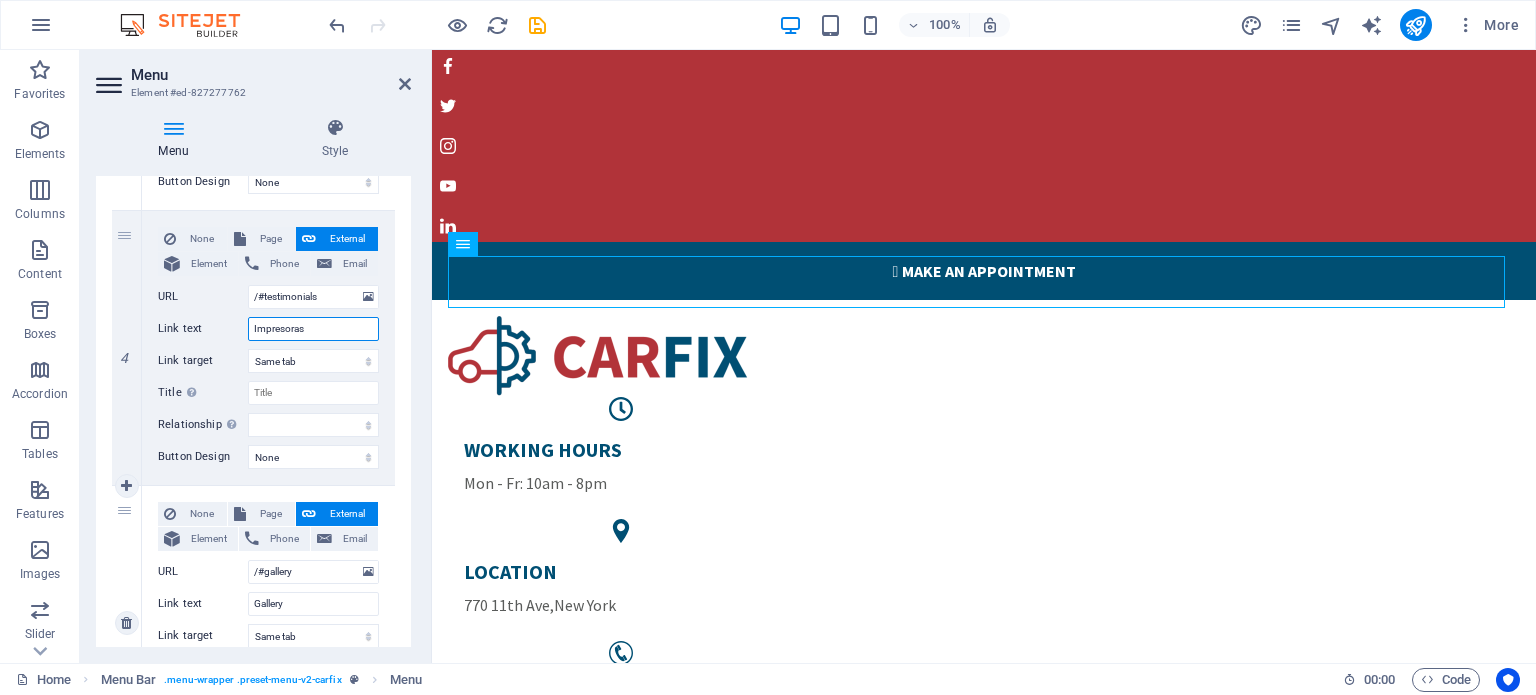 scroll, scrollTop: 1080, scrollLeft: 0, axis: vertical 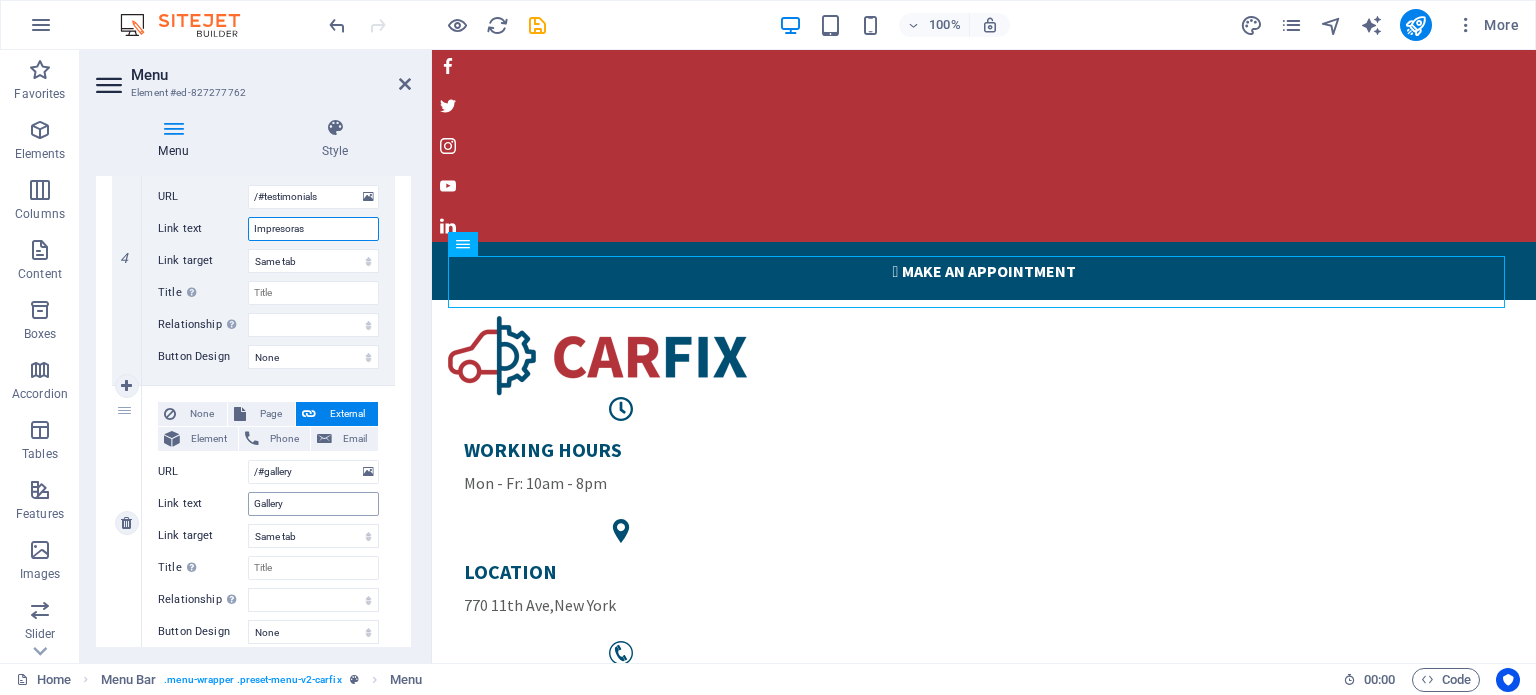 type on "Impresoras" 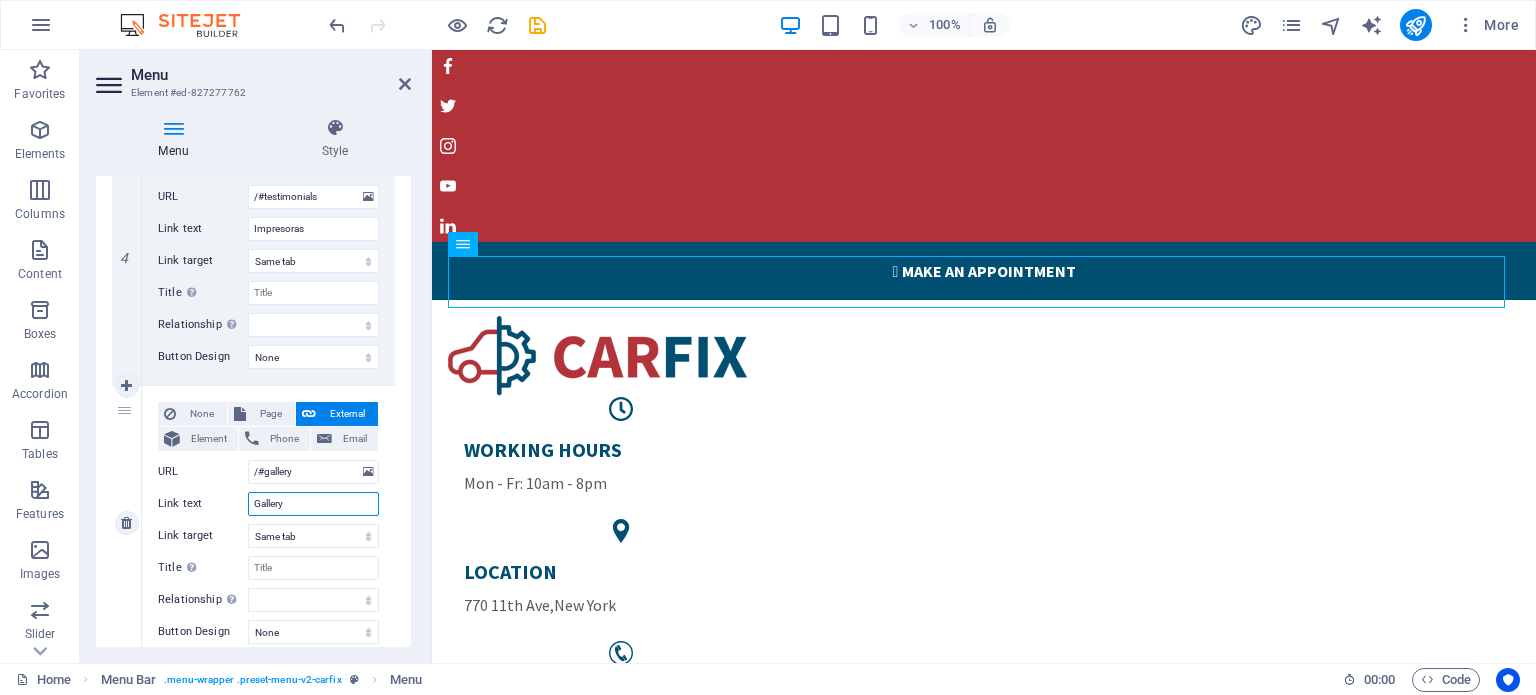 click on "Gallery" at bounding box center [313, 504] 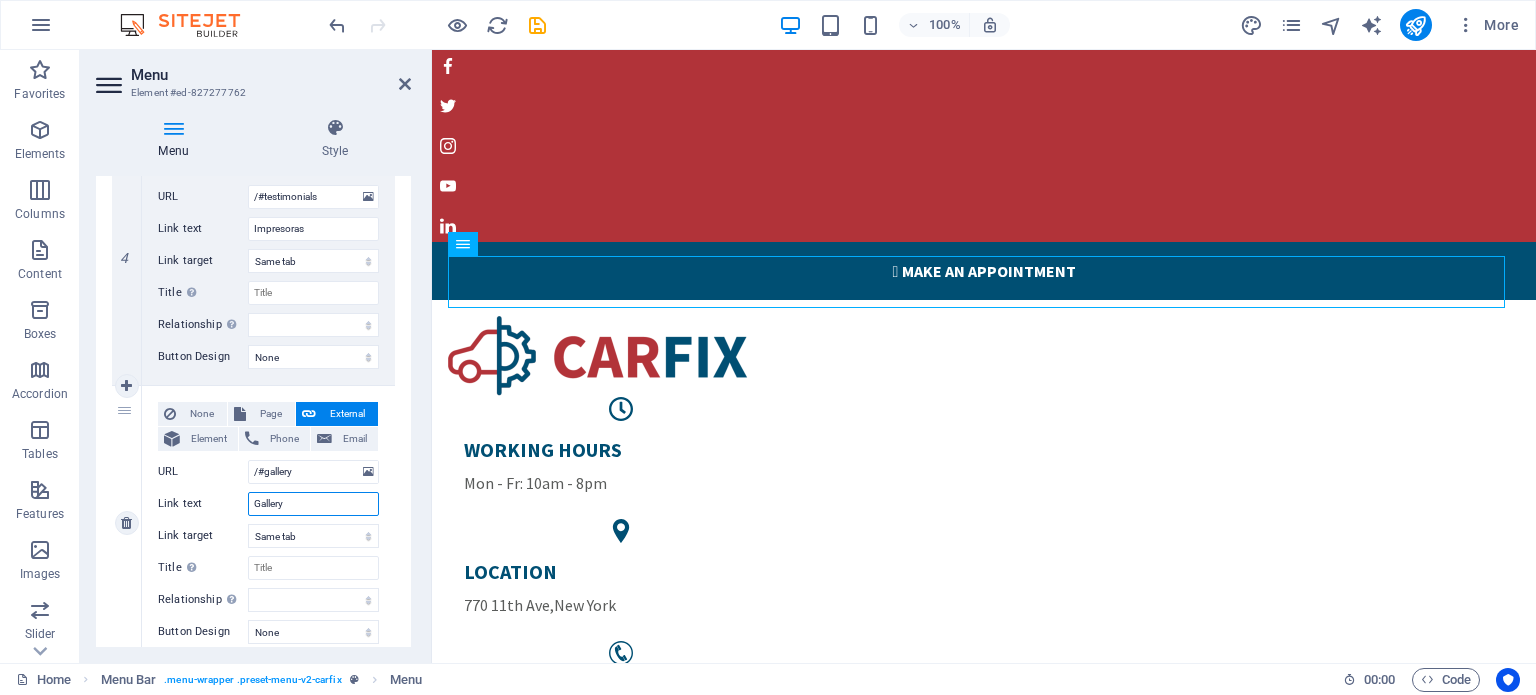 click on "Gallery" at bounding box center [313, 504] 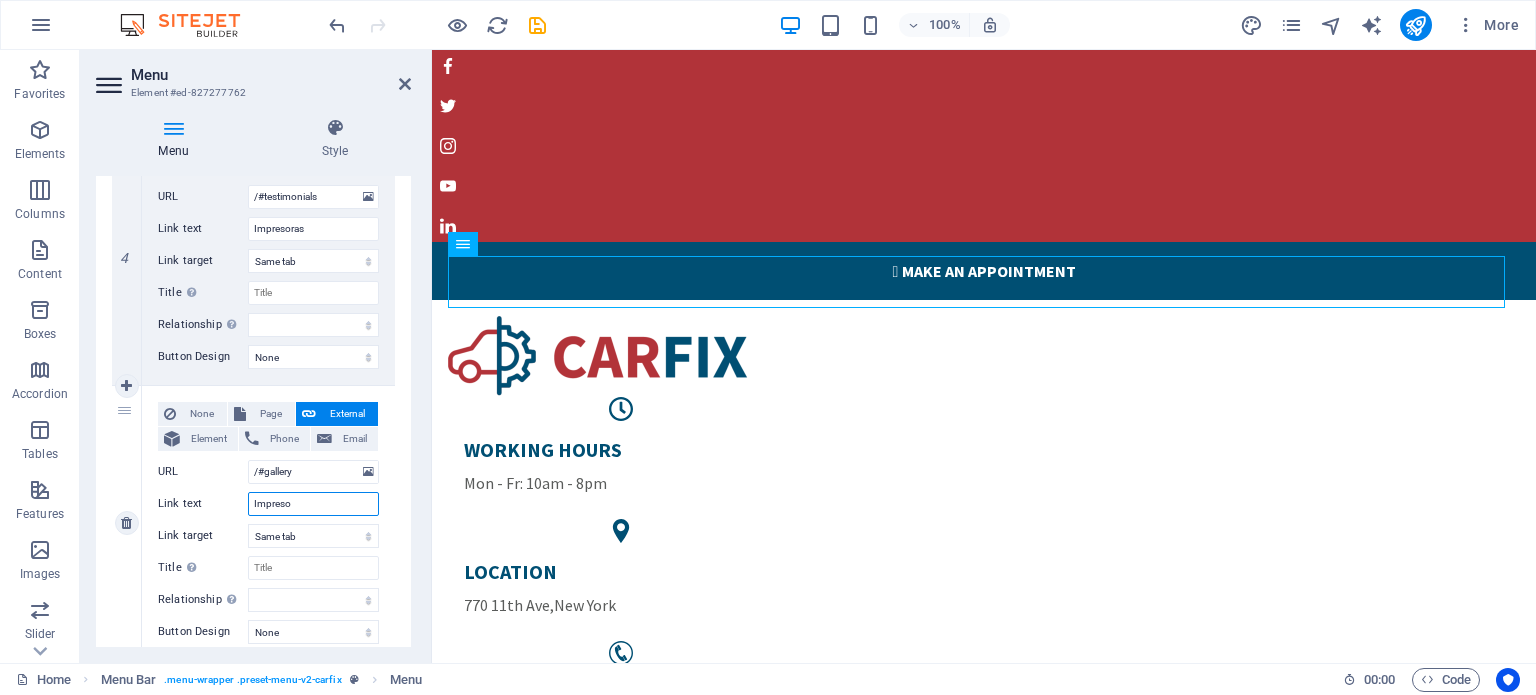 type on "Impresor" 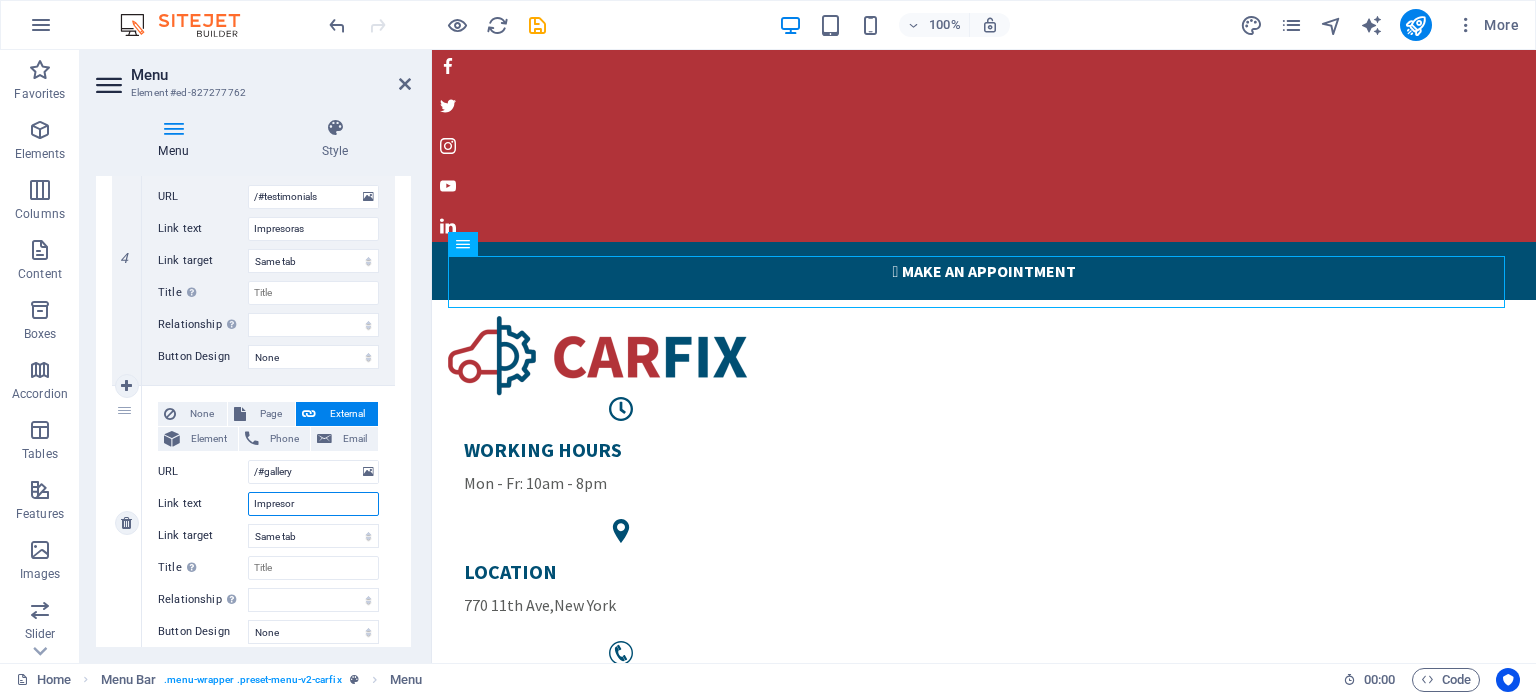 select 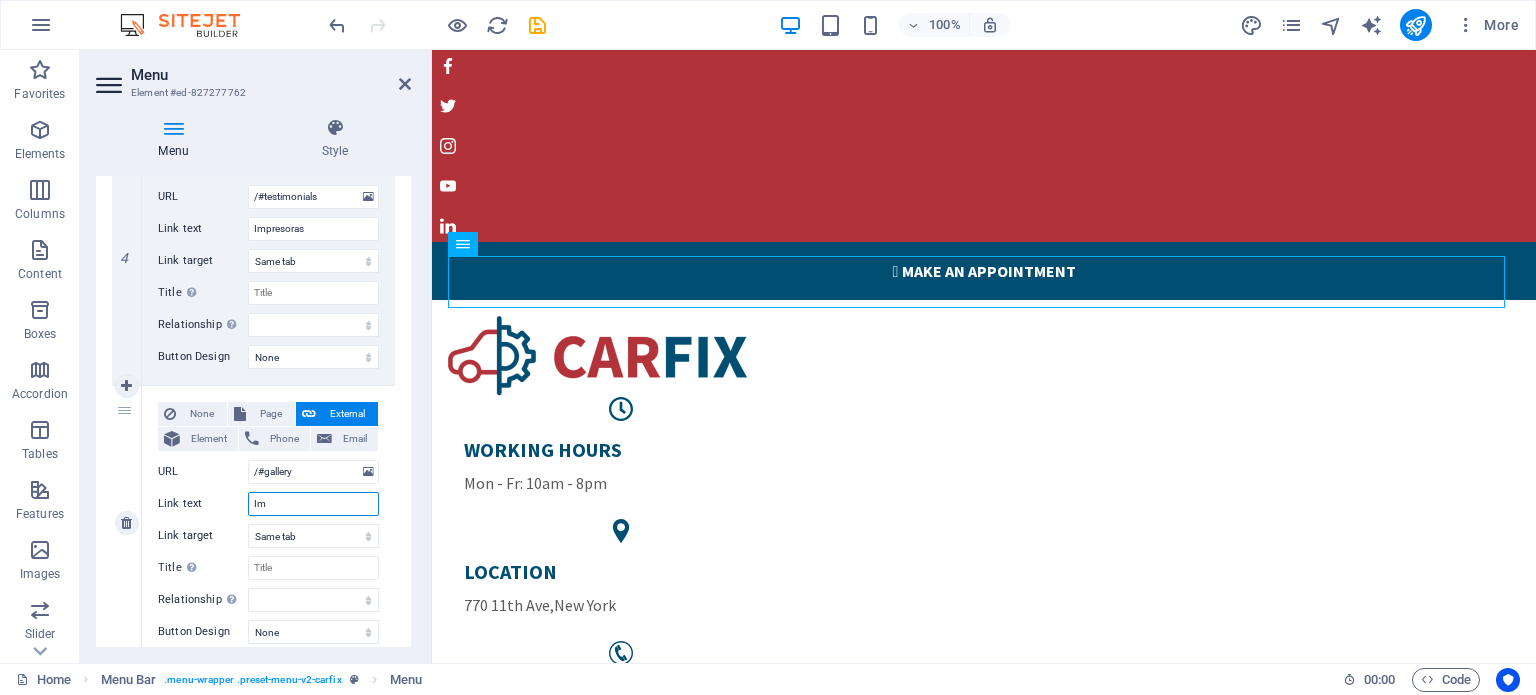 type on "I" 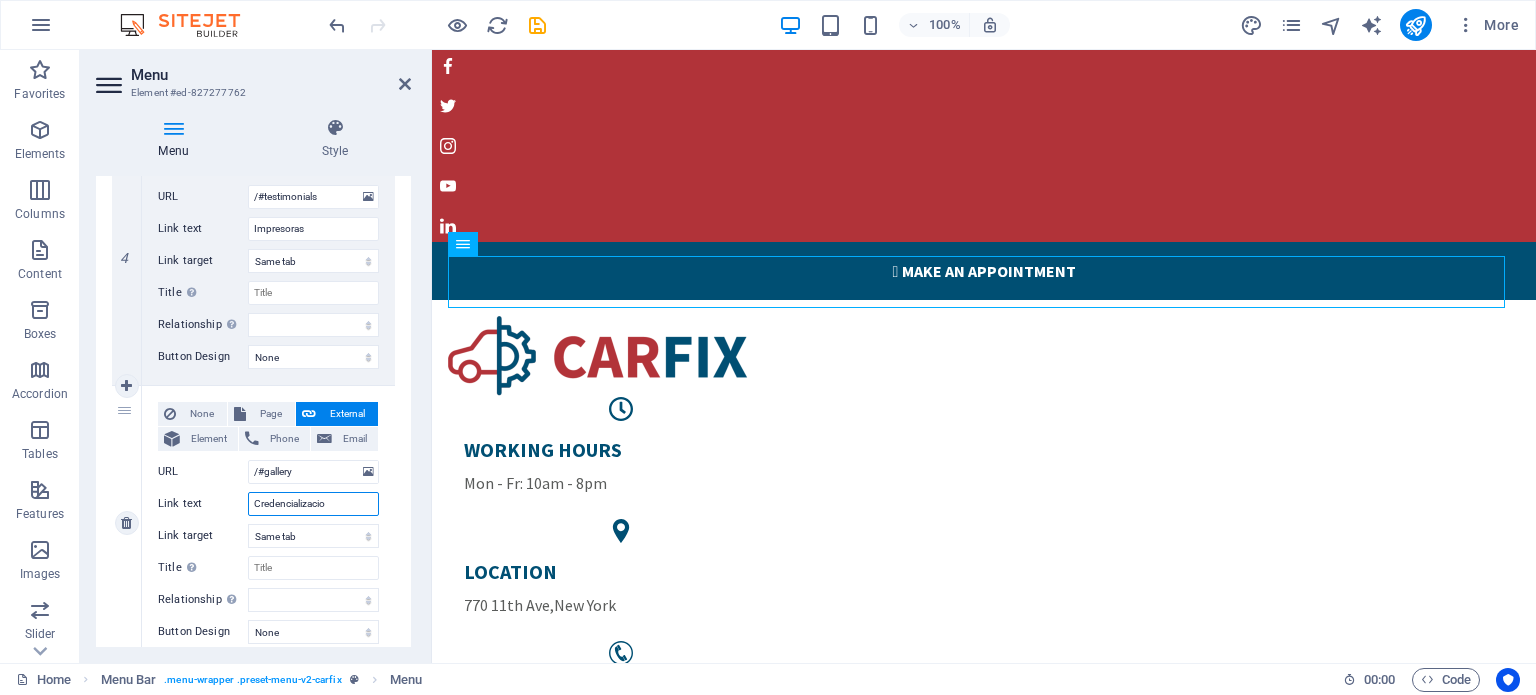 type on "Credencializacion" 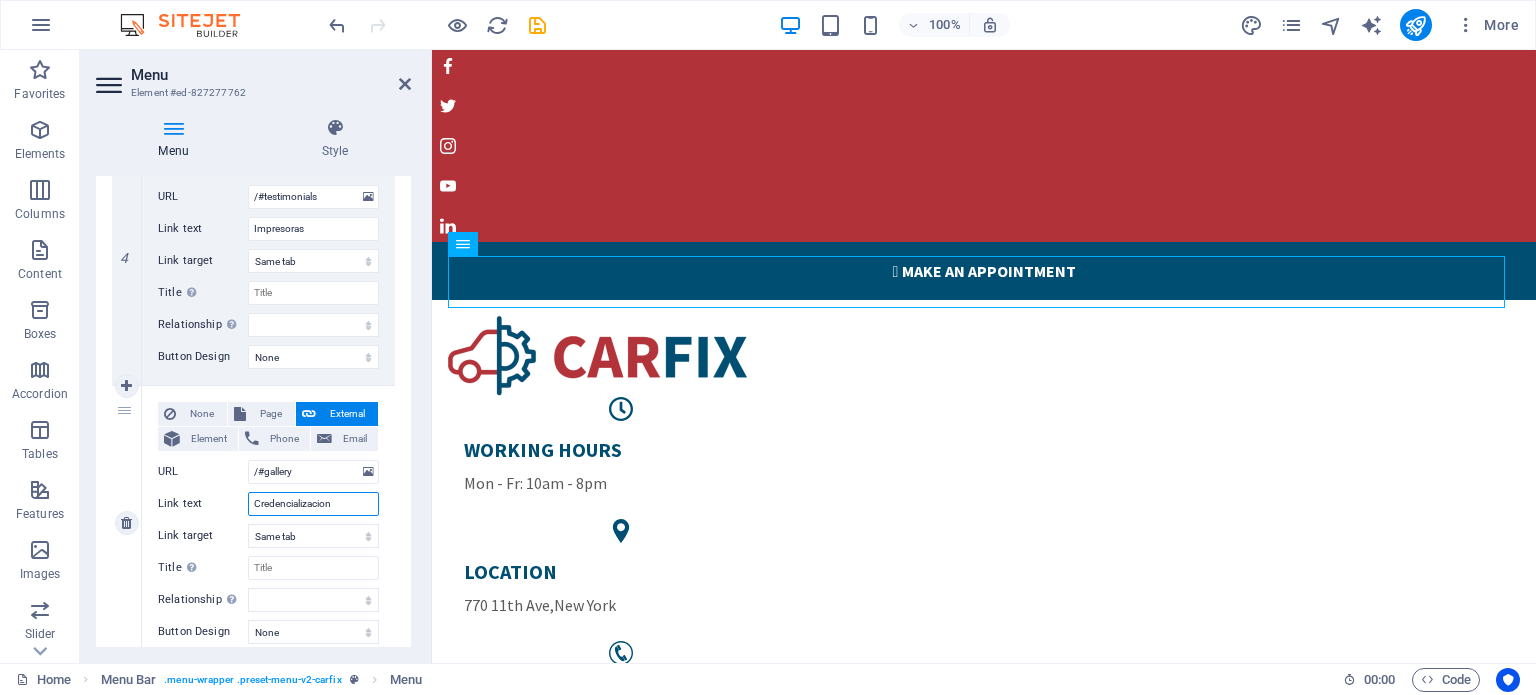 select 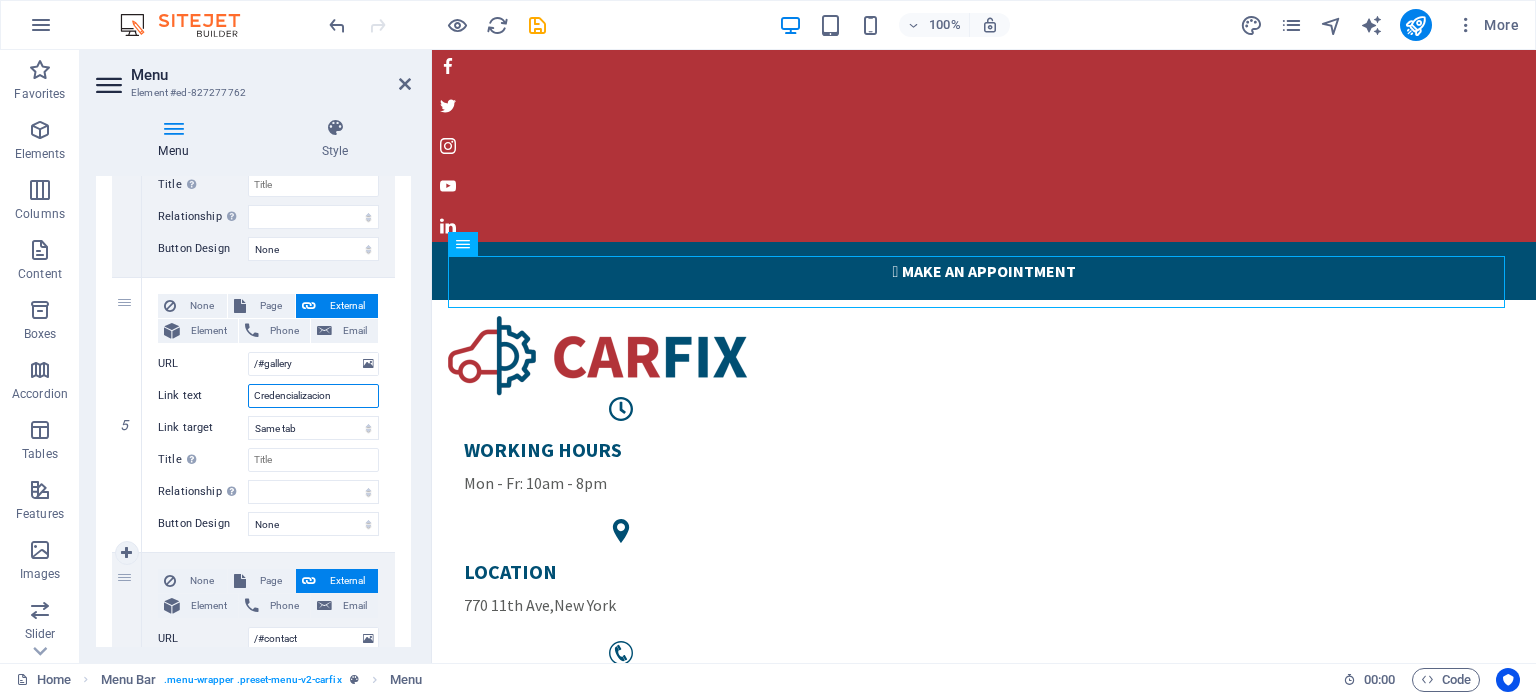scroll, scrollTop: 1380, scrollLeft: 0, axis: vertical 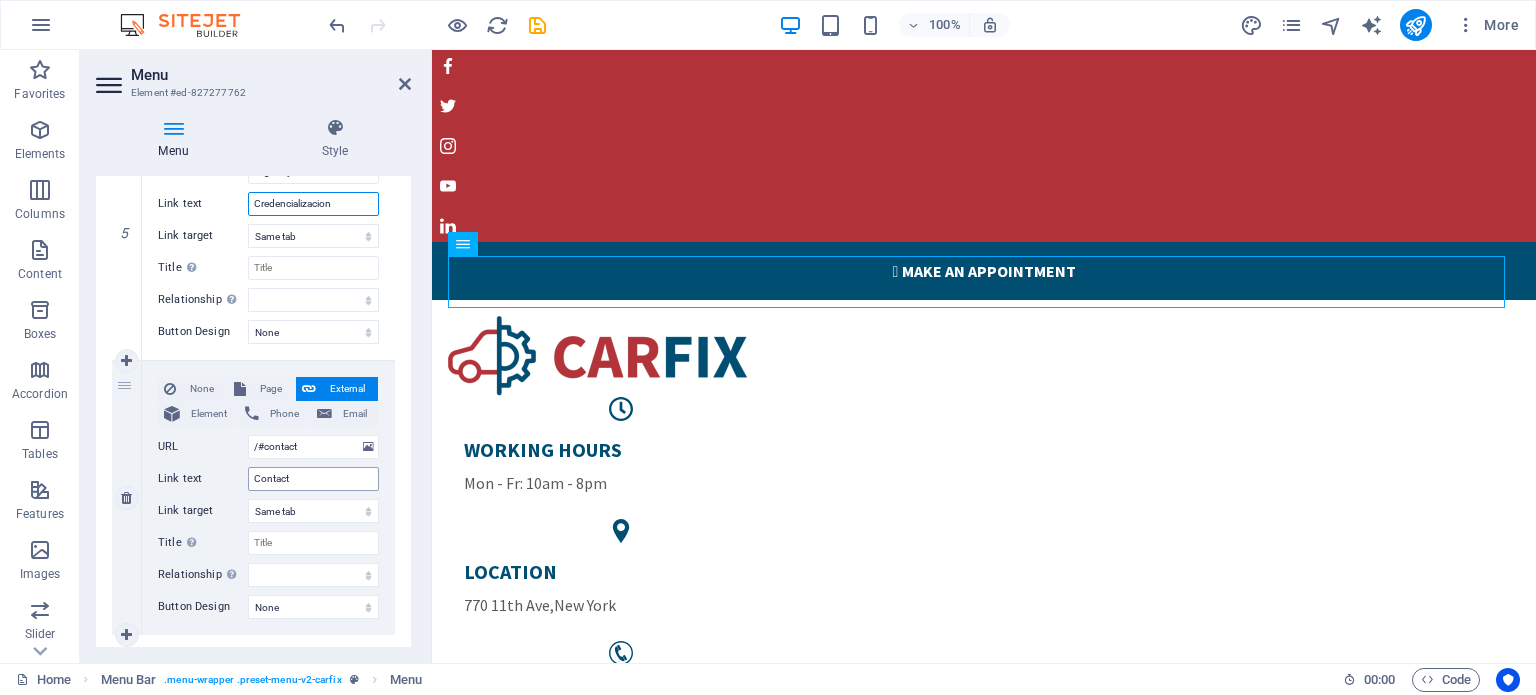 type on "Credencializacion" 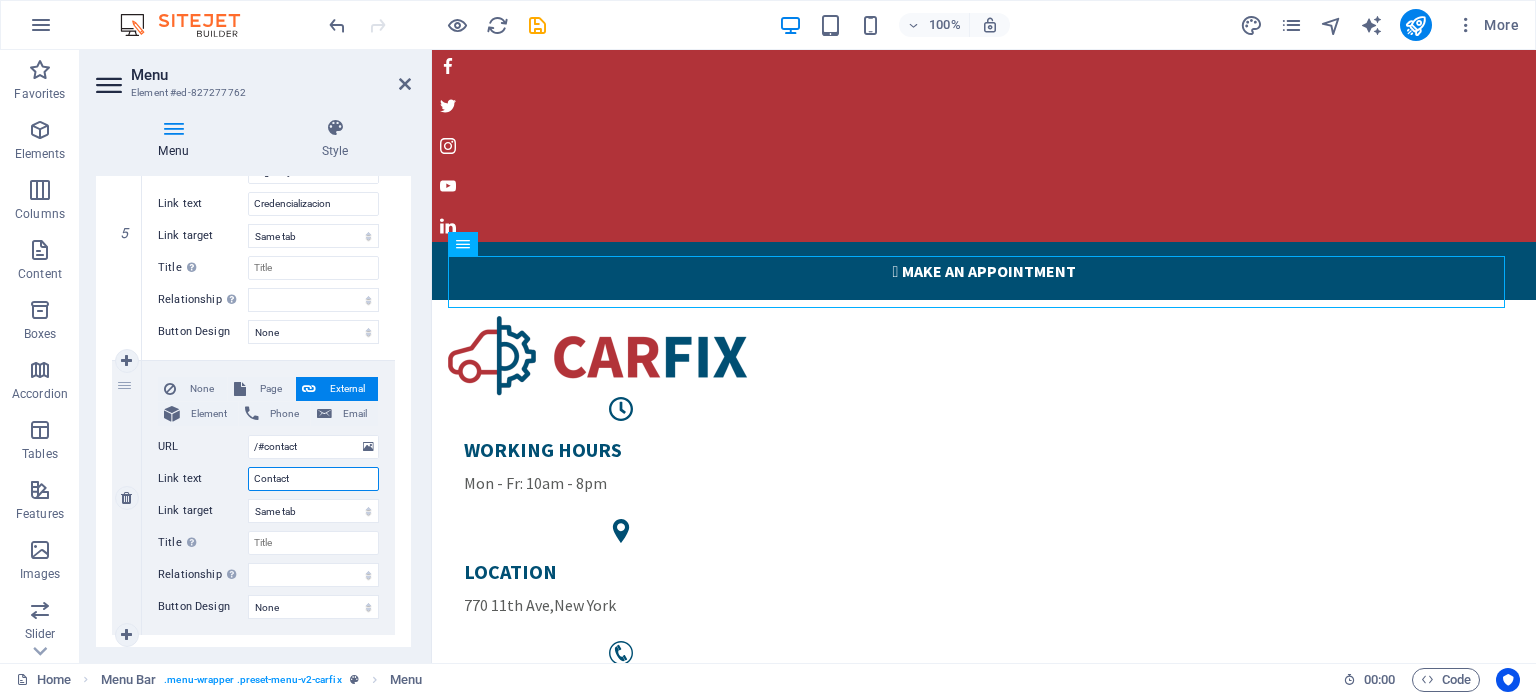 click on "Contact" at bounding box center (313, 479) 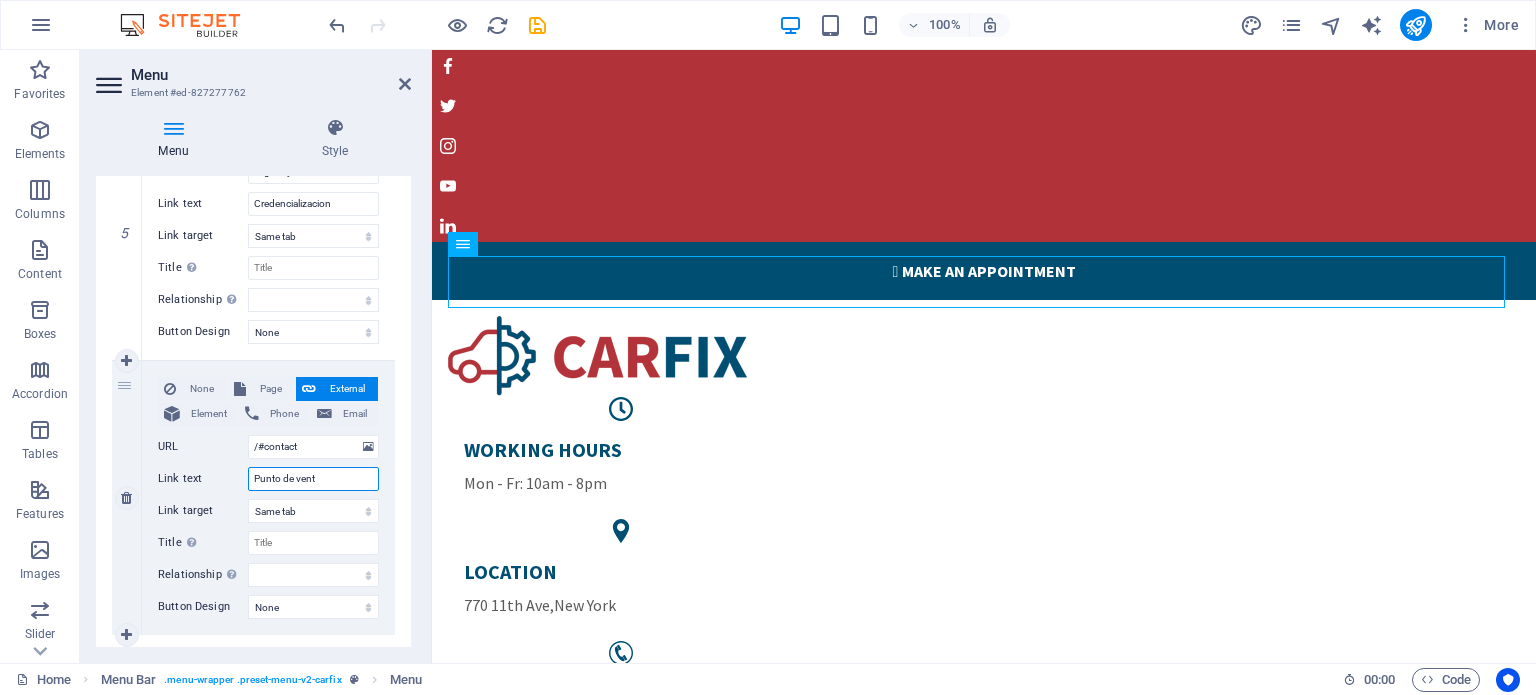 type on "Punto de venta" 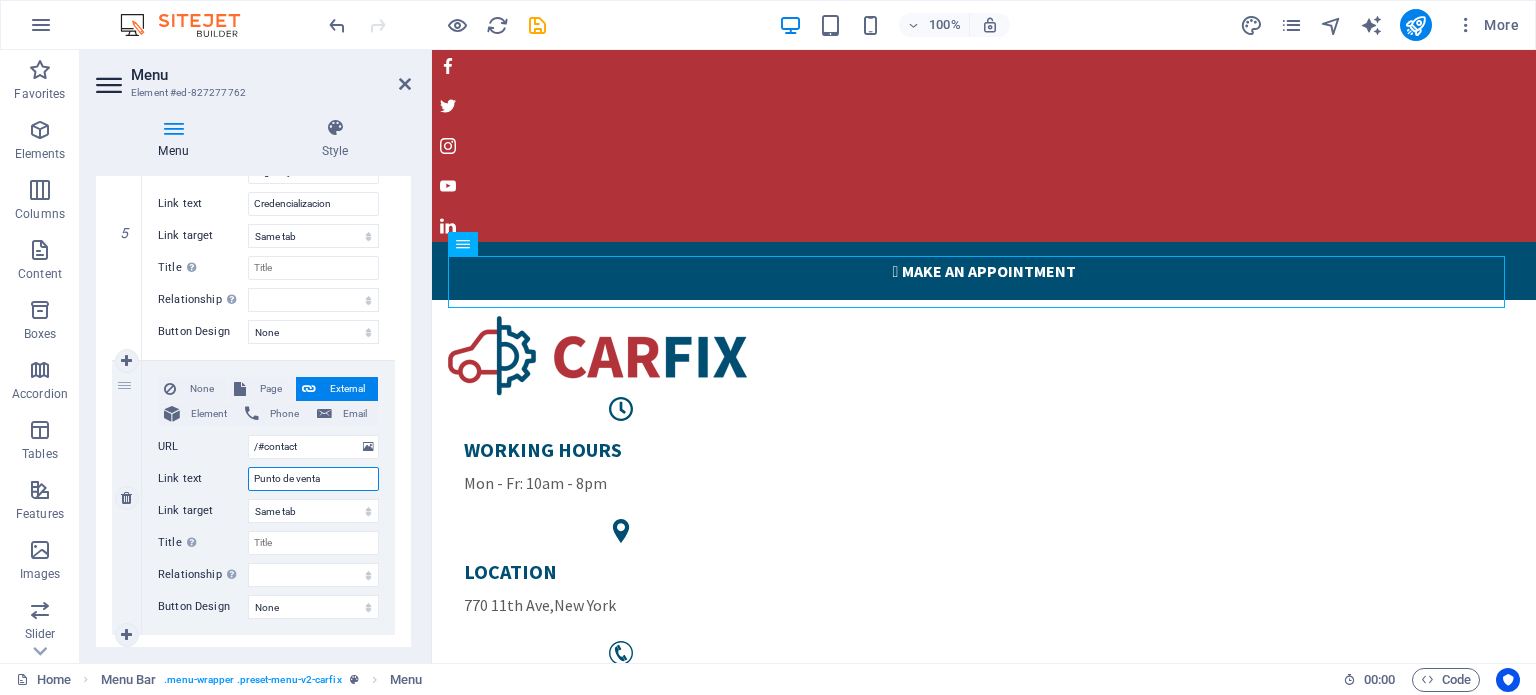 select 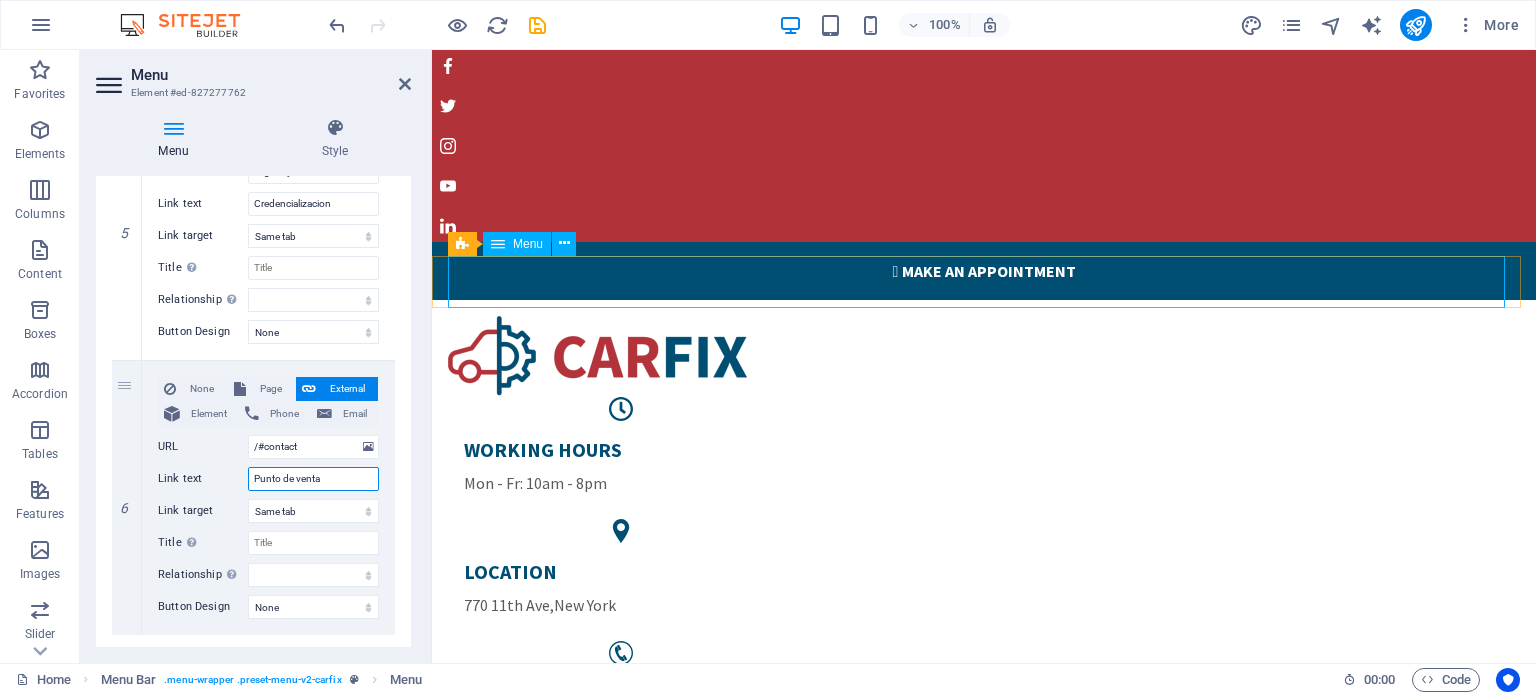 type on "Punto de venta" 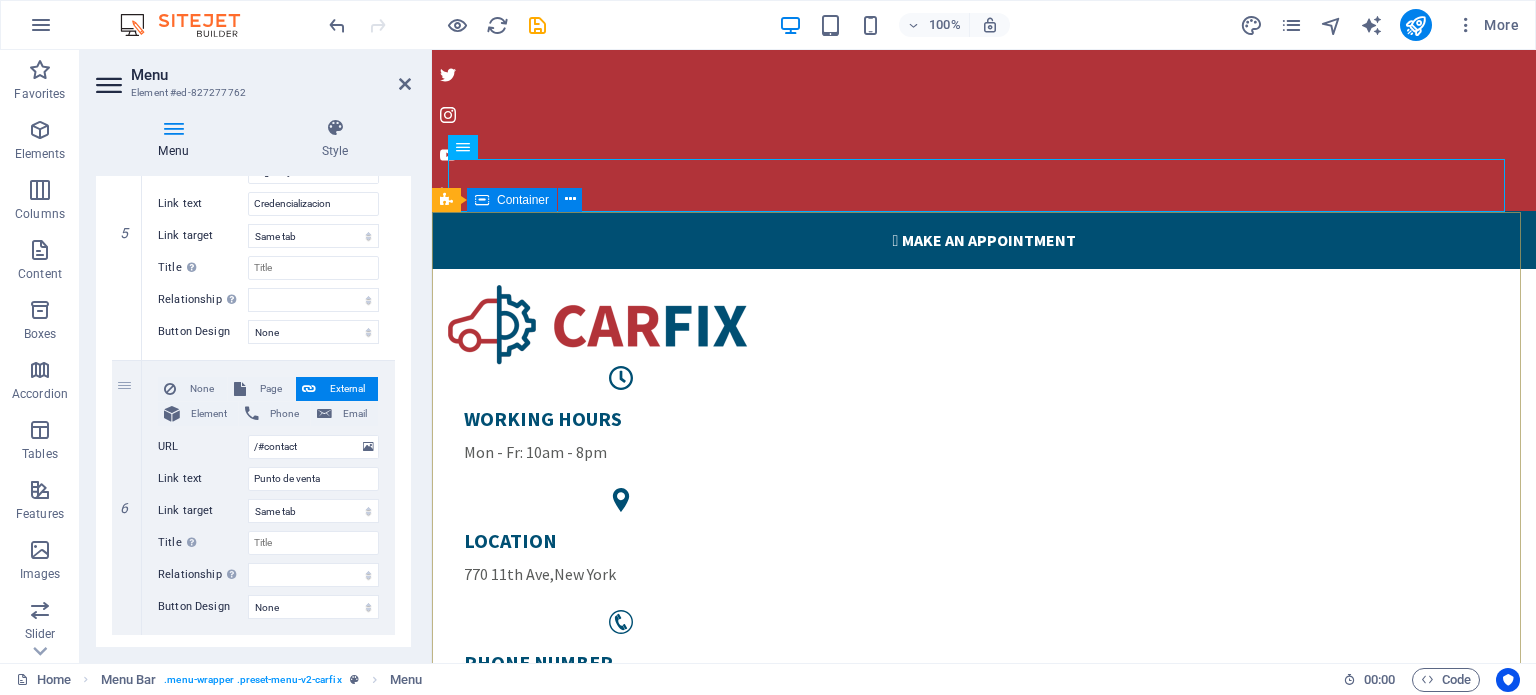 scroll, scrollTop: 100, scrollLeft: 0, axis: vertical 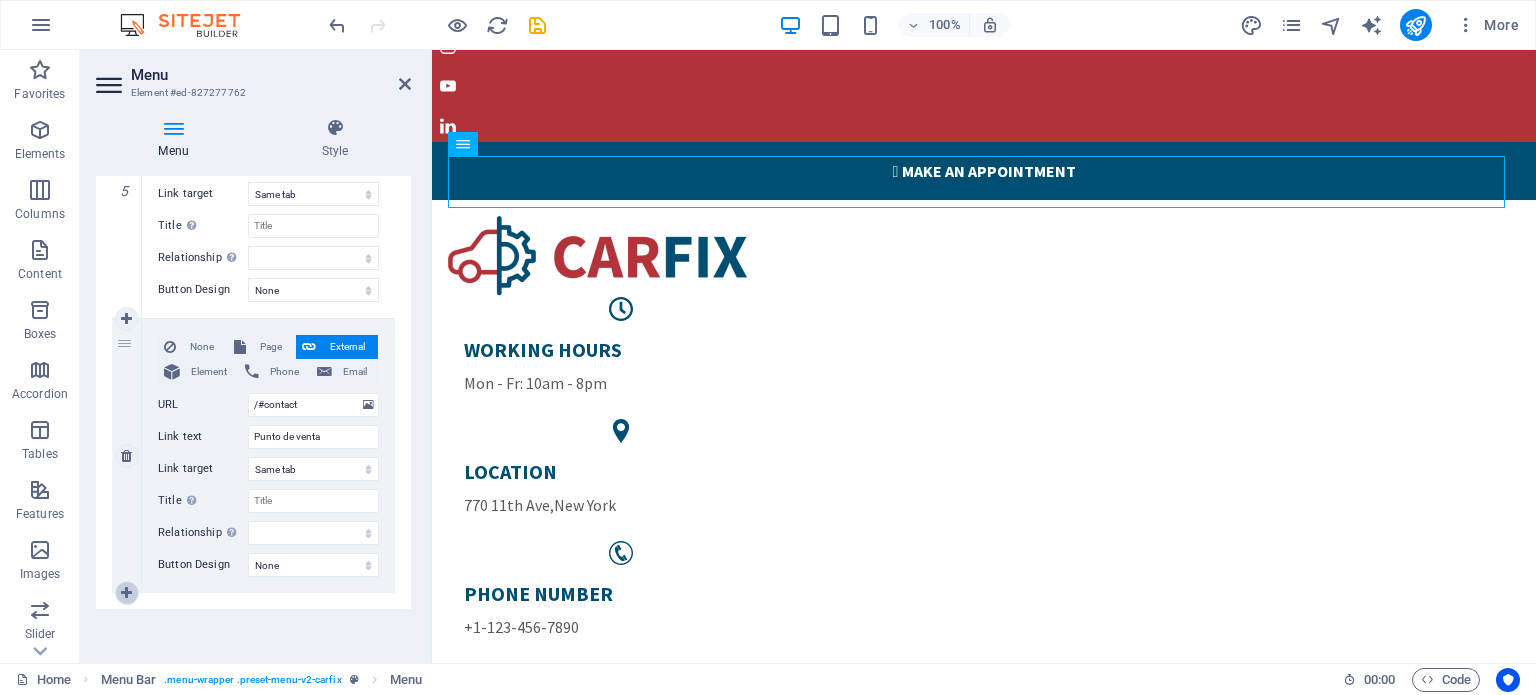 click at bounding box center [126, 593] 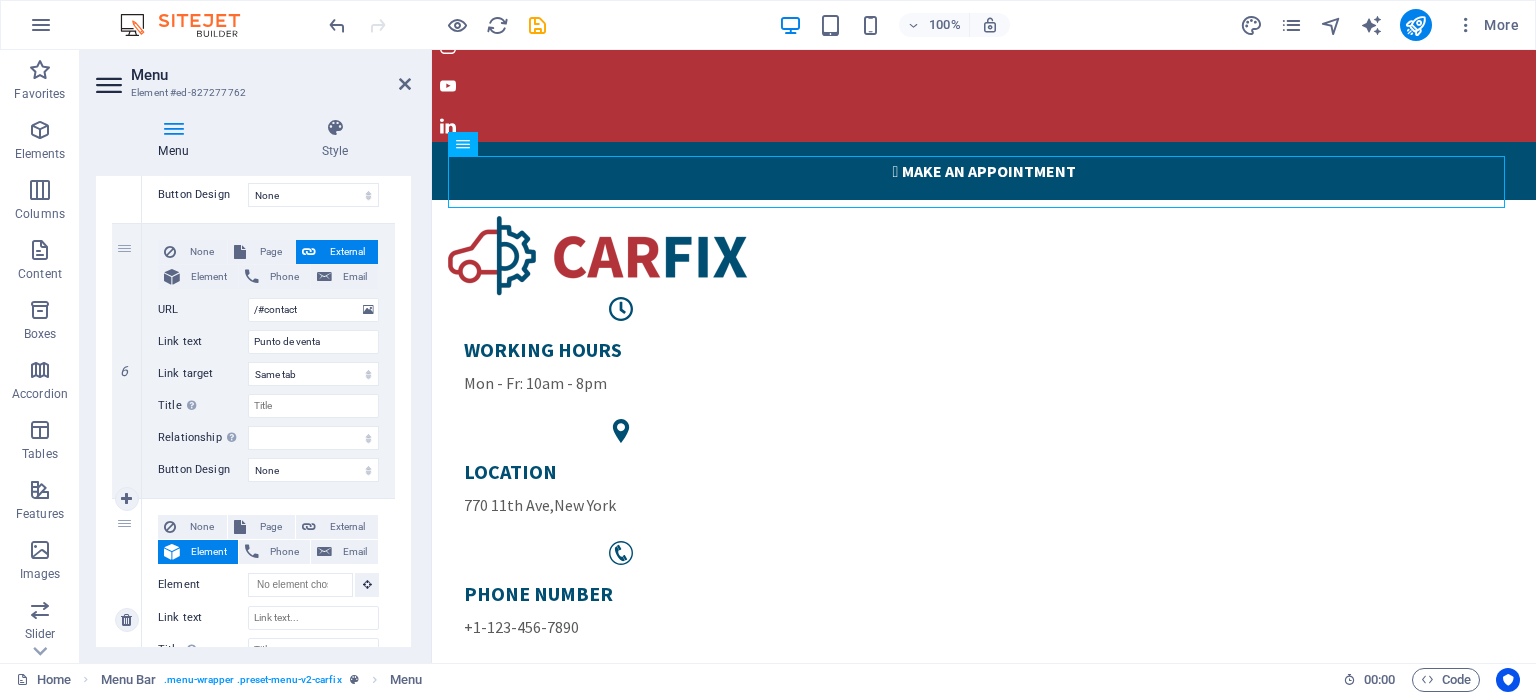 scroll, scrollTop: 1622, scrollLeft: 0, axis: vertical 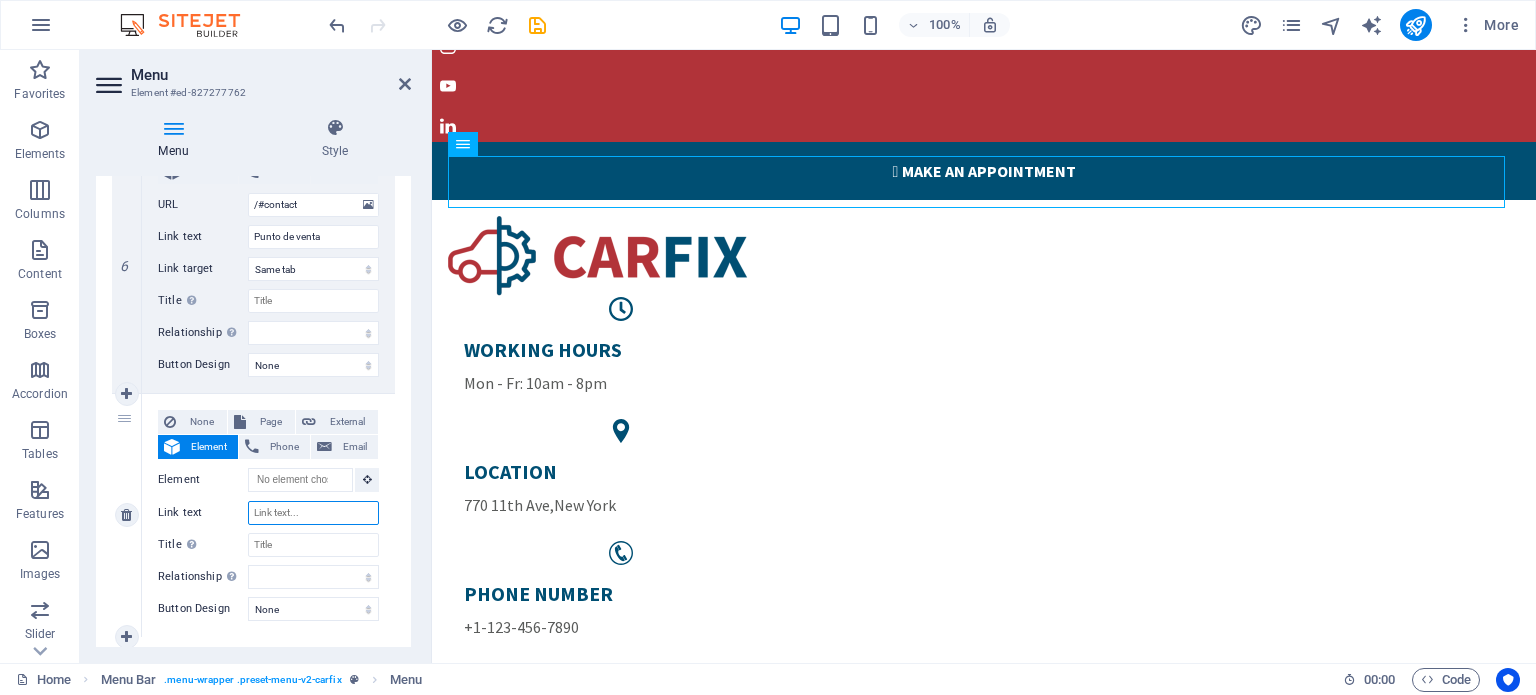 click on "Link text" at bounding box center [313, 513] 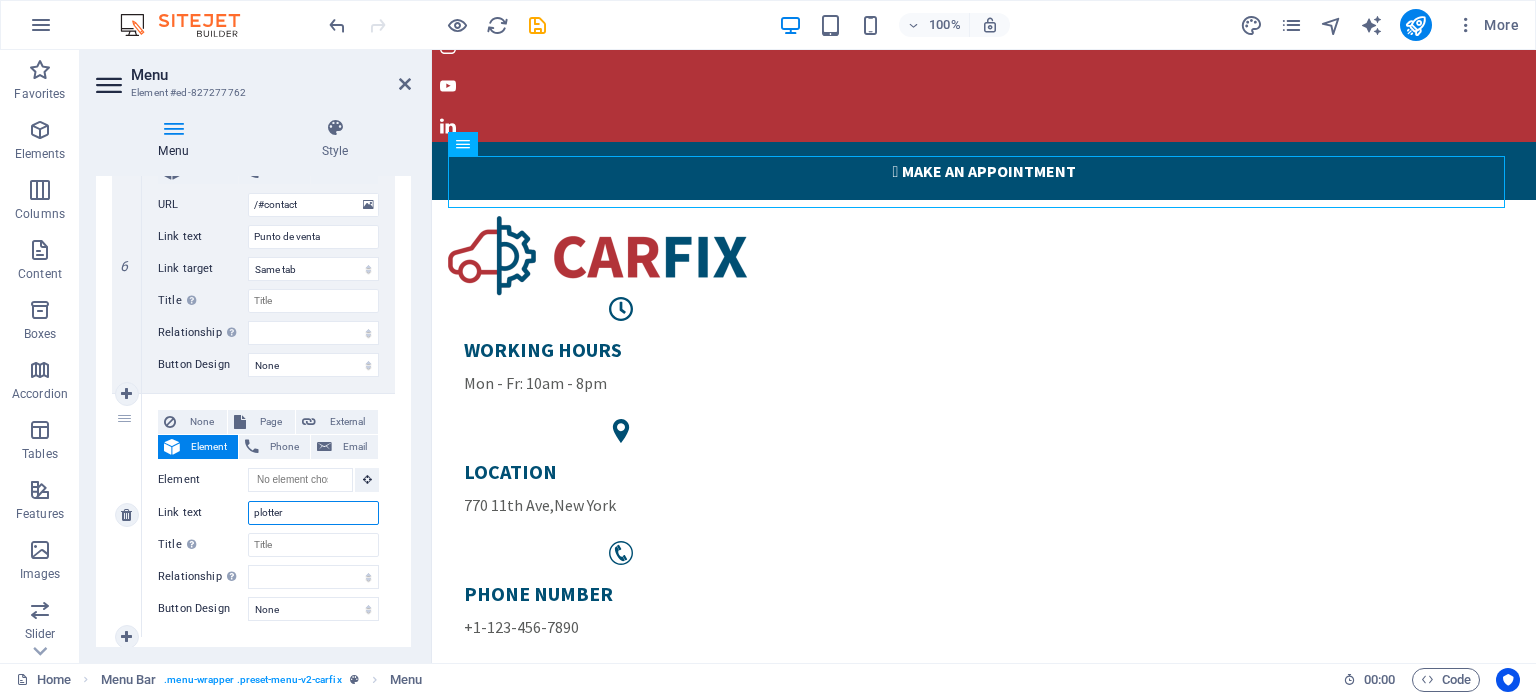 type on "plotters" 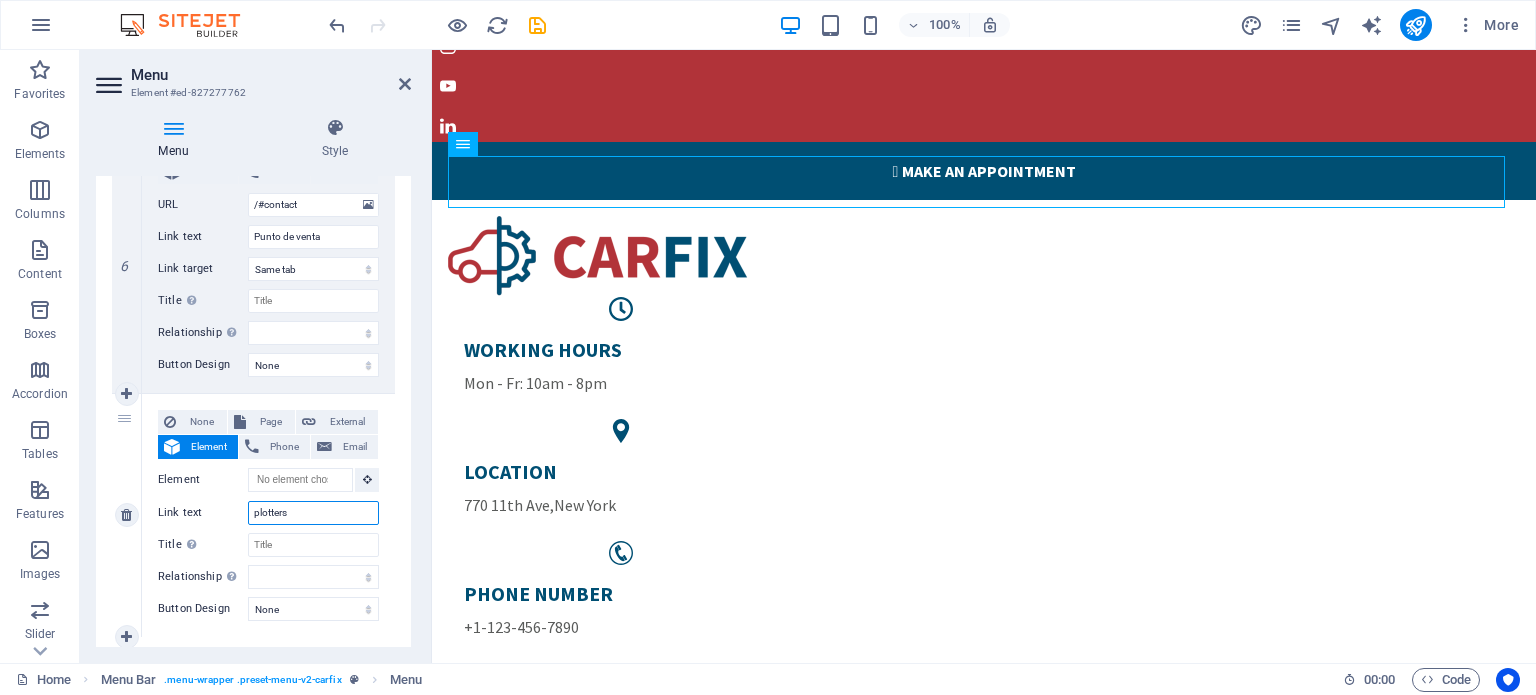 select 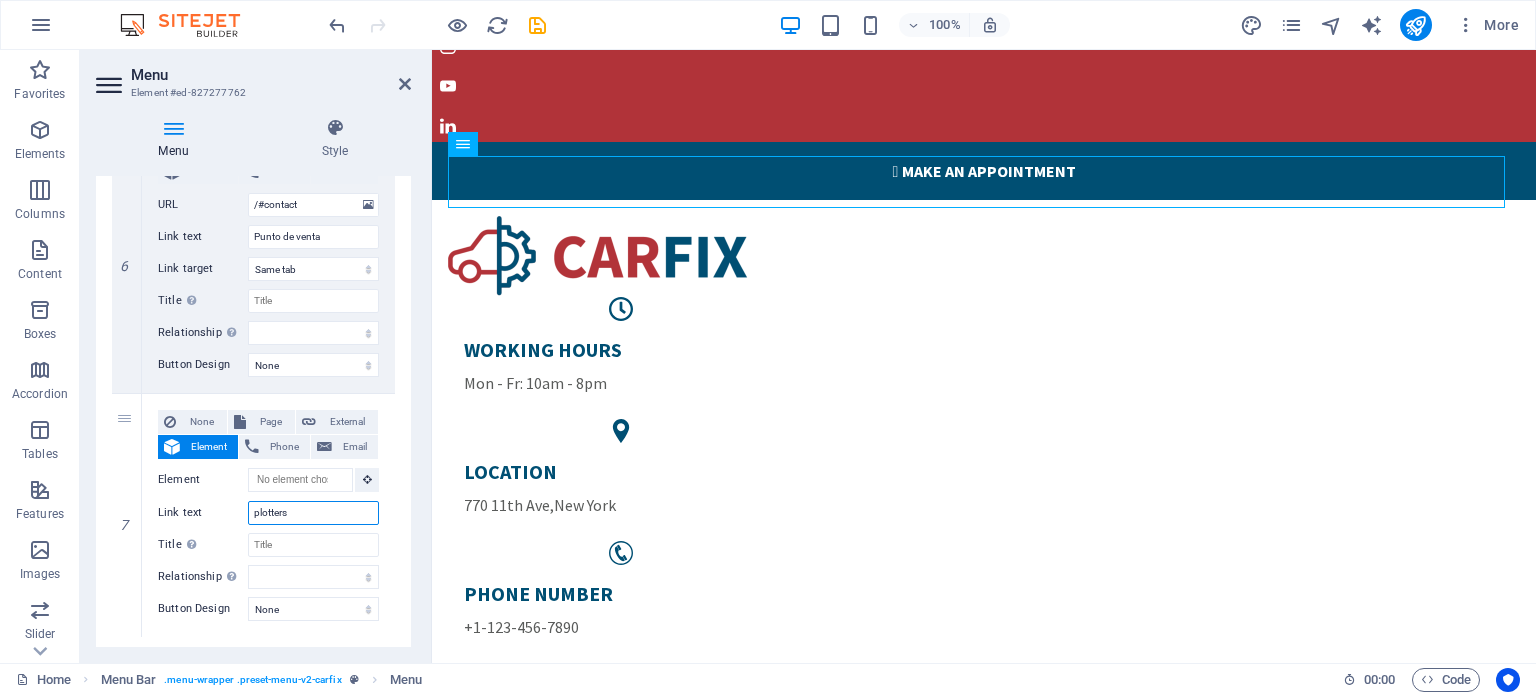 type on "plotters" 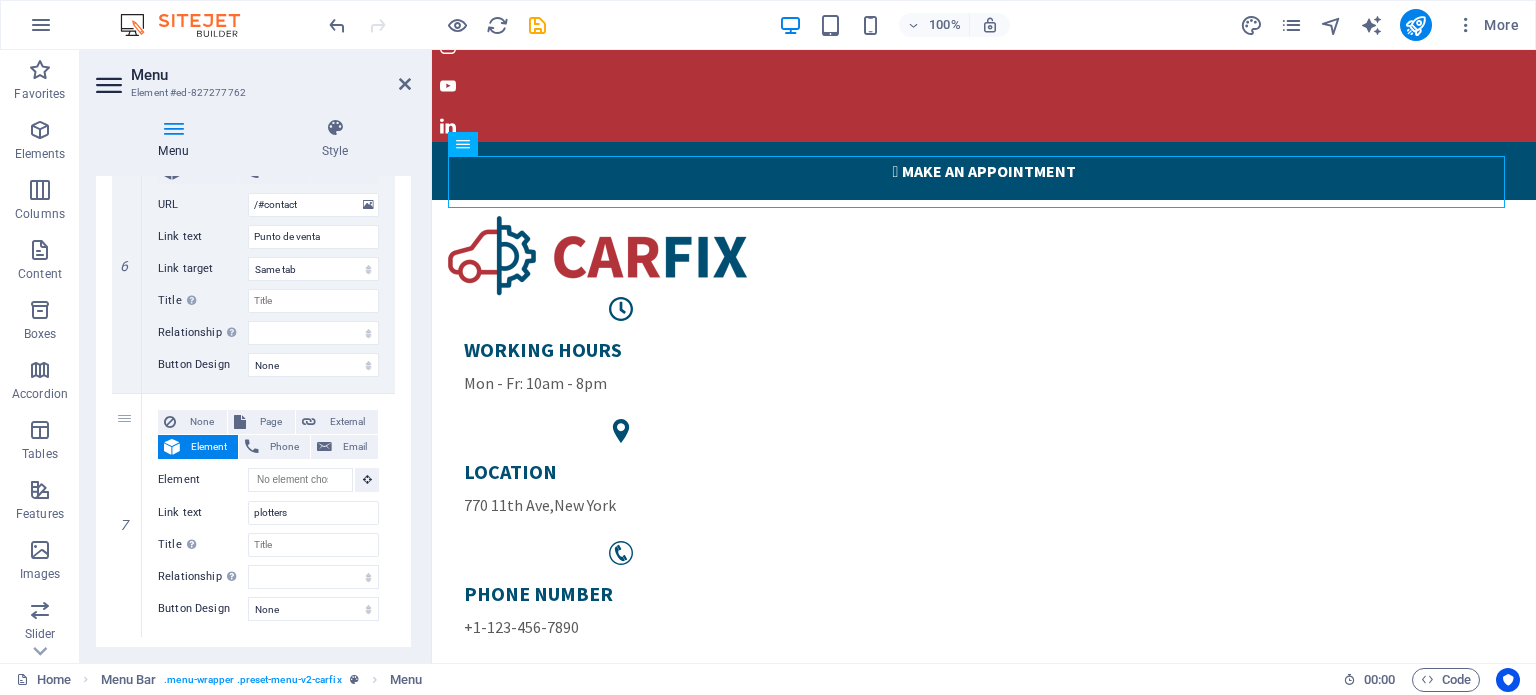 click on "None Page External Element Phone Email Page Home Subpage Legal Notice Privacy Element
URL /#home Phone Email Link text Inicio Link target New tab Same tab Overlay Title Additional link description, should not be the same as the link text. The title is most often shown as a tooltip text when the mouse moves over the element. Leave empty if uncertain. Relationship Sets the  relationship of this link to the link target . For example, the value "nofollow" instructs search engines not to follow the link. Can be left empty. alternate author bookmark external help license next nofollow noreferrer noopener prev search tag Button Design None Default Primary Secondary 2 None Page External Element Phone Email Page Home Subpage Legal Notice Privacy Element
URL /#about-us Phone Email Link text toners Link target New tab Same tab Overlay Title Relationship Sets the  relationship of this link to the link target alternate author bookmark external help license next nofollow 3" at bounding box center [253, -310] 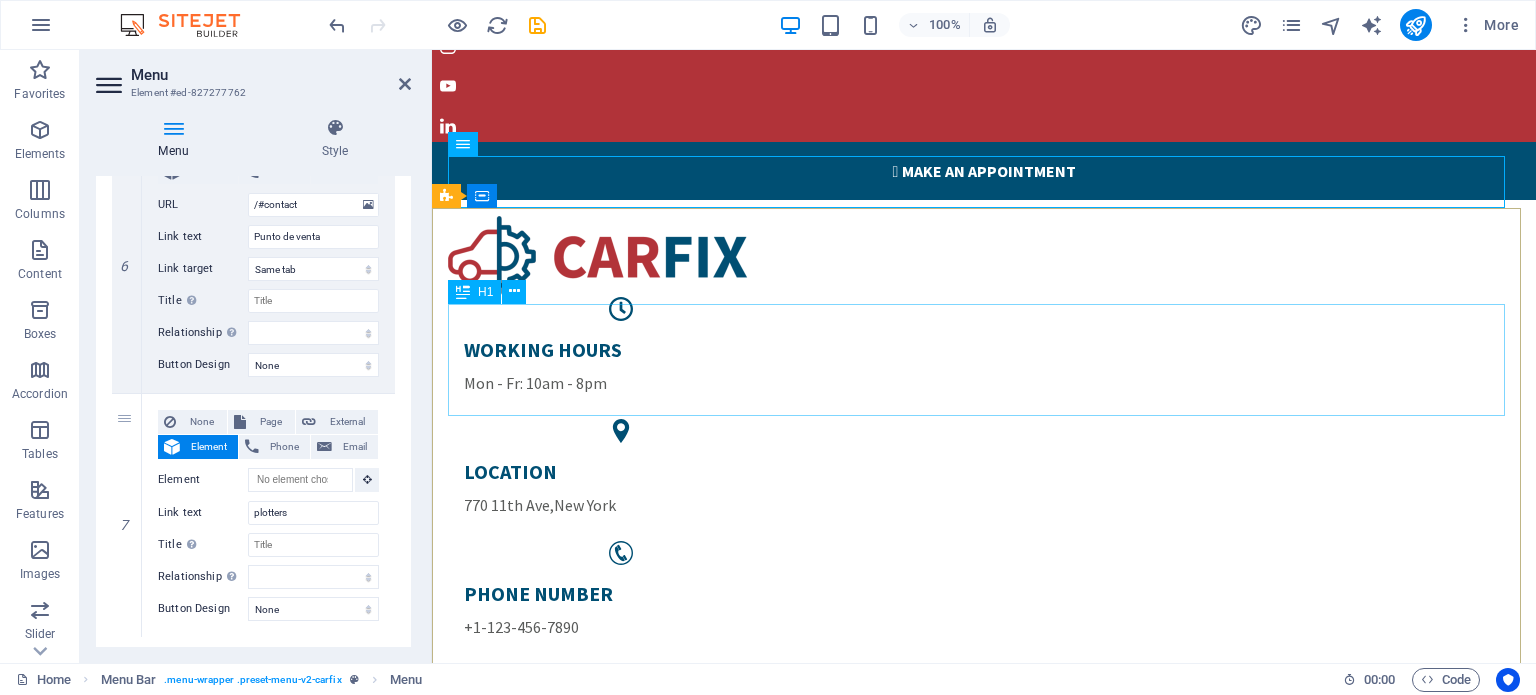 click on "Welcome to CarFix" at bounding box center (984, 1378) 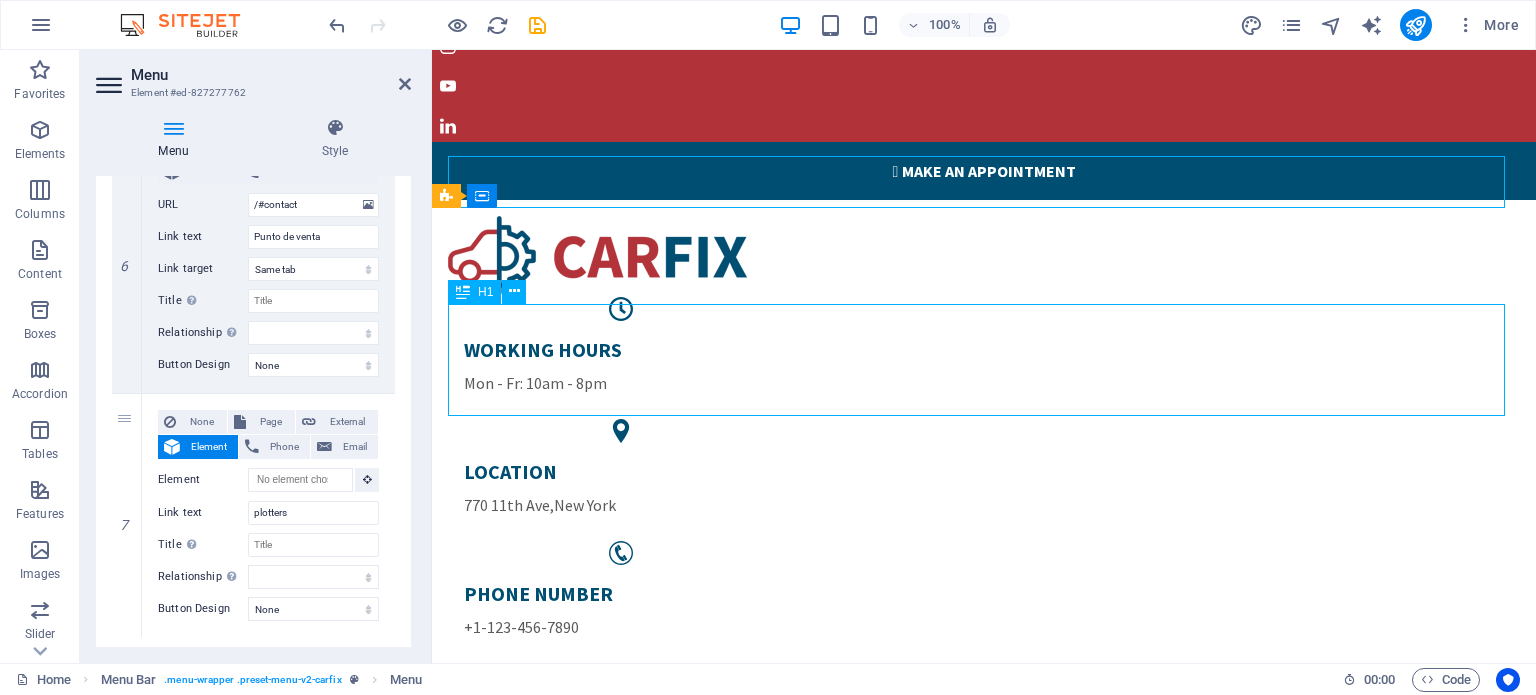 click on "Welcome to CarFix" at bounding box center (984, 1378) 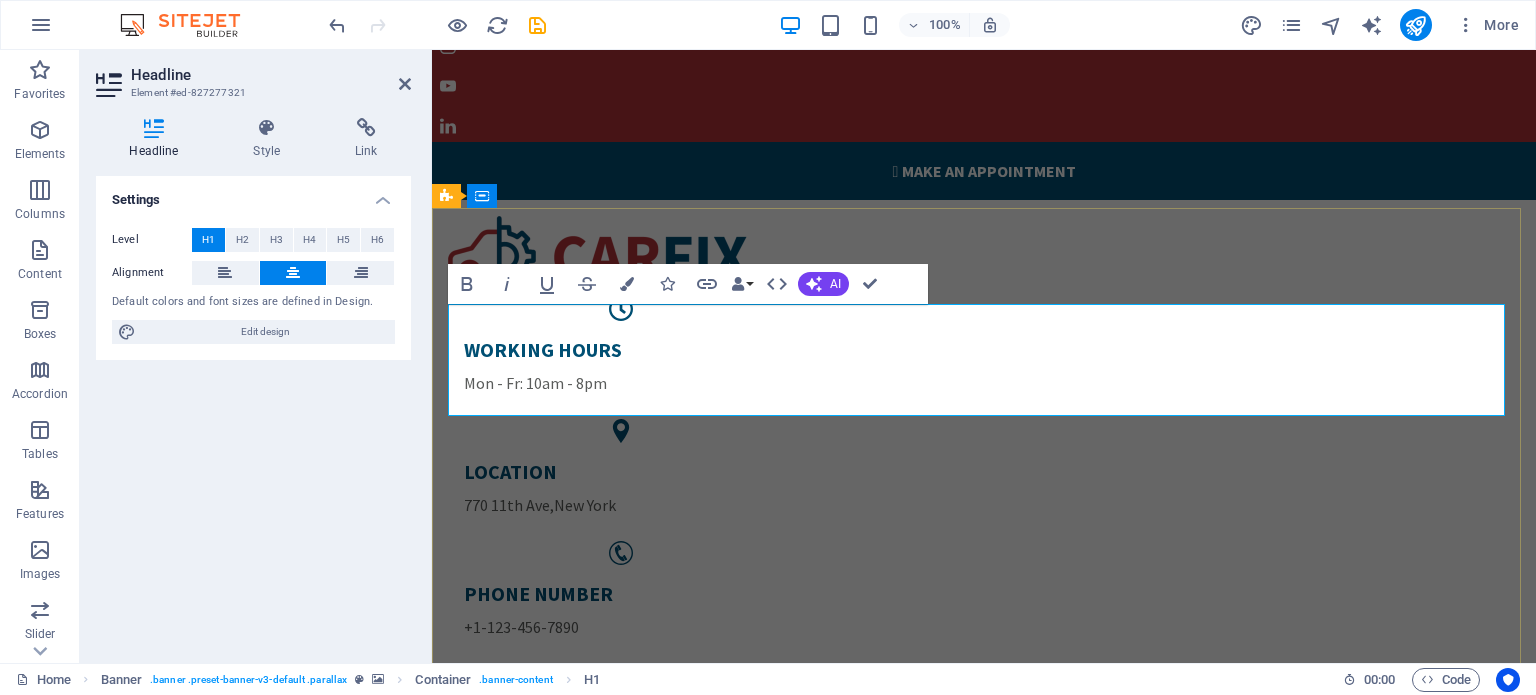 type 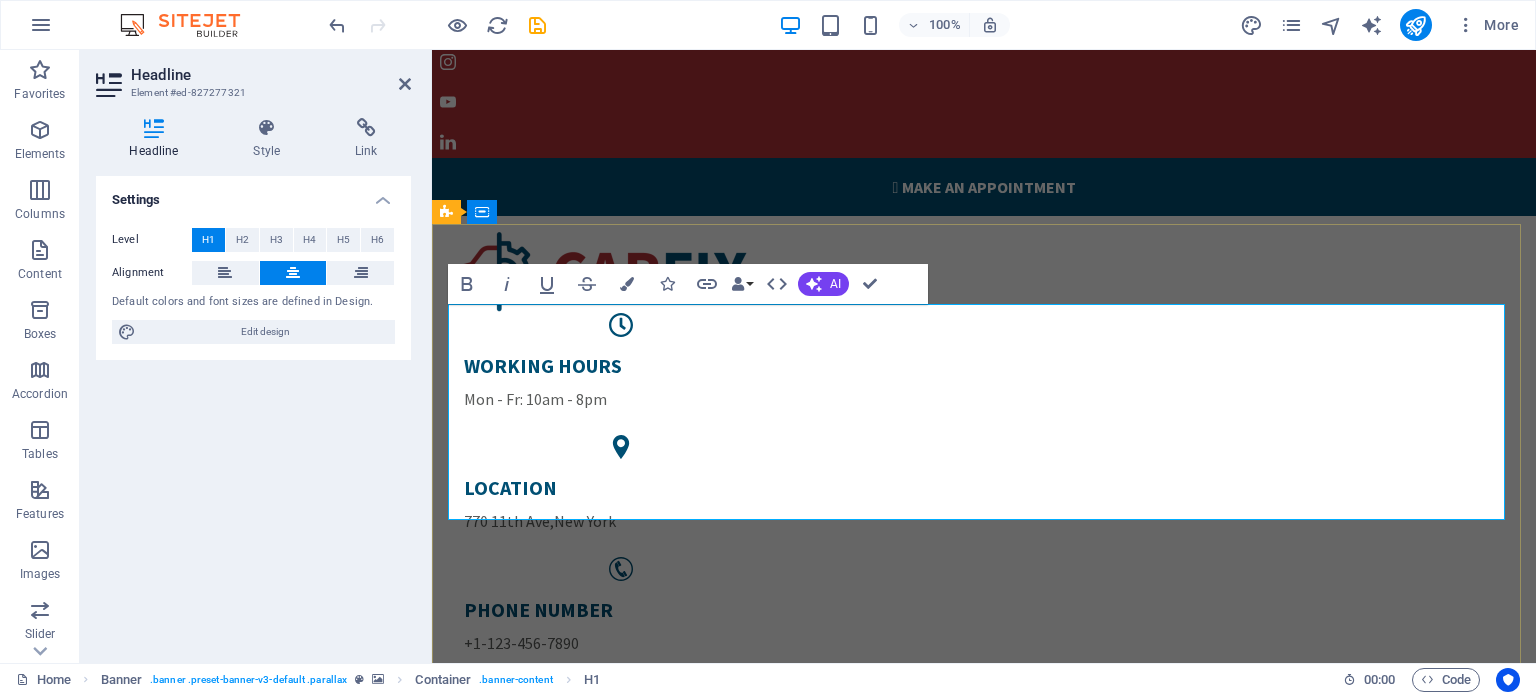 click on "​servicio express a domicilio" at bounding box center (984, 1490) 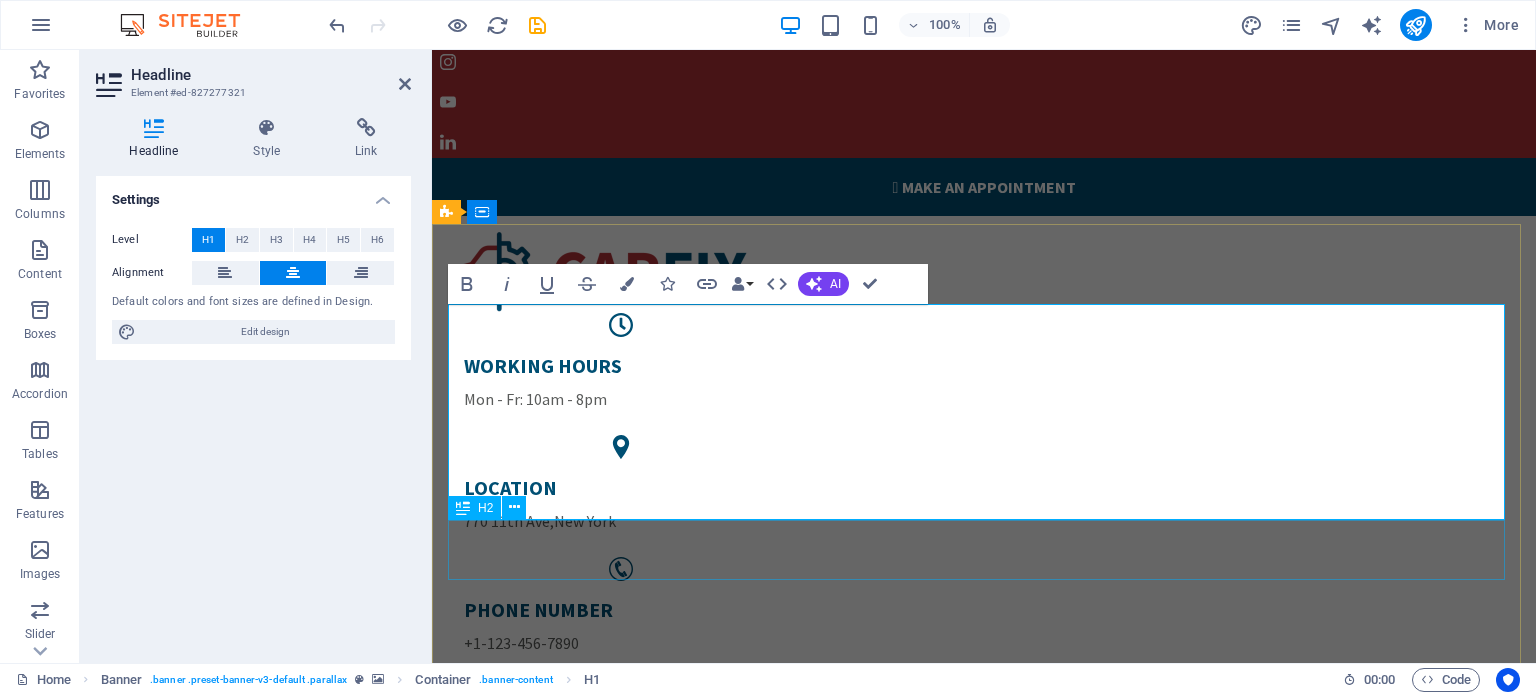 click on "Manhattens fastest Workshop" at bounding box center (984, 1628) 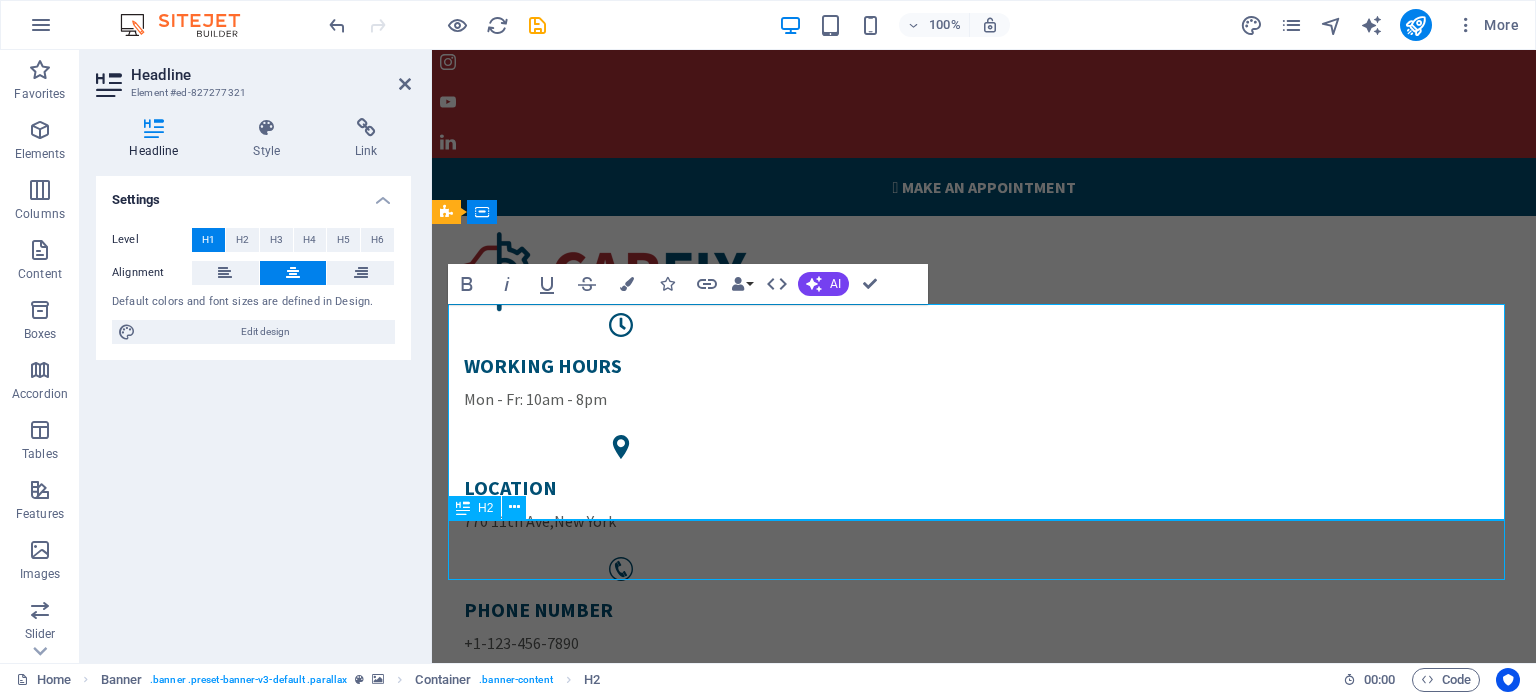 scroll, scrollTop: 72, scrollLeft: 0, axis: vertical 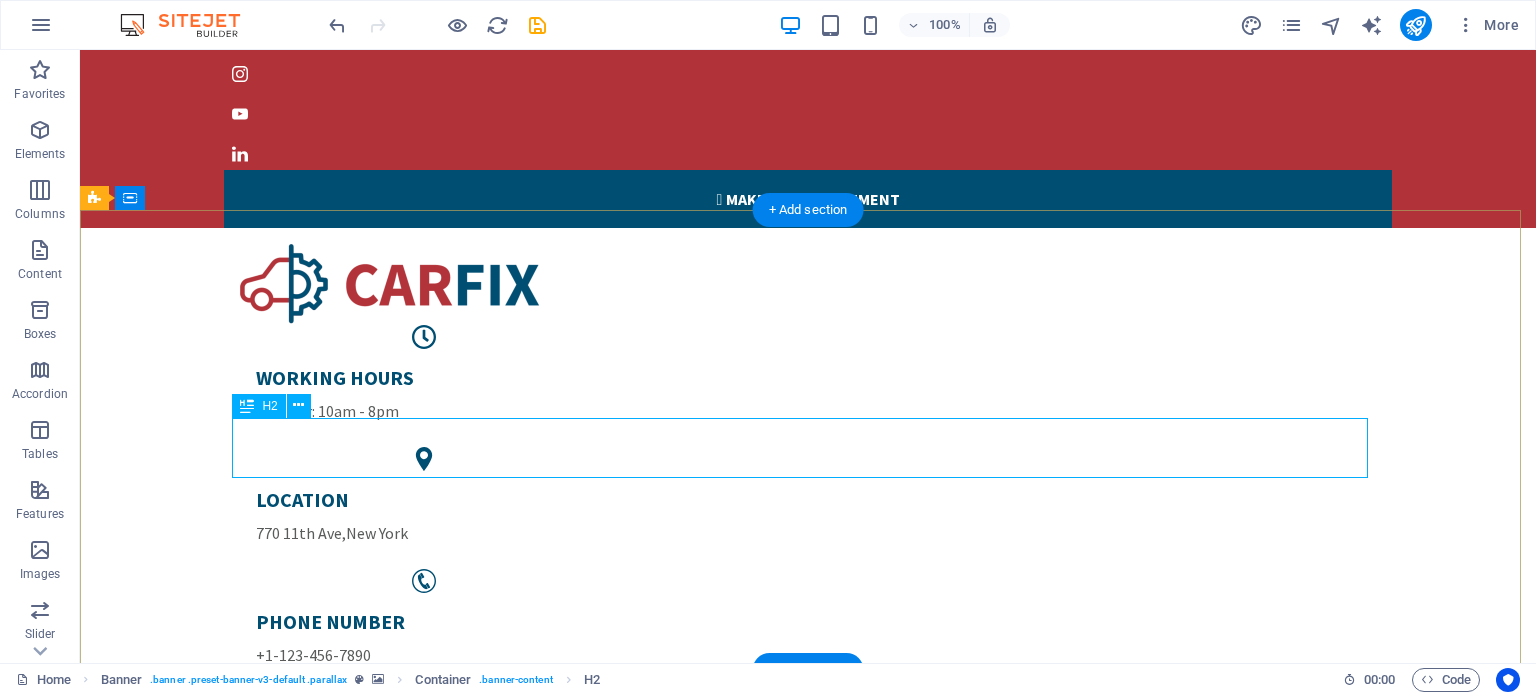 click on "Manhattens fastest Workshop" at bounding box center (808, 1492) 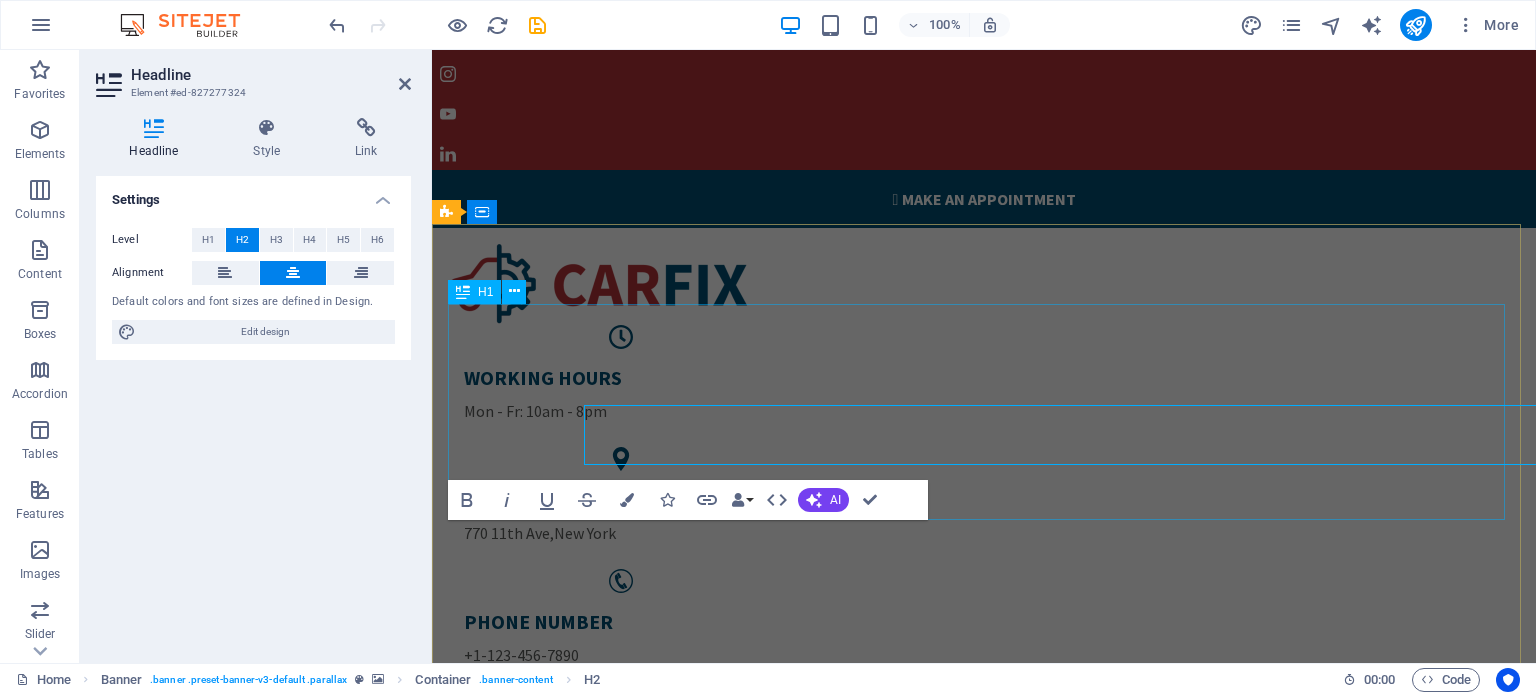 click on "servicio express a domicilio" at bounding box center (984, 1458) 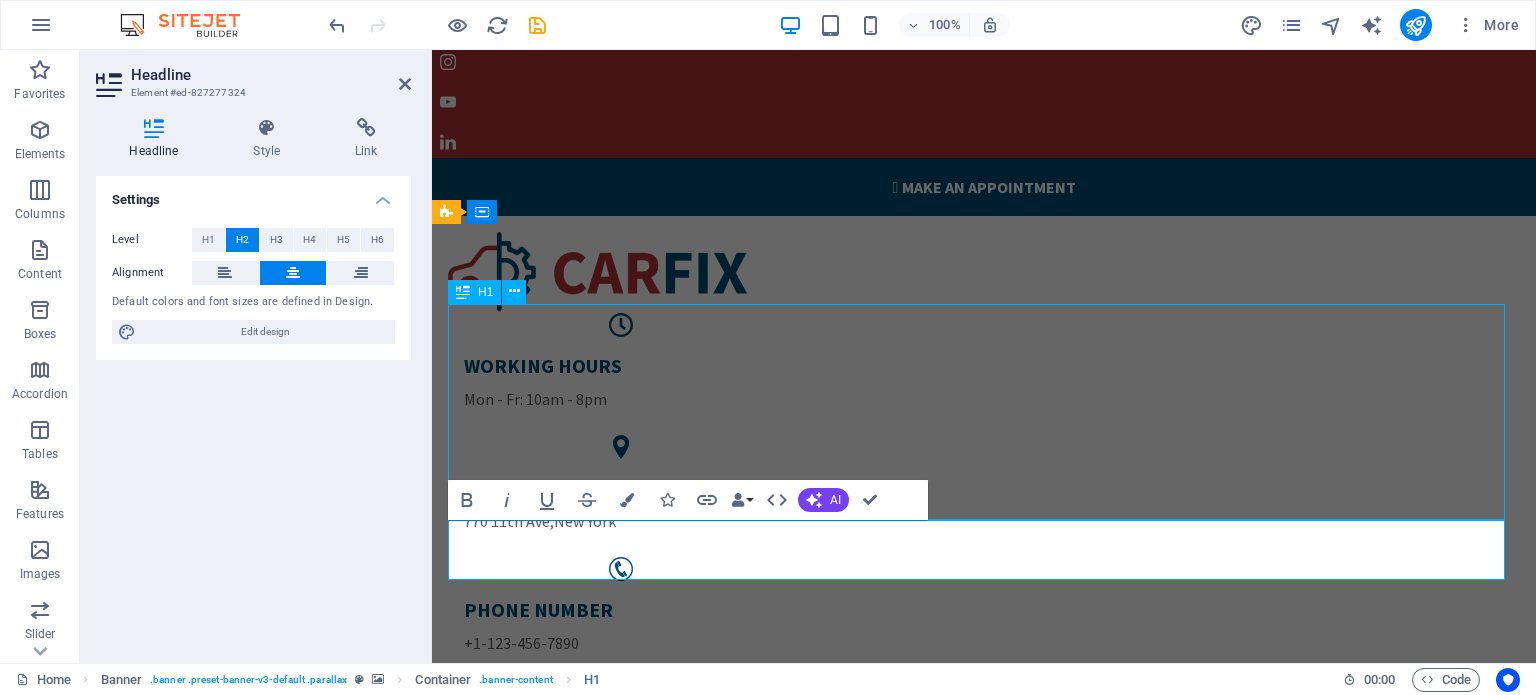 scroll, scrollTop: 72, scrollLeft: 0, axis: vertical 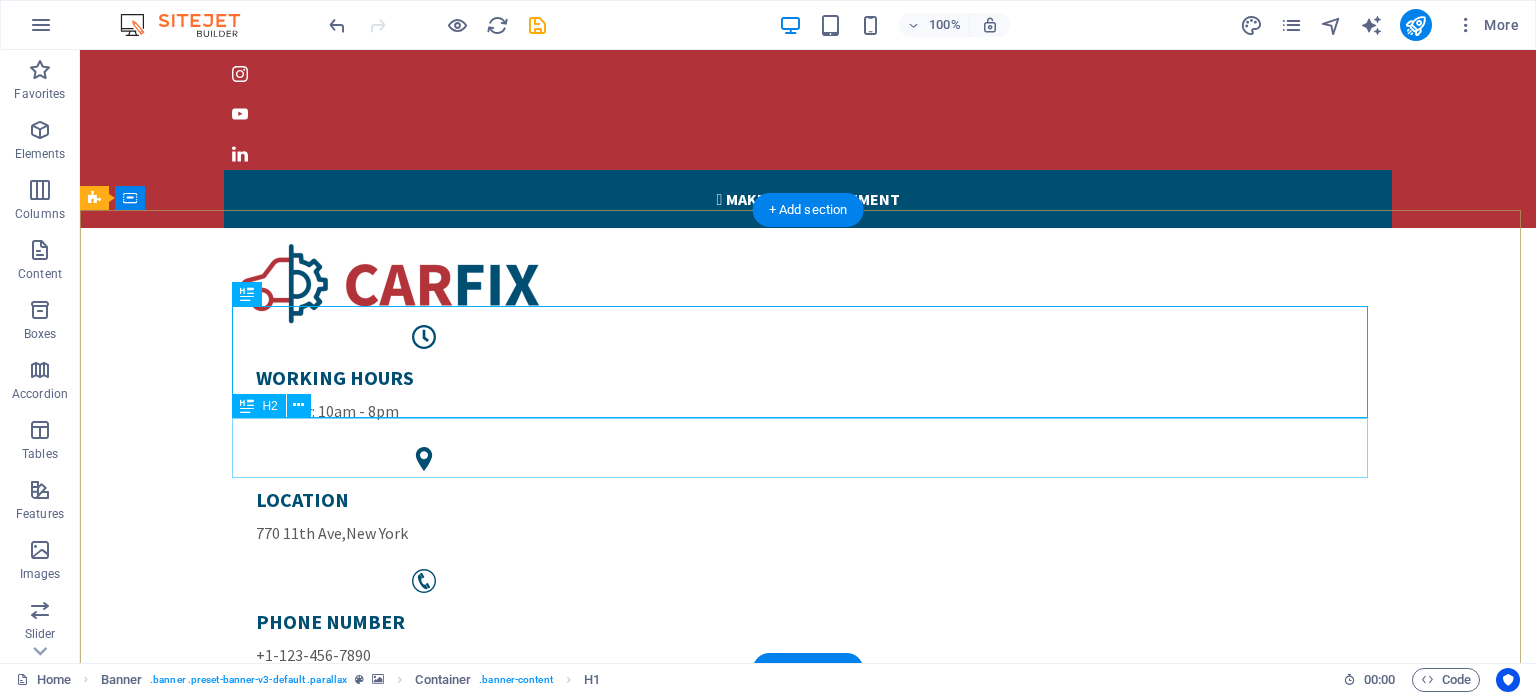 click on "Manhattens fastest Workshop" at bounding box center (808, 1500) 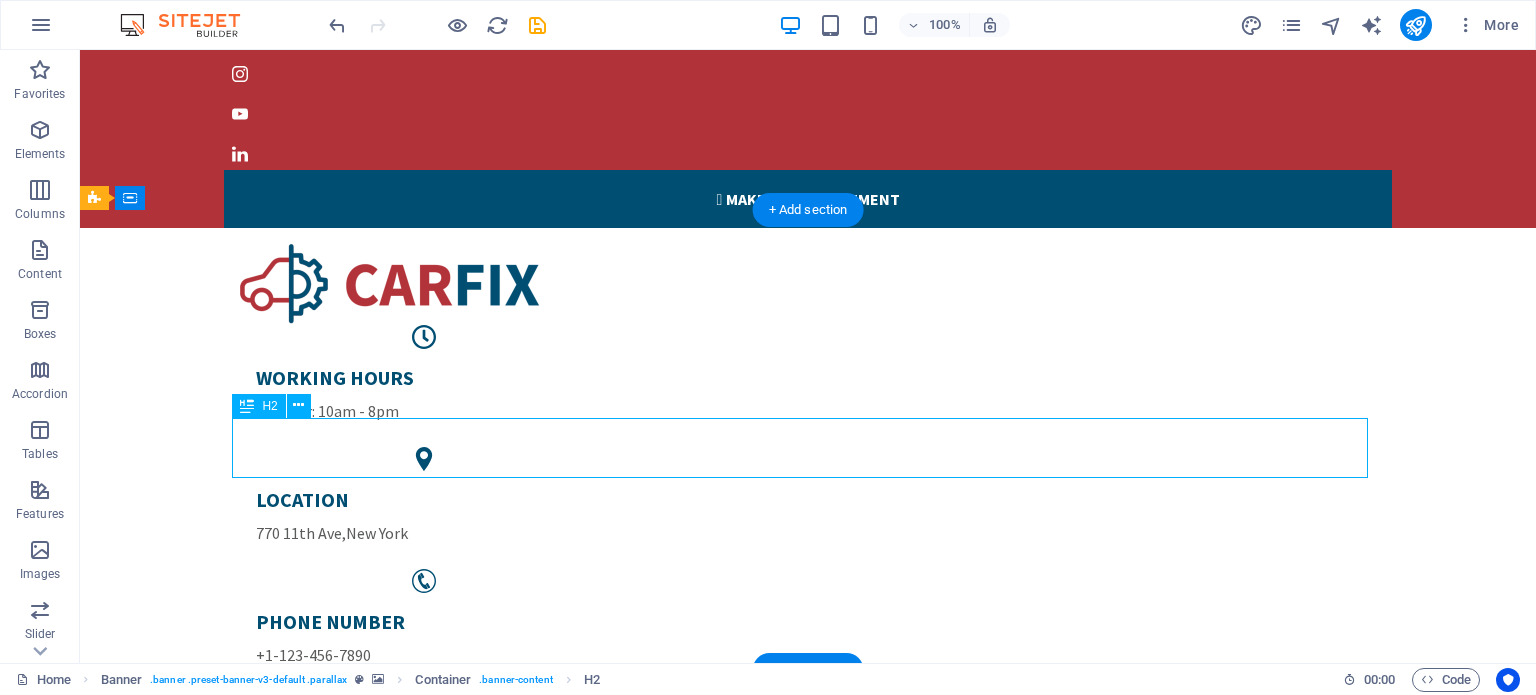 click on "Manhattens fastest Workshop" at bounding box center [808, 1500] 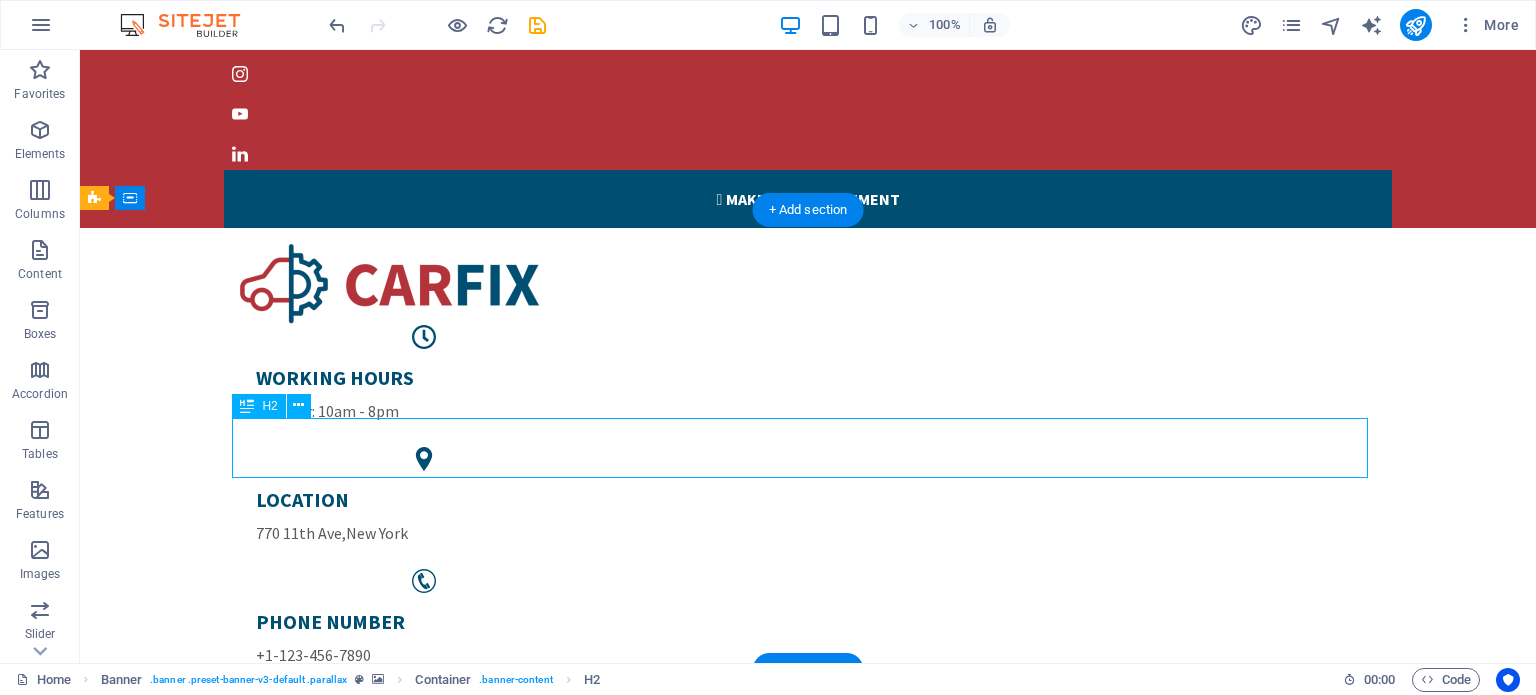 click on "Manhattens fastest Workshop" at bounding box center [808, 1500] 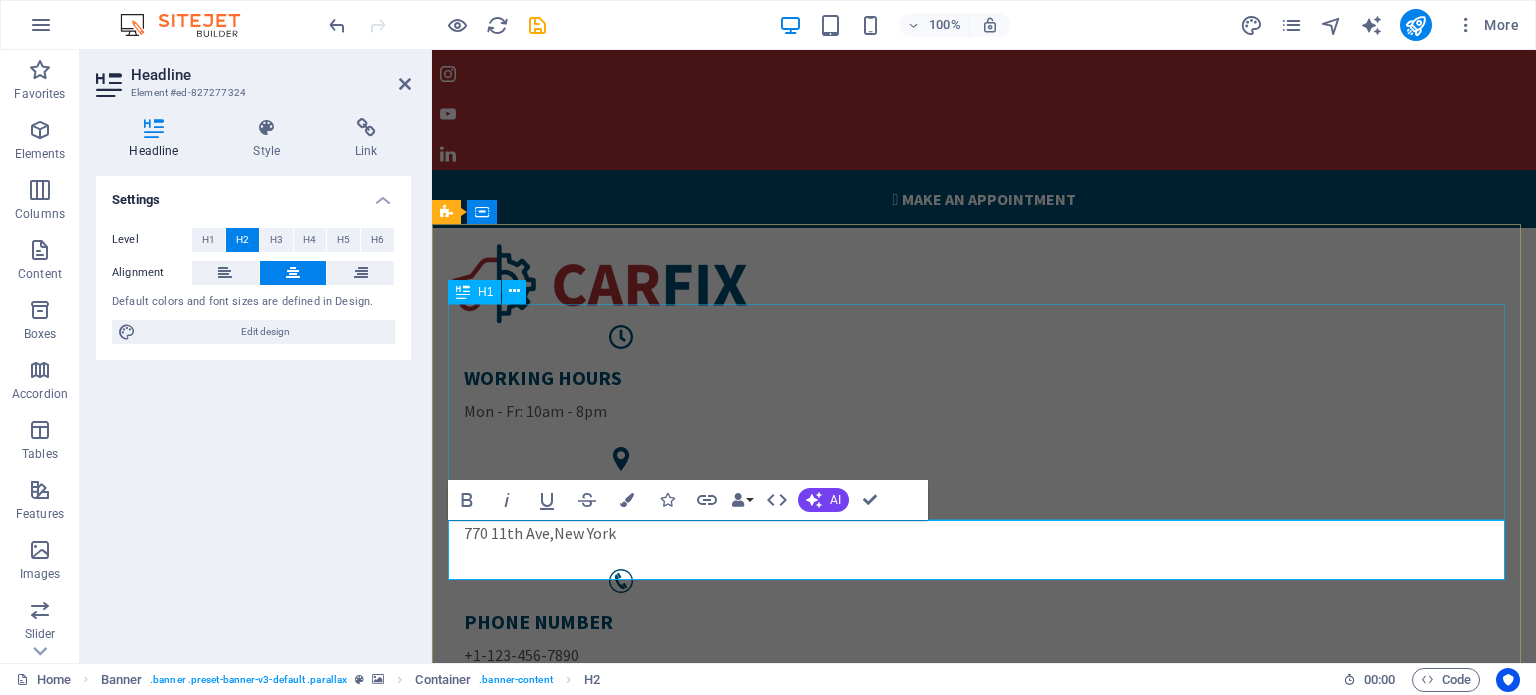 scroll, scrollTop: 84, scrollLeft: 0, axis: vertical 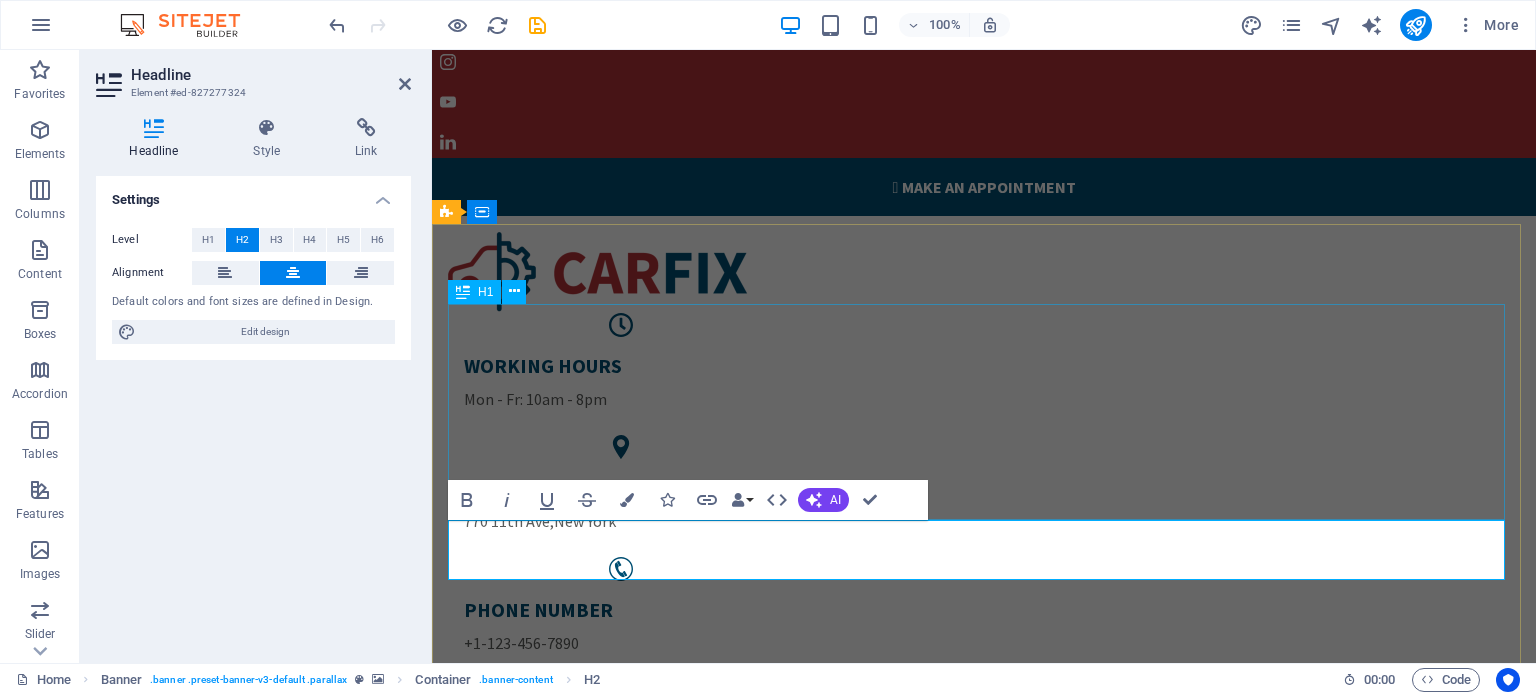 type 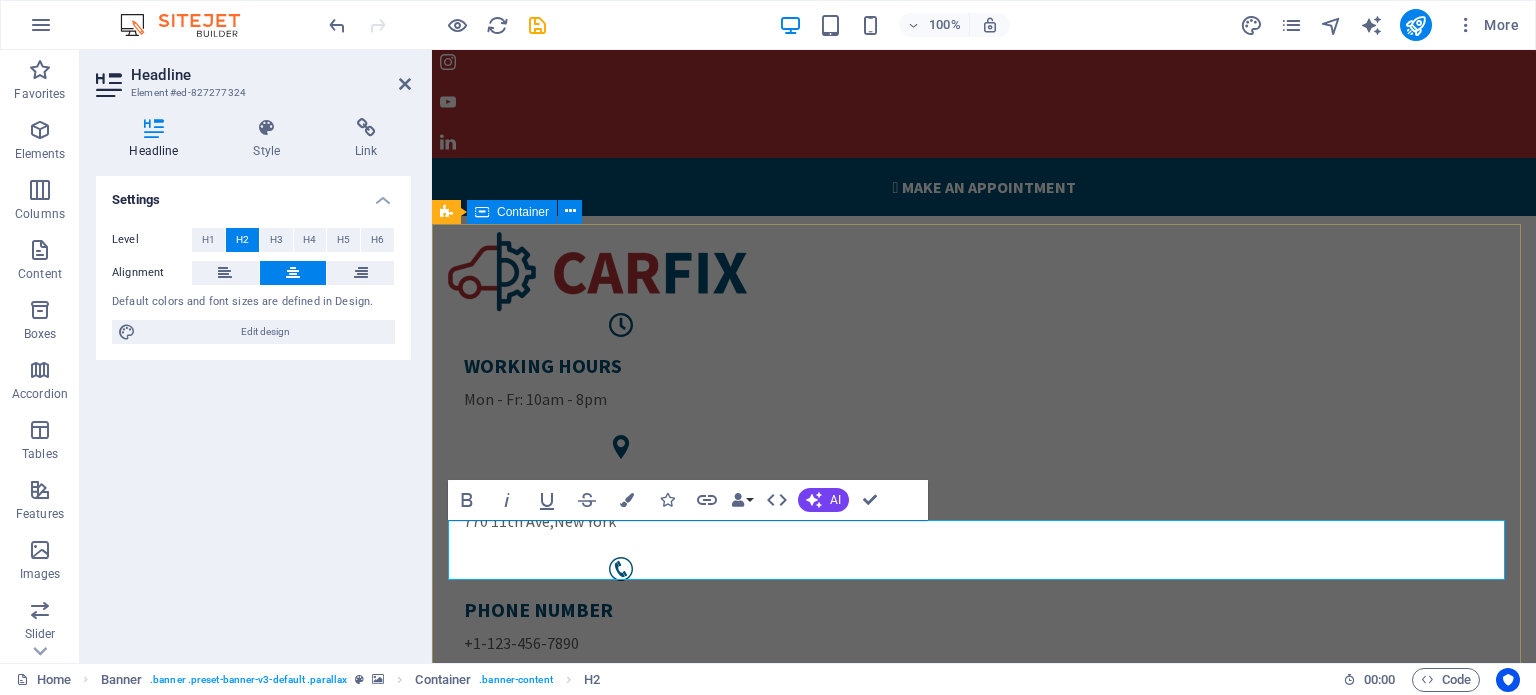 click on "servicio express a domicilio sin costo adicional Learn more  " at bounding box center [984, 1573] 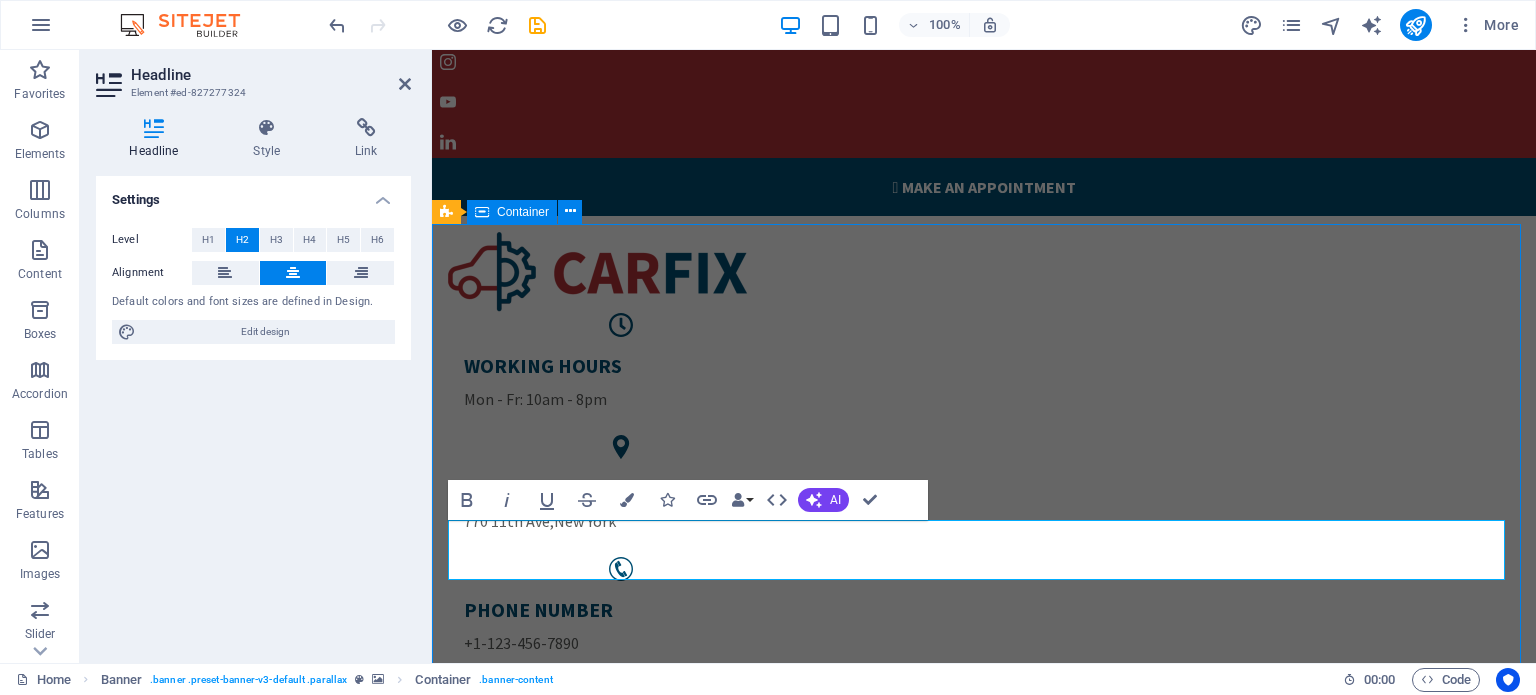 scroll, scrollTop: 0, scrollLeft: 0, axis: both 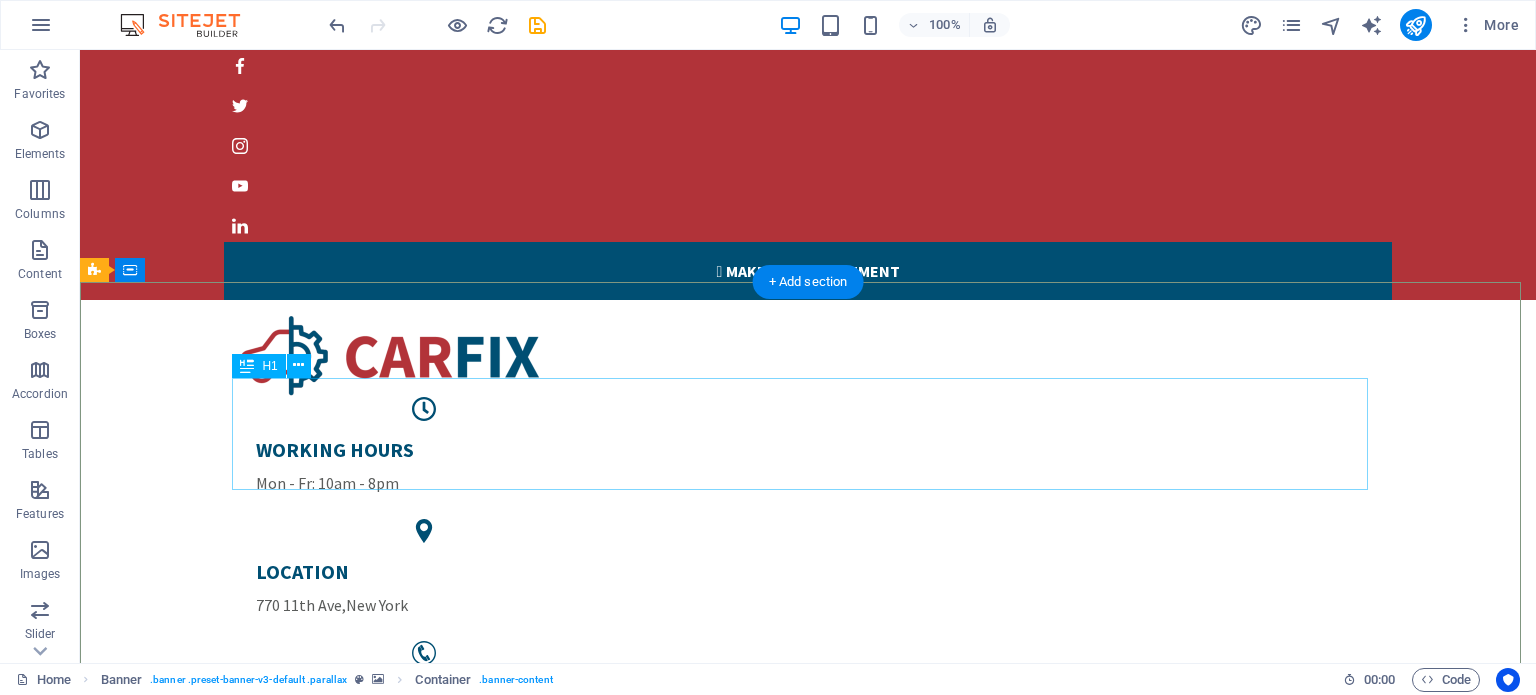 click on "servicio express a domicilio" at bounding box center (808, 1478) 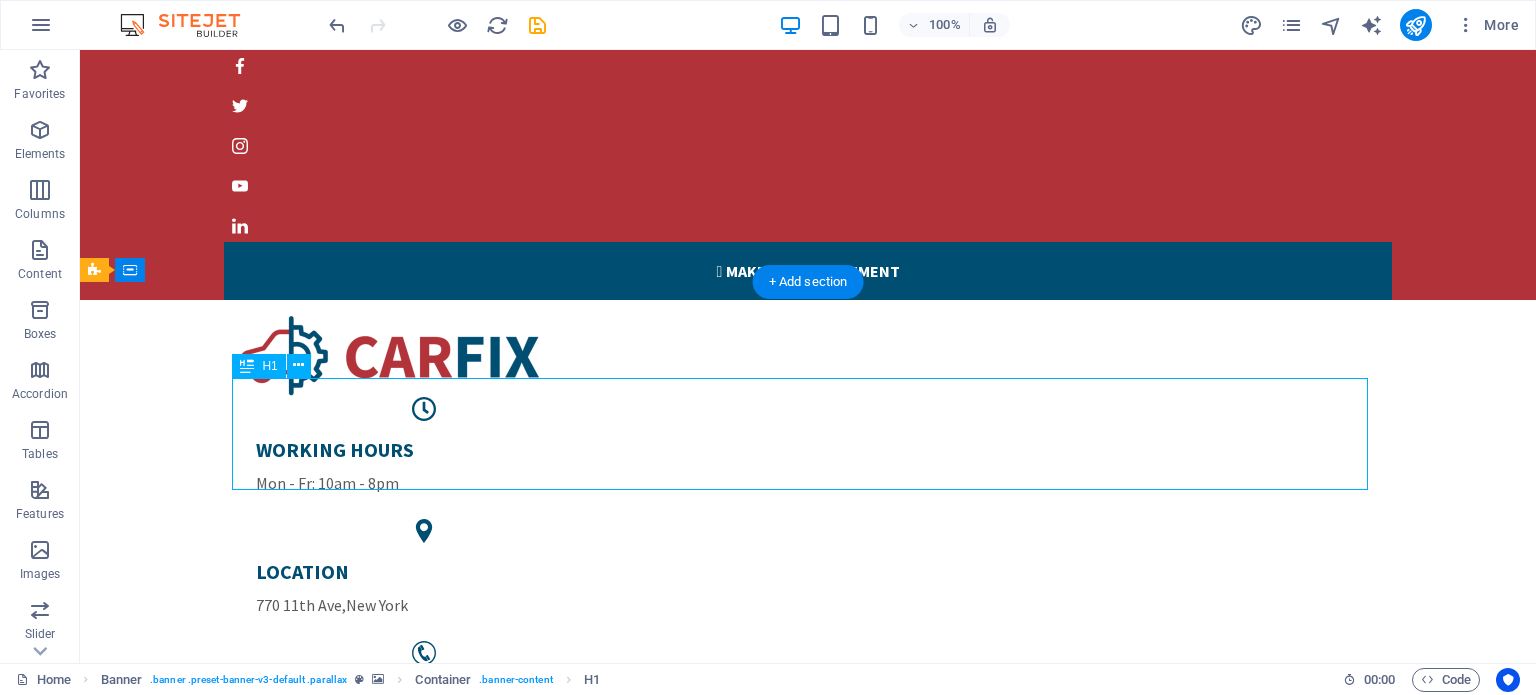 click on "servicio express a domicilio" at bounding box center [808, 1478] 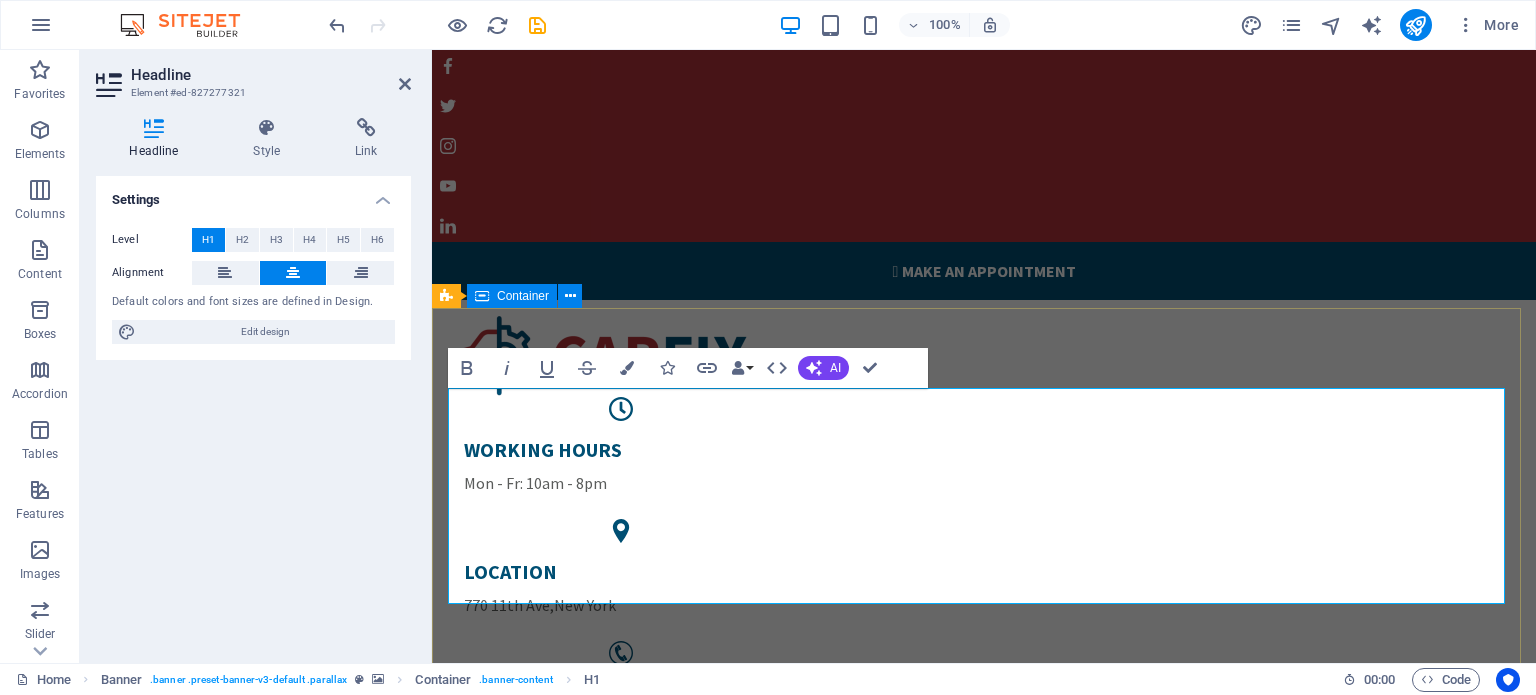 click on "servicio express a domicilio sin costo adicional Learn more  " at bounding box center (984, 1613) 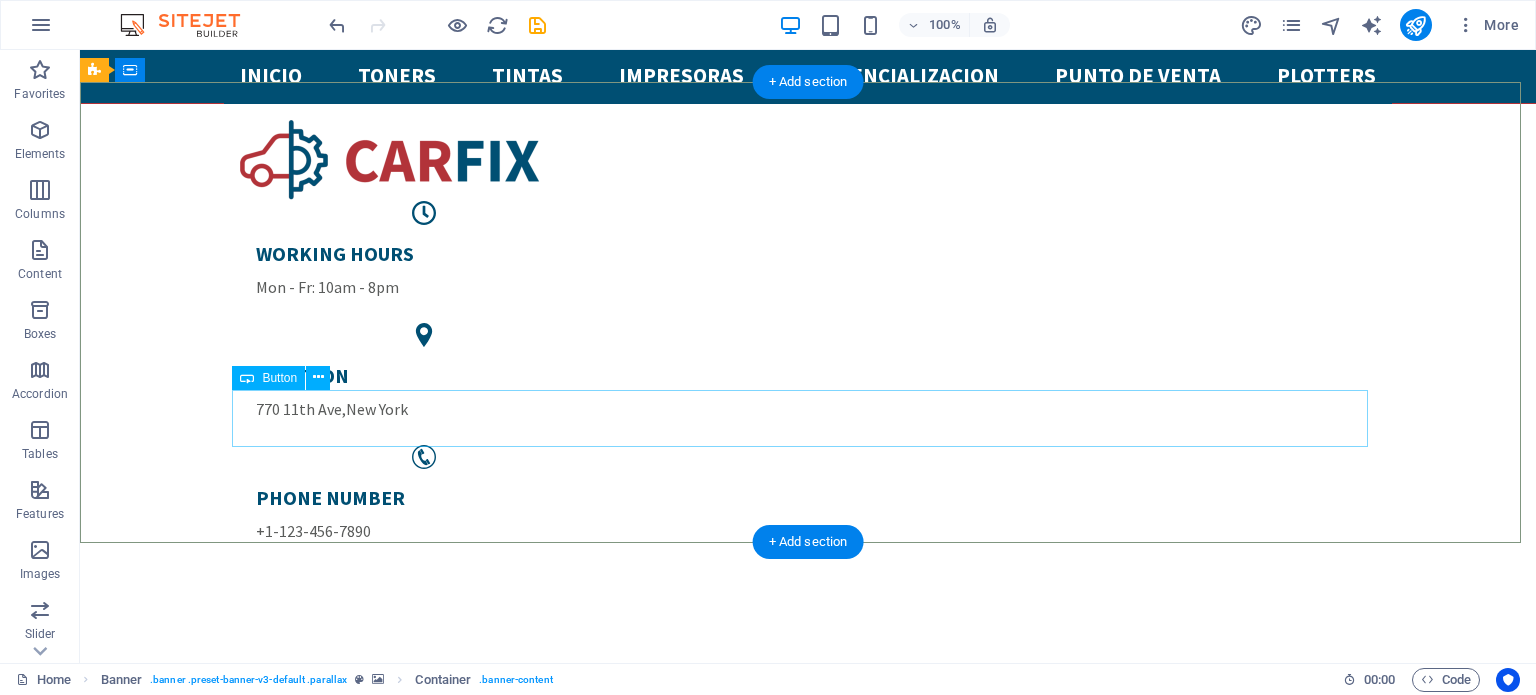 scroll, scrollTop: 200, scrollLeft: 0, axis: vertical 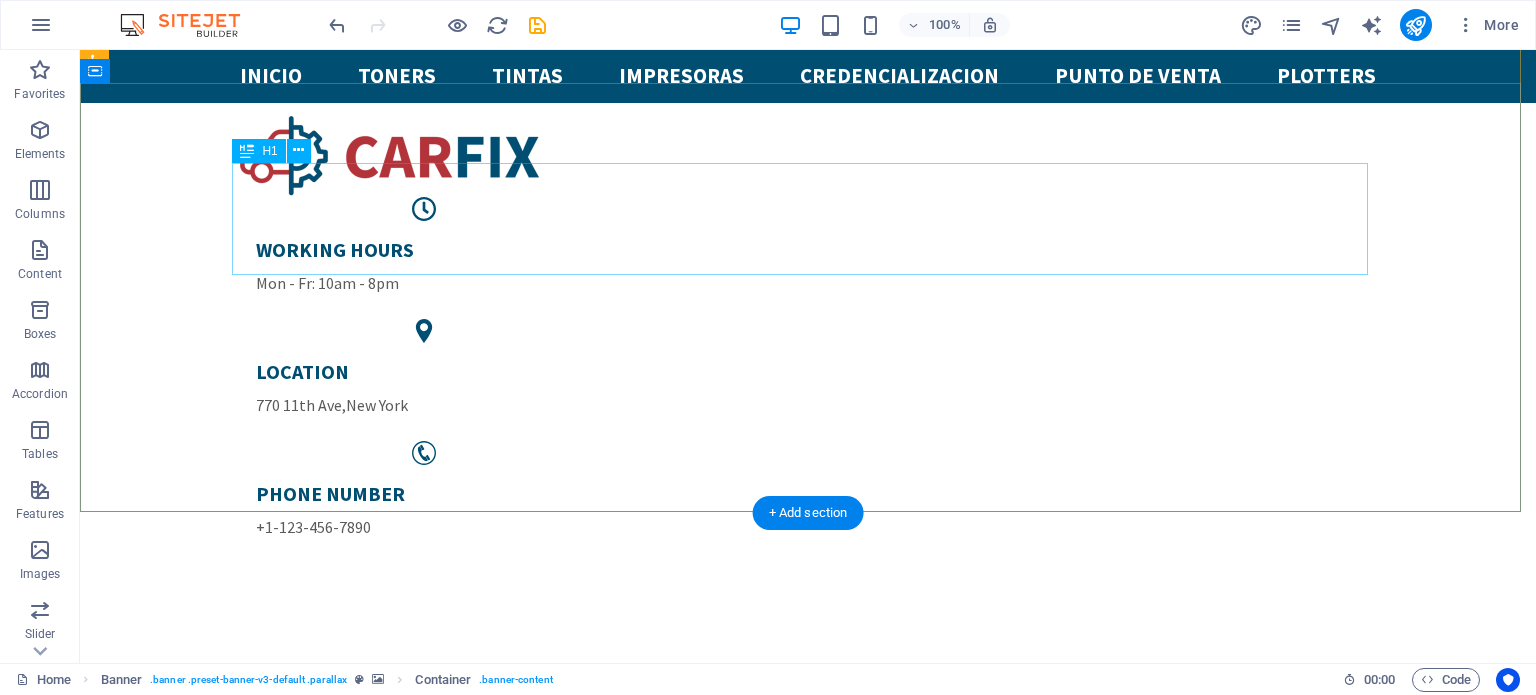 click on "servicio express a domicilio" at bounding box center [808, 1278] 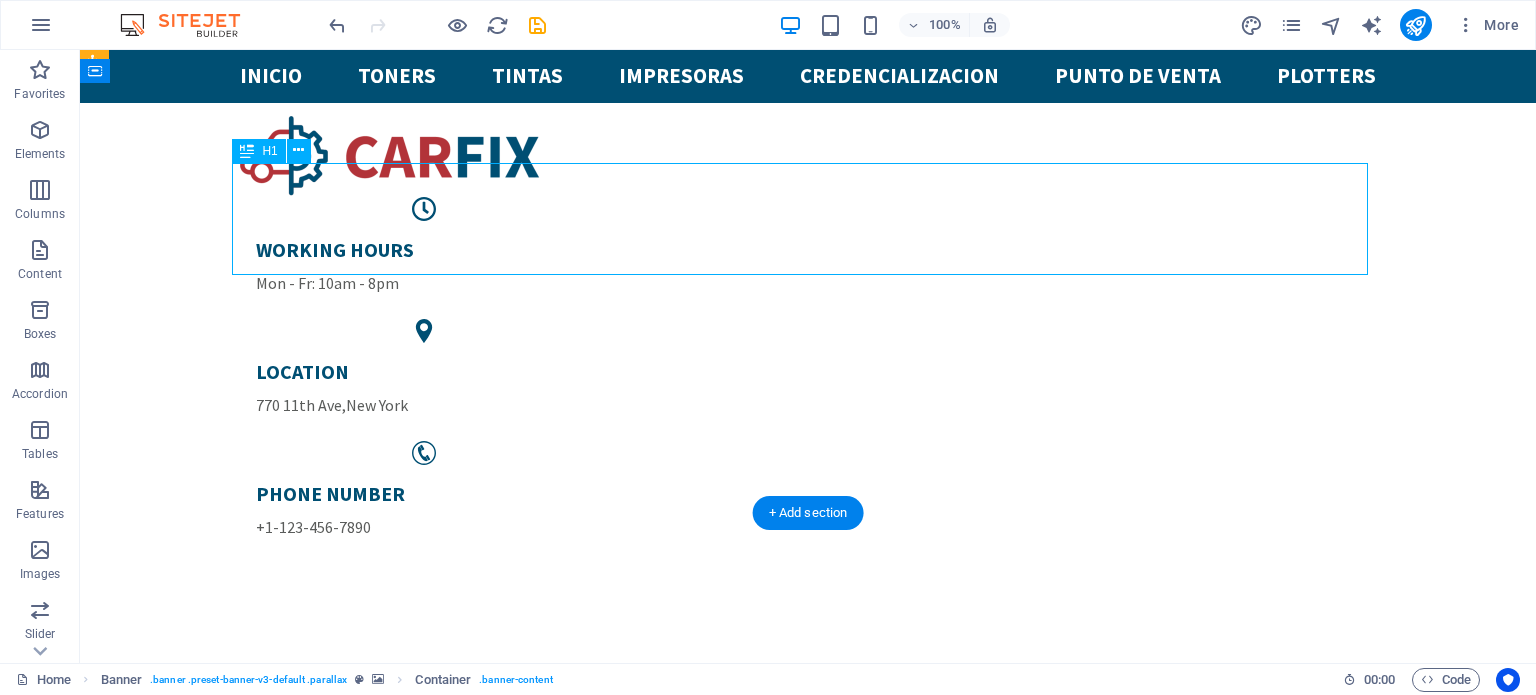 click on "servicio express a domicilio" at bounding box center (808, 1278) 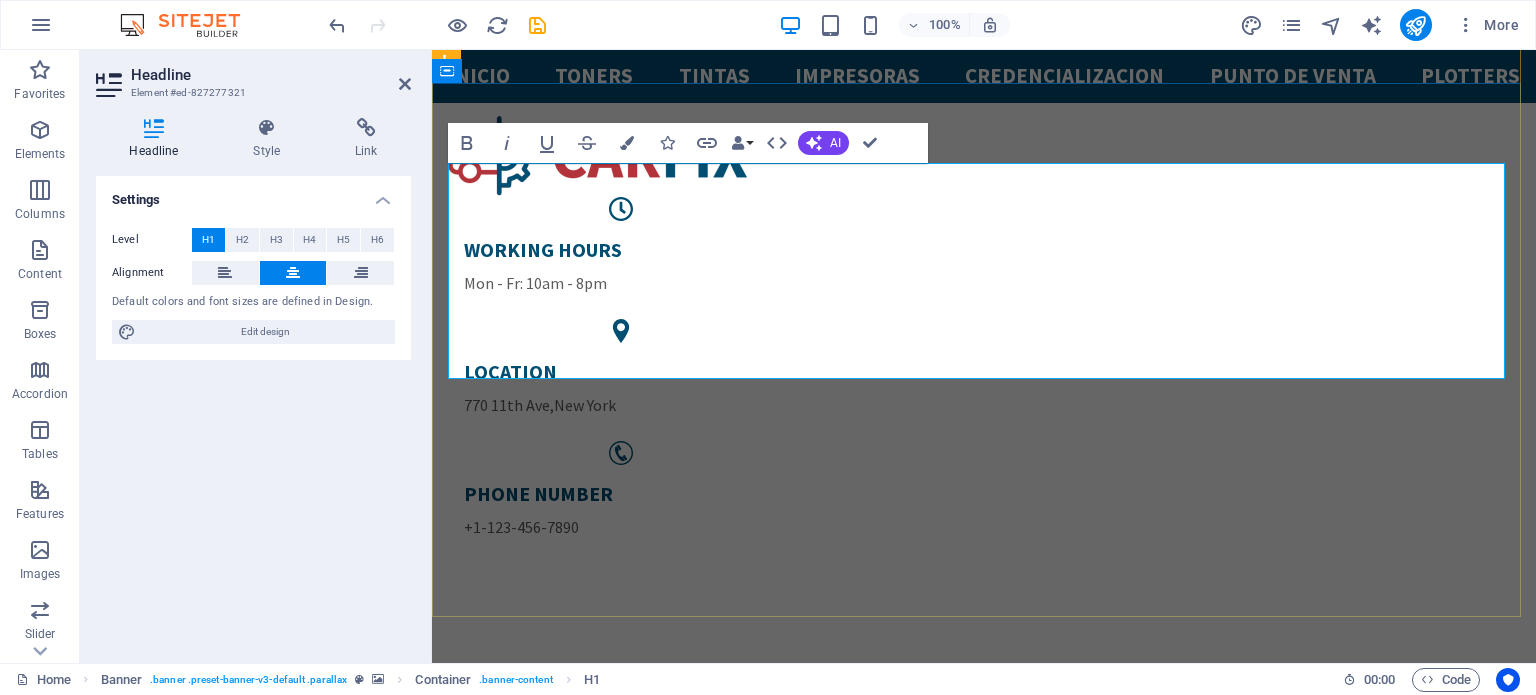scroll, scrollTop: 225, scrollLeft: 0, axis: vertical 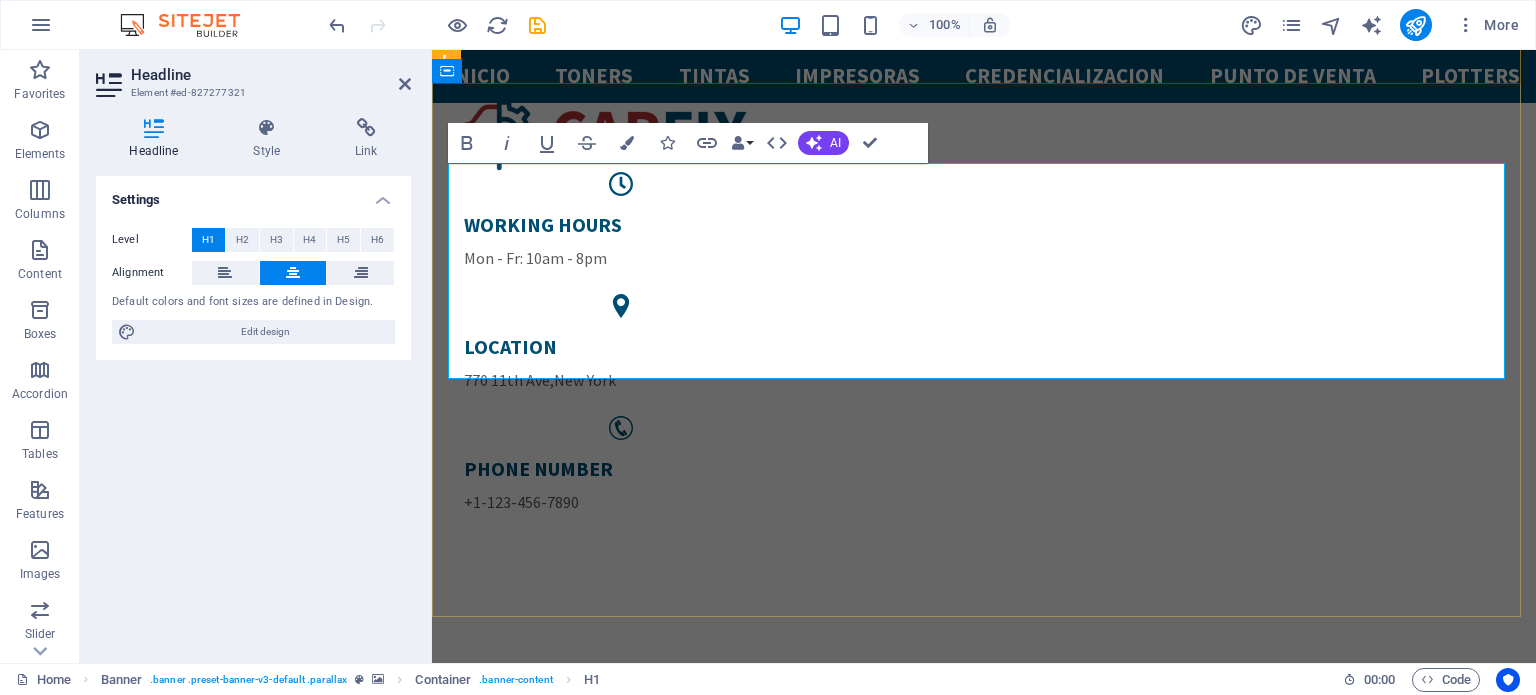 click on "servicio express a domicilio" at bounding box center [984, 1305] 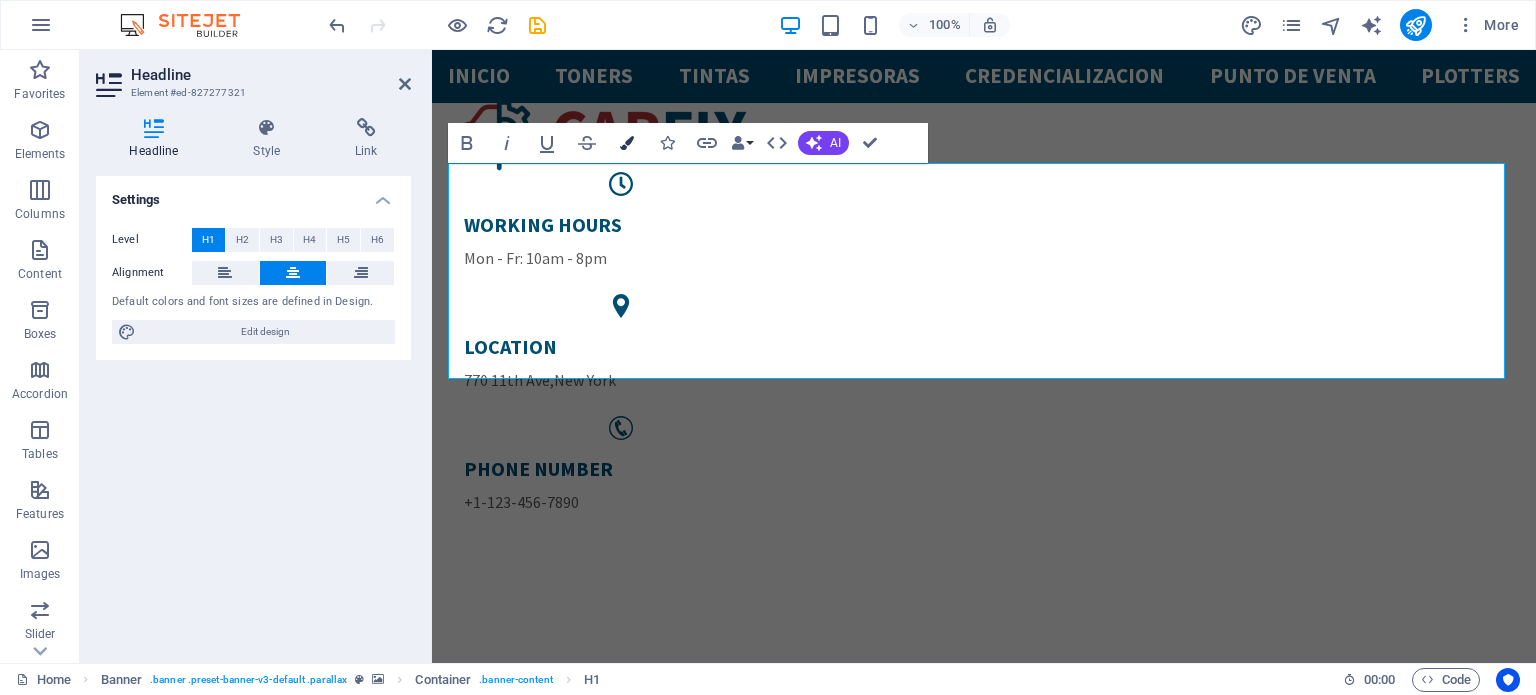 click on "Colors" at bounding box center [627, 143] 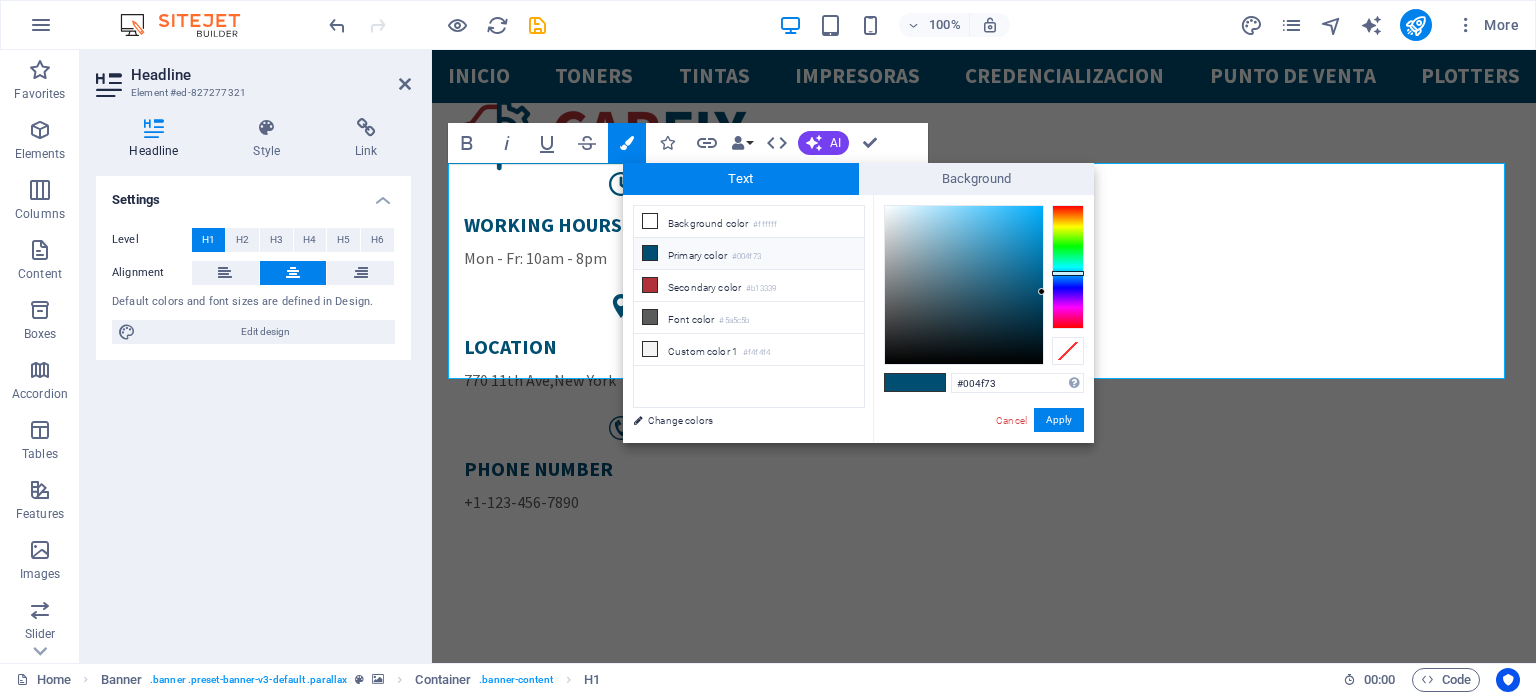 drag, startPoint x: 677, startPoint y: 224, endPoint x: 897, endPoint y: 212, distance: 220.32703 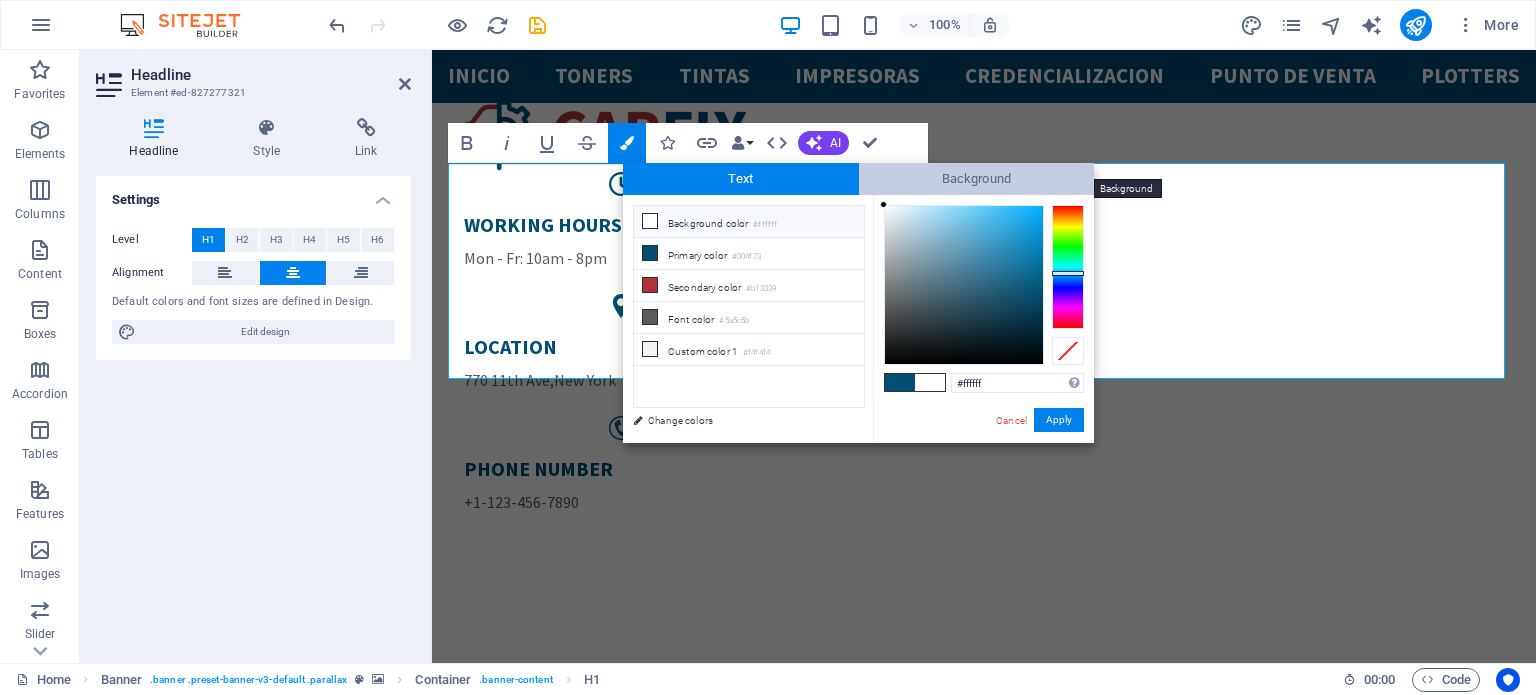 drag, startPoint x: 897, startPoint y: 212, endPoint x: 866, endPoint y: 189, distance: 38.600517 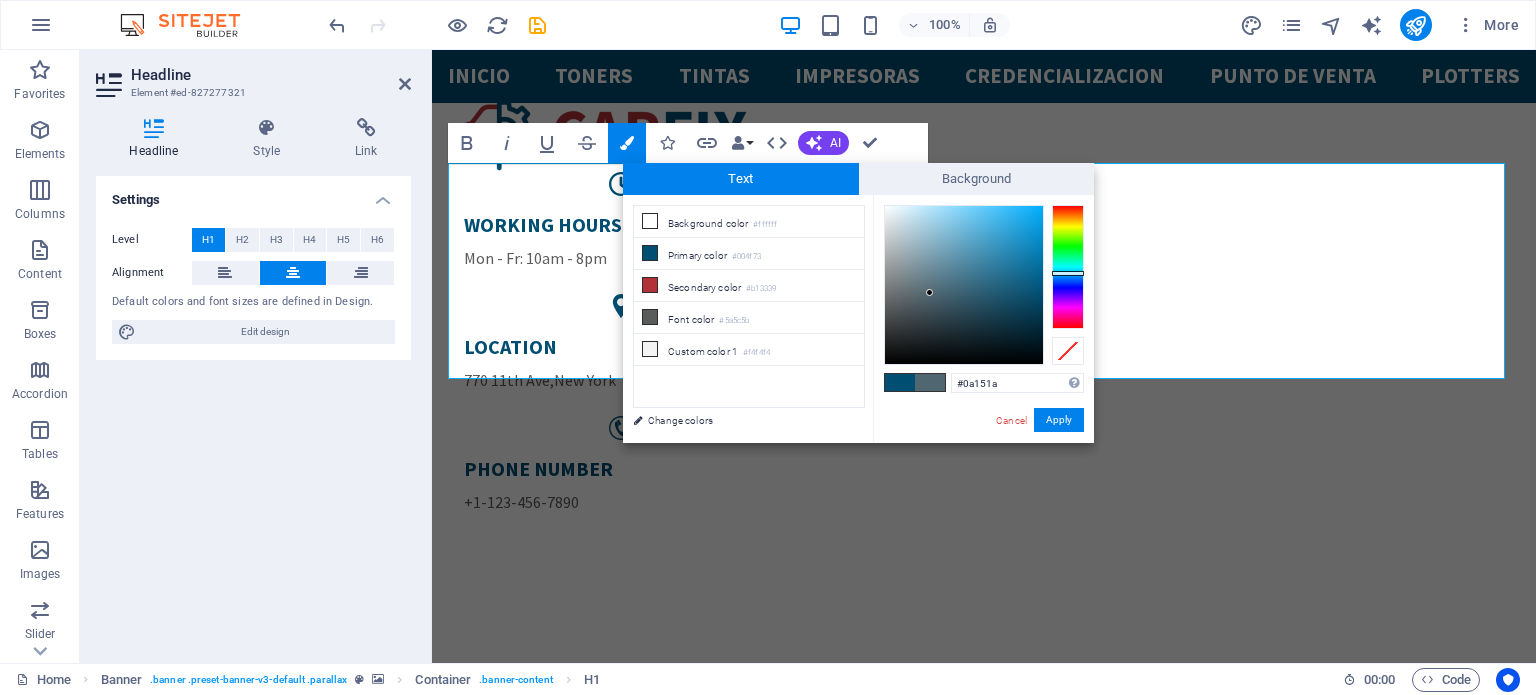 type on "#000000" 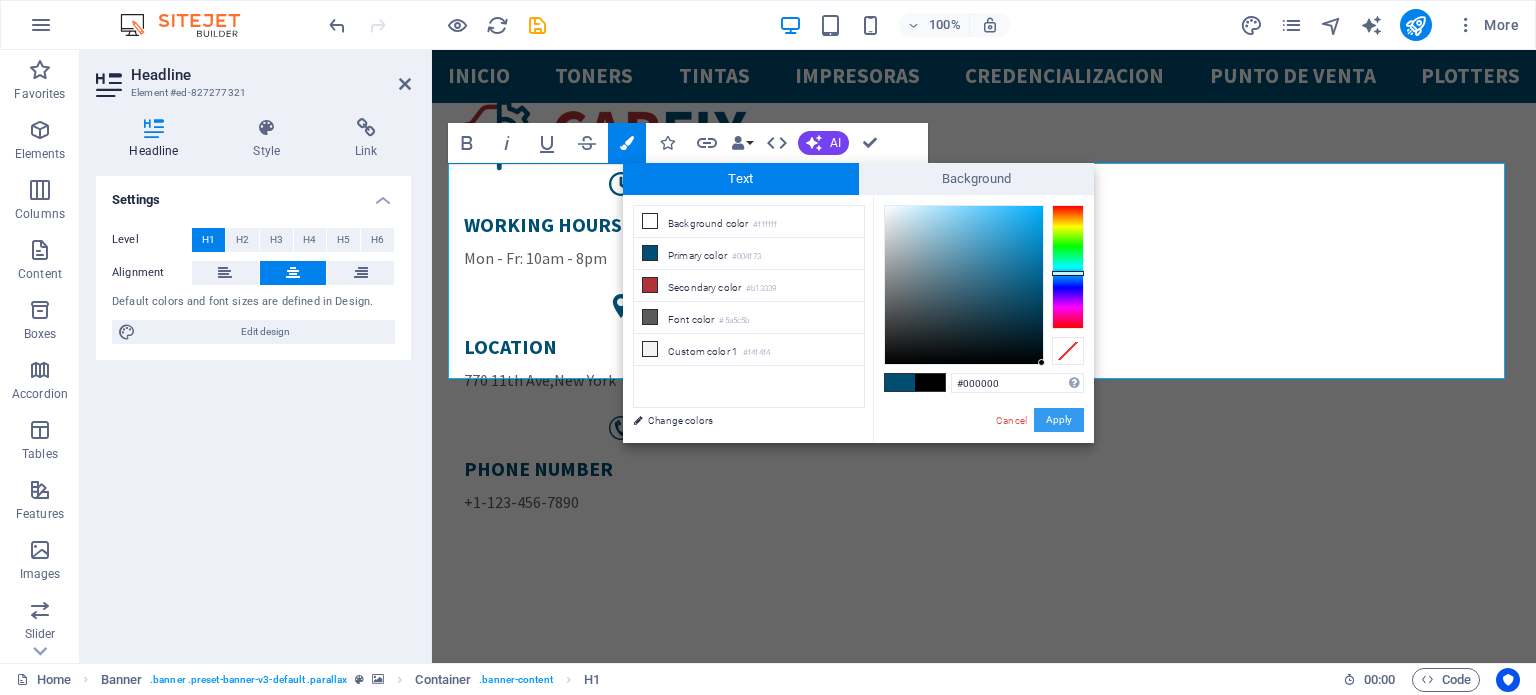click on "Apply" at bounding box center (1059, 420) 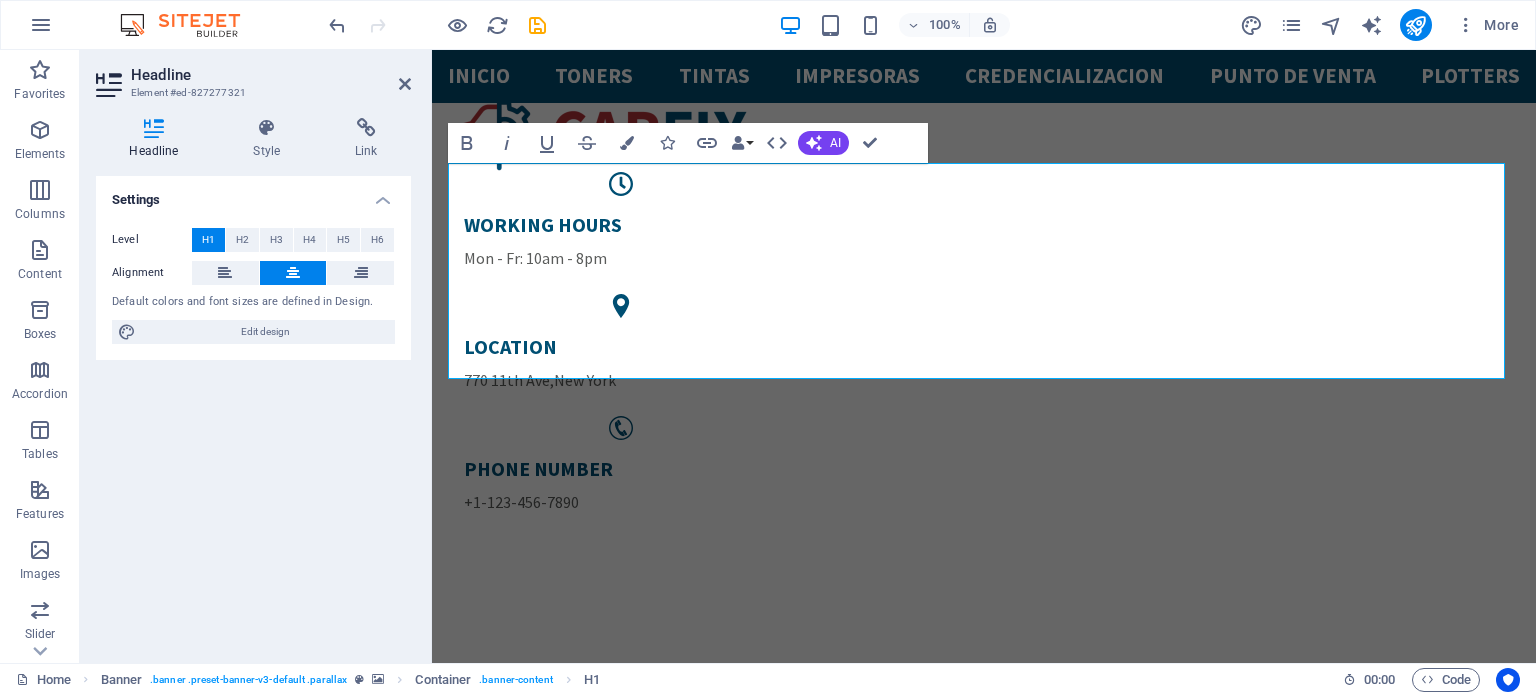 click on "Drag here to replace the existing content. Press “Ctrl” if you want to create a new element.
H1   Banner   Container   Spacer   Button   Container   H2   H3   Spacer   Container   H4   Boxes   Container   Container   Container   Container   Container   H4   Text   Container   H2   Callout   Container   Contact Form   Form   Container   Contact Form   Textarea   Image with text   Container   H2   Container   Text   Container   H3   Spacer   Container   Image   Cards   Container   Text   Container   Image   Container   Text   H2   Container   H3   Spacer   Container   Image   4 columns   Container   Text   Gallery   Gallery   Gallery   Container   Footer Nornir   H5   Container   Image   Container   Spacer   Text   H4   Captcha   Checkbox   Email   Spacer   Menu Bar   Menu   Menu Bar   Container   Boxes   Container   Container   Boxes   Container   Boxes   Container   Text   Boxes   Container   Icon   H2 Bold Italic Underline Strikethrough Colors Icons Link Data Bindings Company Street" at bounding box center [984, 356] 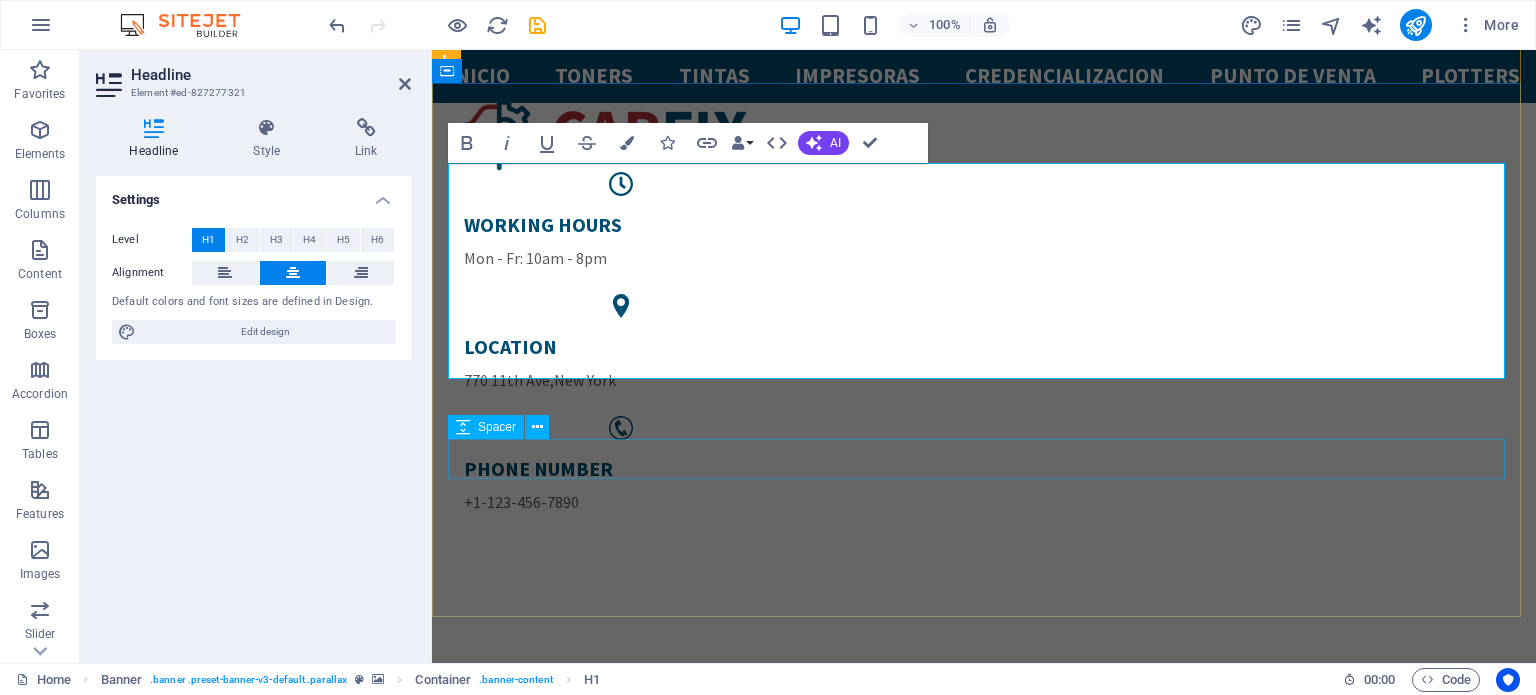 drag, startPoint x: 1156, startPoint y: 439, endPoint x: 1162, endPoint y: 413, distance: 26.683329 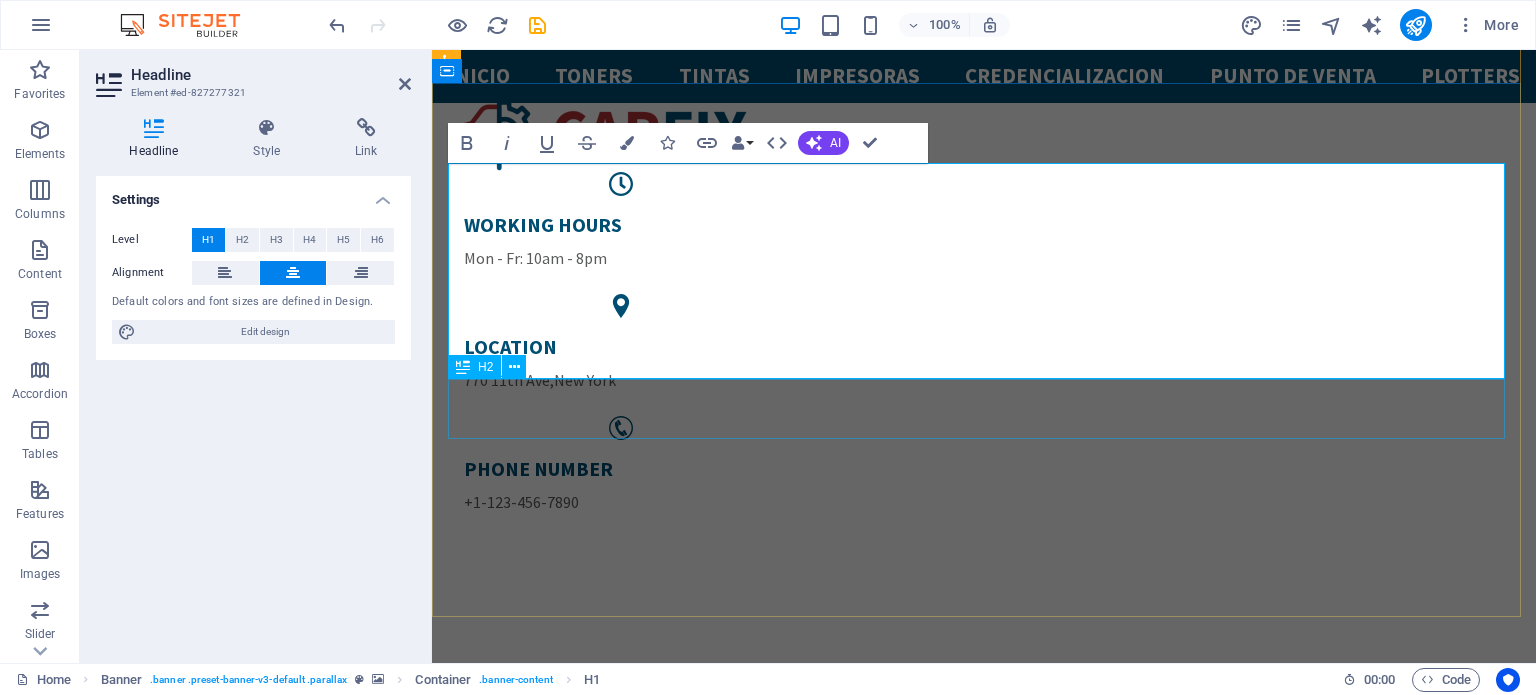 click on "sin costo adicional" at bounding box center [984, 1519] 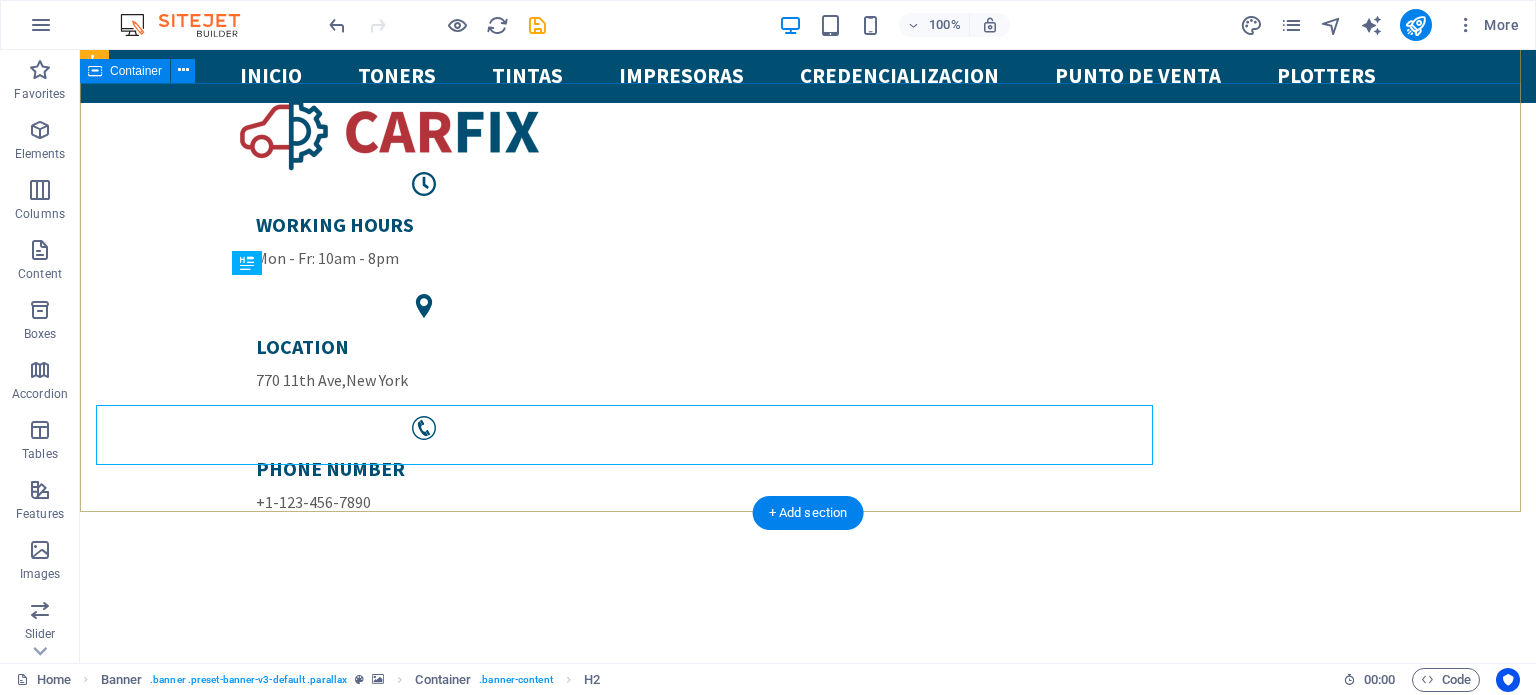 scroll, scrollTop: 200, scrollLeft: 0, axis: vertical 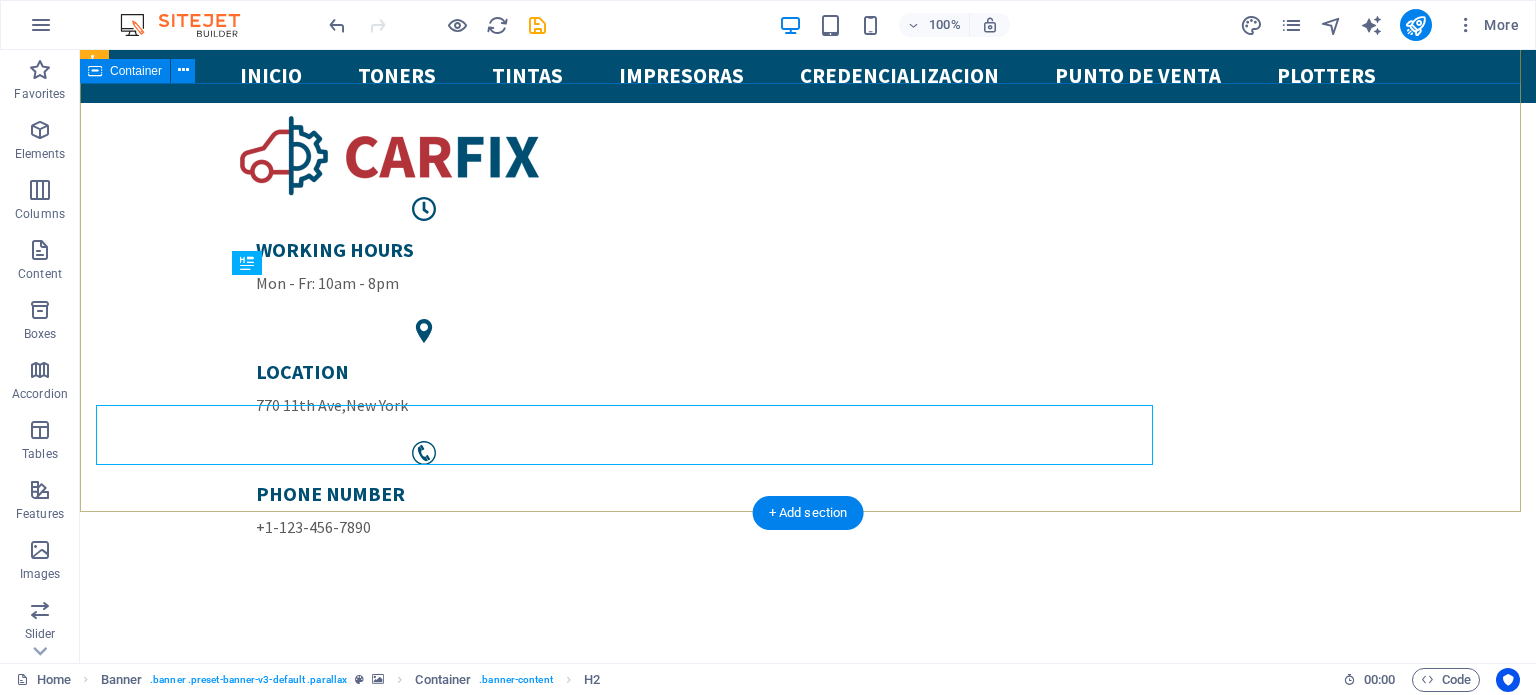 click on "CarFix Lorem ipsum dolor sit amet, consetetur sadipscing elitr,  sed diam nonumy eirmod tempor invidunt ut labore Car Wash
Lorem ipsum dolor sit amet, consectetur adipisicing elit. Veritatis, dolorem! 24/7 Service
Lorem ipsum dolor sit amet, consectetur adipisicing elit. Veritatis, dolorem! Brake Repair
Lorem ipsum dolor sit amet, consectetur adipisicing elit. Veritatis, dolorem! Electrical System
Lorem ipsum dolor sit amet, consectetur adipisicing elit. Veritatis, dolorem! Tire Repair
Lorem ipsum dolor sit amet, consectetur adipisicing elit. Veritatis, dolorem! Engine Diagnostic
Lorem ipsum dolor sit amet, consectetur adipisicing elit. Veritatis, dolorem!" at bounding box center [808, 2256] 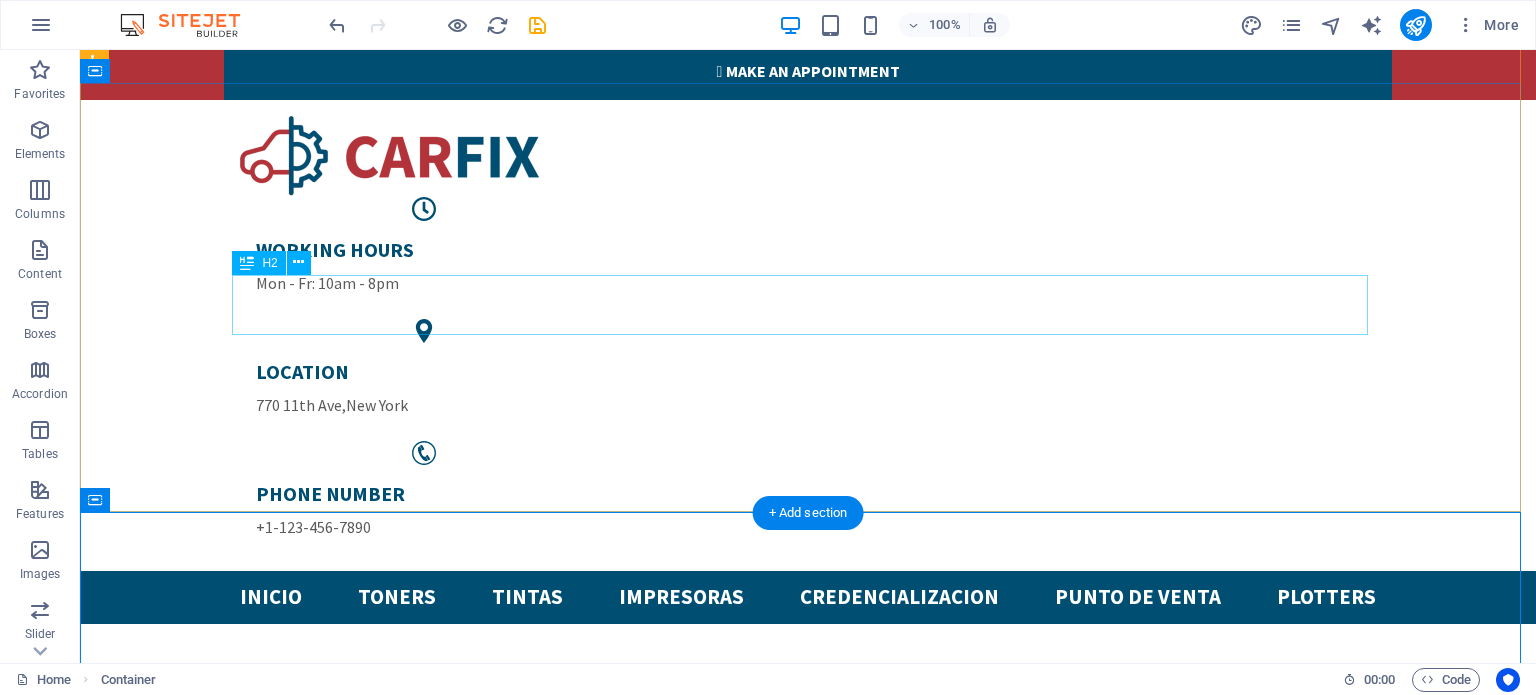 scroll, scrollTop: 0, scrollLeft: 0, axis: both 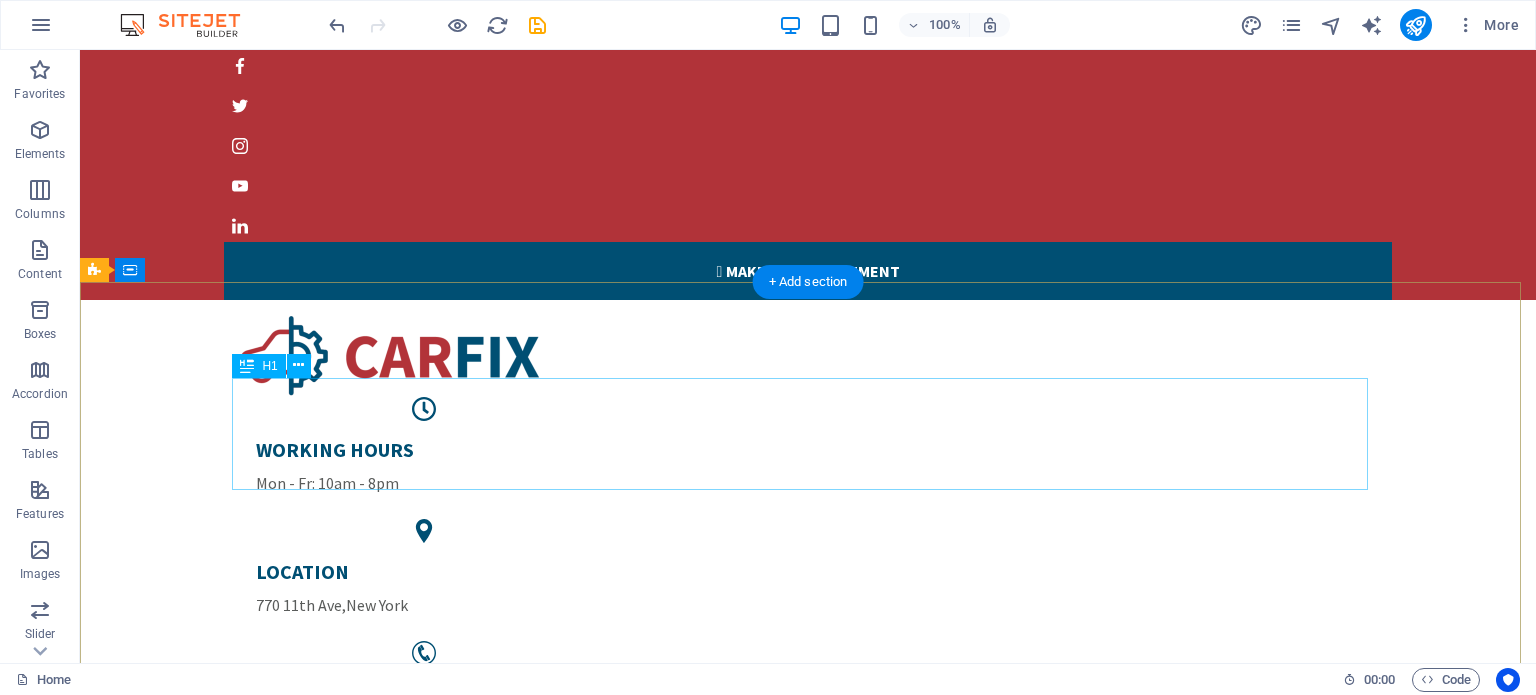 click on "servicio express a domicilio" at bounding box center (808, 1492) 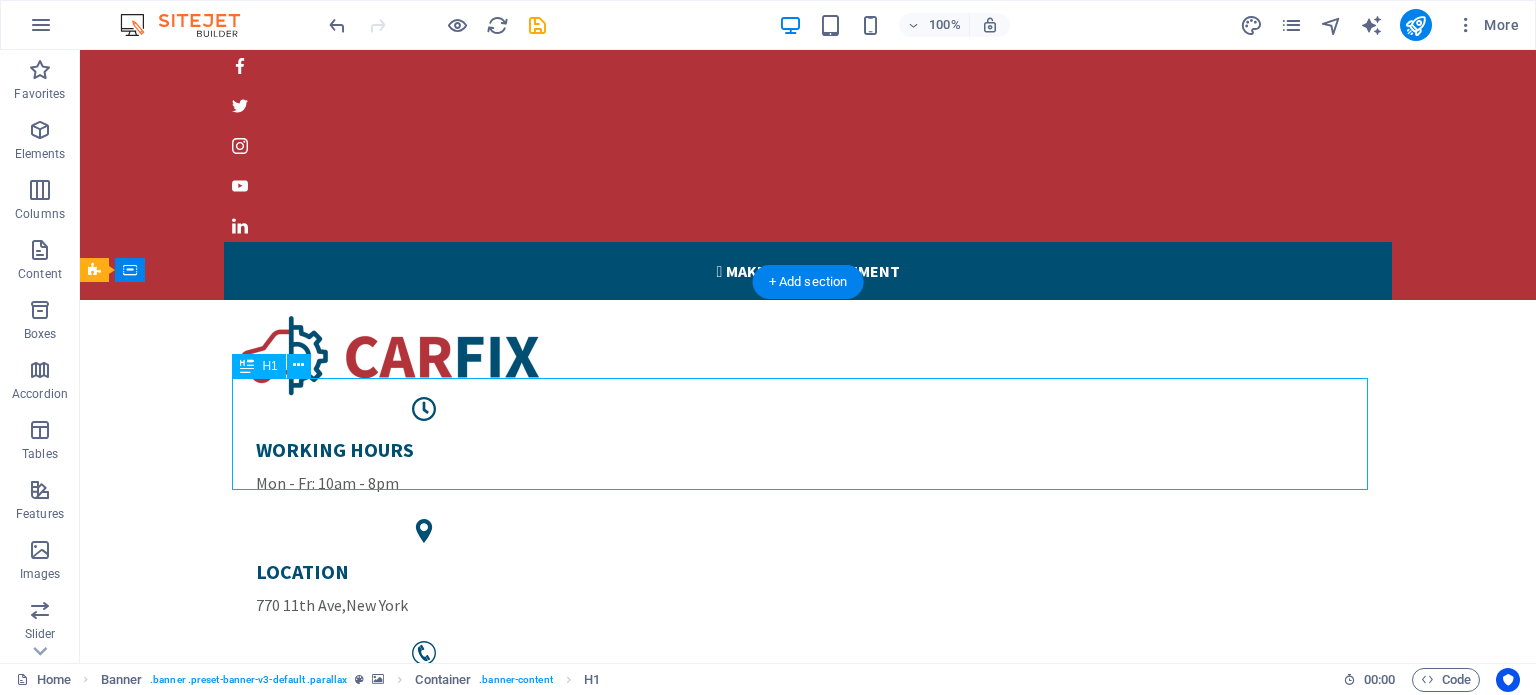 drag, startPoint x: 864, startPoint y: 425, endPoint x: 513, endPoint y: 426, distance: 351.00143 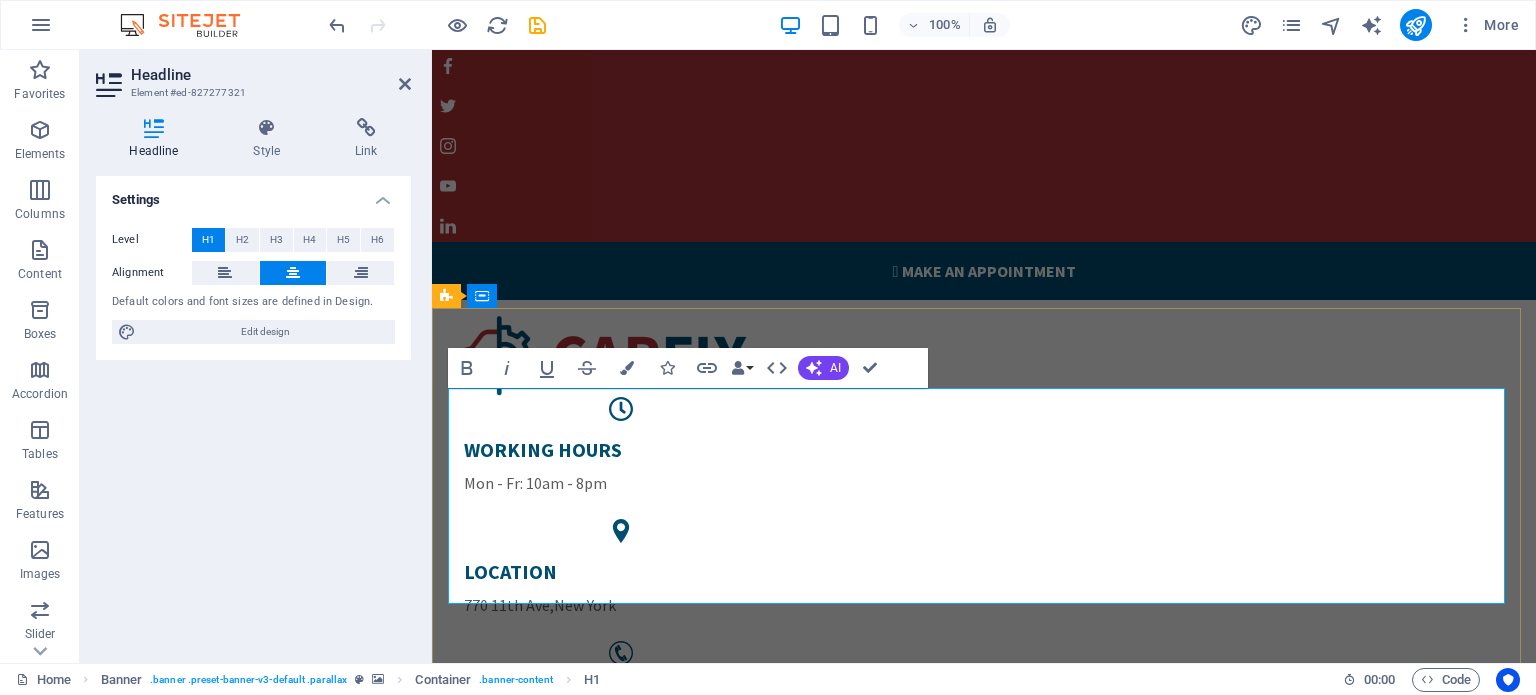 click on "servicio express a domicilio" at bounding box center [984, 1543] 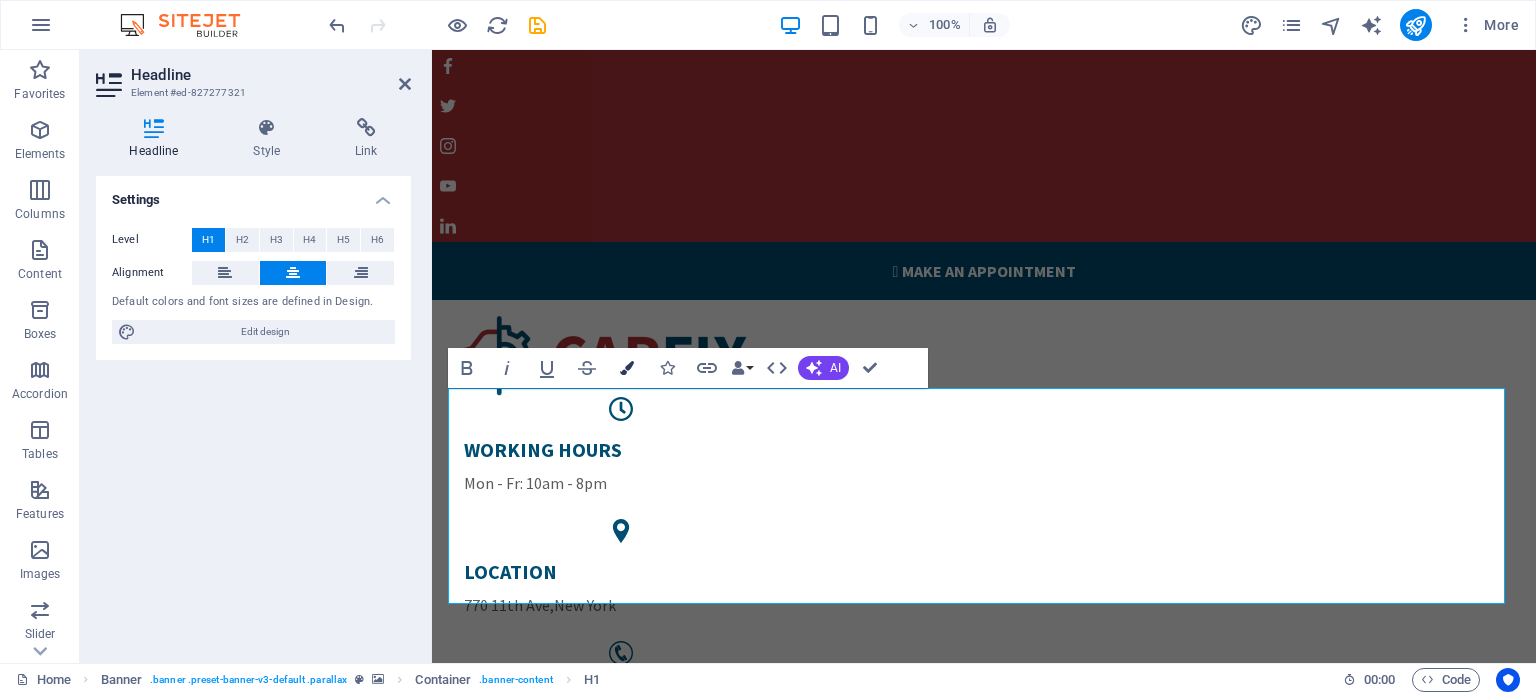 click at bounding box center (627, 368) 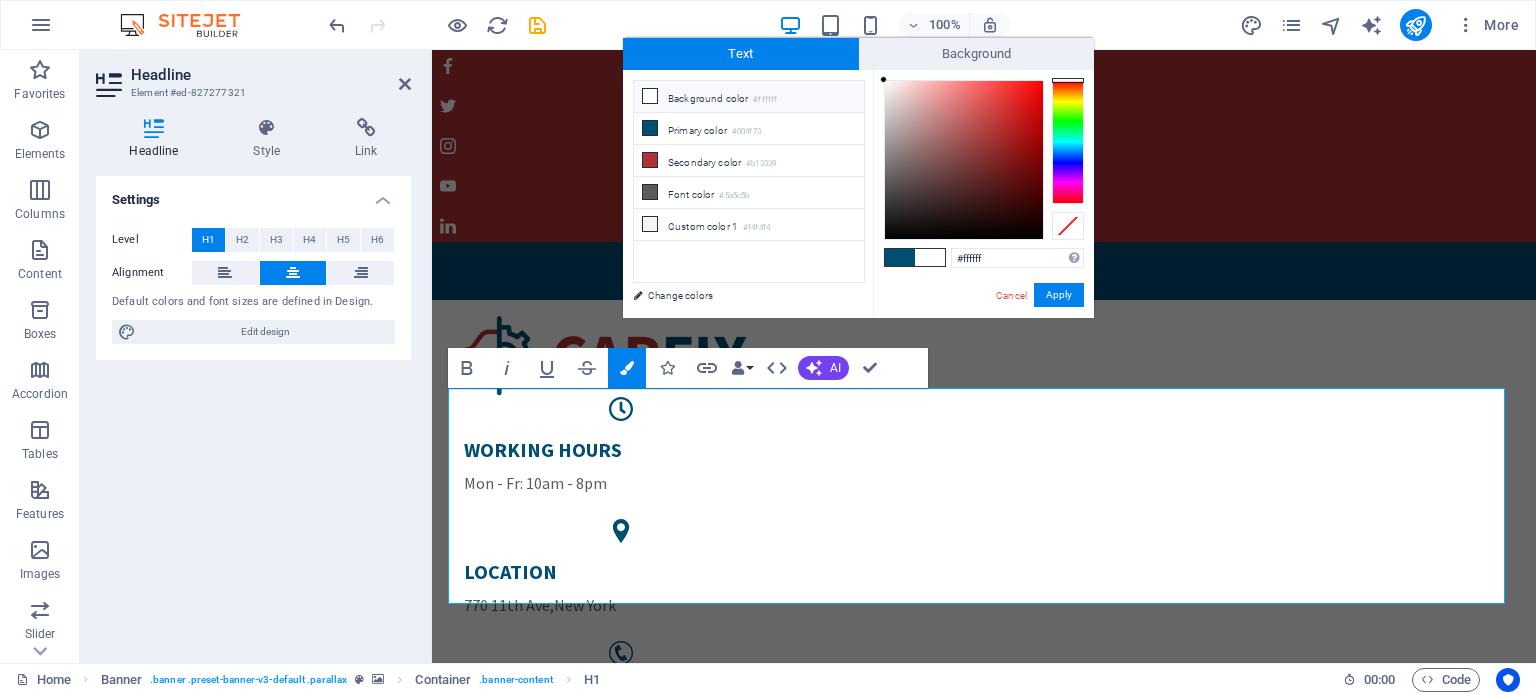 drag, startPoint x: 965, startPoint y: 140, endPoint x: 869, endPoint y: 76, distance: 115.37764 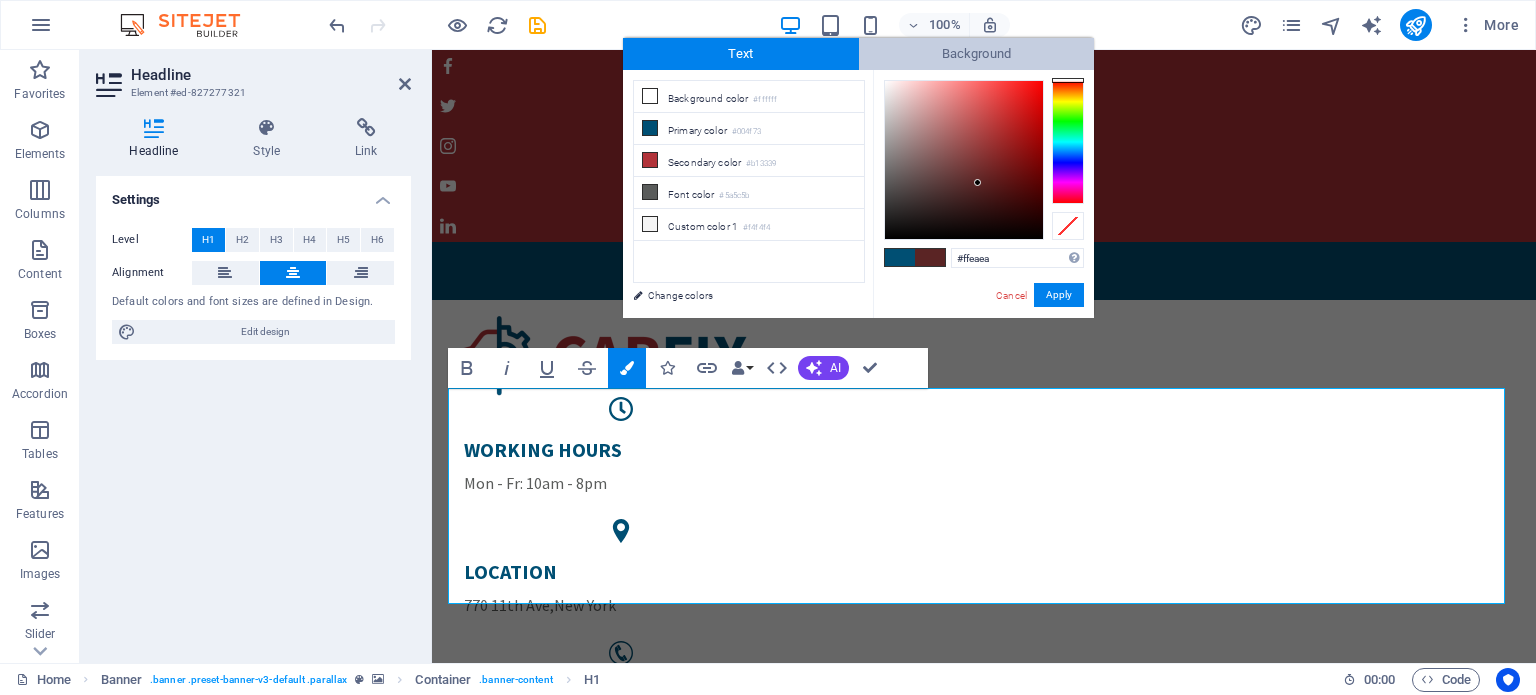 type on "#ffffff" 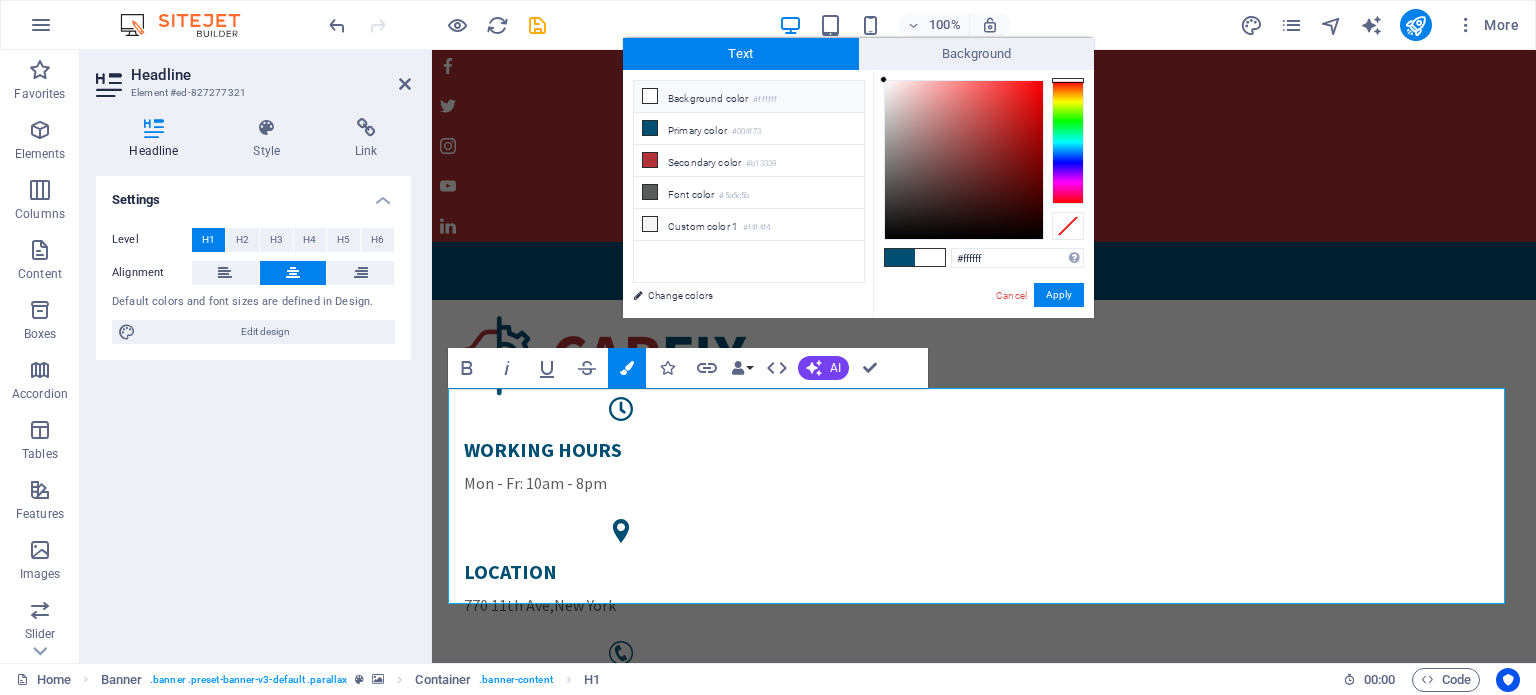 drag, startPoint x: 972, startPoint y: 169, endPoint x: 864, endPoint y: 37, distance: 170.55205 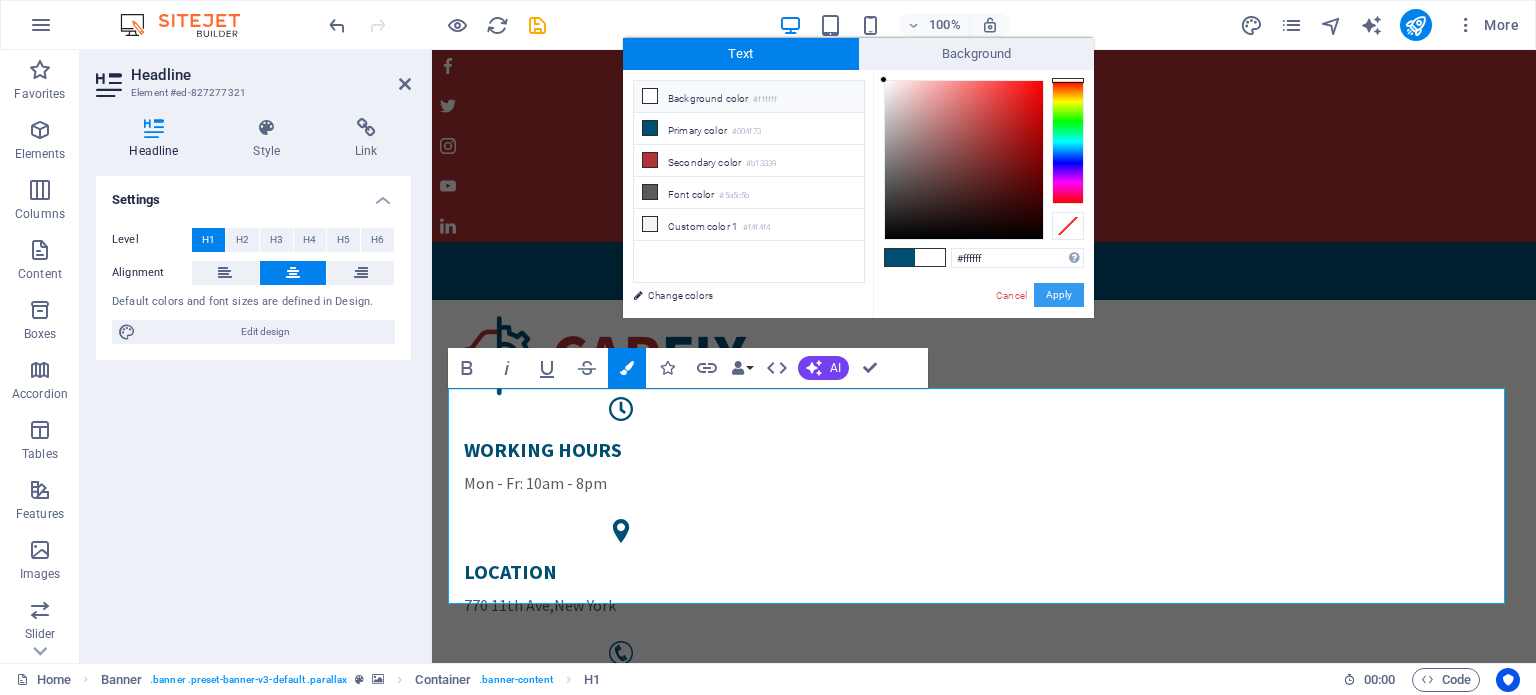 click on "Apply" at bounding box center (1059, 295) 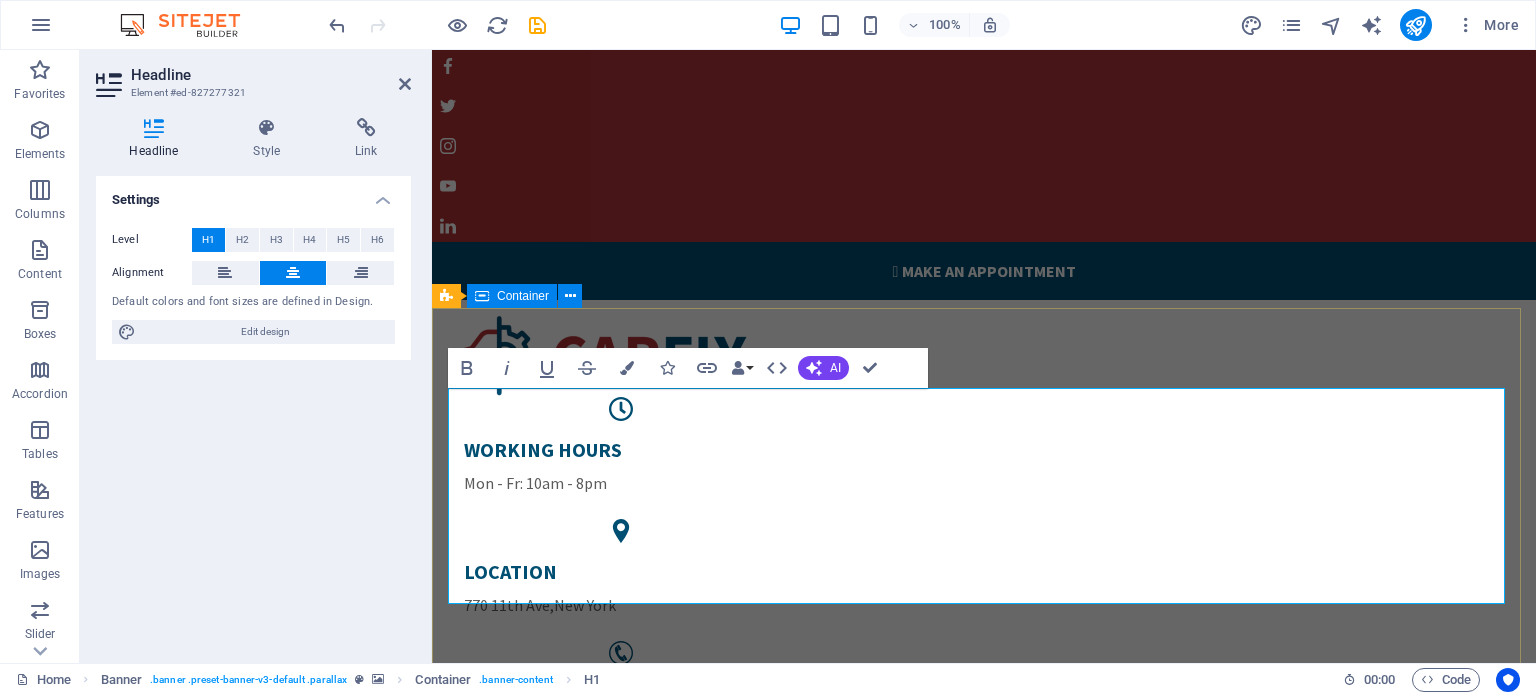 click on "servicio express a domicilio sin costo adicional Learn more  " at bounding box center [984, 1657] 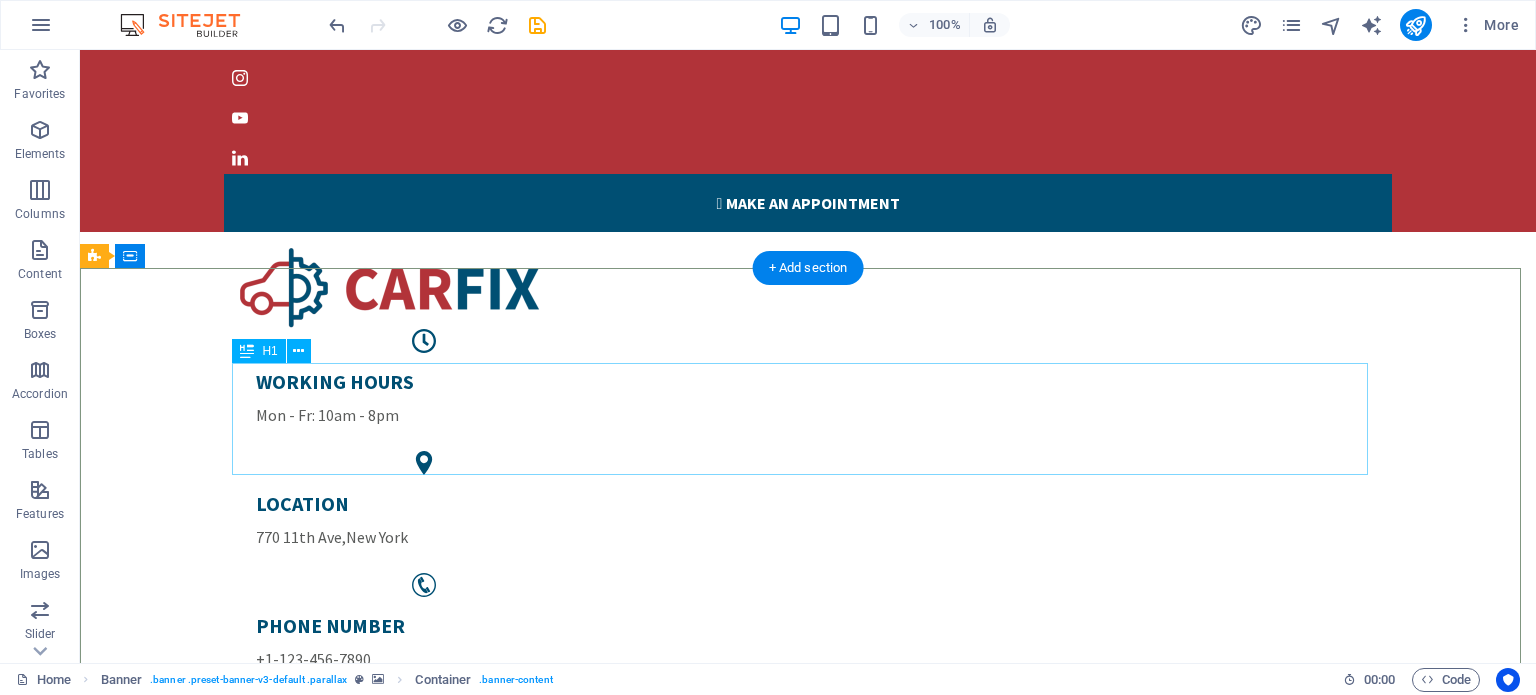 scroll, scrollTop: 100, scrollLeft: 0, axis: vertical 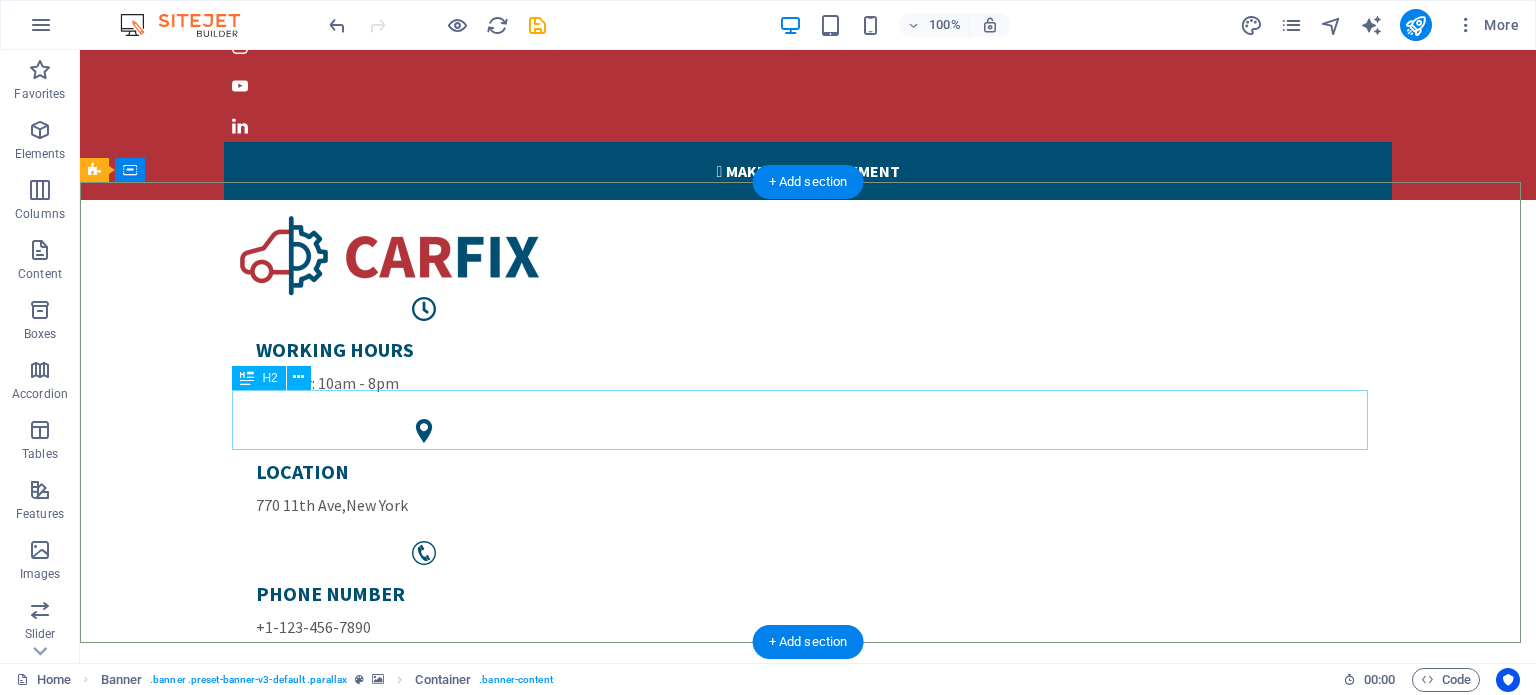 click on "sin costo adicional" at bounding box center (808, 1464) 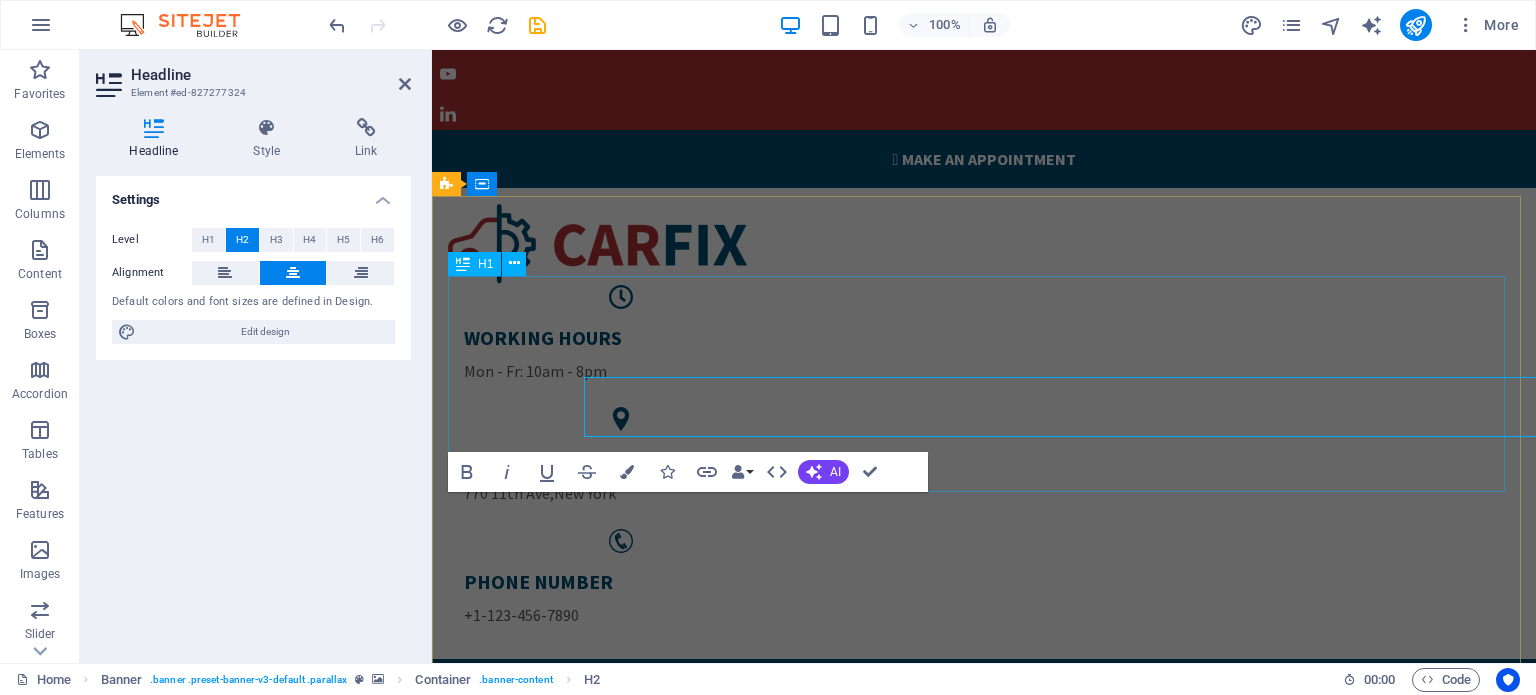 click on "servicio express a domicilio" at bounding box center [984, 1426] 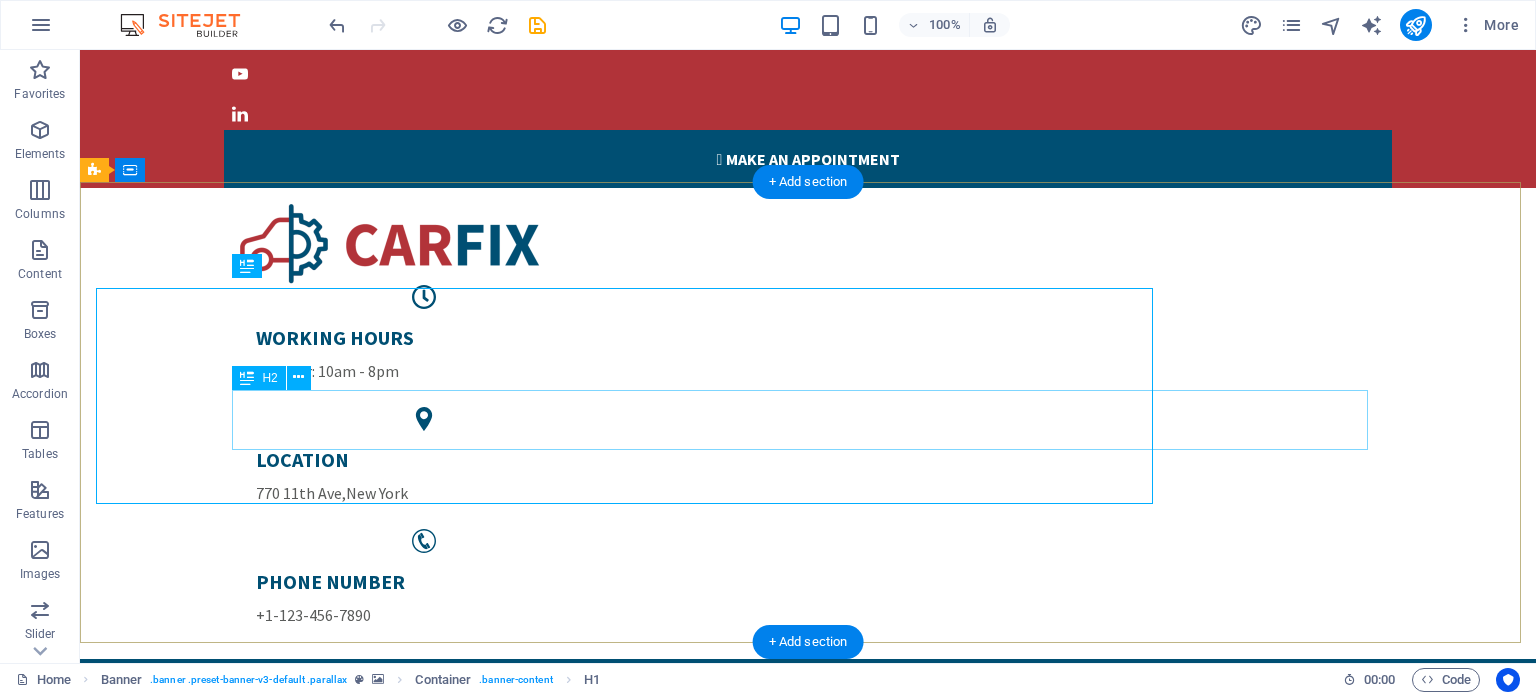 scroll, scrollTop: 100, scrollLeft: 0, axis: vertical 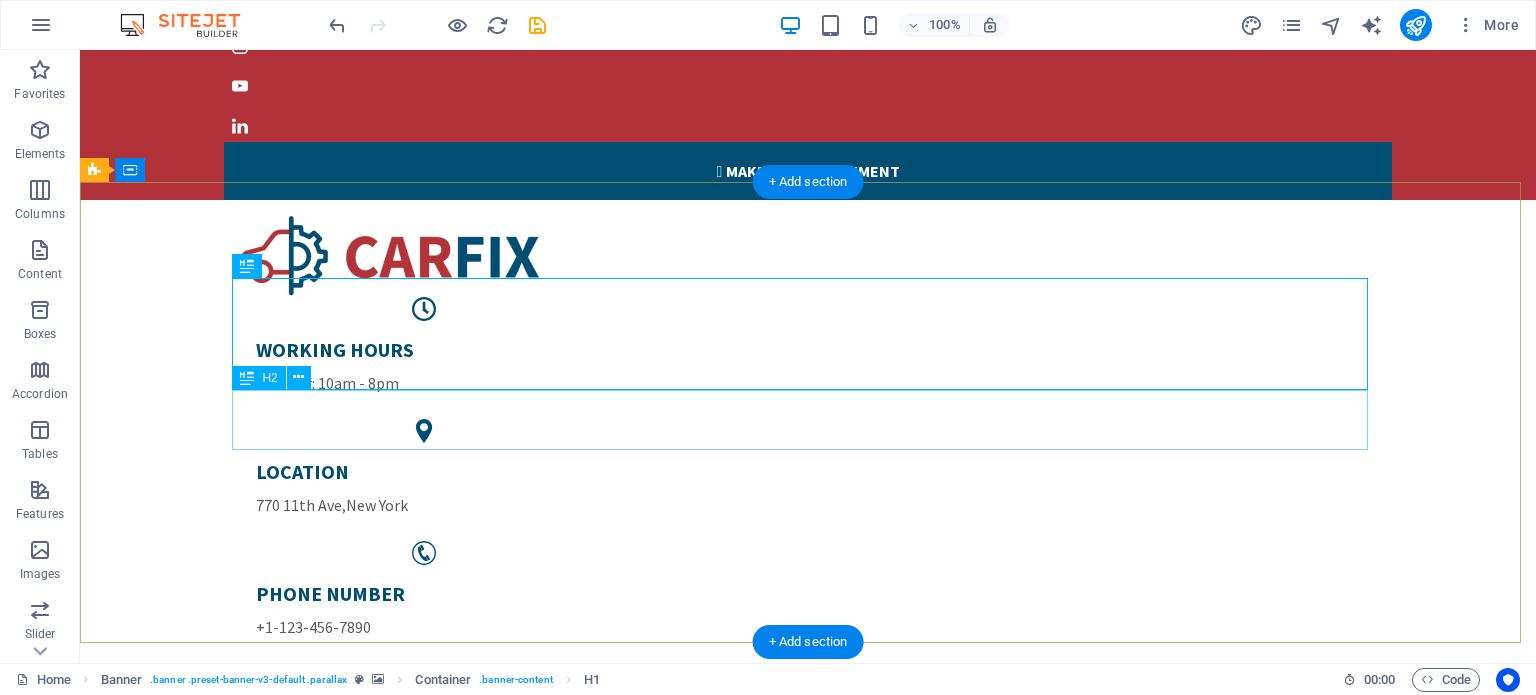 click on "sin costo adicional" at bounding box center (808, 1472) 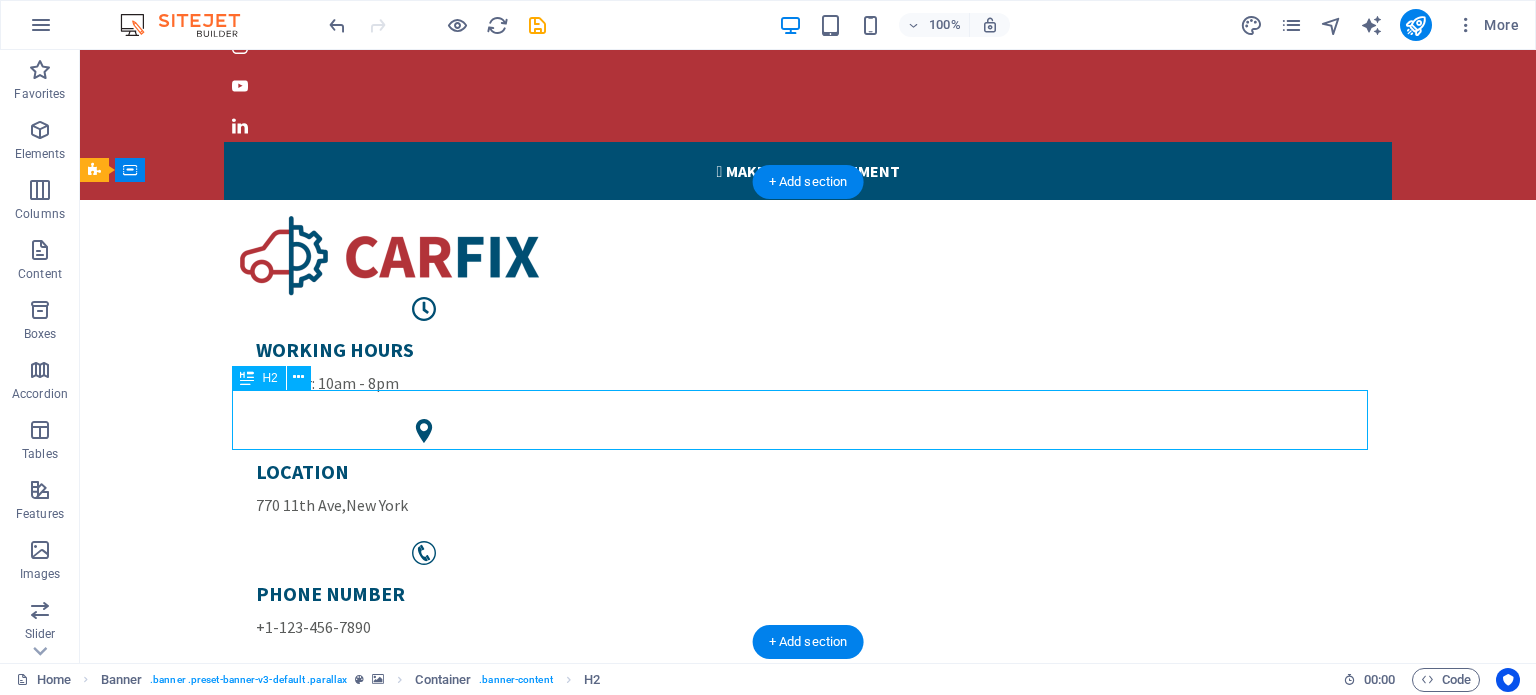 click on "sin costo adicional" at bounding box center (808, 1472) 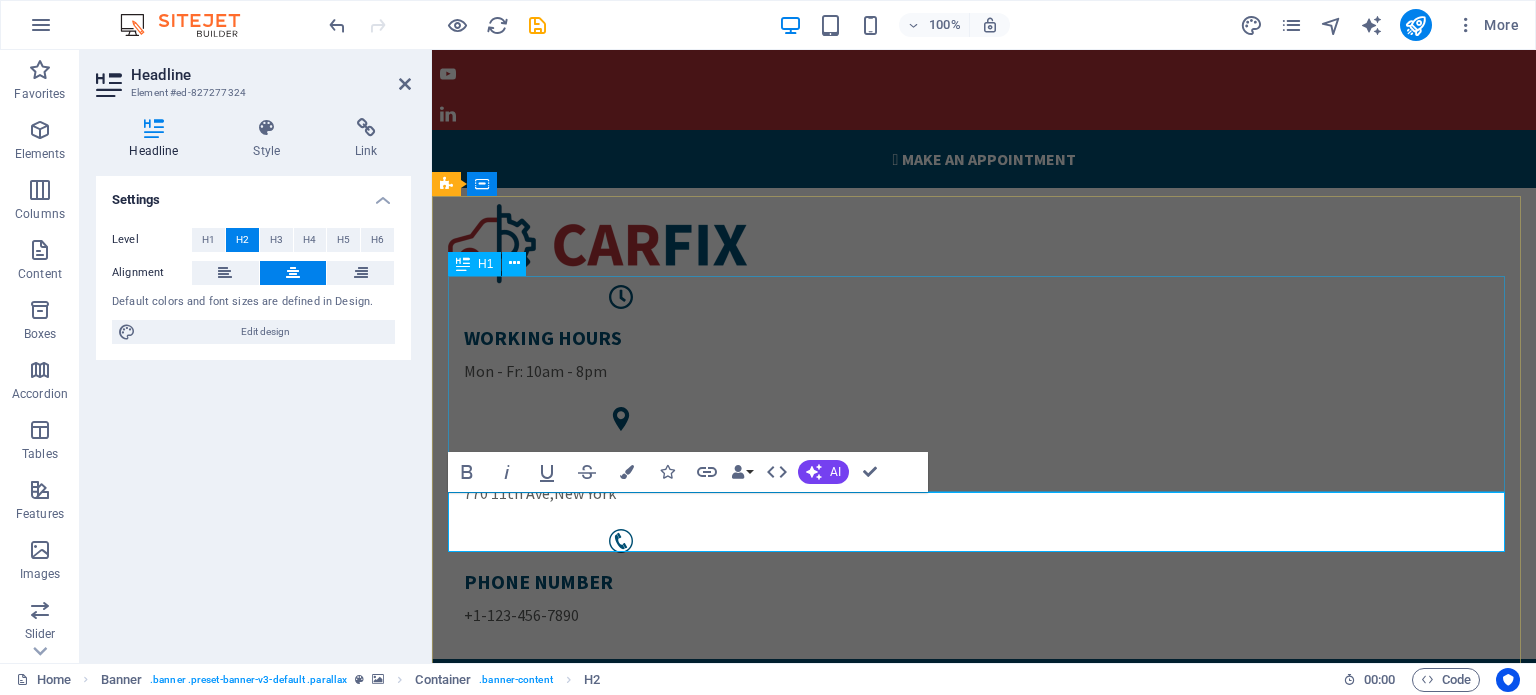type 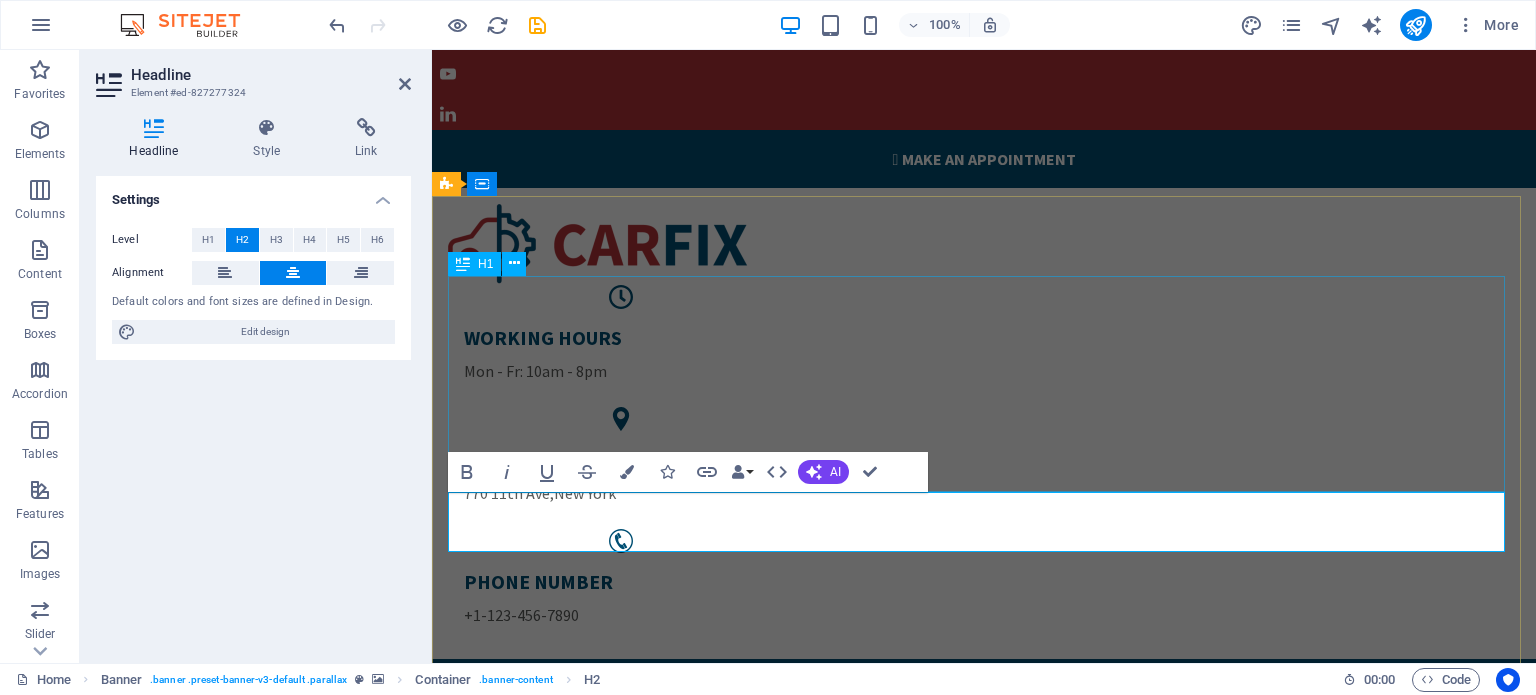 click on "servicio express a domicilio" at bounding box center [984, 1462] 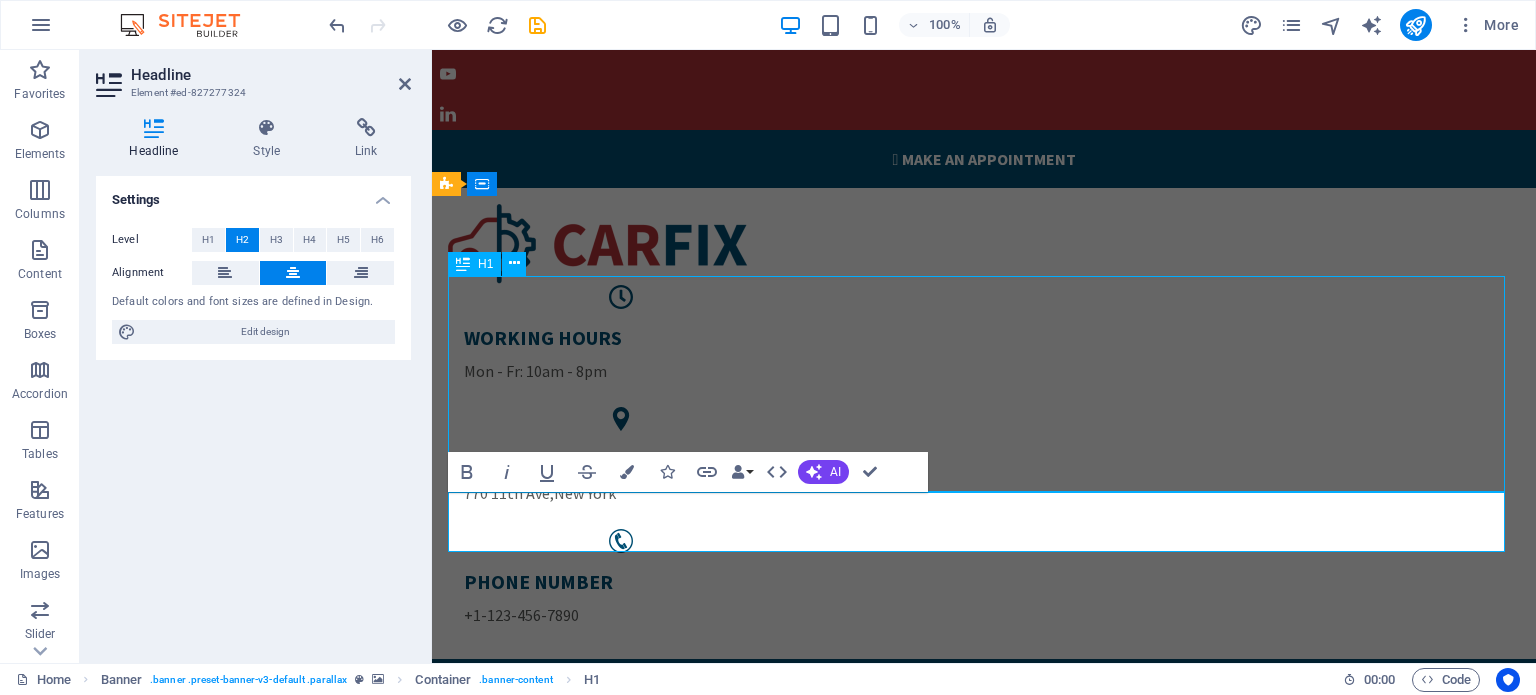 scroll, scrollTop: 100, scrollLeft: 0, axis: vertical 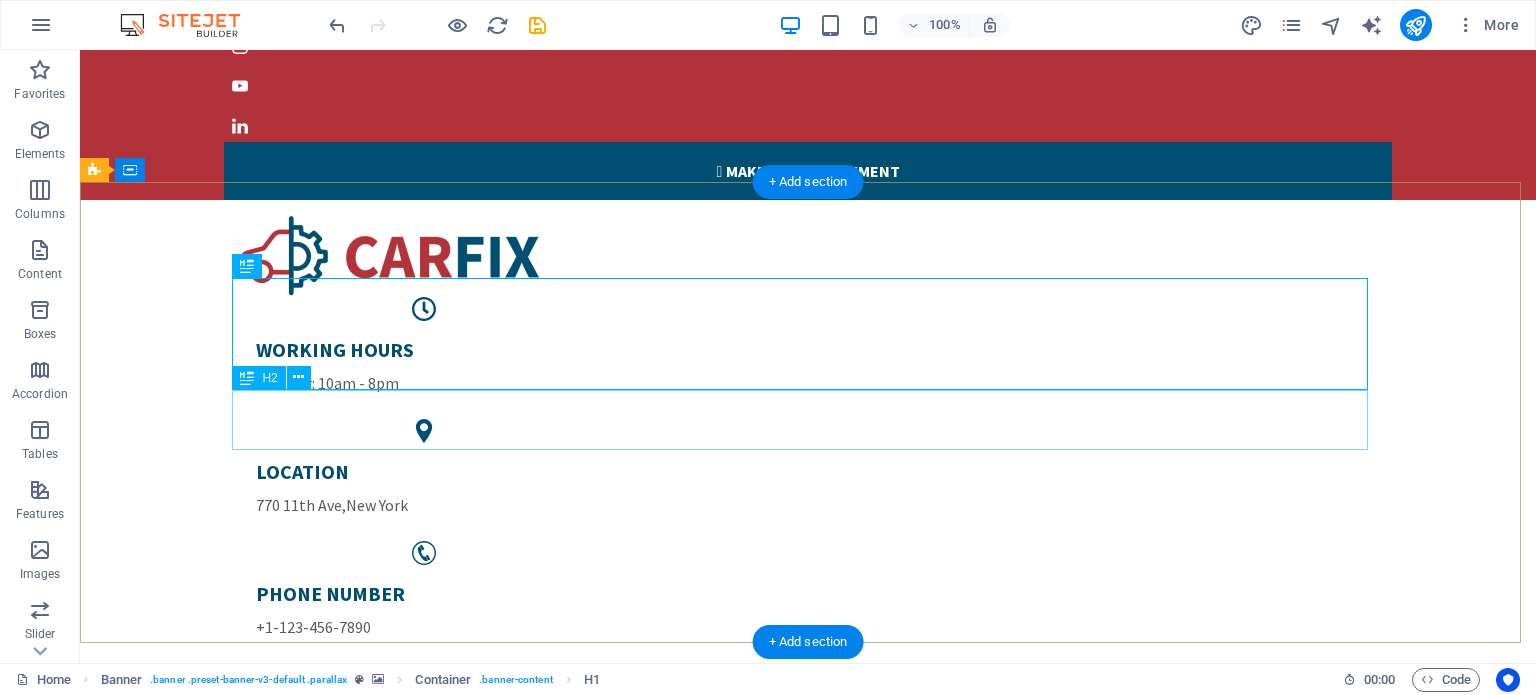 click on "[CITY], [CITY]" at bounding box center [808, 1464] 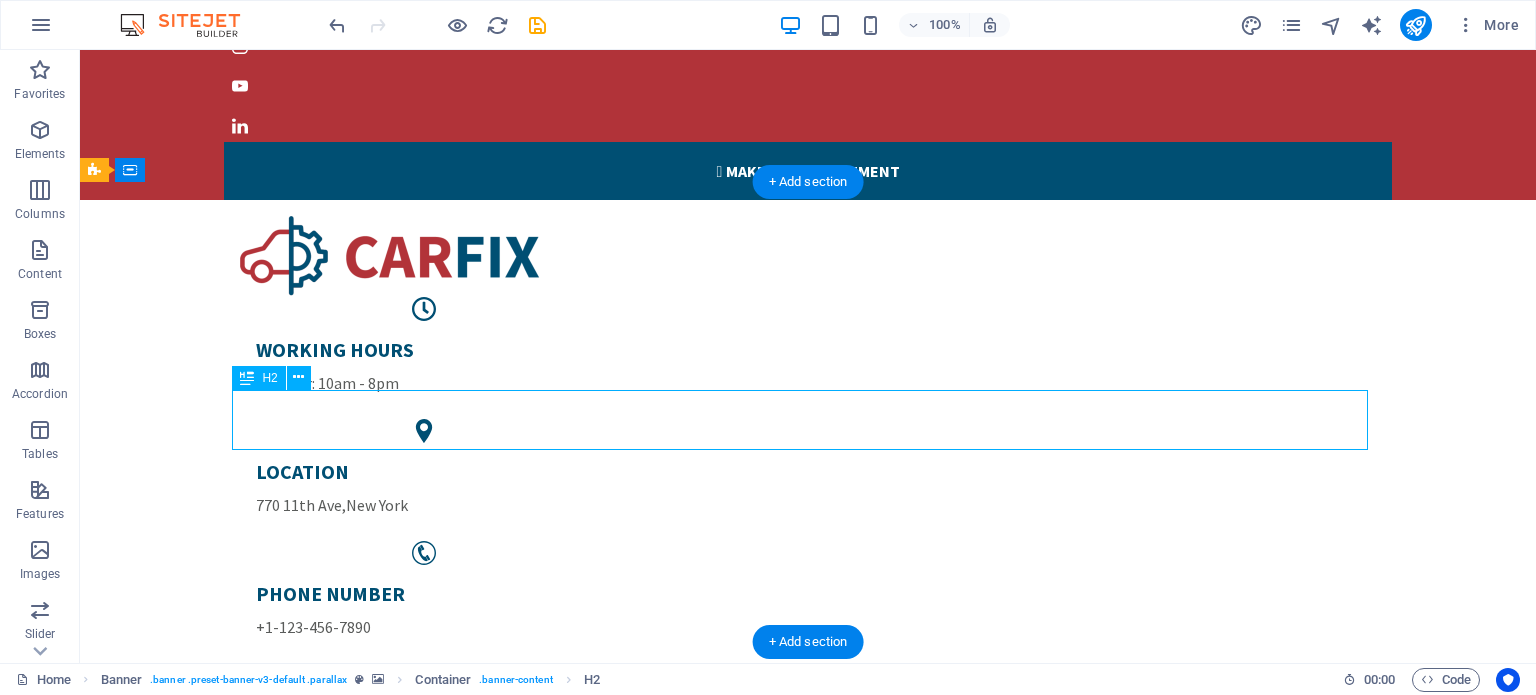 click on "[CITY], [CITY]" at bounding box center [808, 1464] 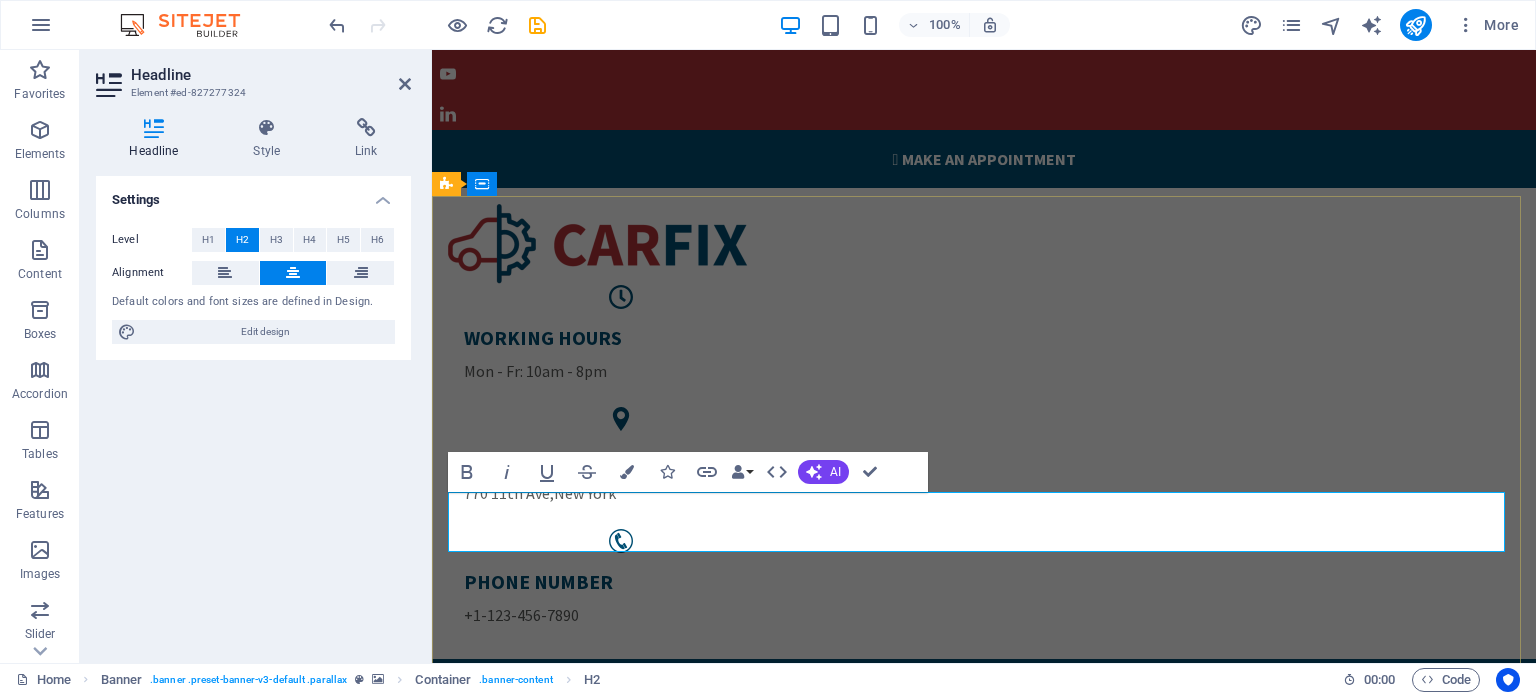 click on "[CITY], [CITY]" at bounding box center (984, 1564) 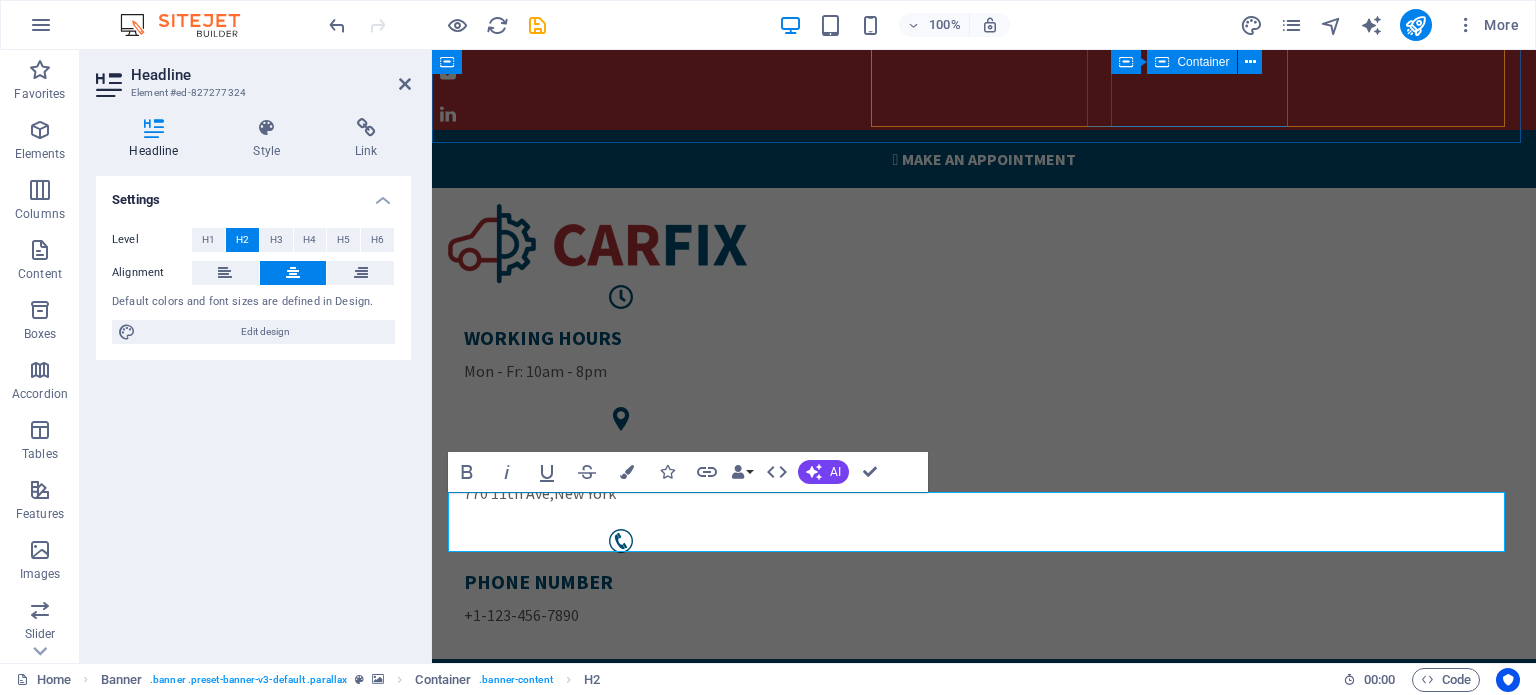 click on "LOCATION [NUMBER] [NUMBER] Ave , [CITY]" at bounding box center [621, 476] 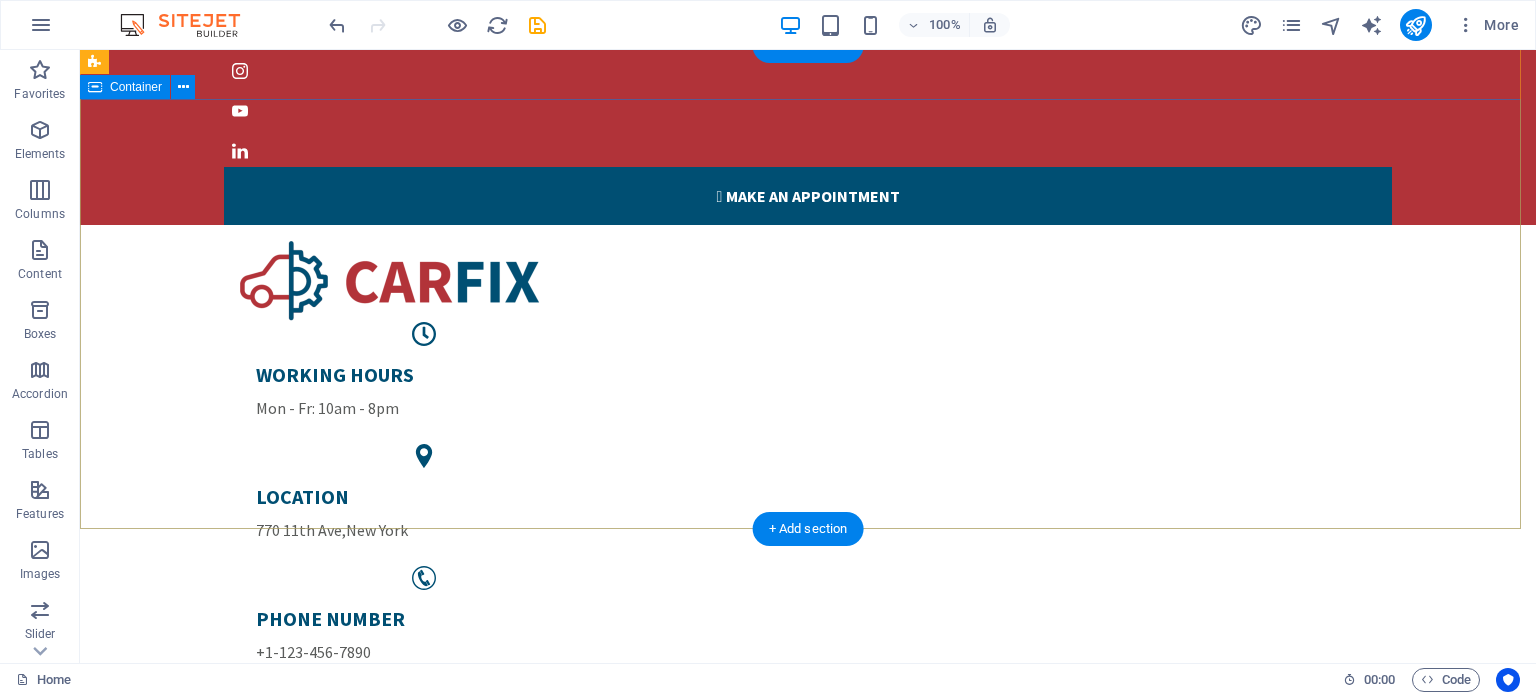 scroll, scrollTop: 0, scrollLeft: 0, axis: both 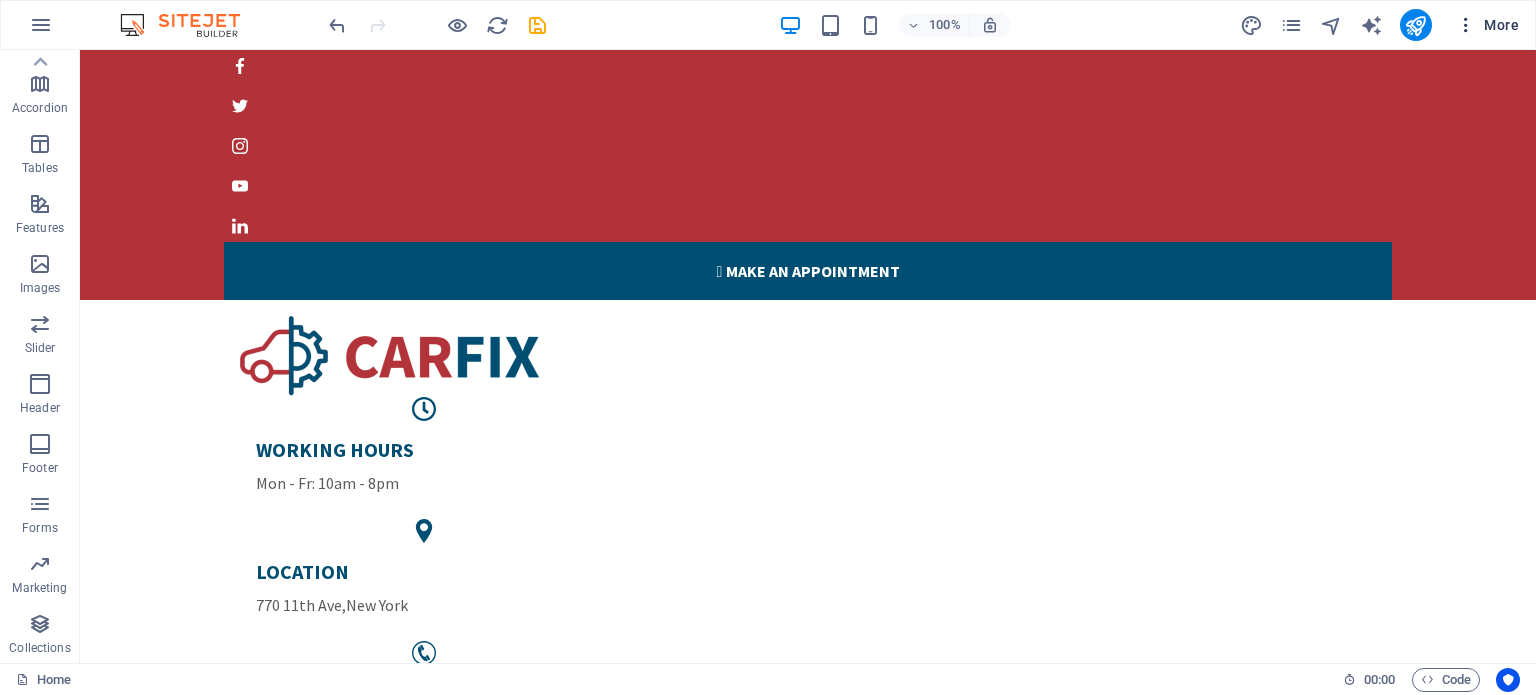 click on "More" at bounding box center [1487, 25] 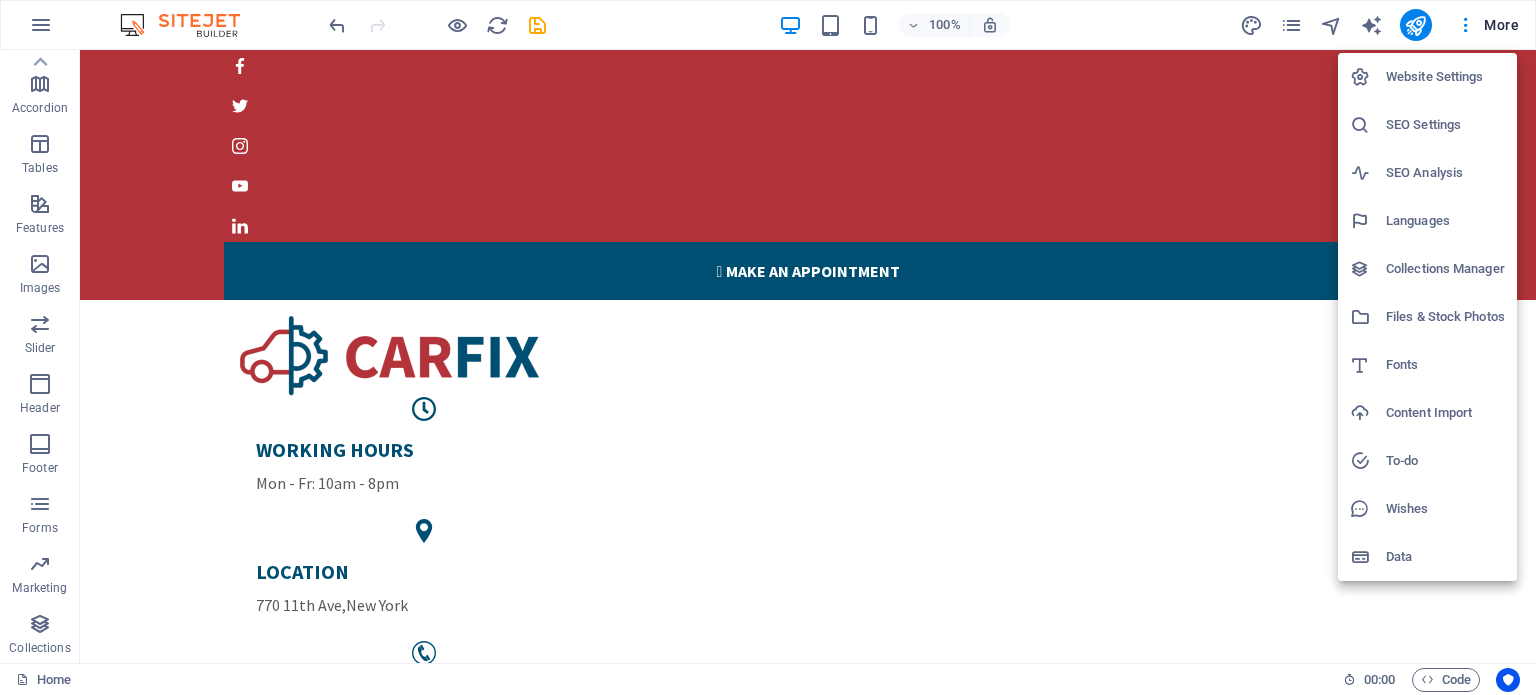 click at bounding box center (768, 347) 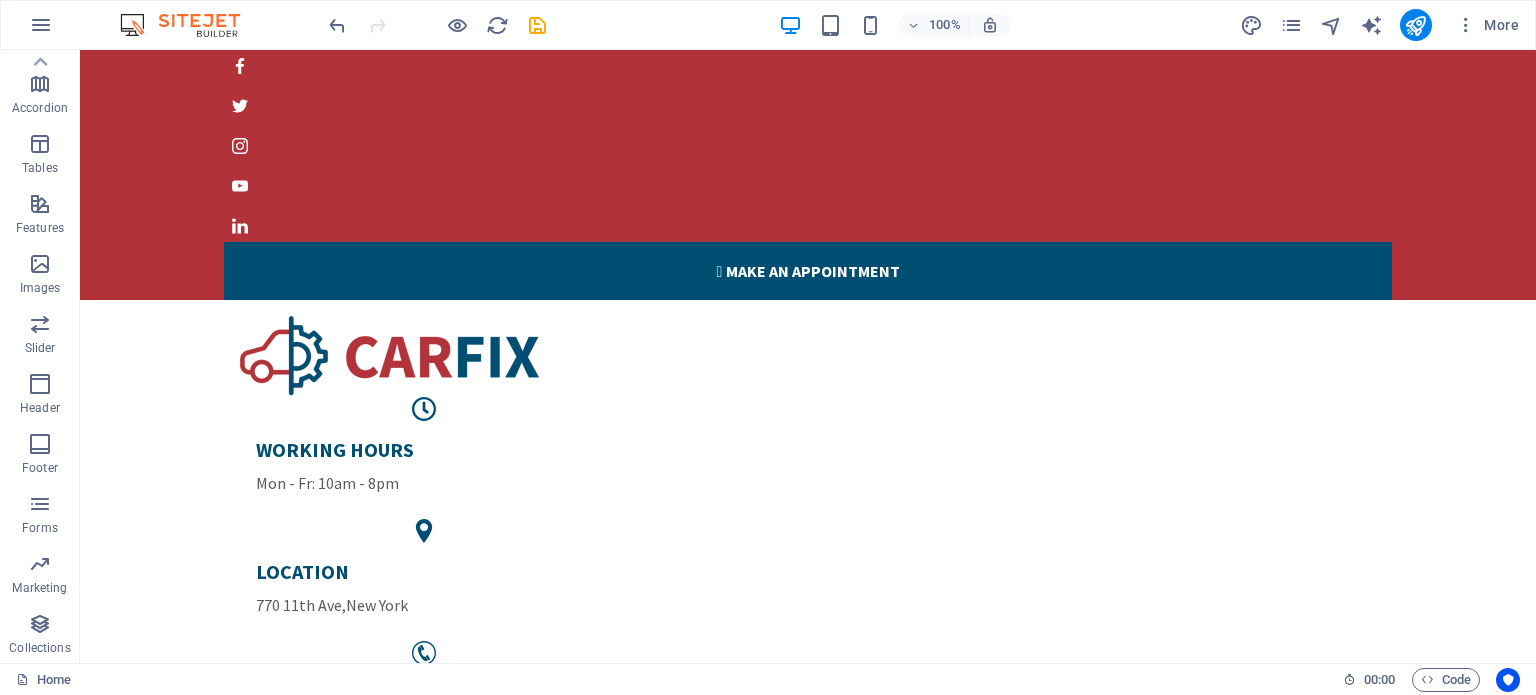 click at bounding box center [1466, 25] 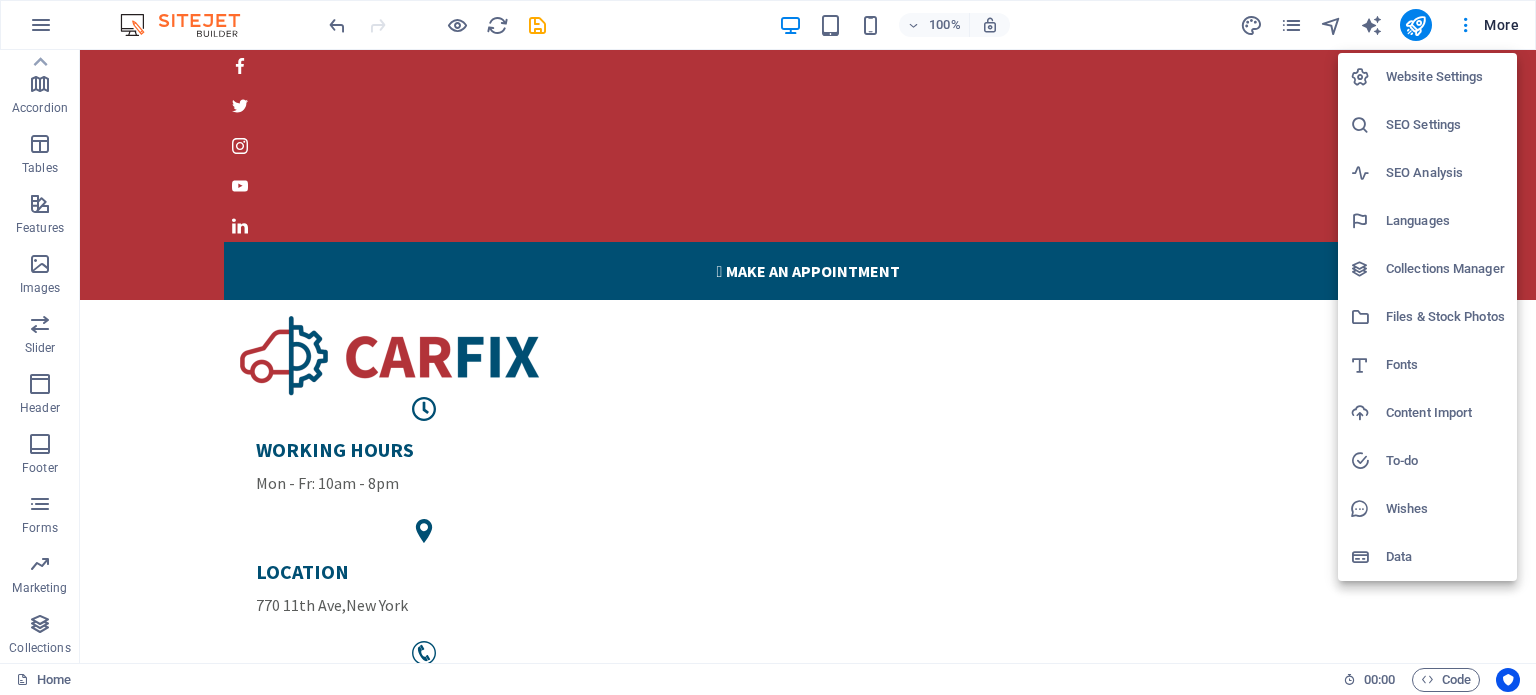 drag, startPoint x: 1372, startPoint y: 19, endPoint x: 1220, endPoint y: 19, distance: 152 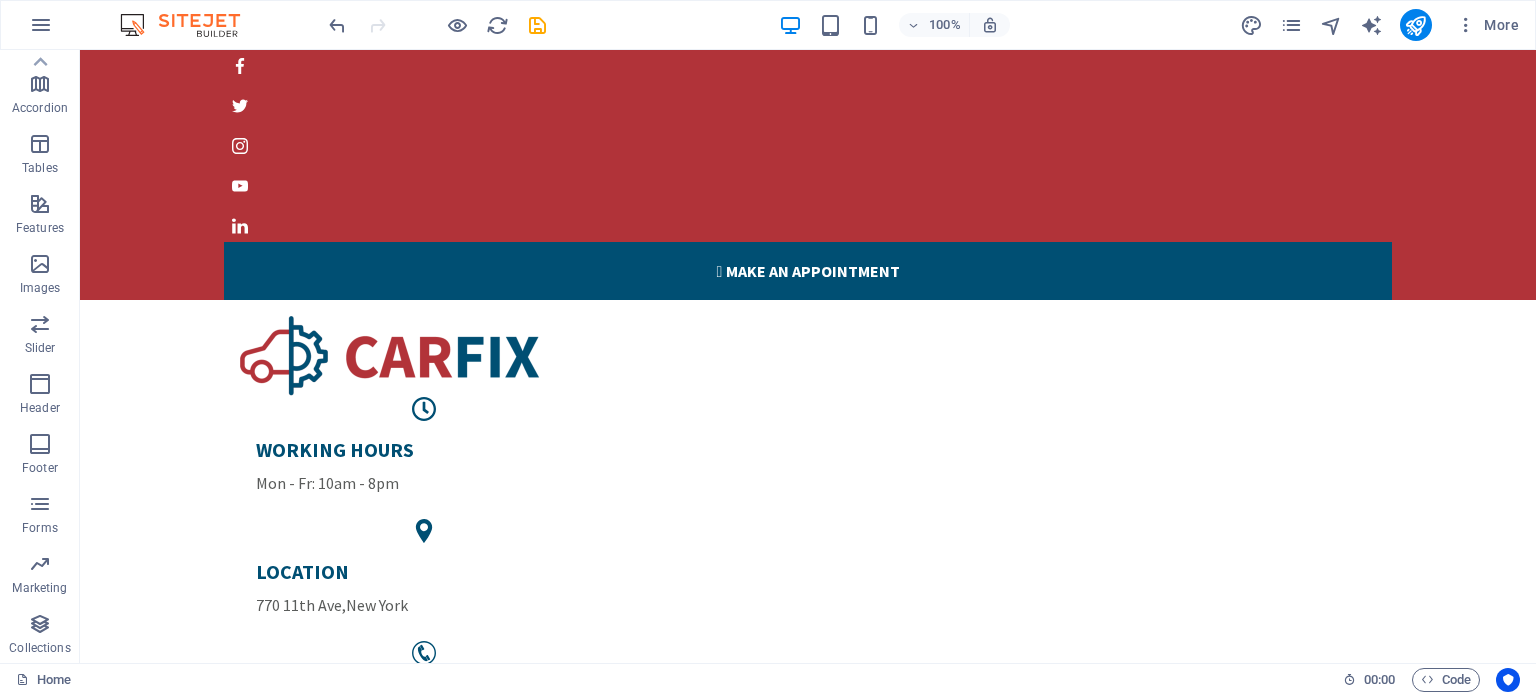 click on "Website Settings SEO Settings SEO Analysis Languages Collections Manager Files & Stock Photos Fonts Content Import To-do Wishes Data" at bounding box center [768, 353] 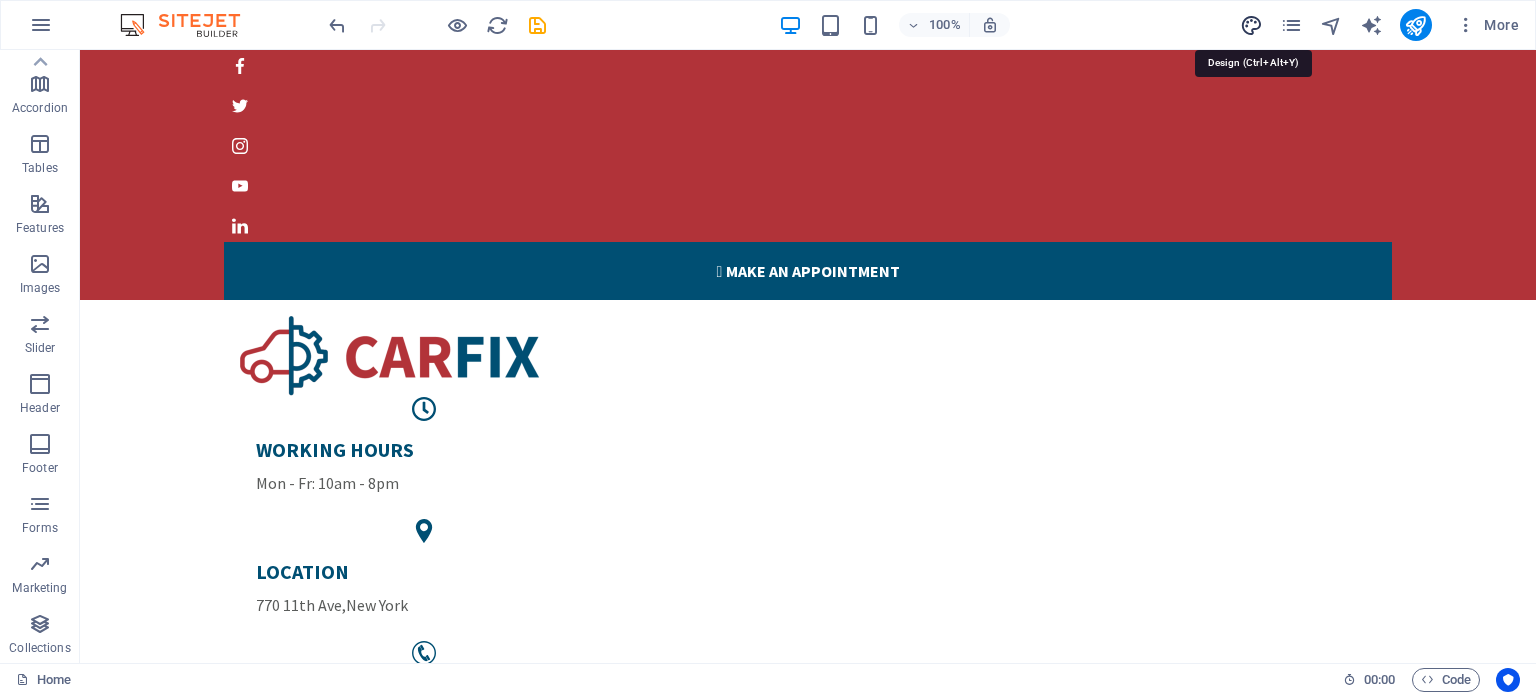 click at bounding box center [1251, 25] 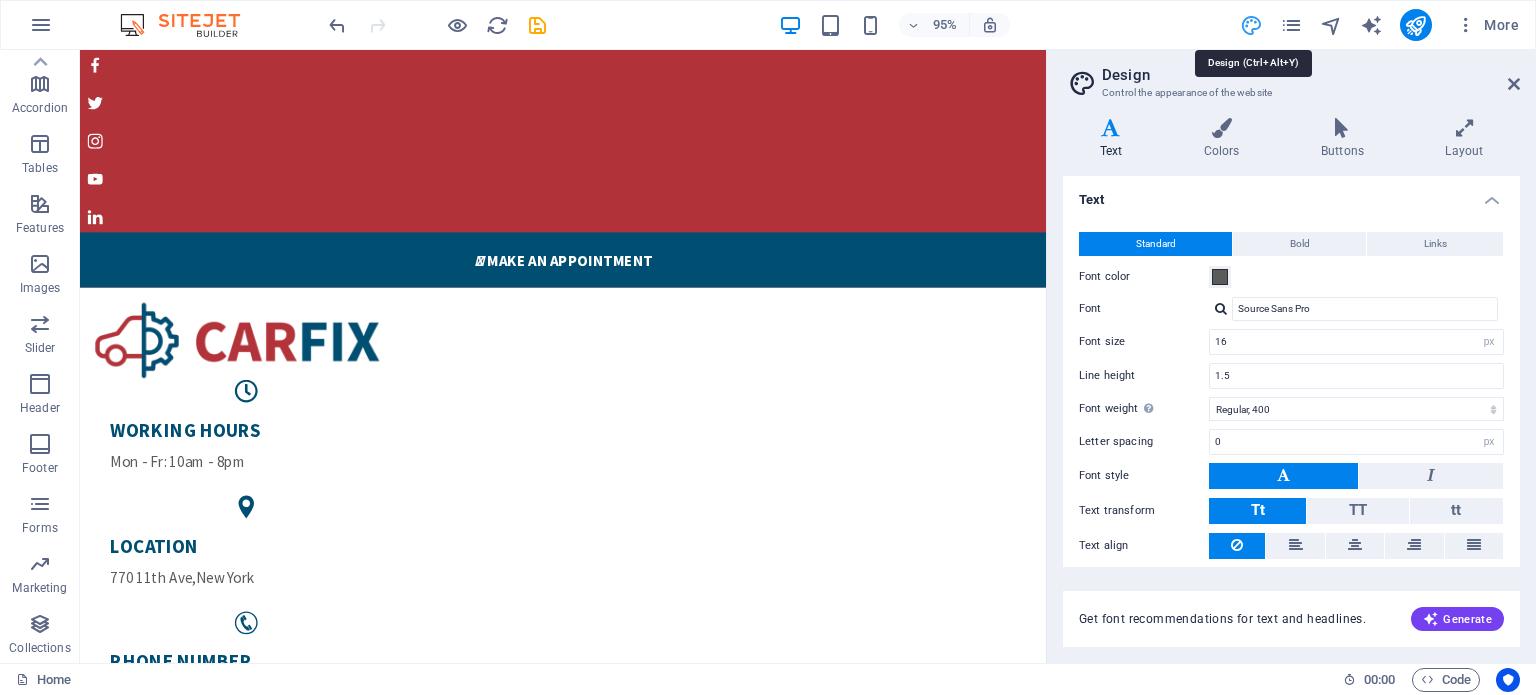 click at bounding box center [1251, 25] 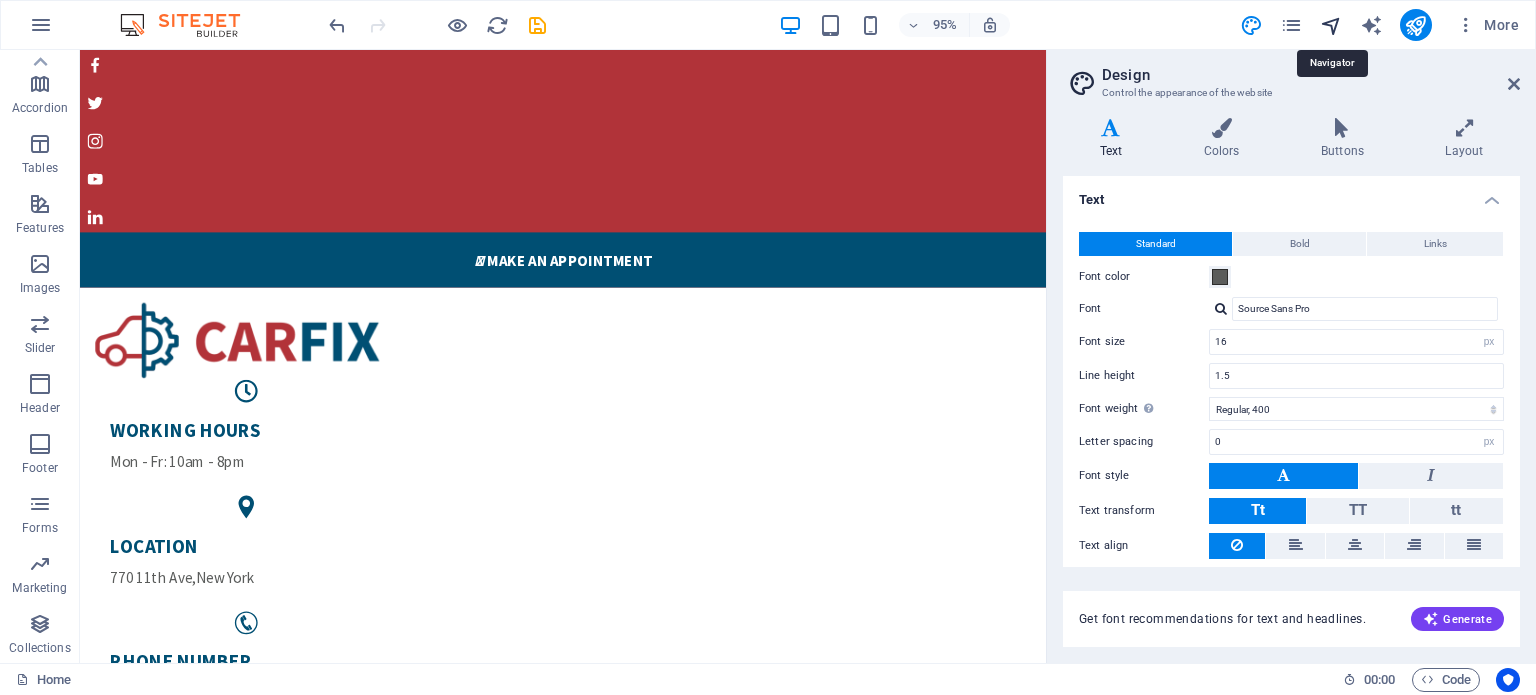 click at bounding box center (1331, 25) 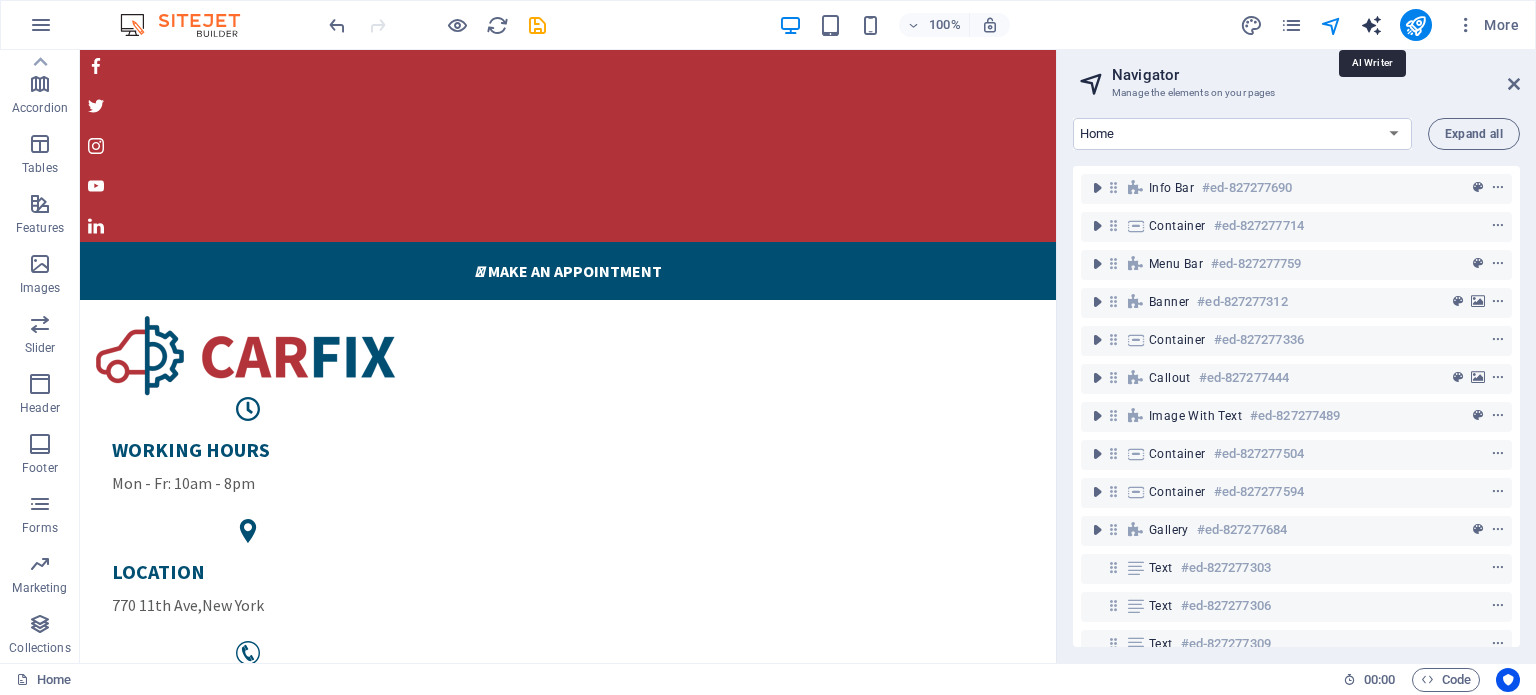 click at bounding box center [1371, 25] 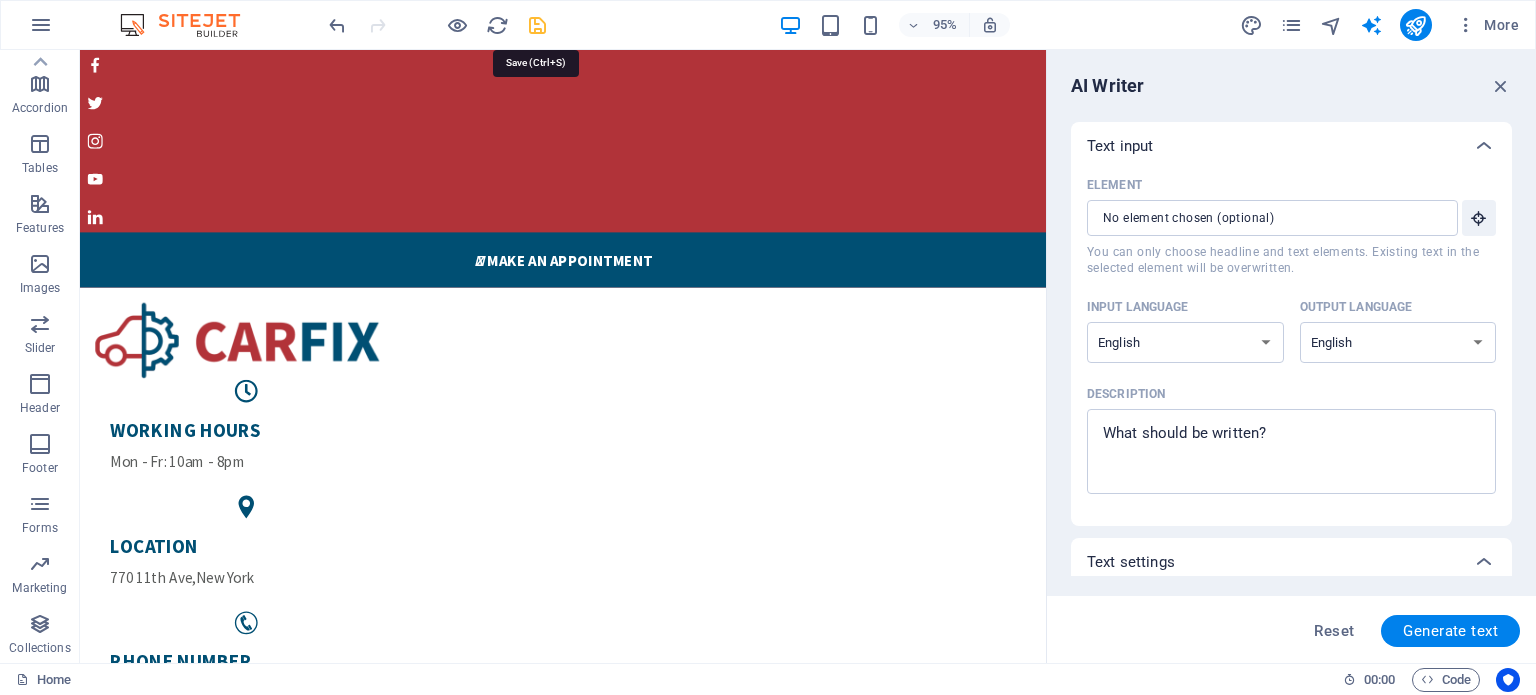 click at bounding box center (537, 25) 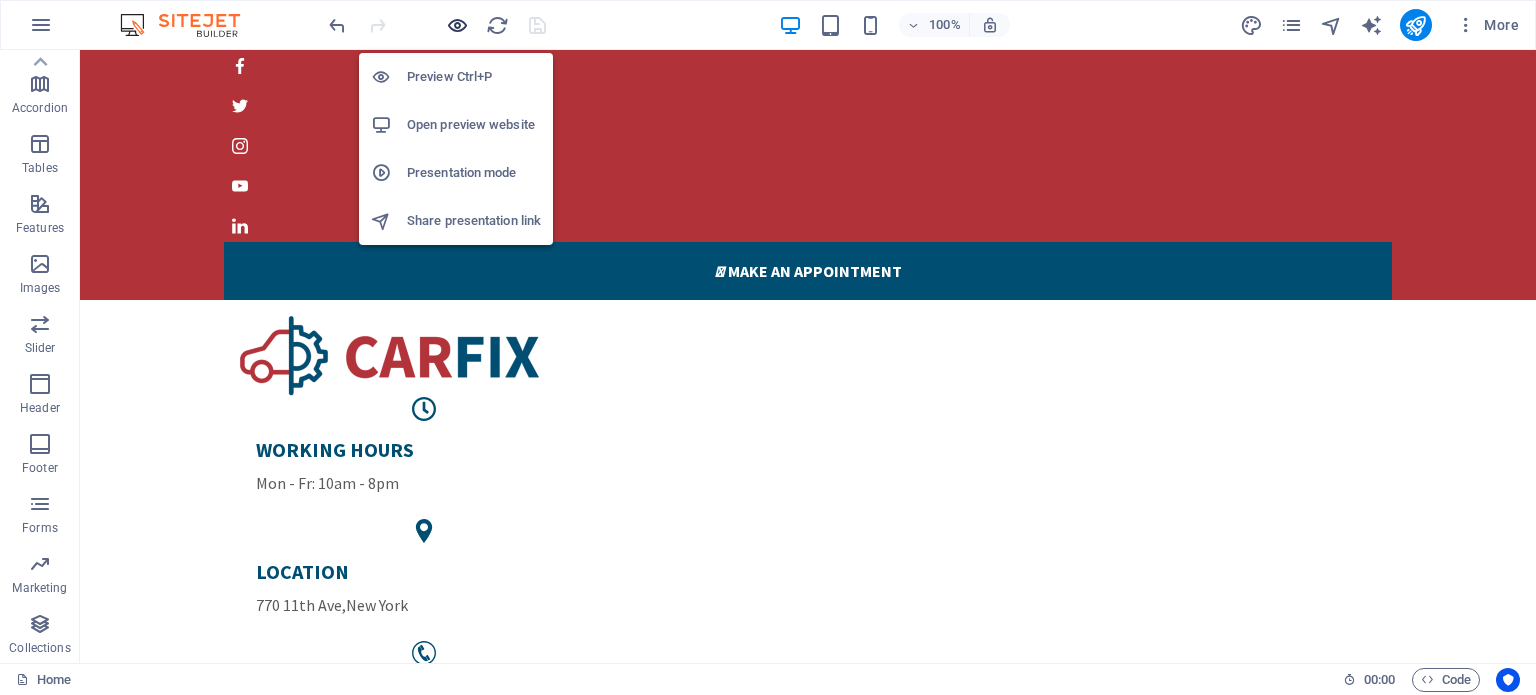 click at bounding box center (457, 25) 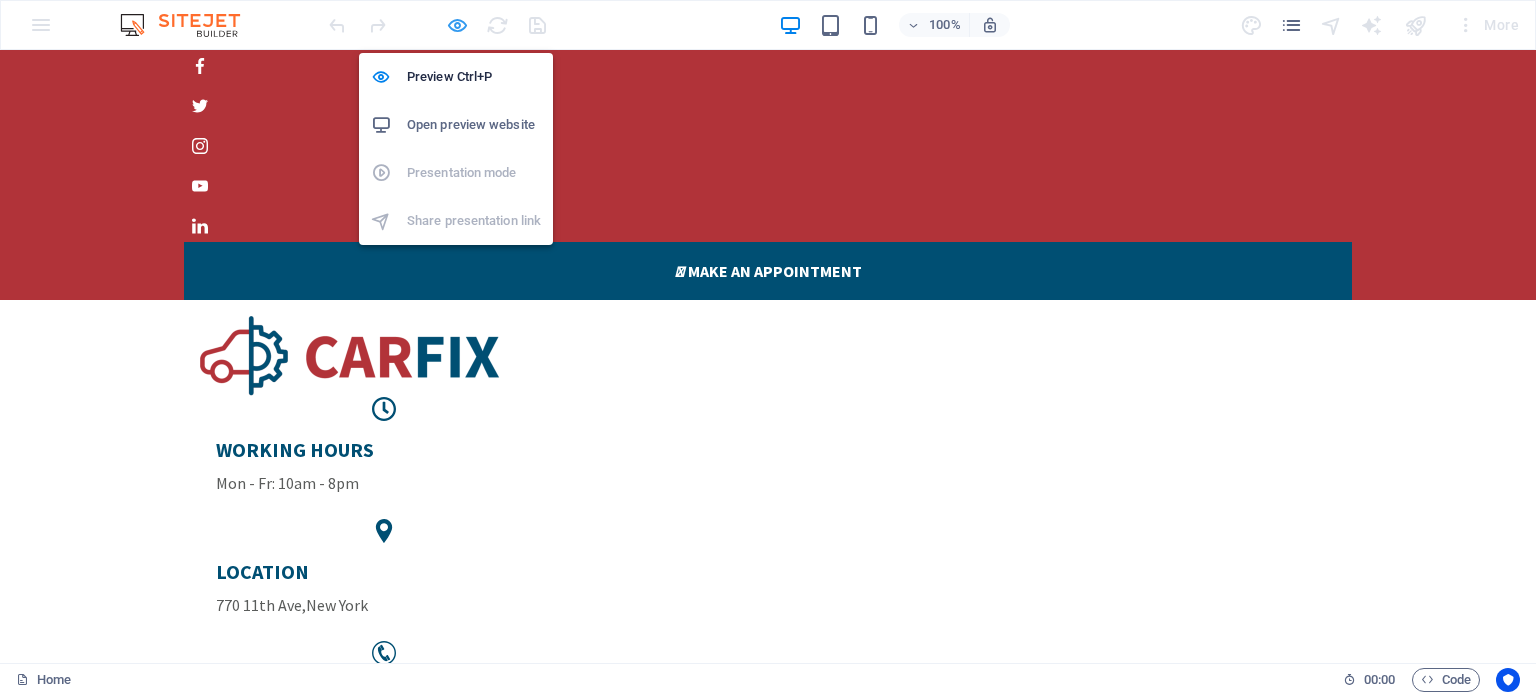 click at bounding box center [457, 25] 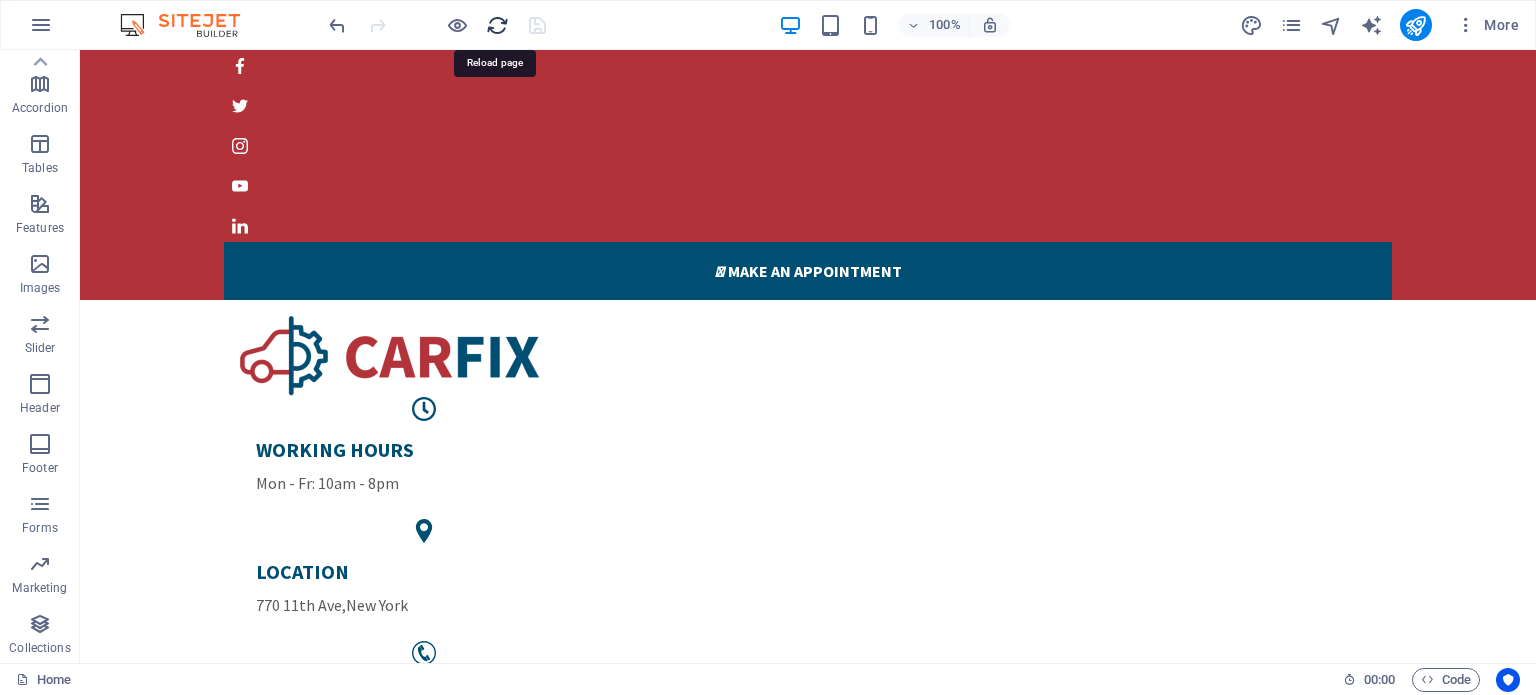 click at bounding box center (497, 25) 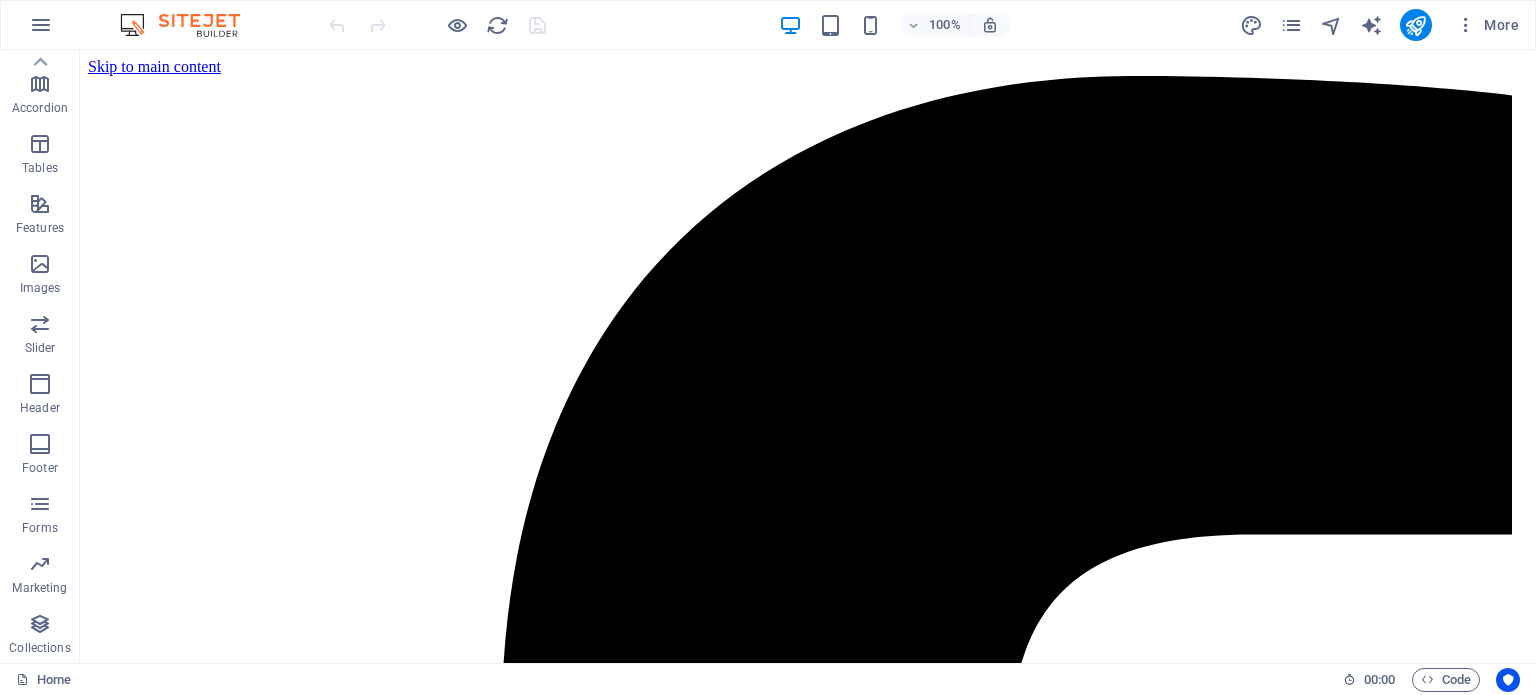 scroll, scrollTop: 0, scrollLeft: 0, axis: both 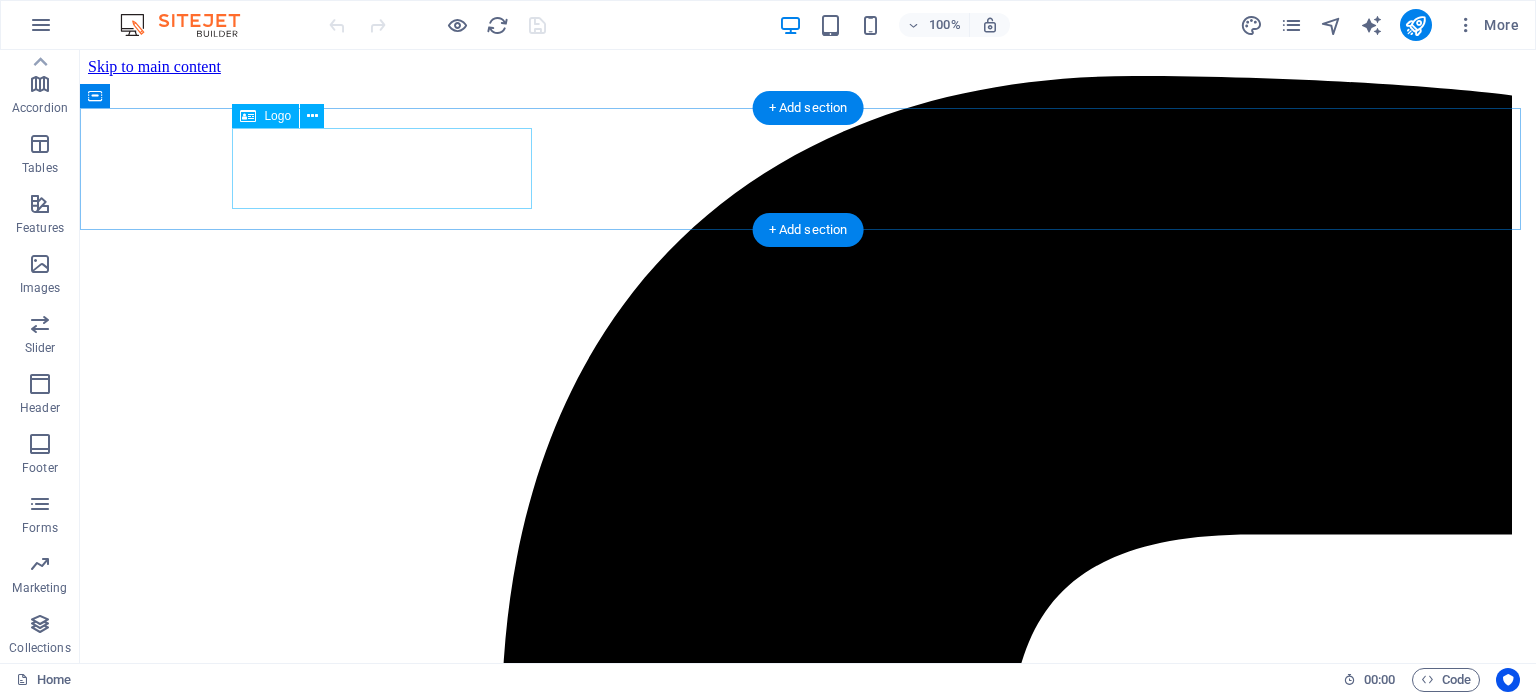 click at bounding box center [808, 7828] 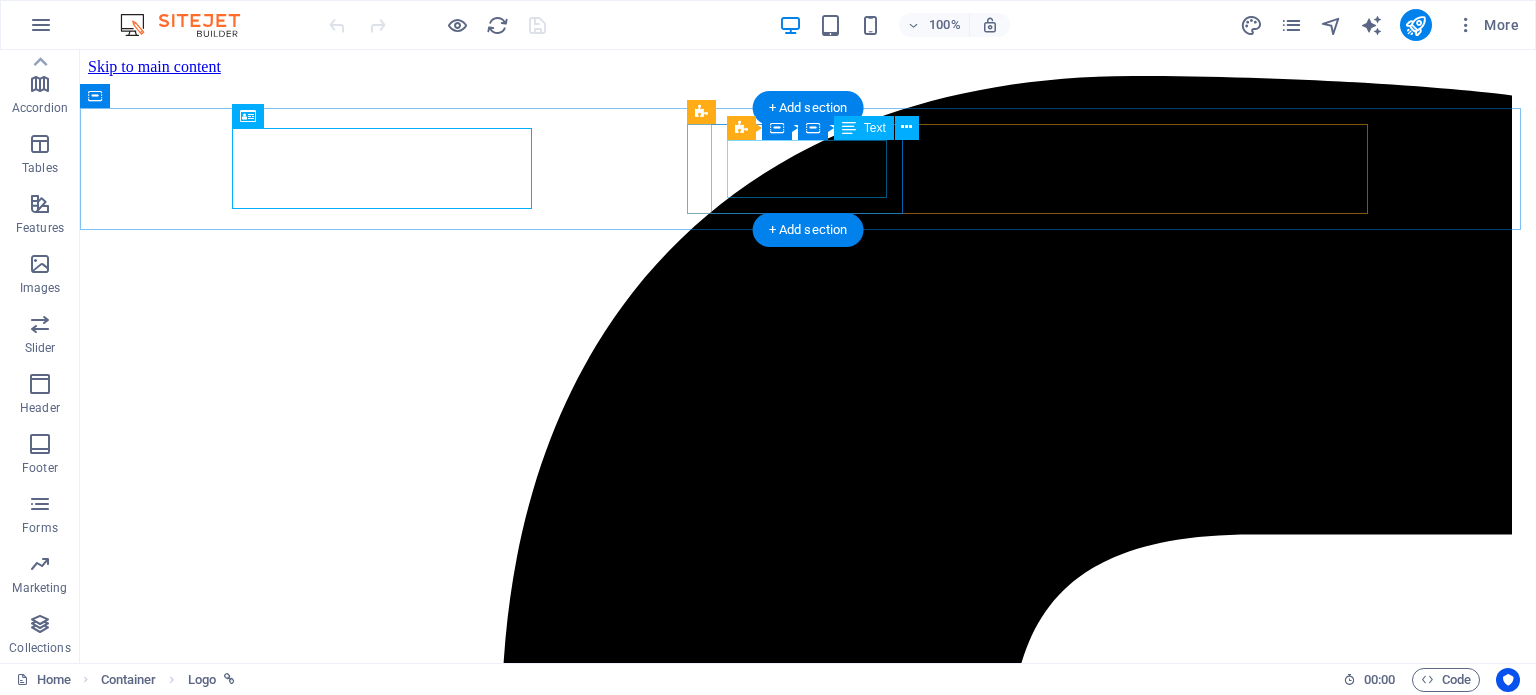 click on "WORKING HOURS Mon - Fr: 10am - 8pm" at bounding box center (808, 9334) 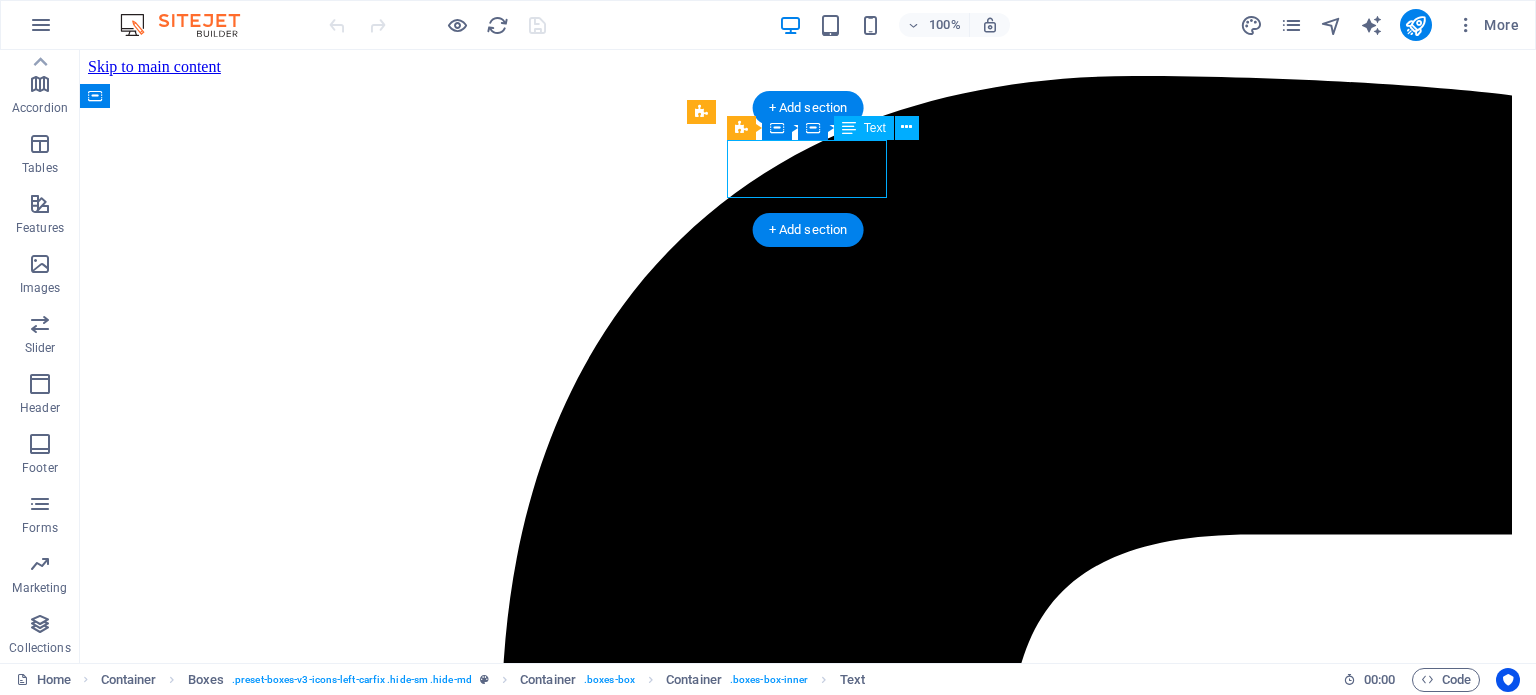 click on "WORKING HOURS Mon - Fr: 10am - 8pm" at bounding box center [808, 9334] 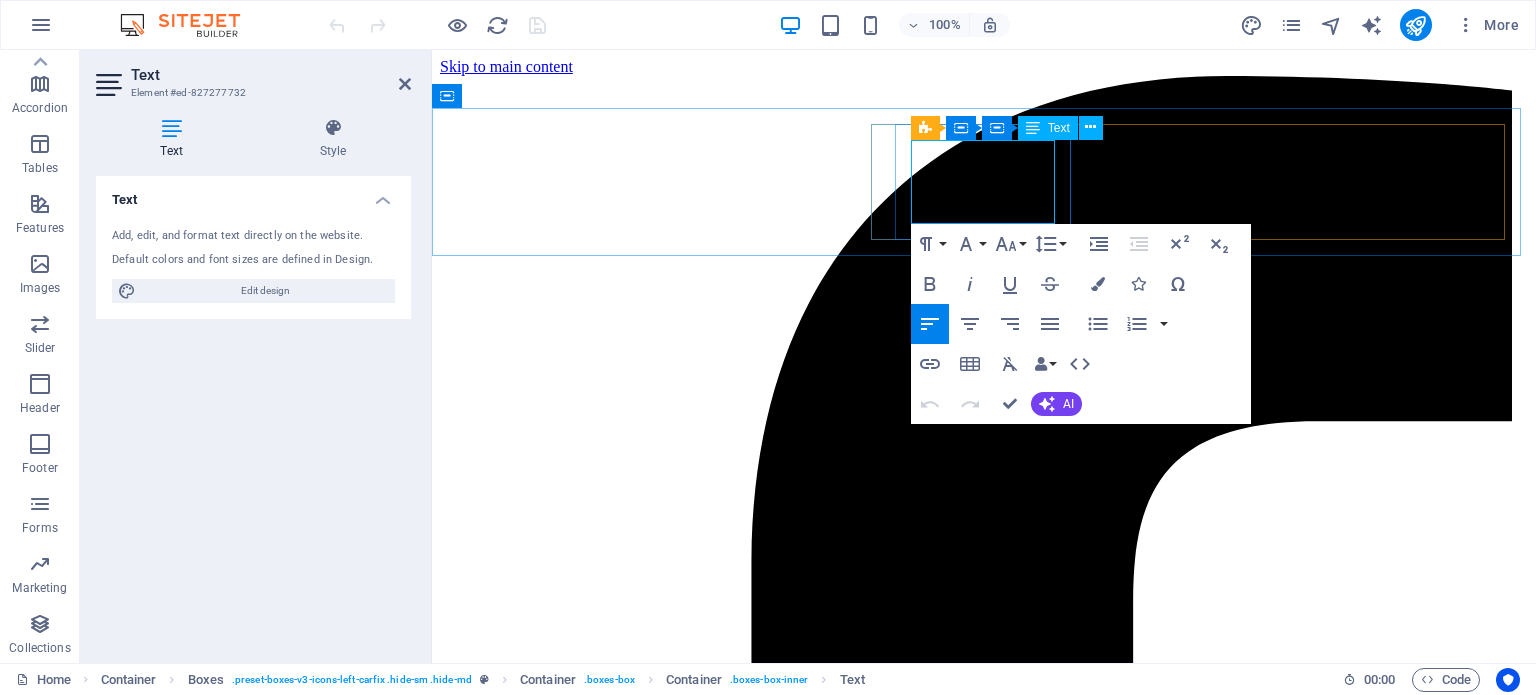 click on "WORKING HOURS" at bounding box center (984, 7069) 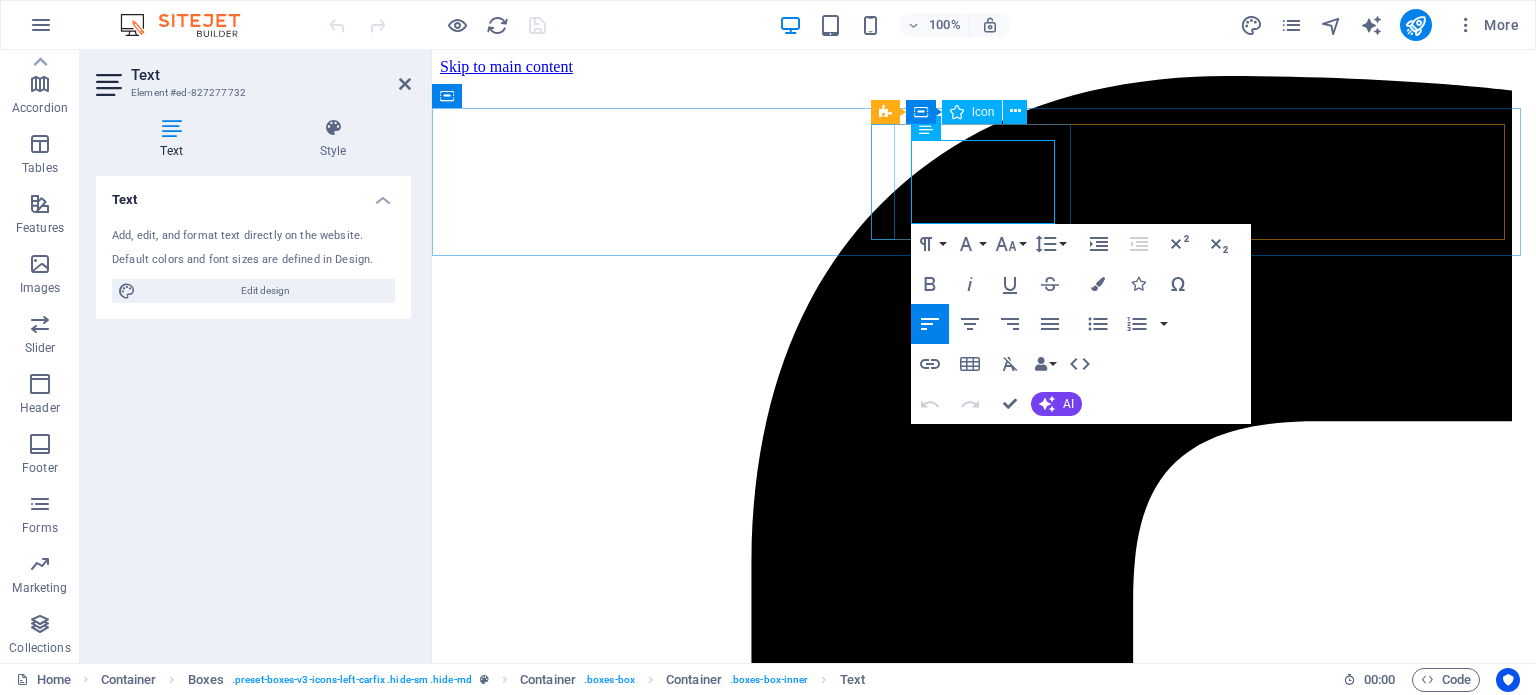 drag, startPoint x: 976, startPoint y: 177, endPoint x: 884, endPoint y: 151, distance: 95.60335 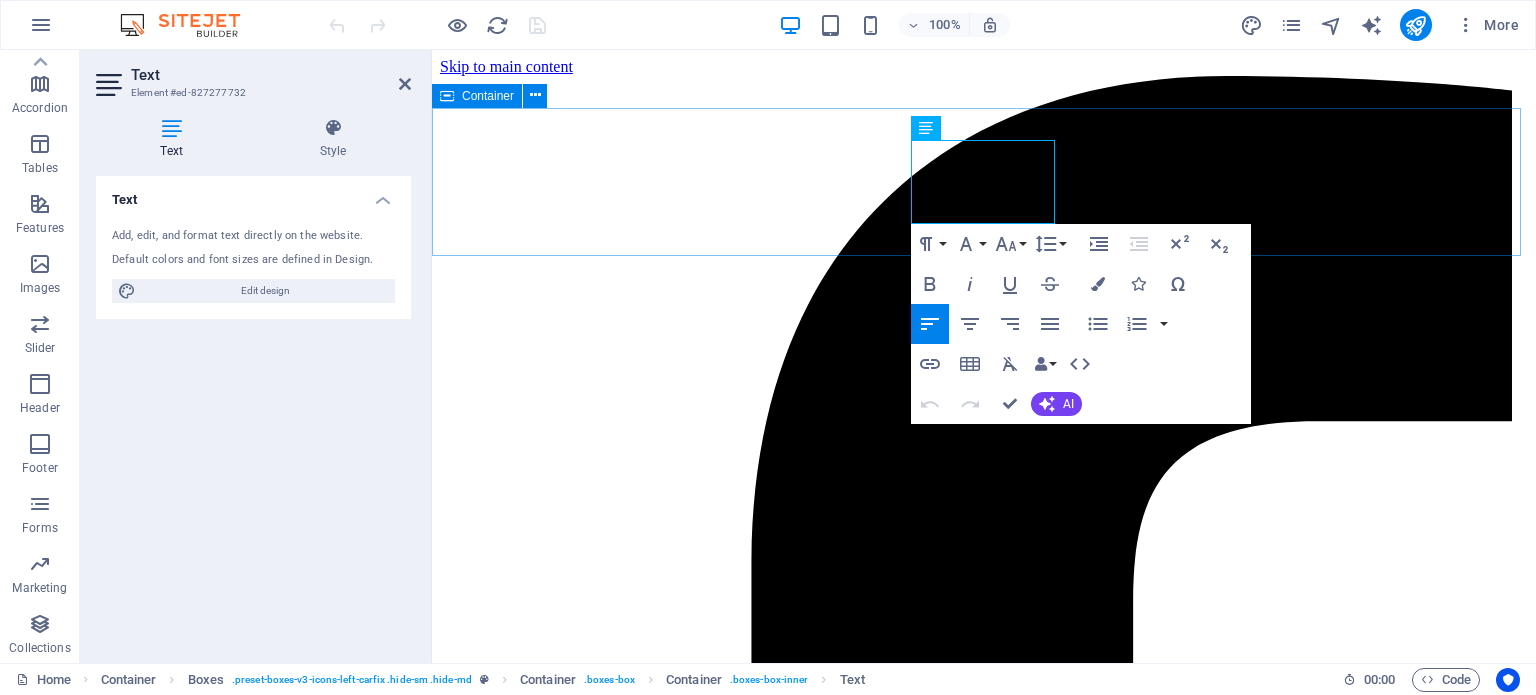type 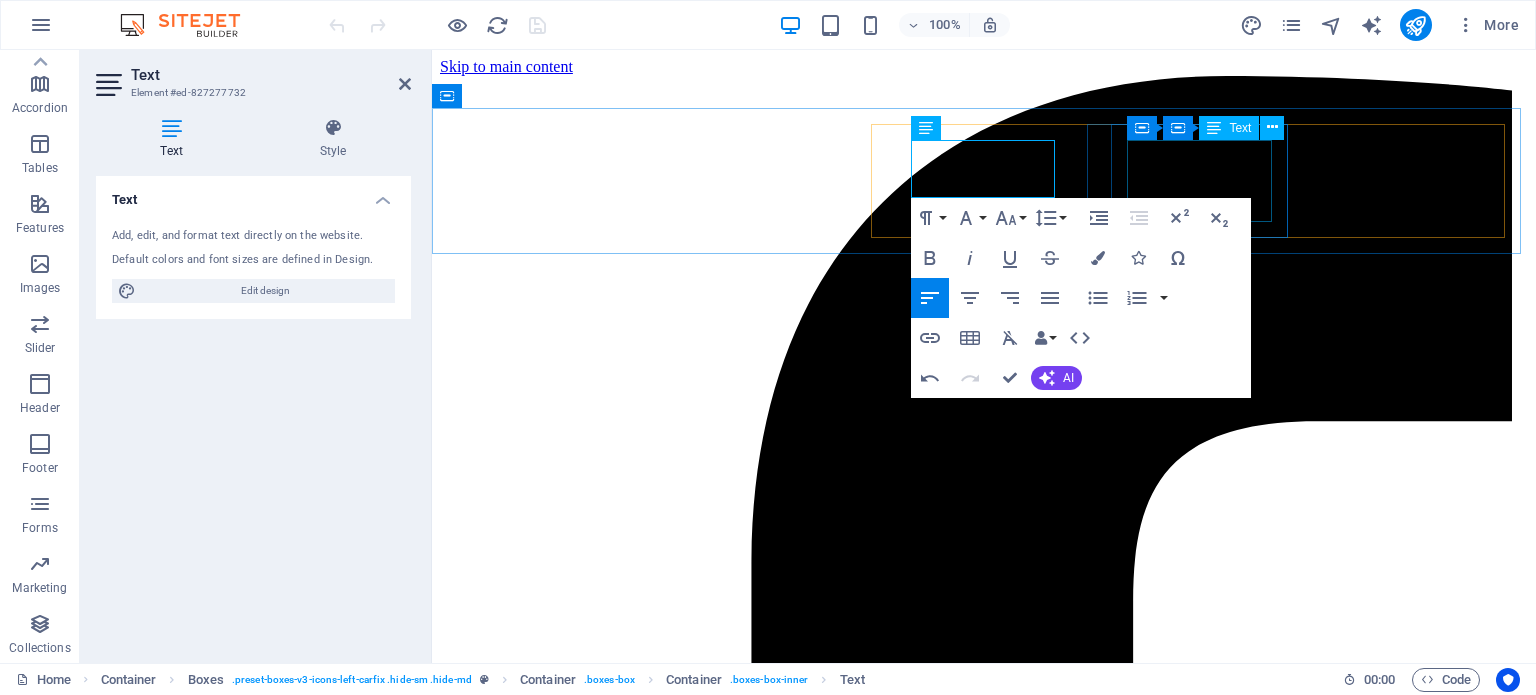 click on "LOCATION [NUMBER] [NUMBER] Ave , [CITY]" at bounding box center [984, 8740] 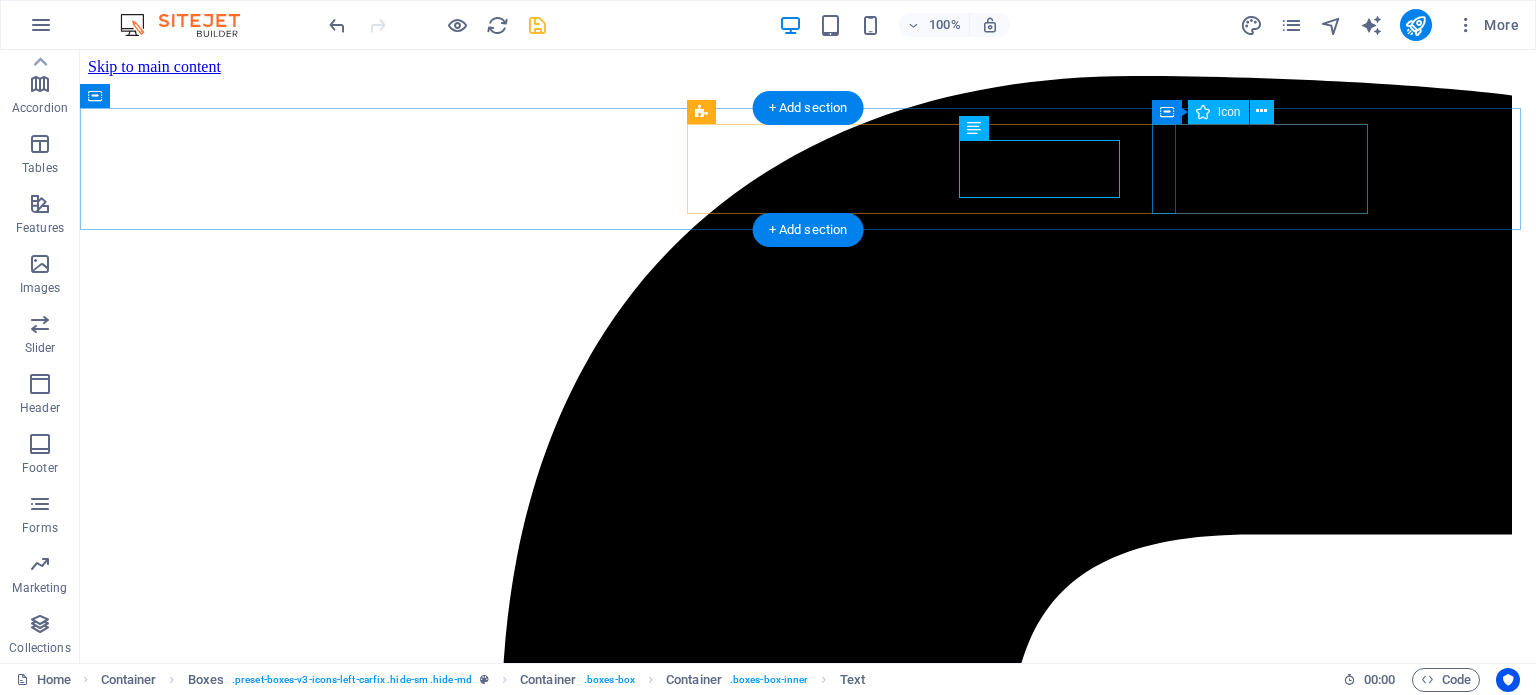 click at bounding box center (808, 12253) 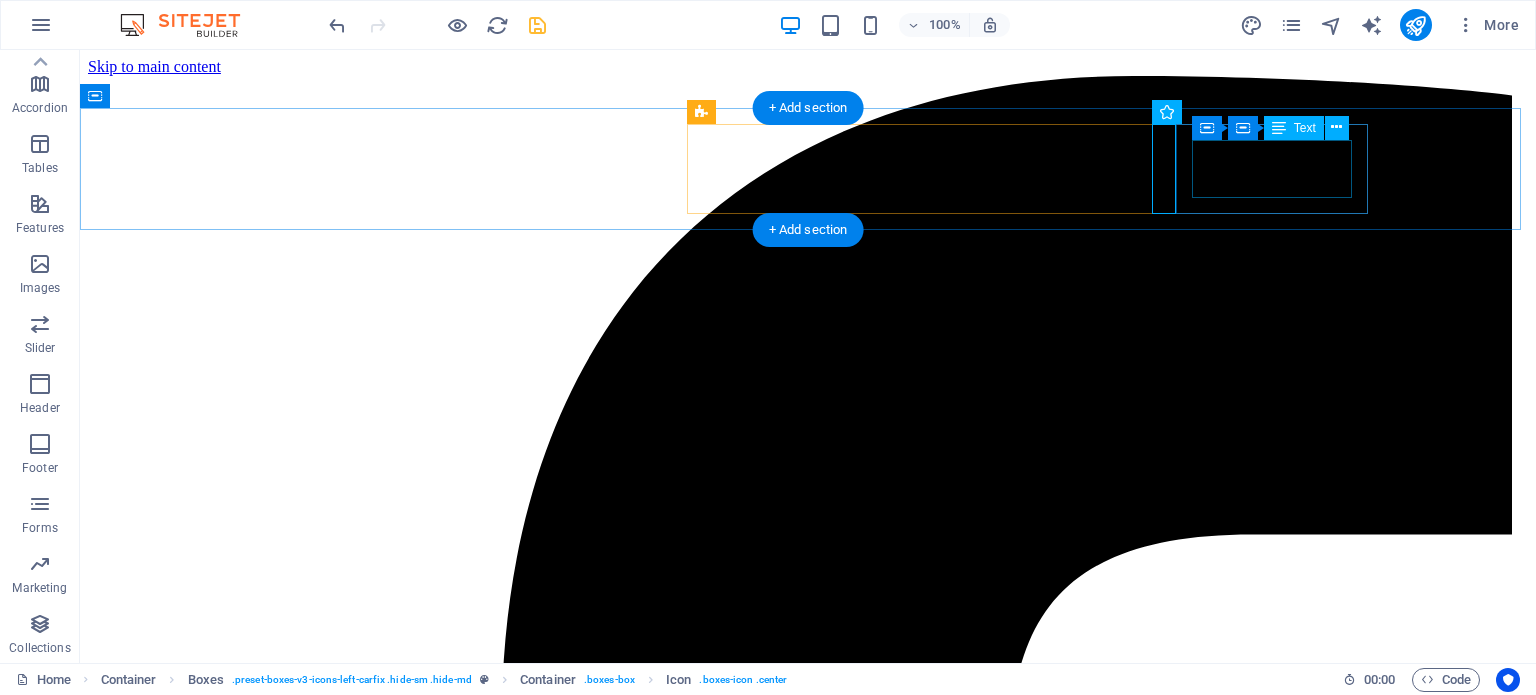 click on "PHONE NUMBER [PHONE]" at bounding box center (808, 13009) 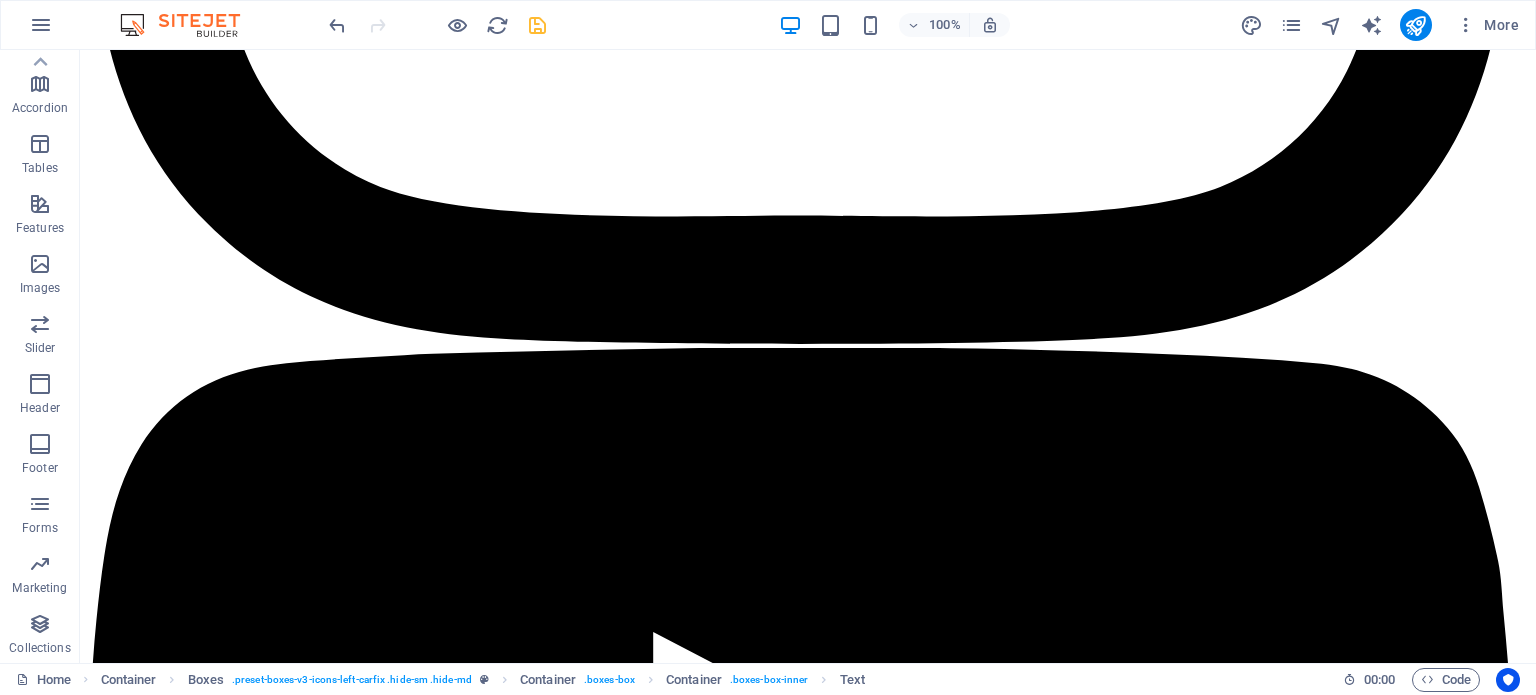 scroll, scrollTop: 5144, scrollLeft: 0, axis: vertical 